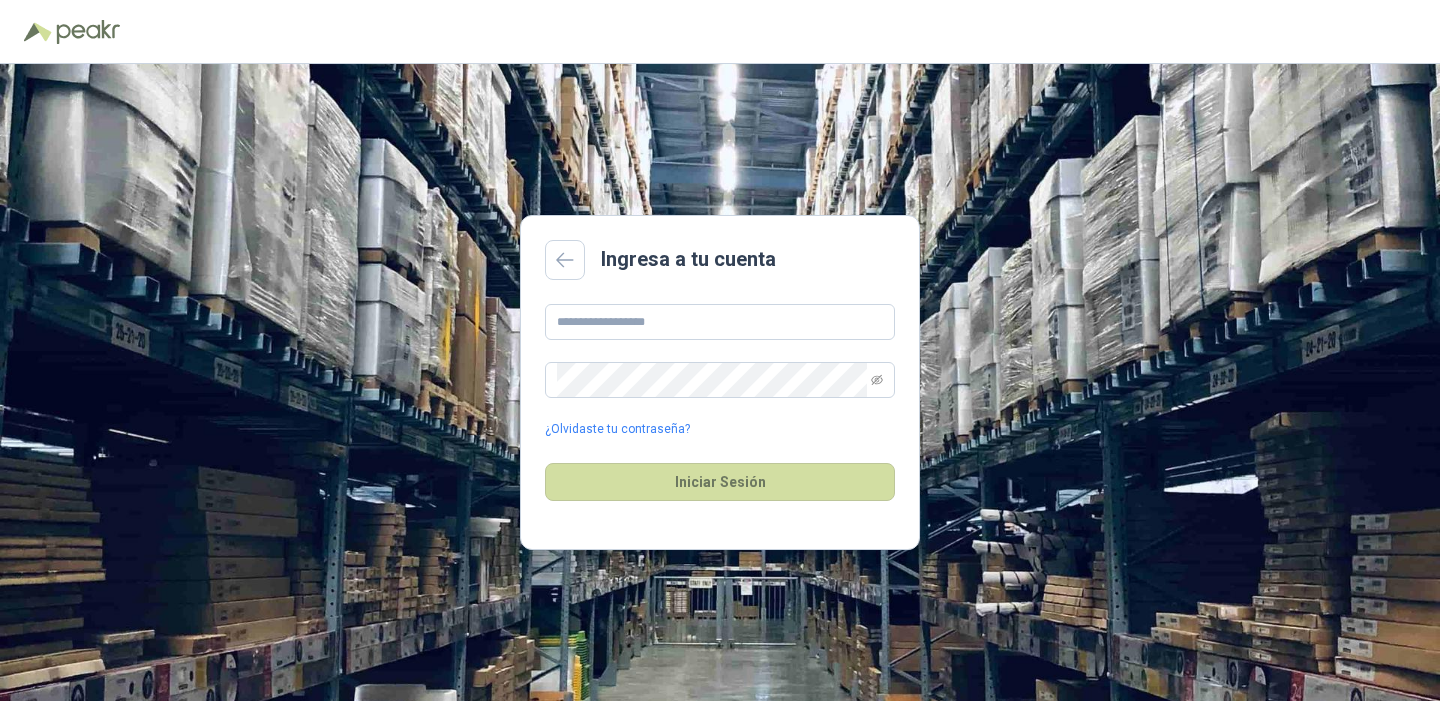 scroll, scrollTop: 0, scrollLeft: 0, axis: both 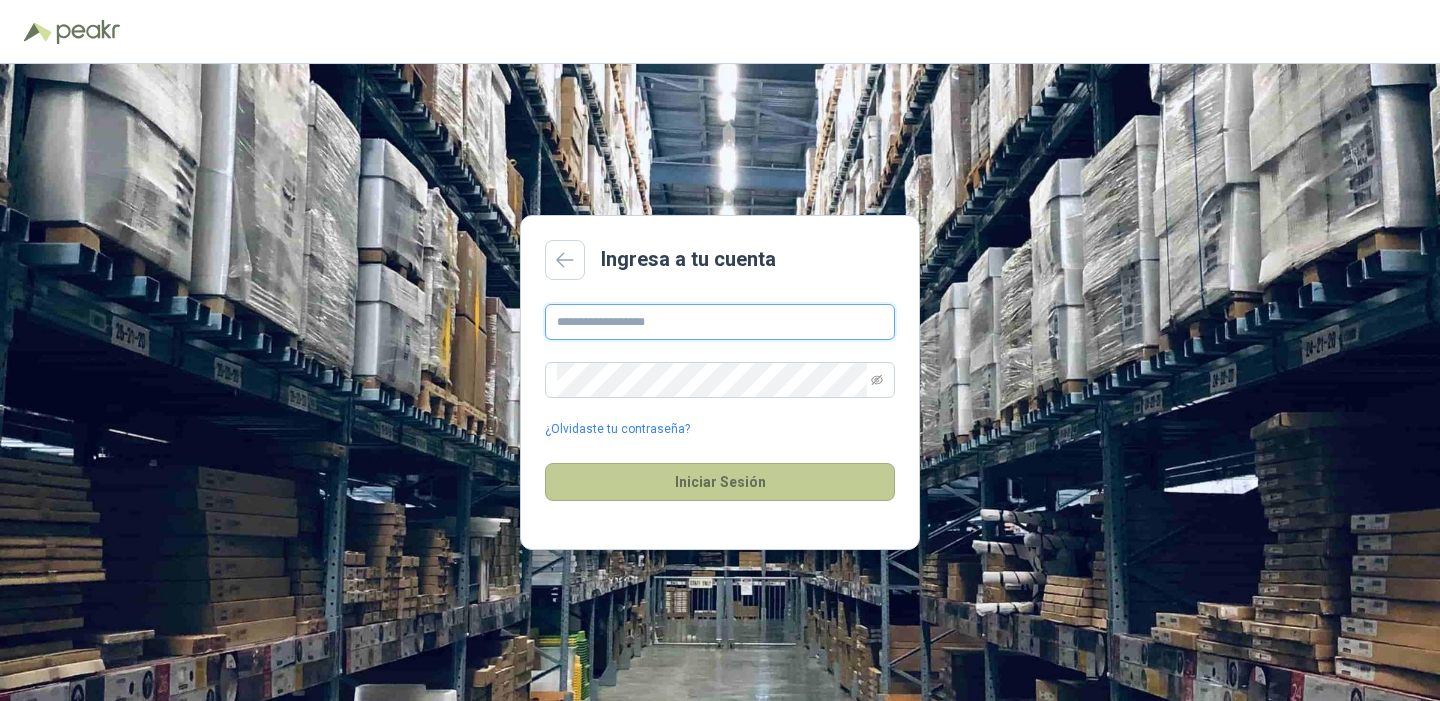 type on "**********" 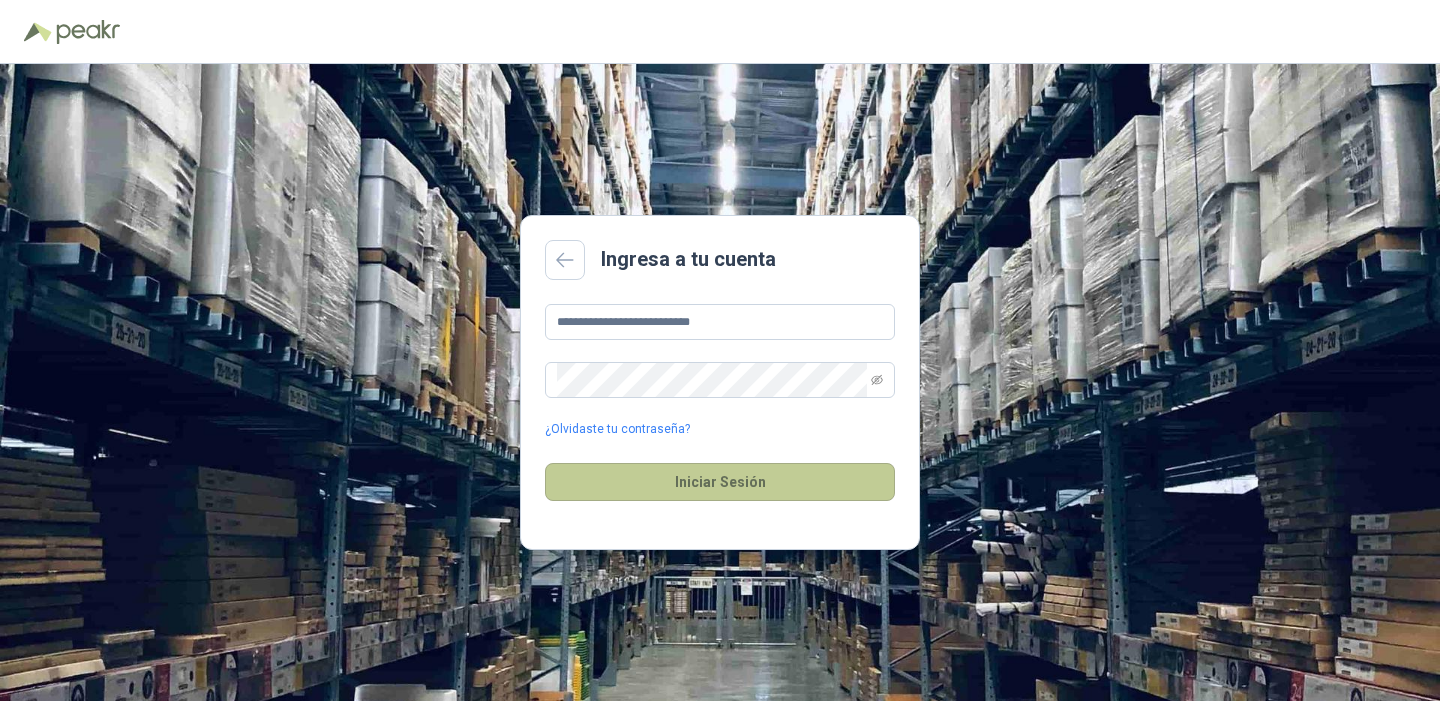 click on "Iniciar Sesión" at bounding box center [720, 482] 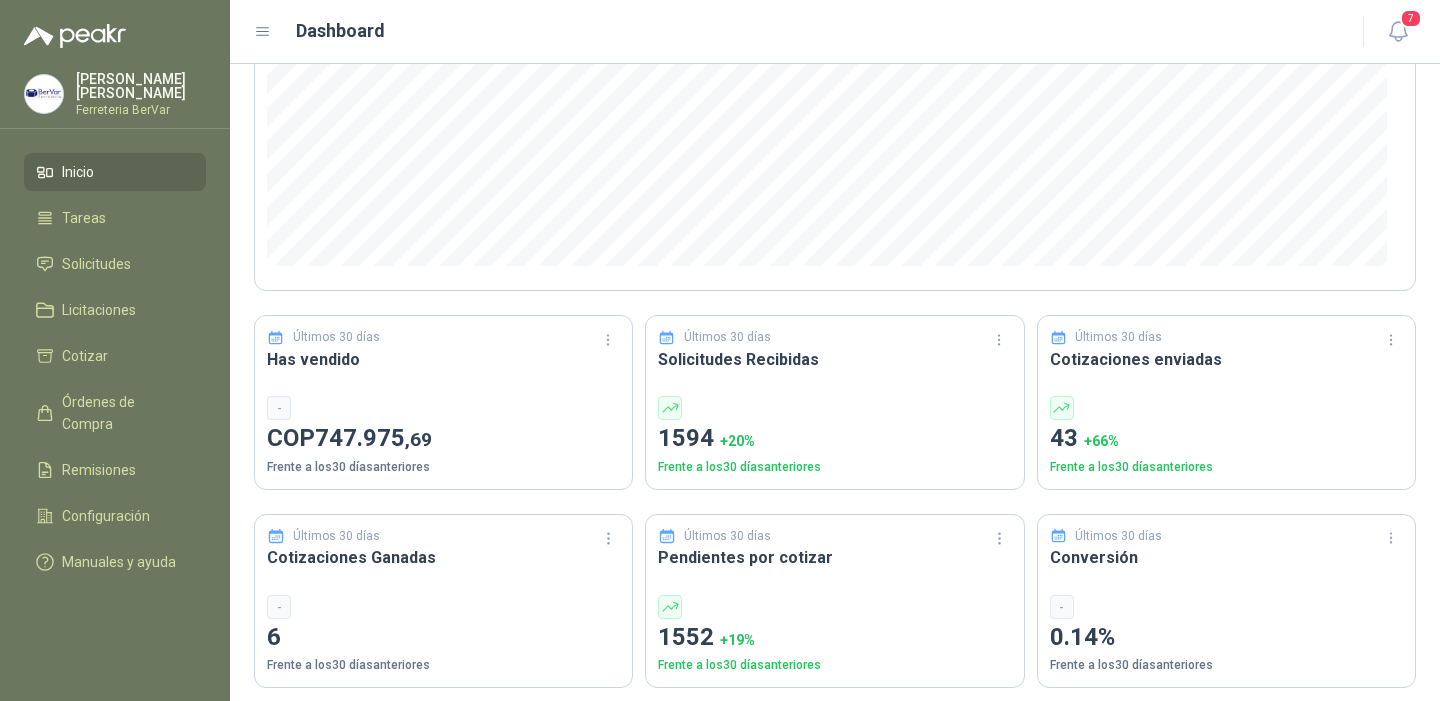 scroll, scrollTop: 0, scrollLeft: 0, axis: both 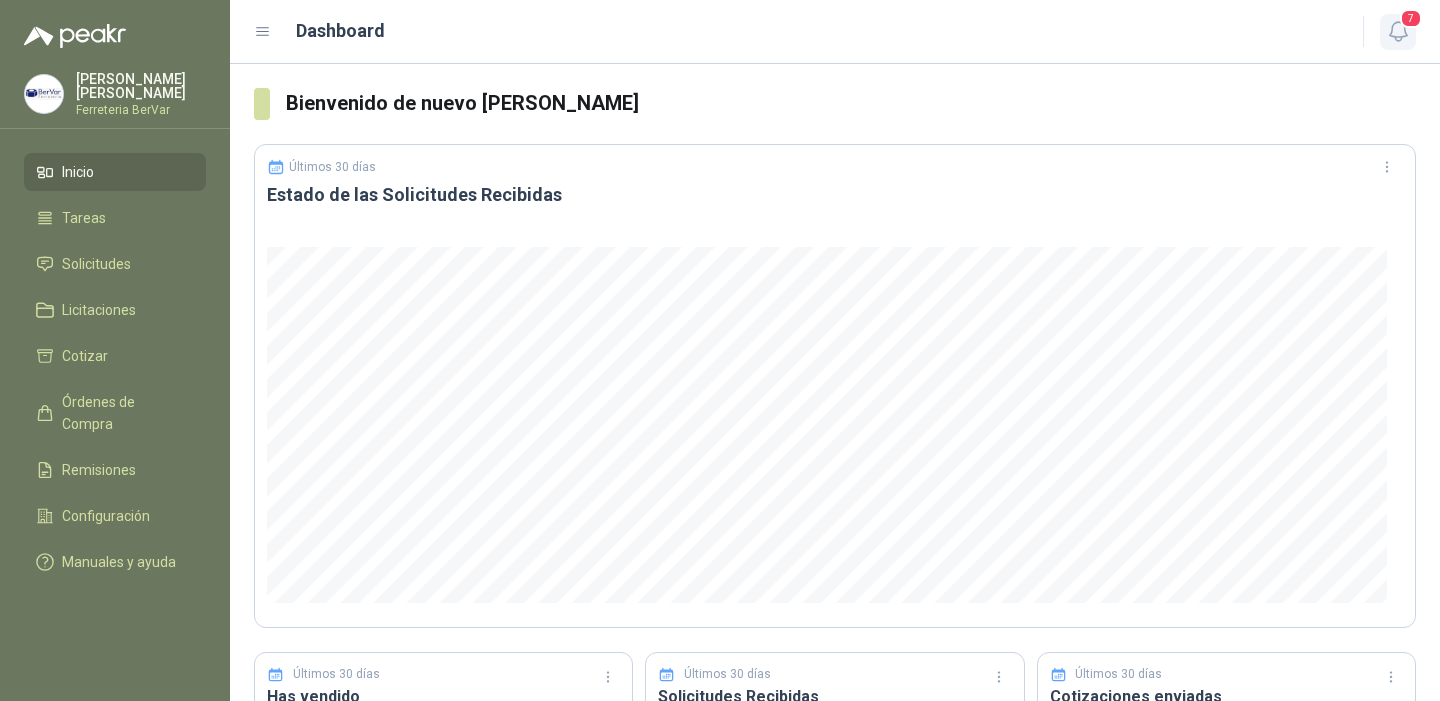 click 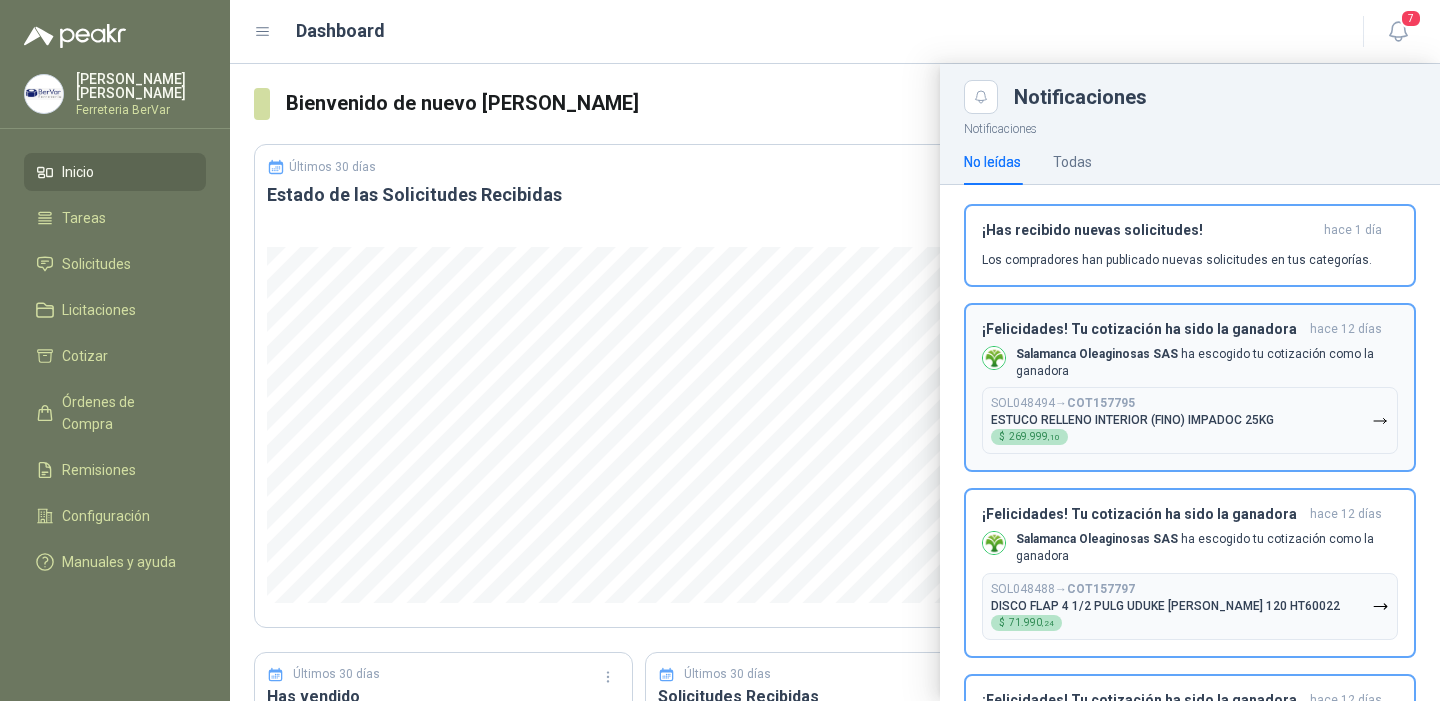 scroll, scrollTop: 0, scrollLeft: 0, axis: both 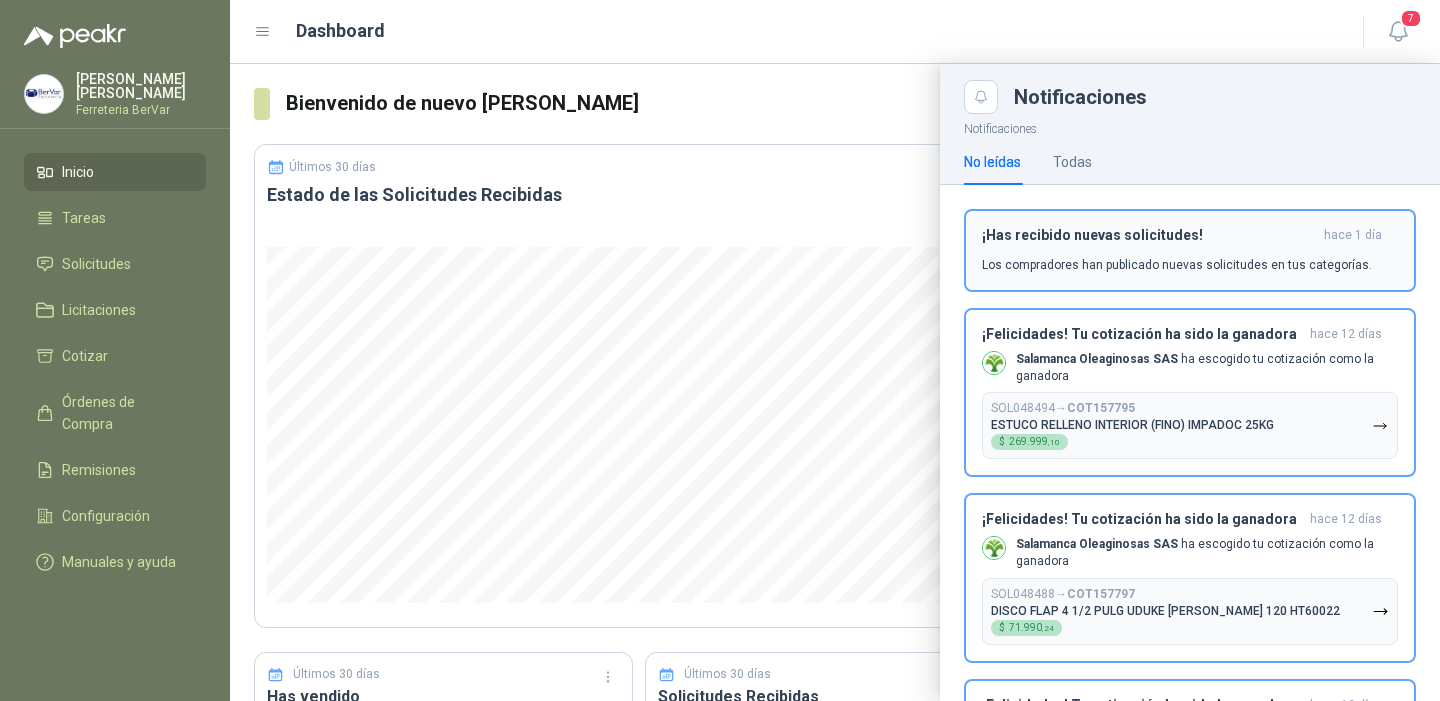click on "Los compradores han publicado nuevas solicitudes en tus categorías." at bounding box center [1177, 265] 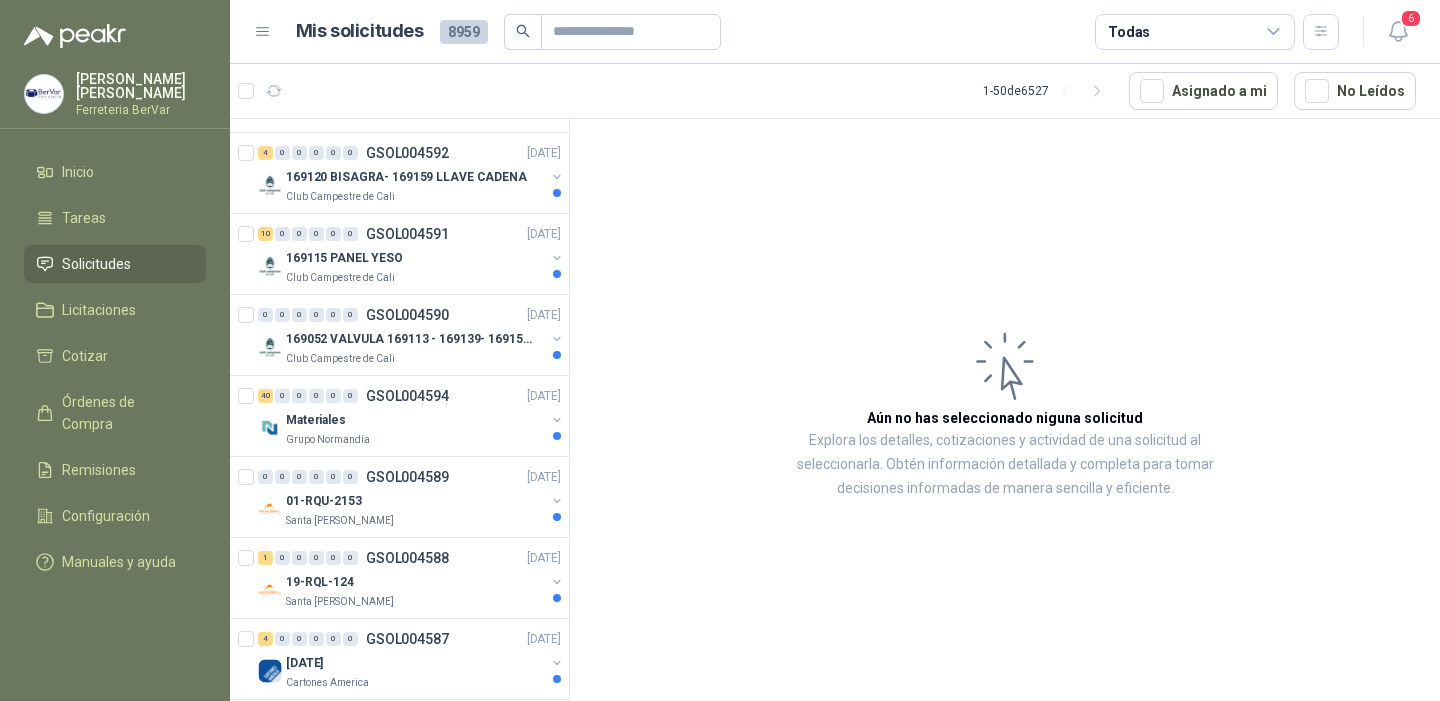 scroll, scrollTop: 0, scrollLeft: 0, axis: both 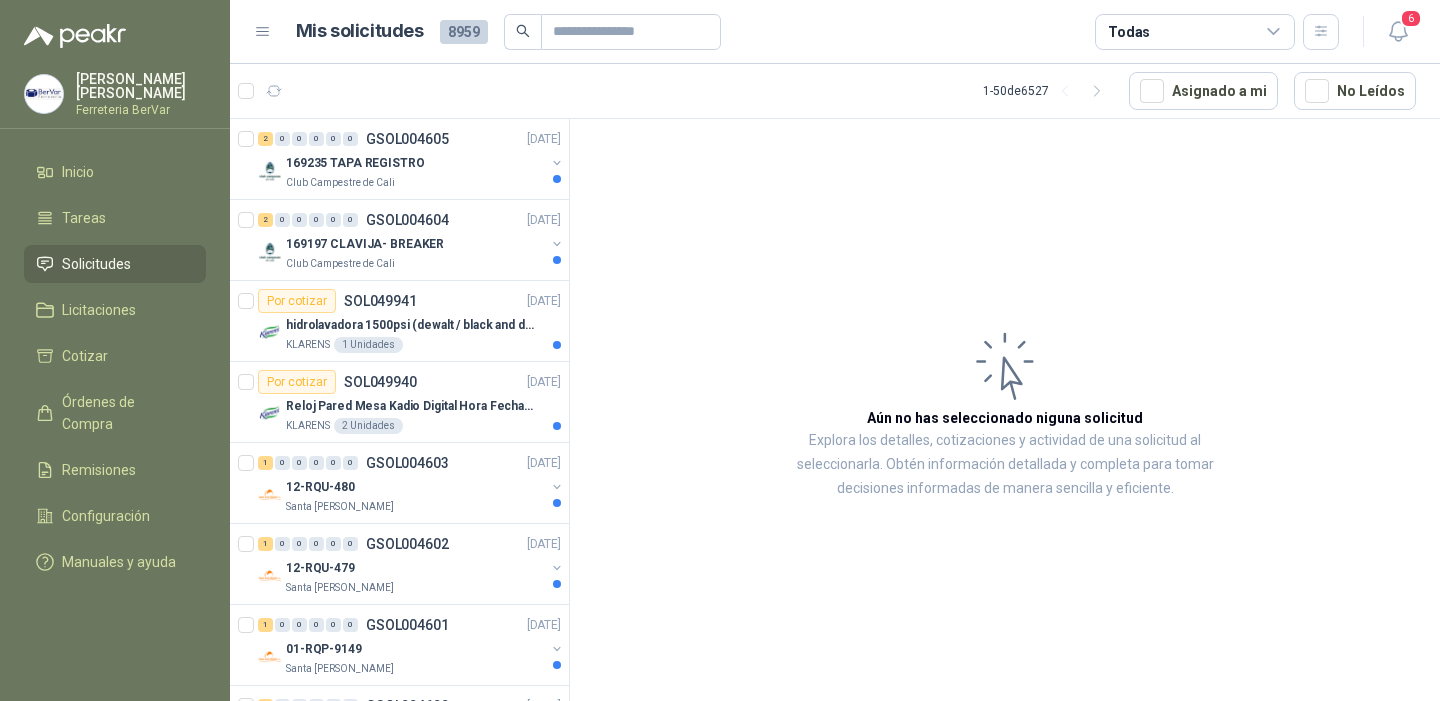 click 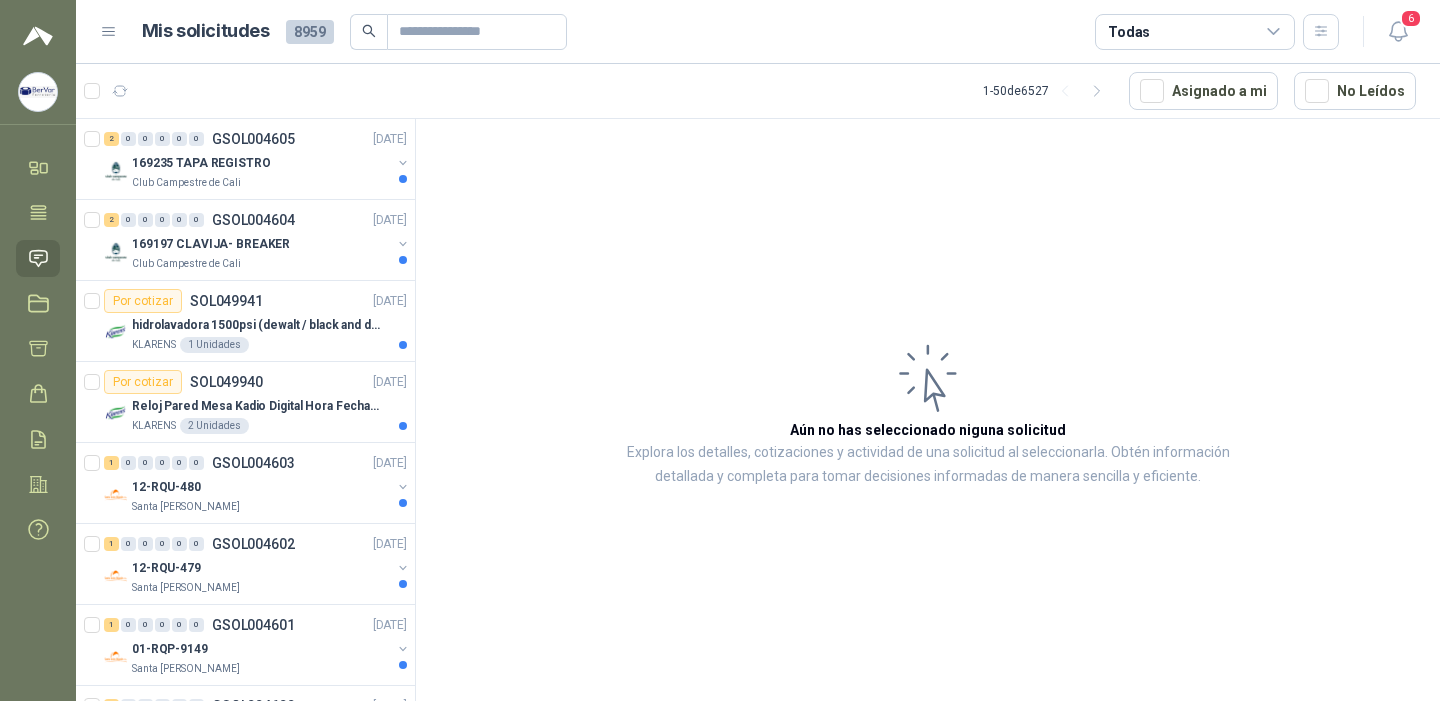 click 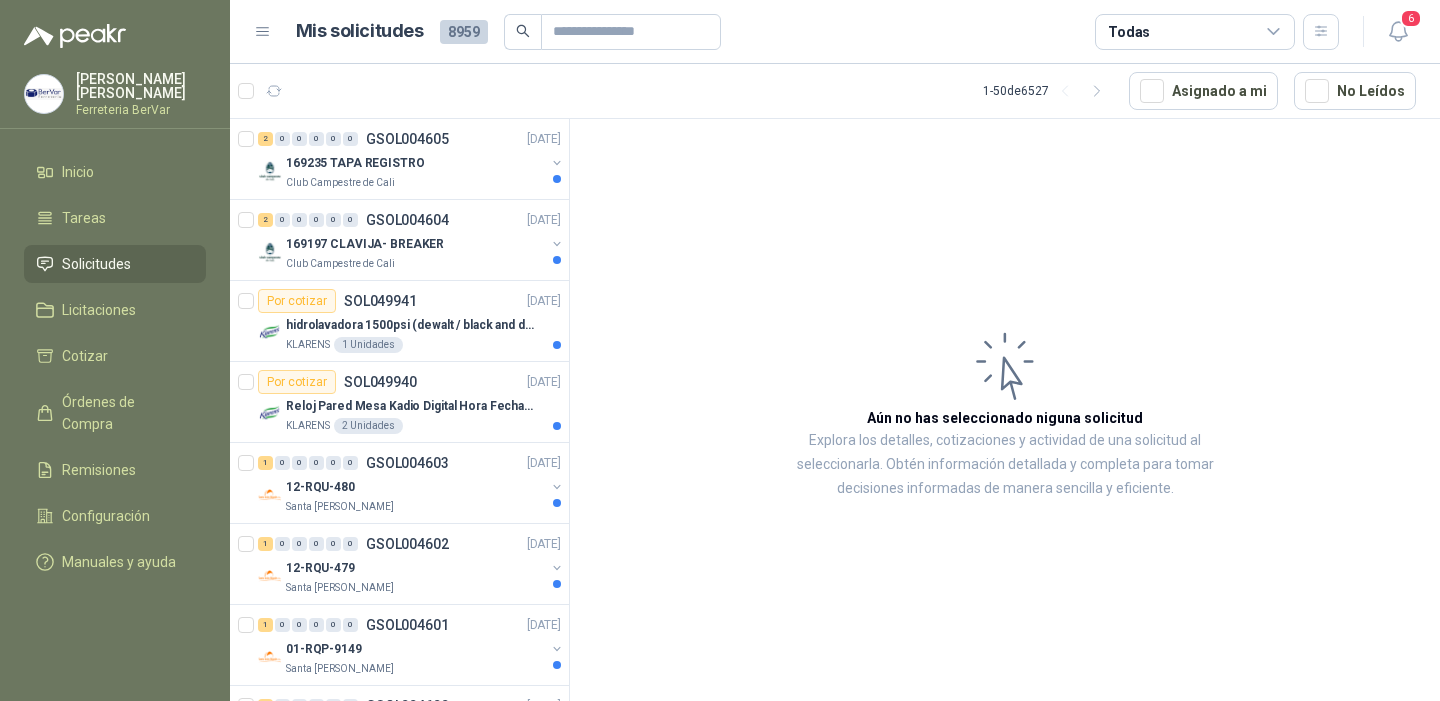 click on "8959" at bounding box center (464, 32) 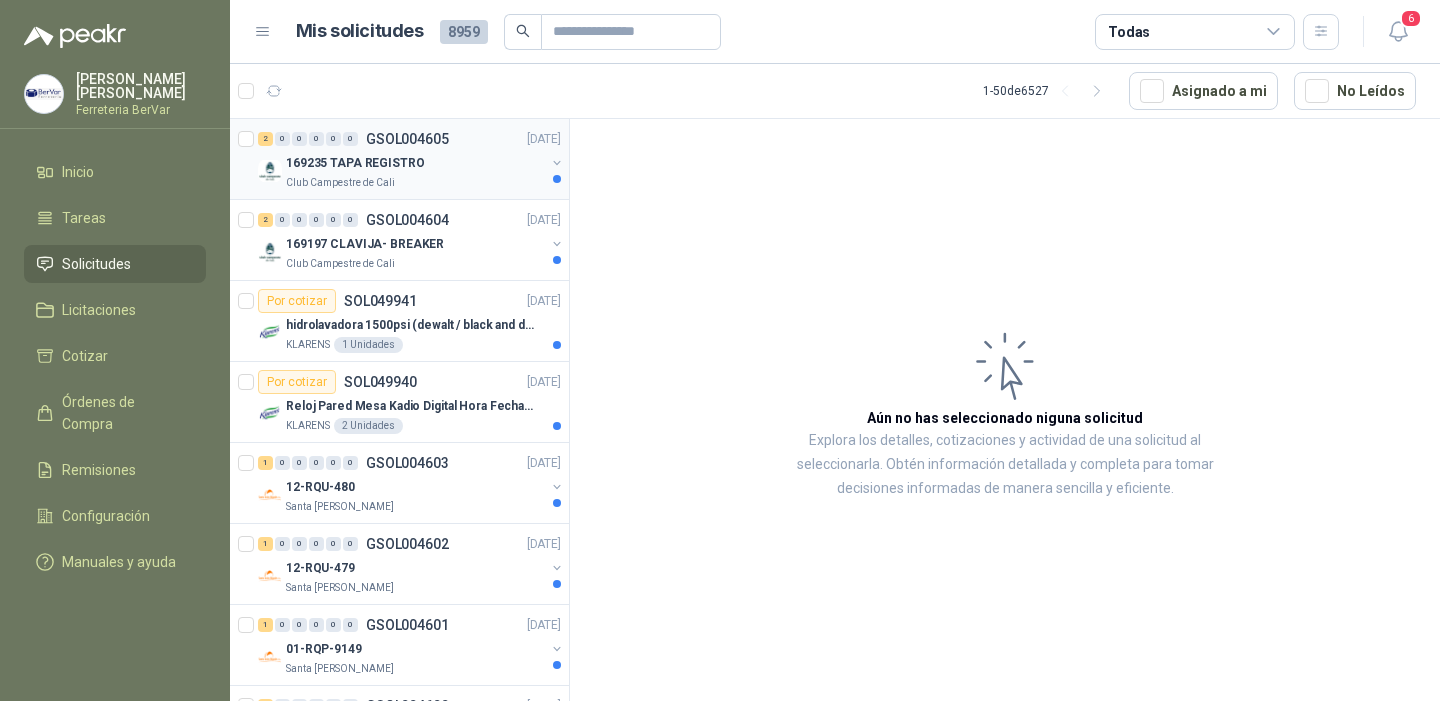 click at bounding box center [557, 163] 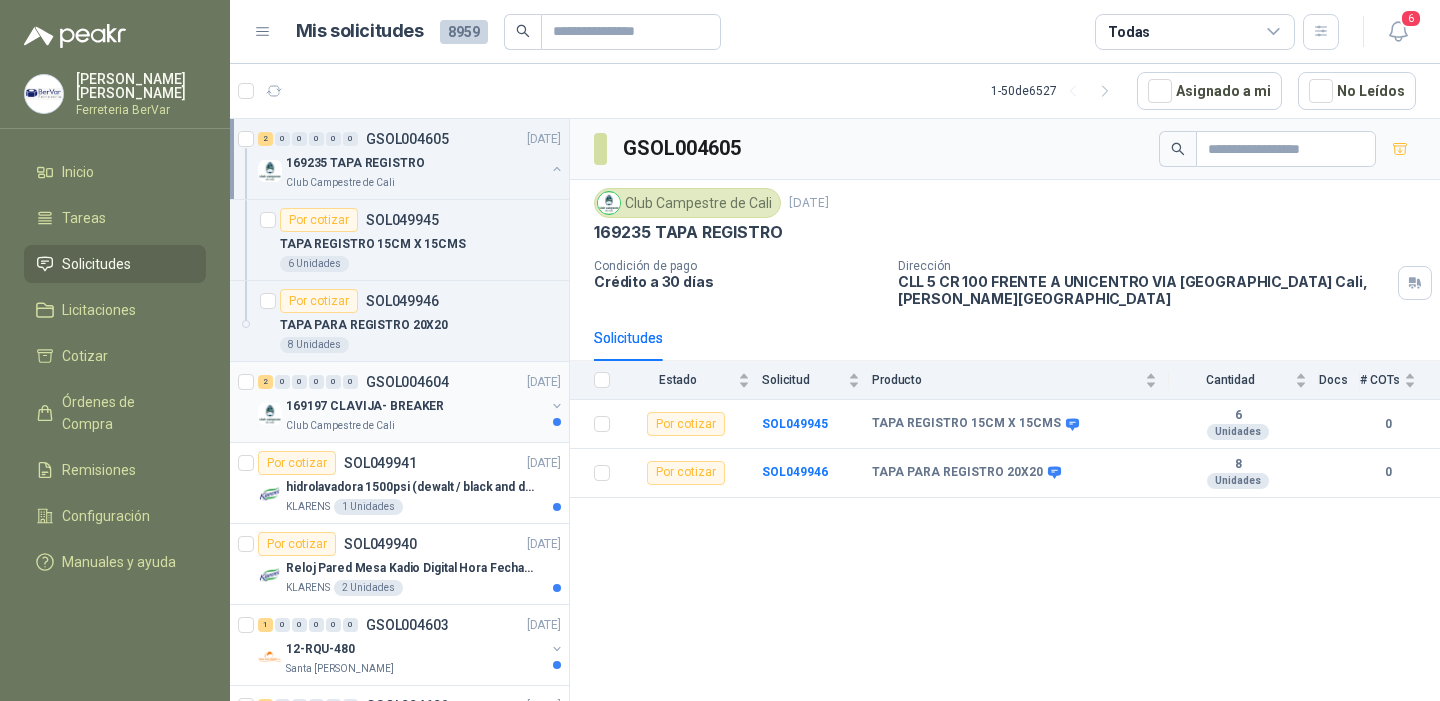 click on "169197 CLAVIJA- BREAKER" at bounding box center [415, 406] 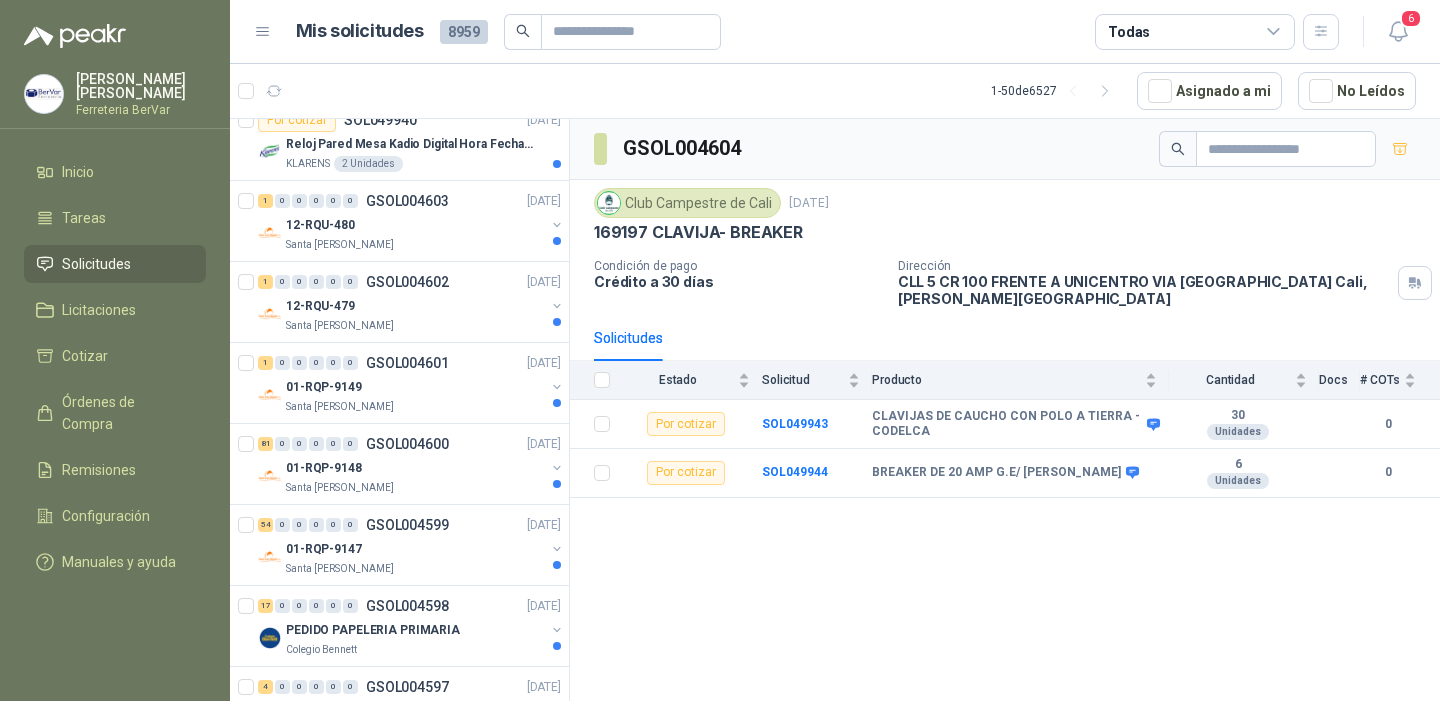 scroll, scrollTop: 0, scrollLeft: 0, axis: both 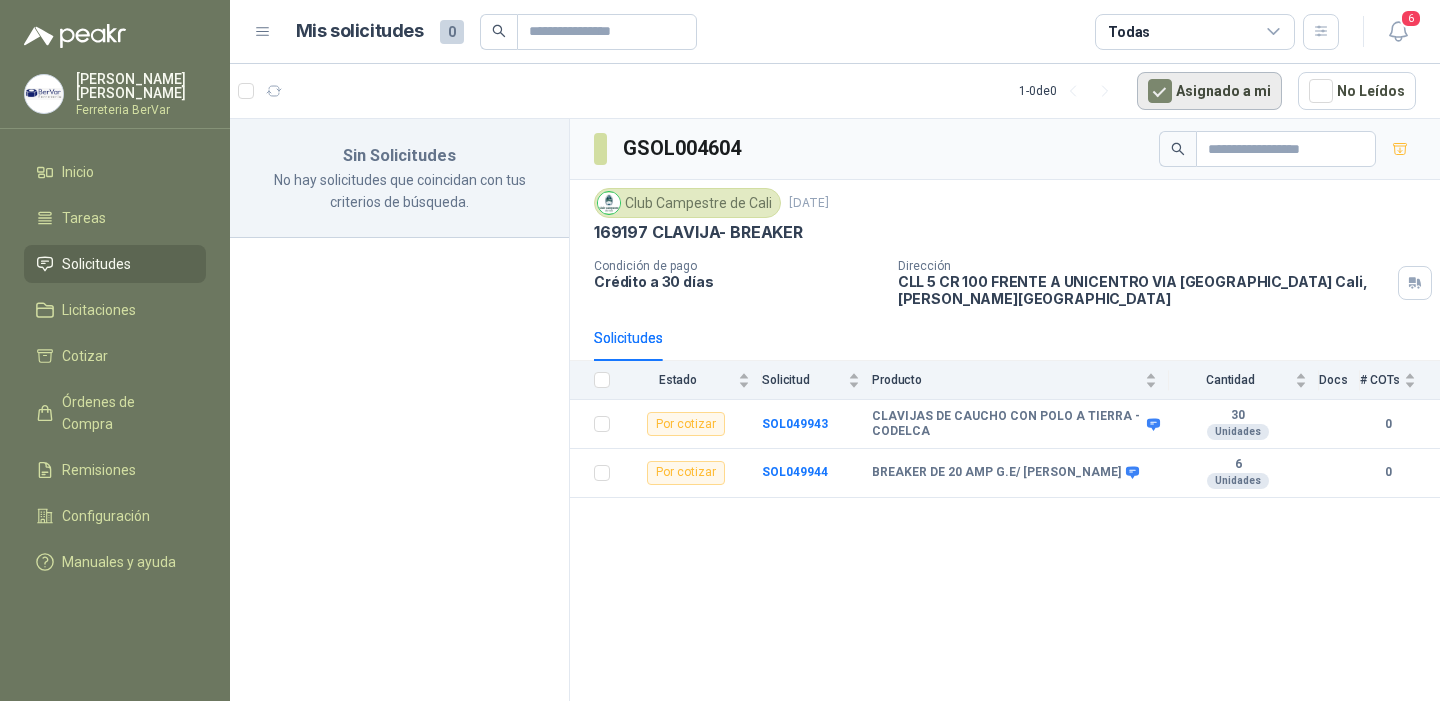 click on "Asignado a mi" at bounding box center [1209, 91] 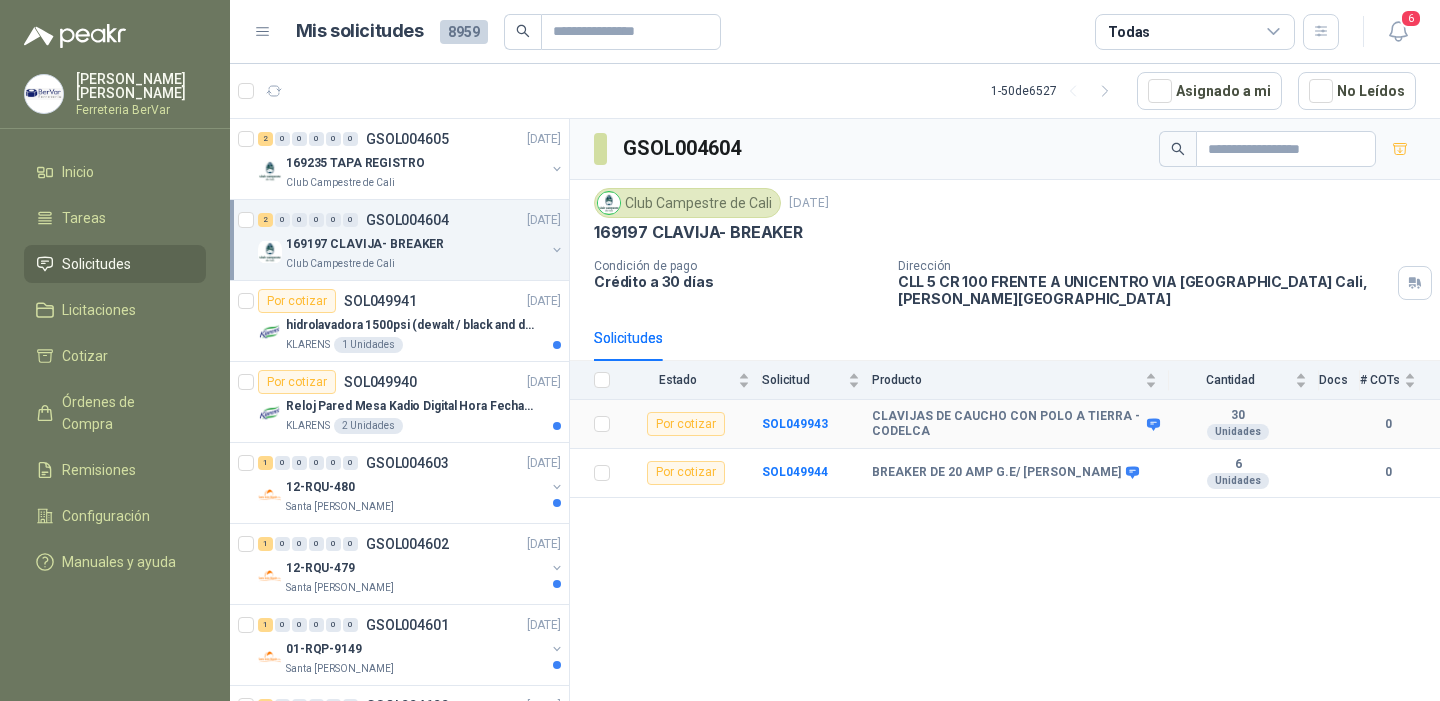 click on "Por cotizar" at bounding box center [686, 424] 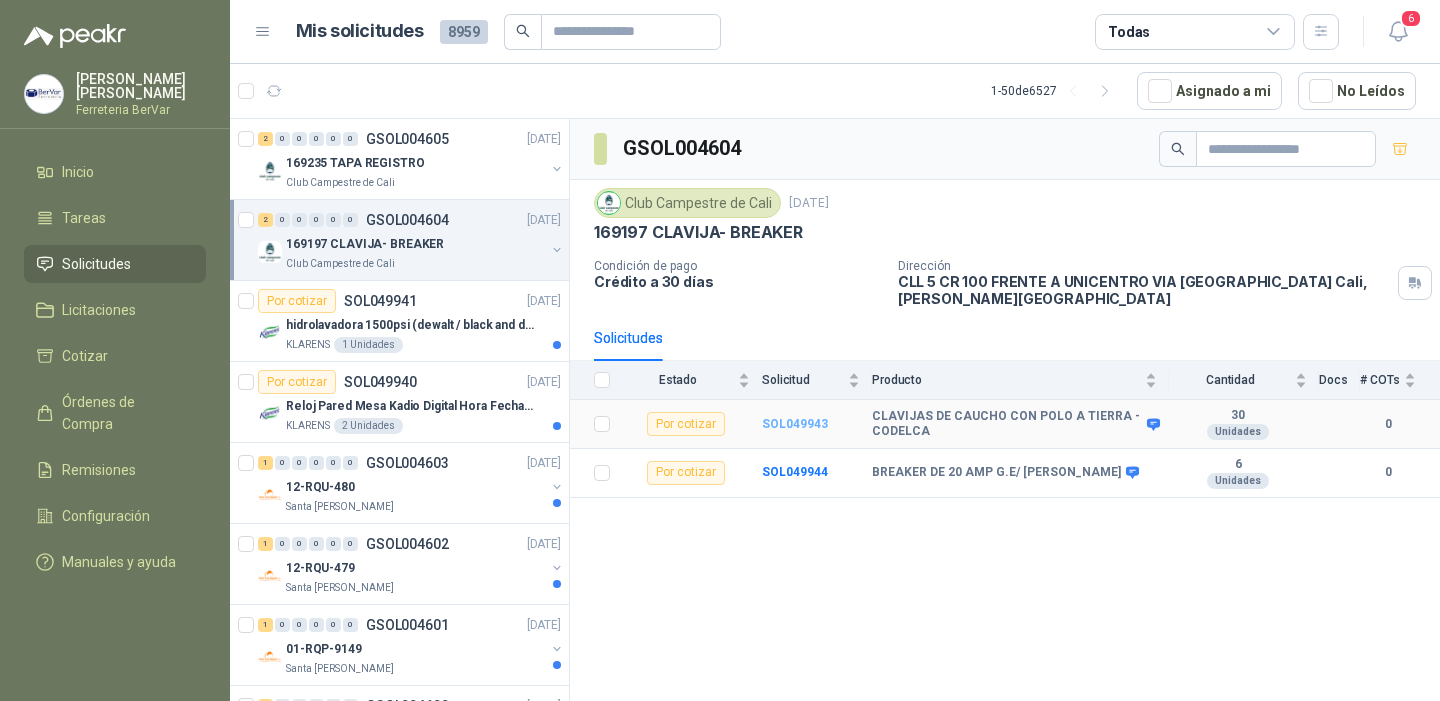 click on "SOL049943" at bounding box center (795, 424) 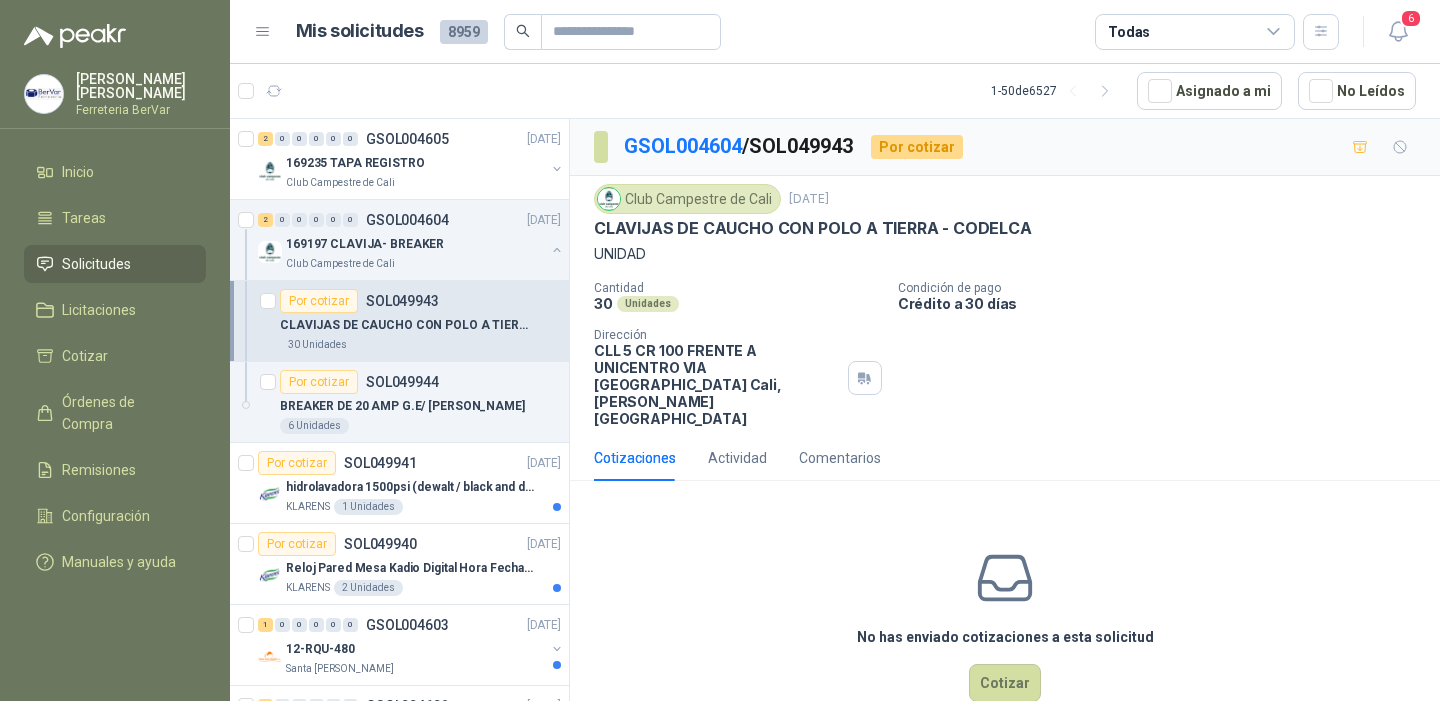 scroll, scrollTop: 10, scrollLeft: 0, axis: vertical 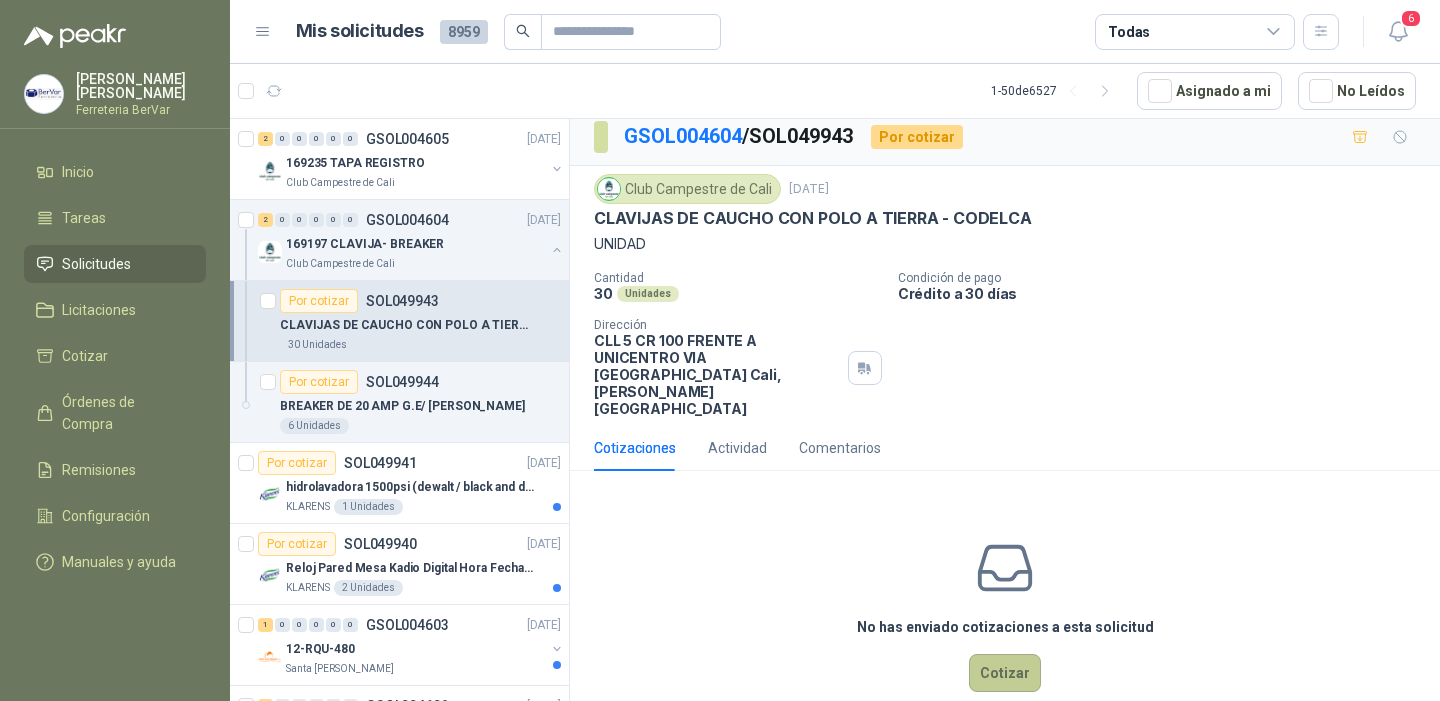 click on "Cotizar" at bounding box center [1005, 673] 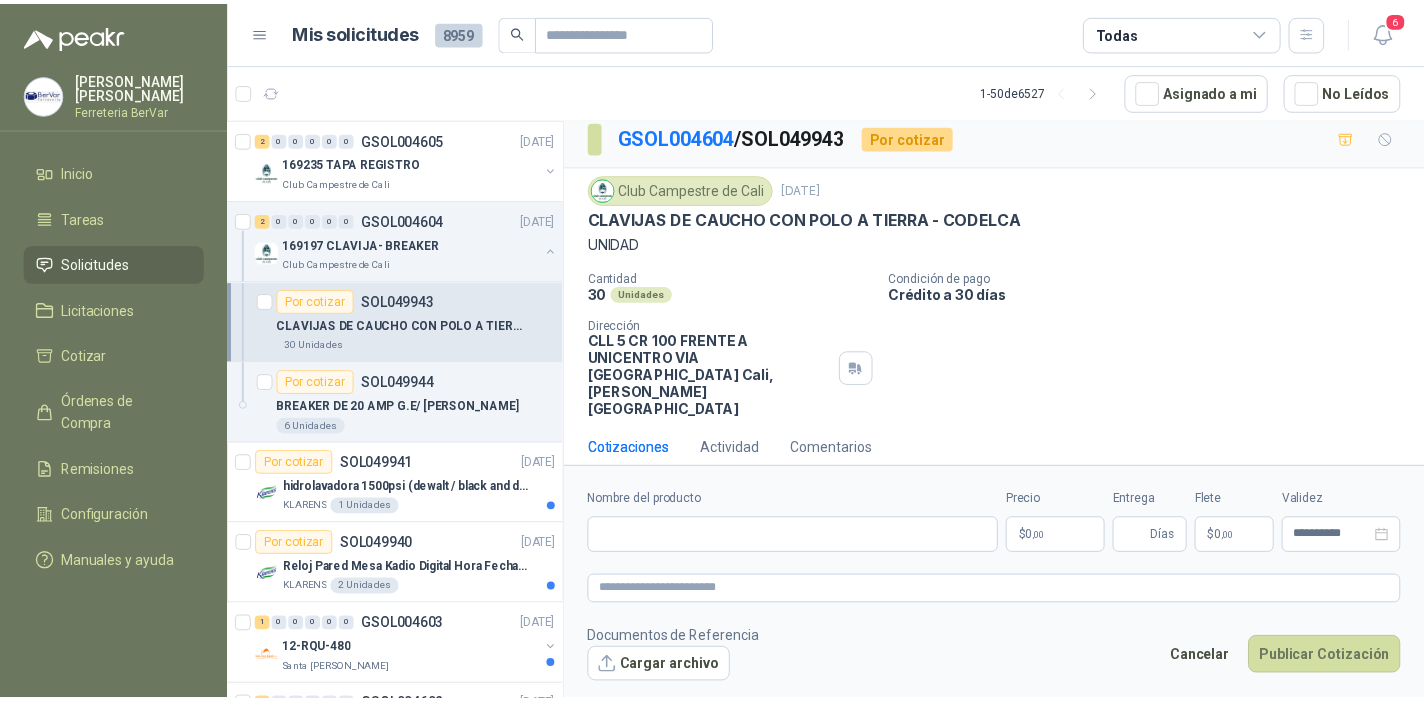 scroll, scrollTop: 0, scrollLeft: 0, axis: both 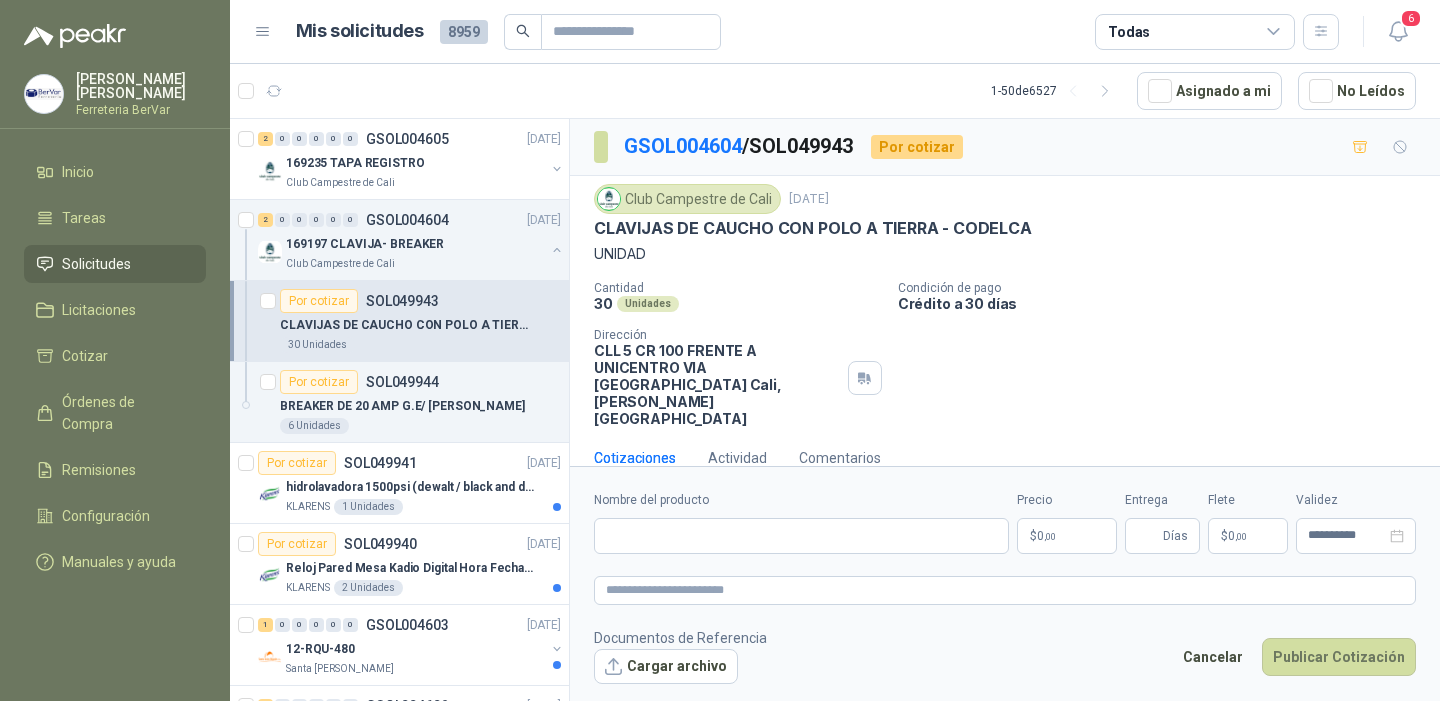 type 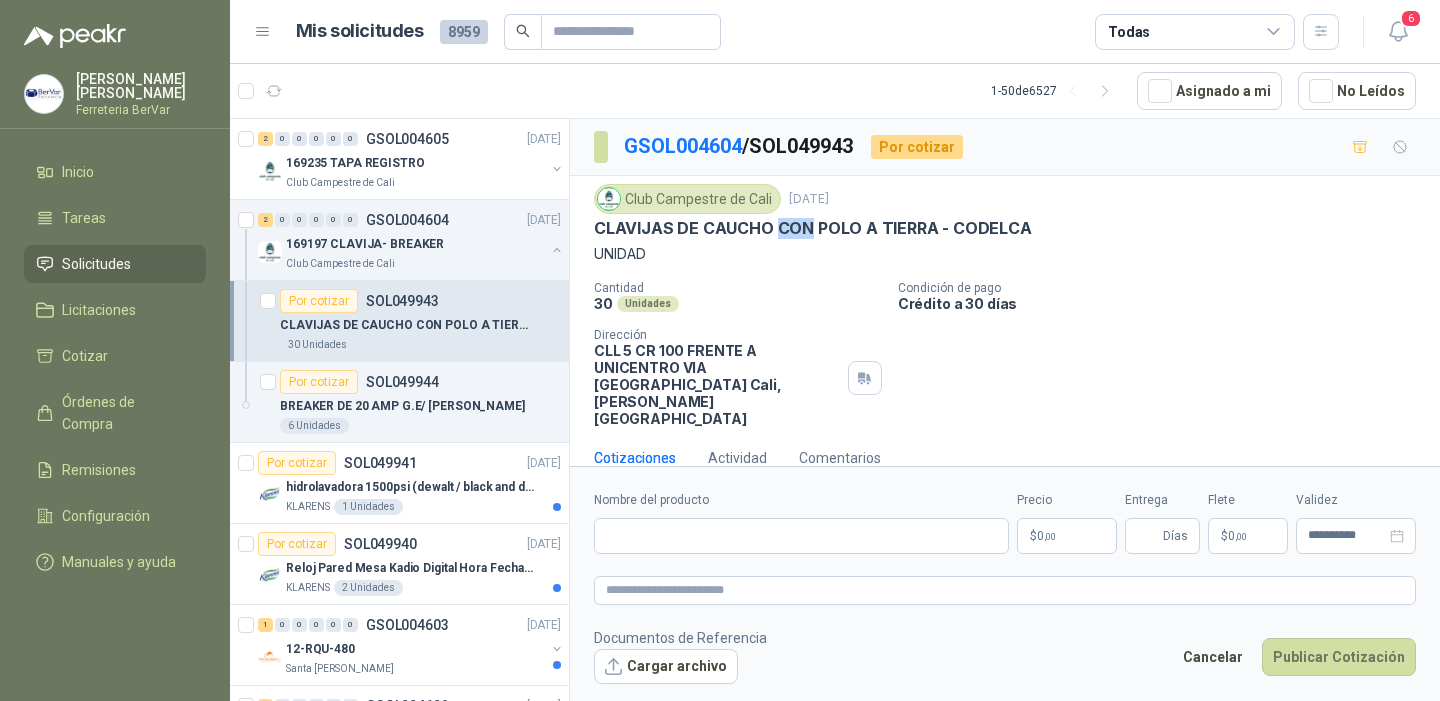 click on "CLAVIJAS DE CAUCHO CON POLO A TIERRA  - CODELCA" at bounding box center [813, 228] 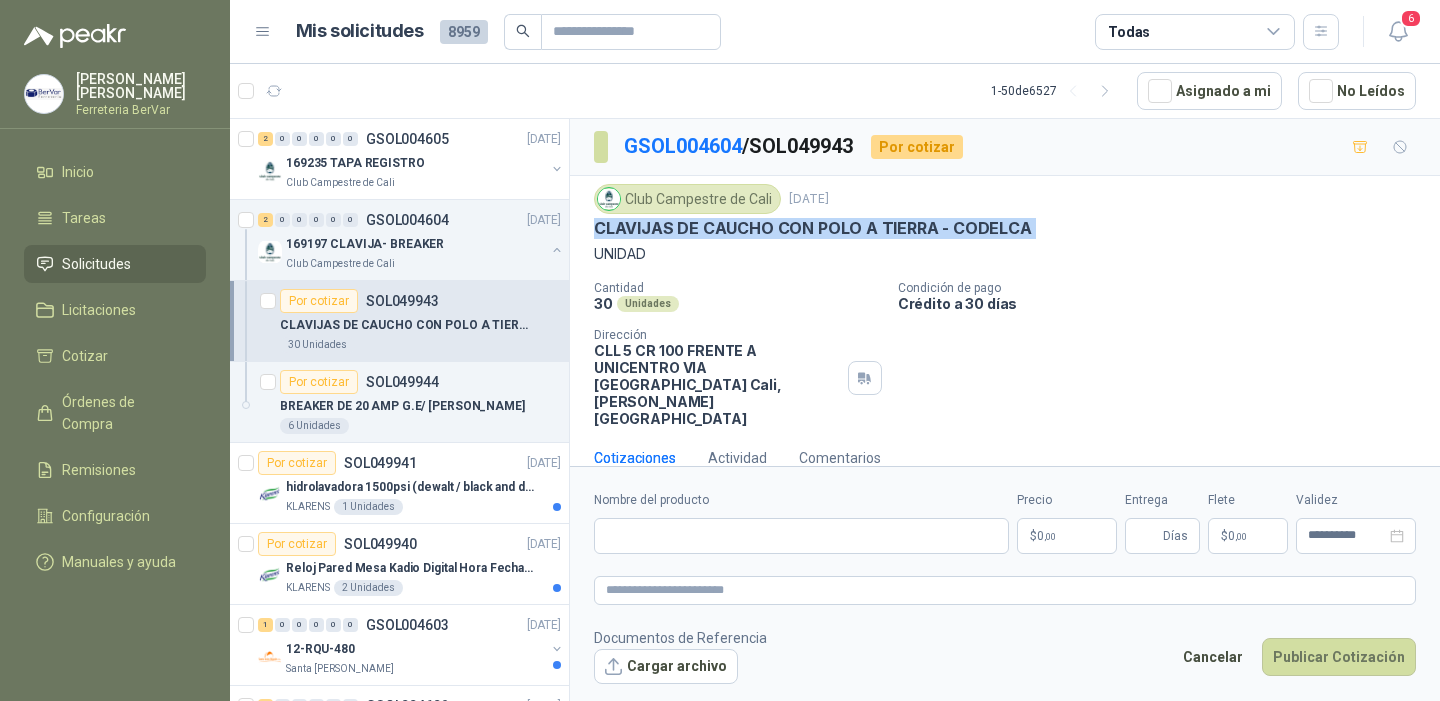 click on "CLAVIJAS DE CAUCHO CON POLO A TIERRA  - CODELCA" at bounding box center [813, 228] 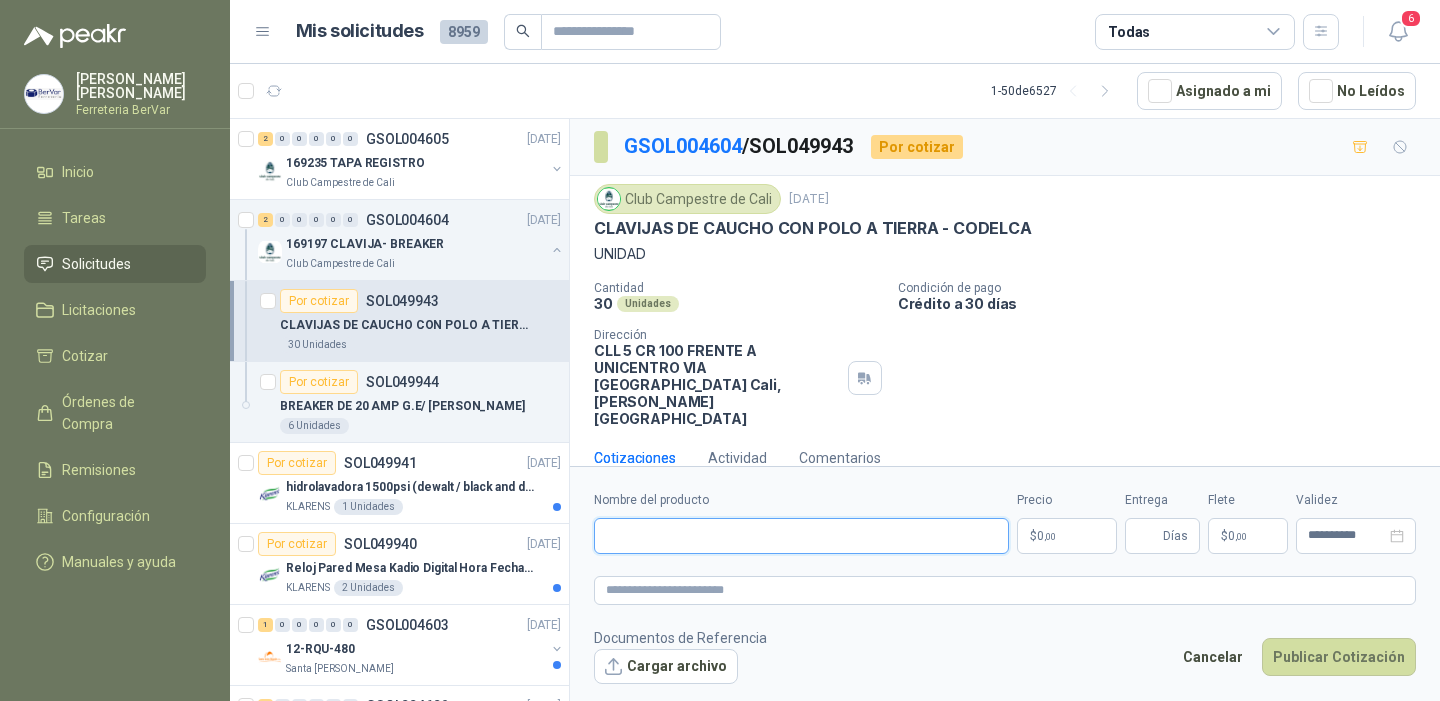 click on "Nombre del producto" at bounding box center (801, 536) 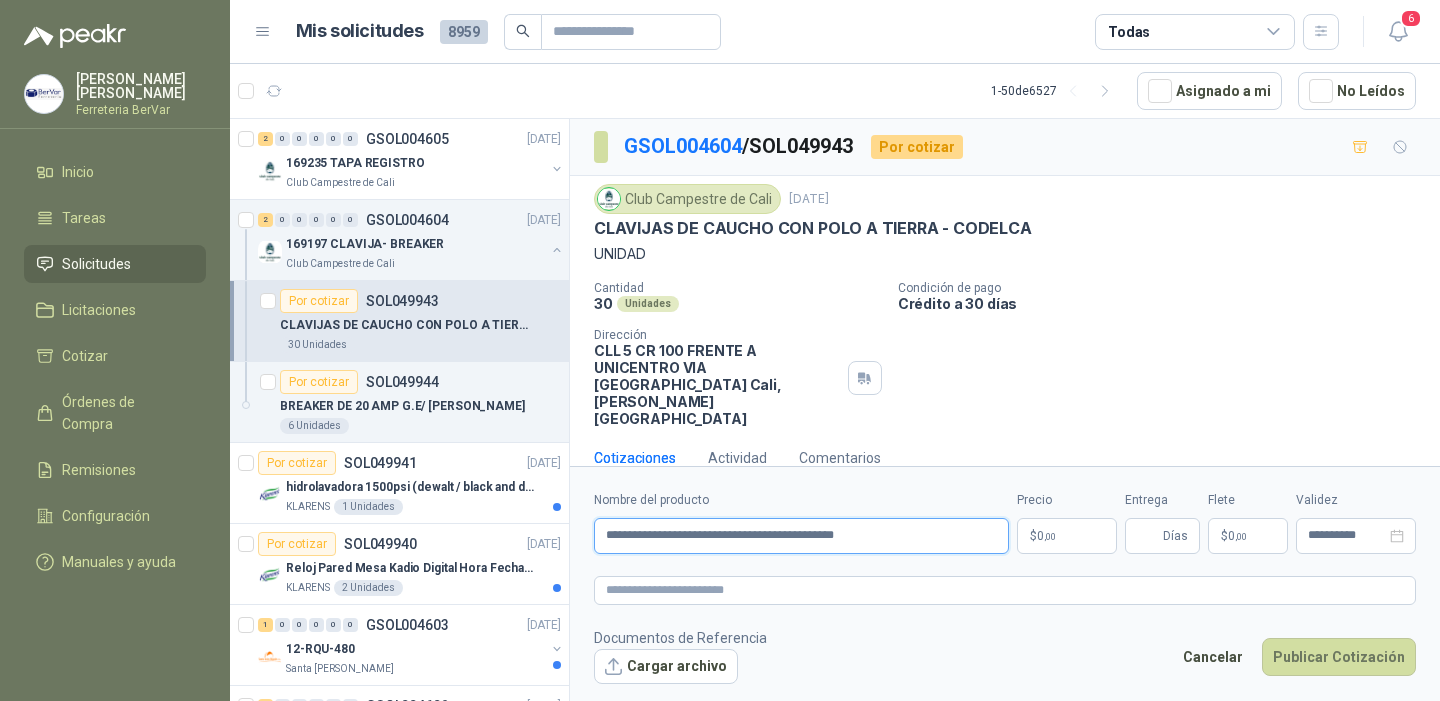 type on "**********" 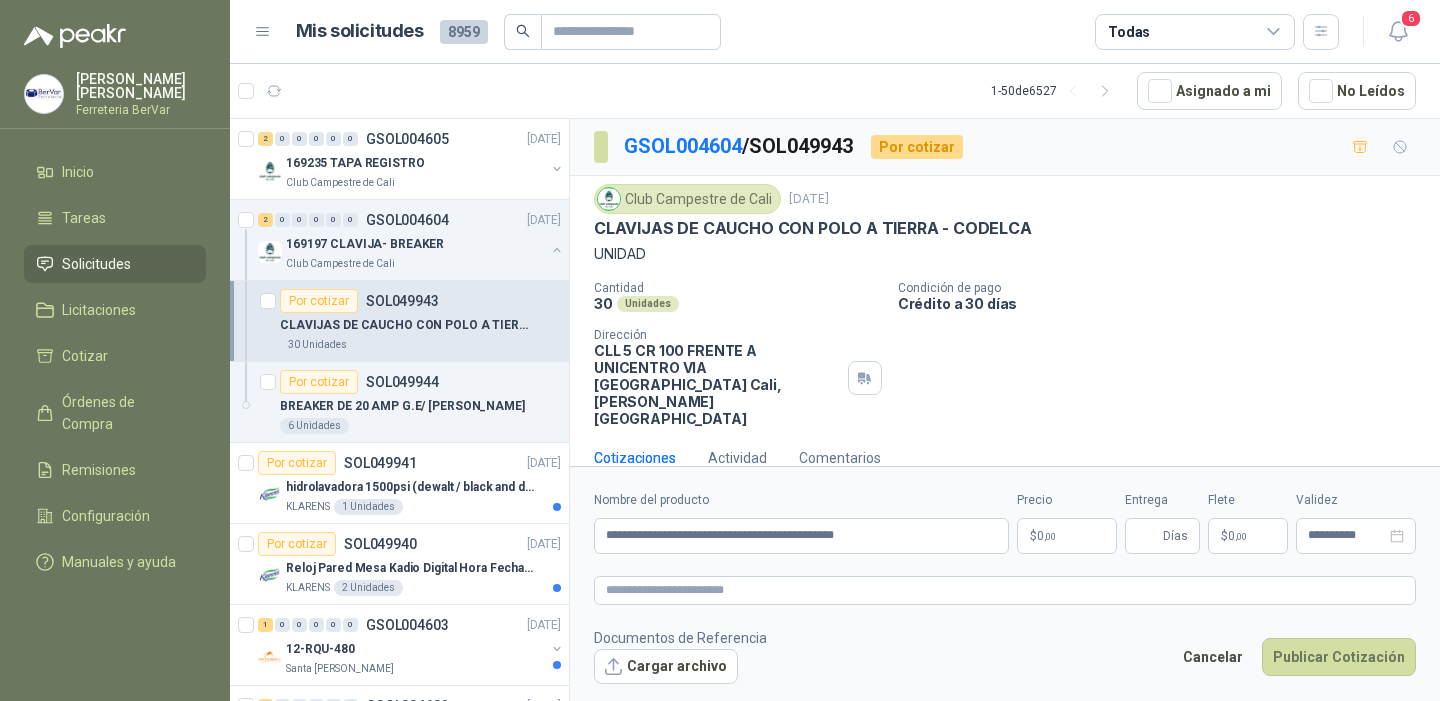 click on "[PERSON_NAME] BerVar   Inicio   Tareas   Solicitudes   Licitaciones   Cotizar   Órdenes de Compra   Remisiones   Configuración   Manuales y ayuda Mis solicitudes 8959 Todas 6 1 - 50  de  6527 Asignado a mi No Leídos 2   0   0   0   0   0   GSOL004605 [DATE]   169235   TAPA REGISTRO Club Campestre de Cali   2   0   0   0   0   0   GSOL004604 [DATE]   169197 CLAVIJA- BREAKER Club Campestre de Cali   Por cotizar SOL049943 CLAVIJAS DE CAUCHO CON POLO A TIERRA  - CODELCA 30   Unidades Por cotizar SOL049944 BREAKER DE 20 AMP   G.E/ [PERSON_NAME] 6   Unidades Por cotizar SOL049941 [DATE]   hidrolavadora 1500psi (dewalt / black and deker) KLARENS 1   Unidades Por cotizar SOL049940 [DATE]   Reloj Pared Mesa Kadio Digital Hora Fecha Alarma KLARENS 2   Unidades 1   0   0   0   0   0   GSOL004603 [DATE]   12-RQU-480 Santa [PERSON_NAME]   1   0   0   0   0   0   GSOL004602 [DATE]   12-RQU-479 Santa [PERSON_NAME]   1   0   0   0   0   0   GSOL004601 [DATE]   01-RQP-9149 [GEOGRAPHIC_DATA][PERSON_NAME]   81   0" at bounding box center (720, 350) 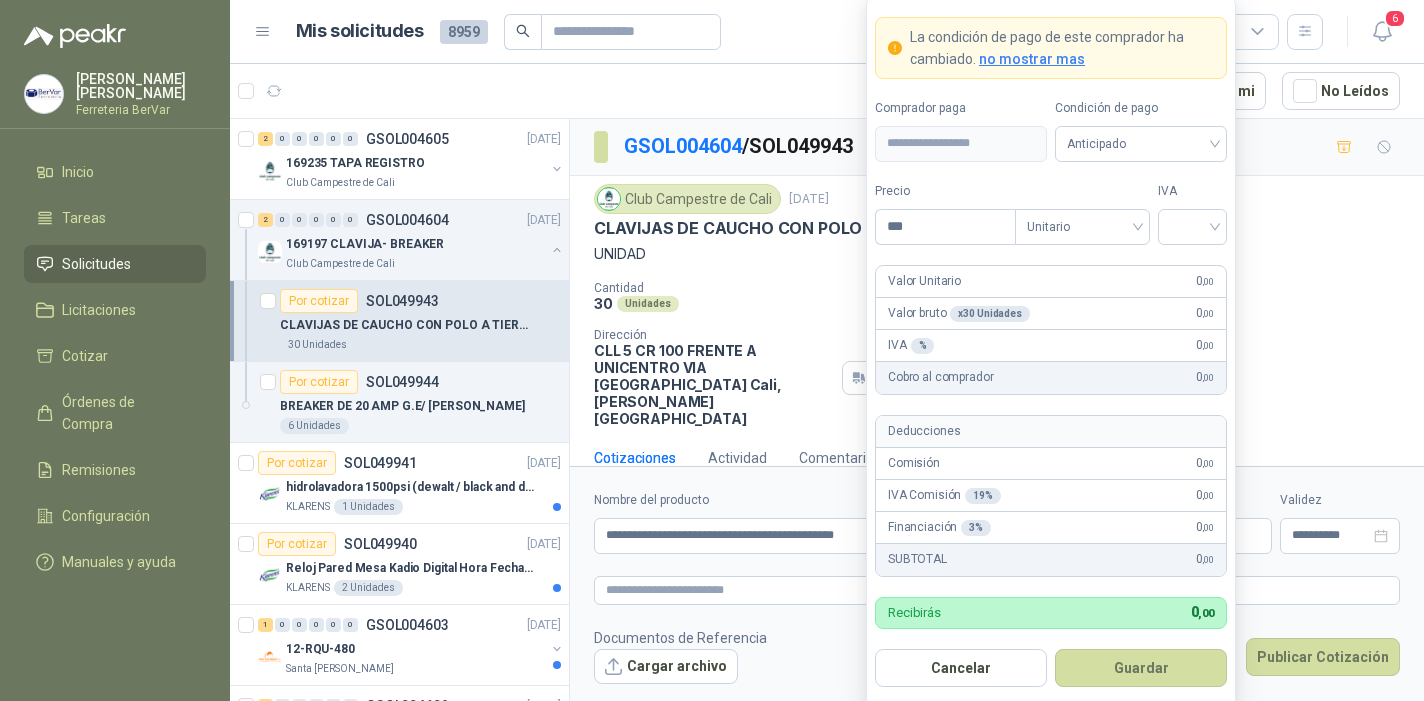 type 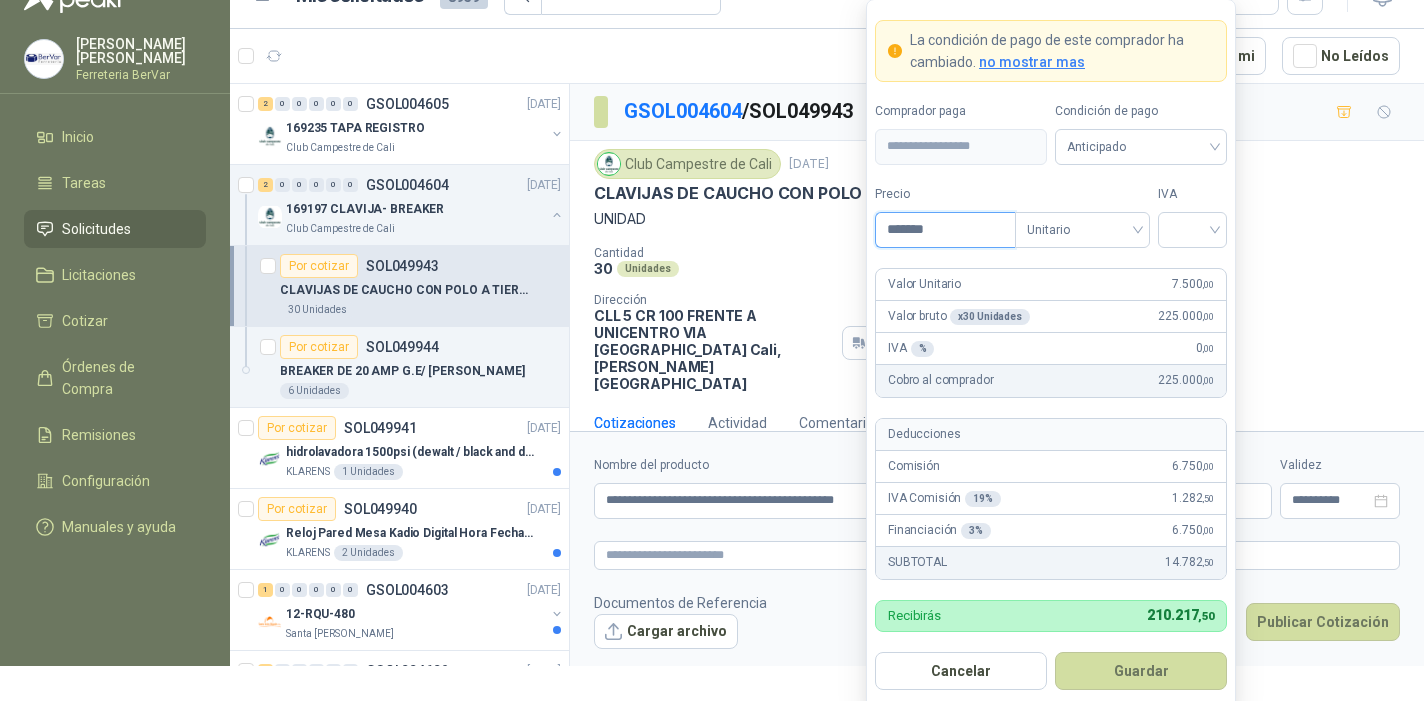 scroll, scrollTop: 38, scrollLeft: 0, axis: vertical 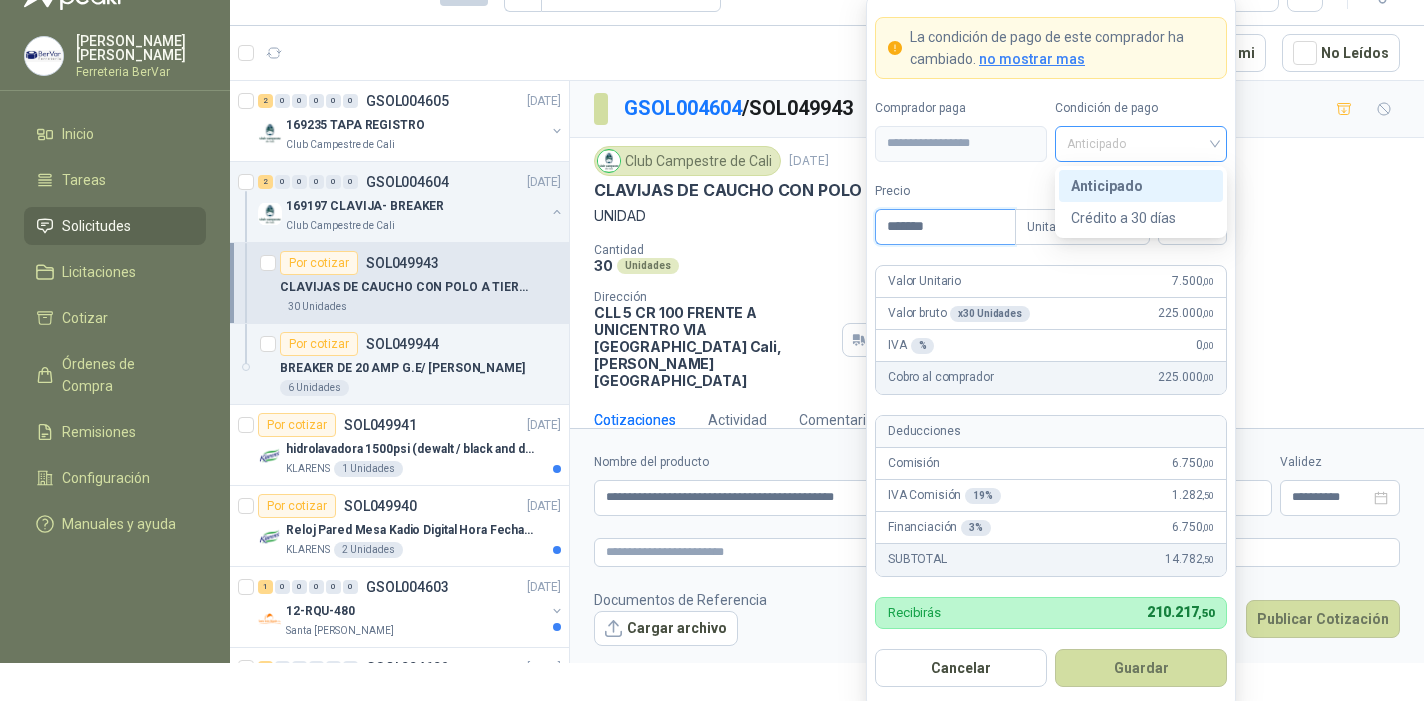 click on "Anticipado" at bounding box center (1141, 144) 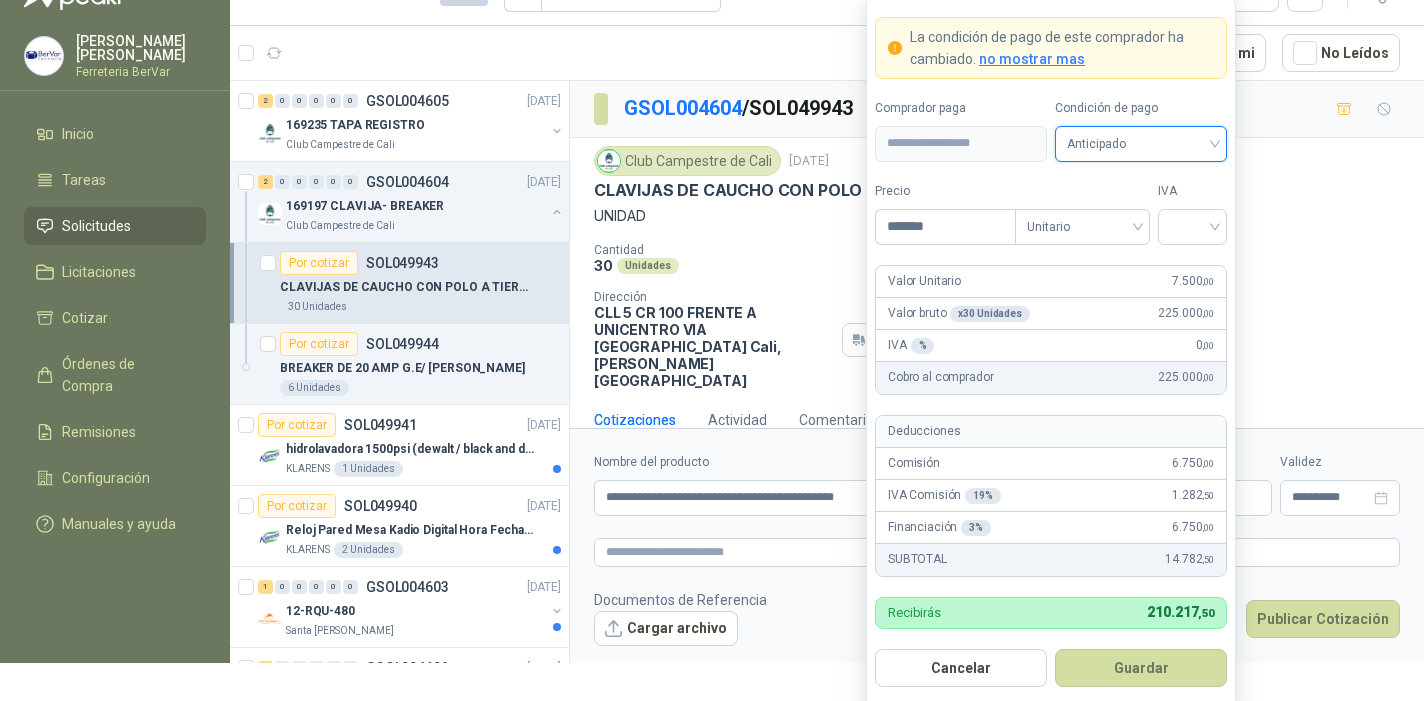 click on "Anticipado" at bounding box center (1141, 144) 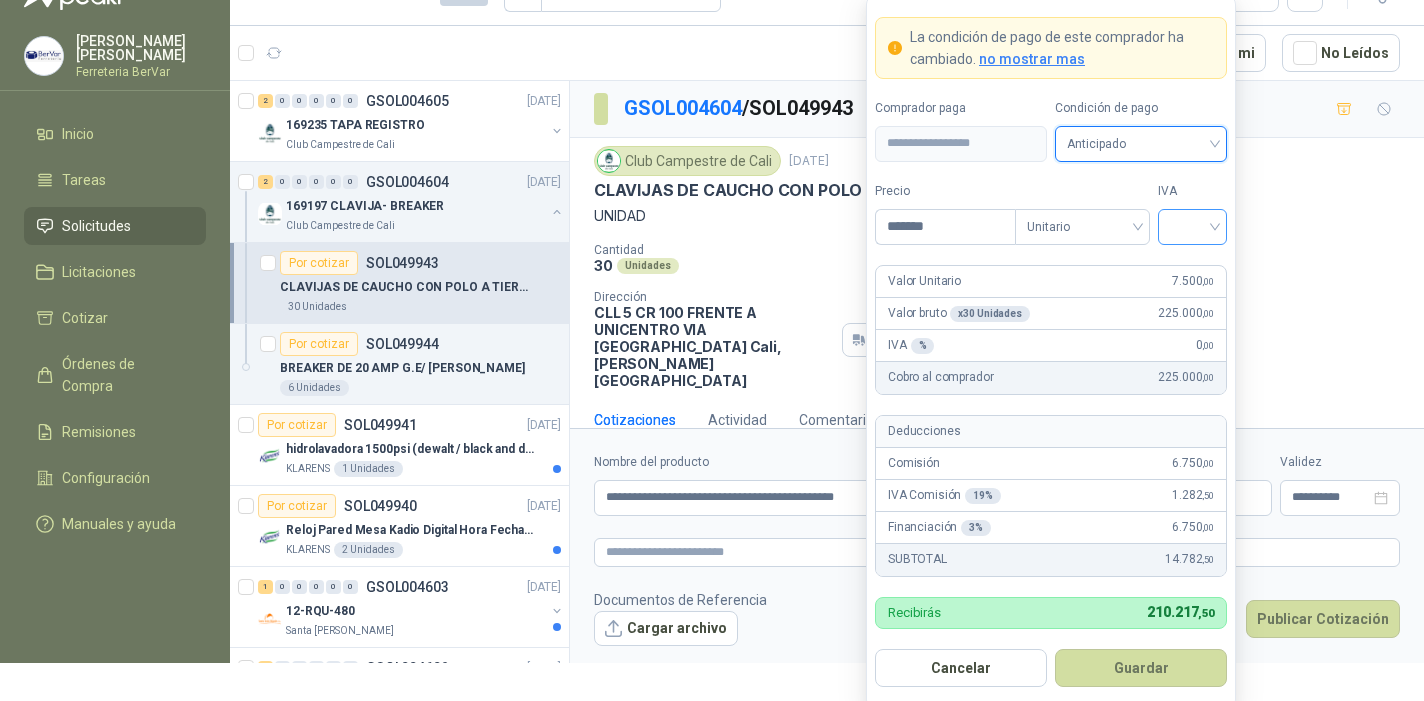 click at bounding box center (1192, 225) 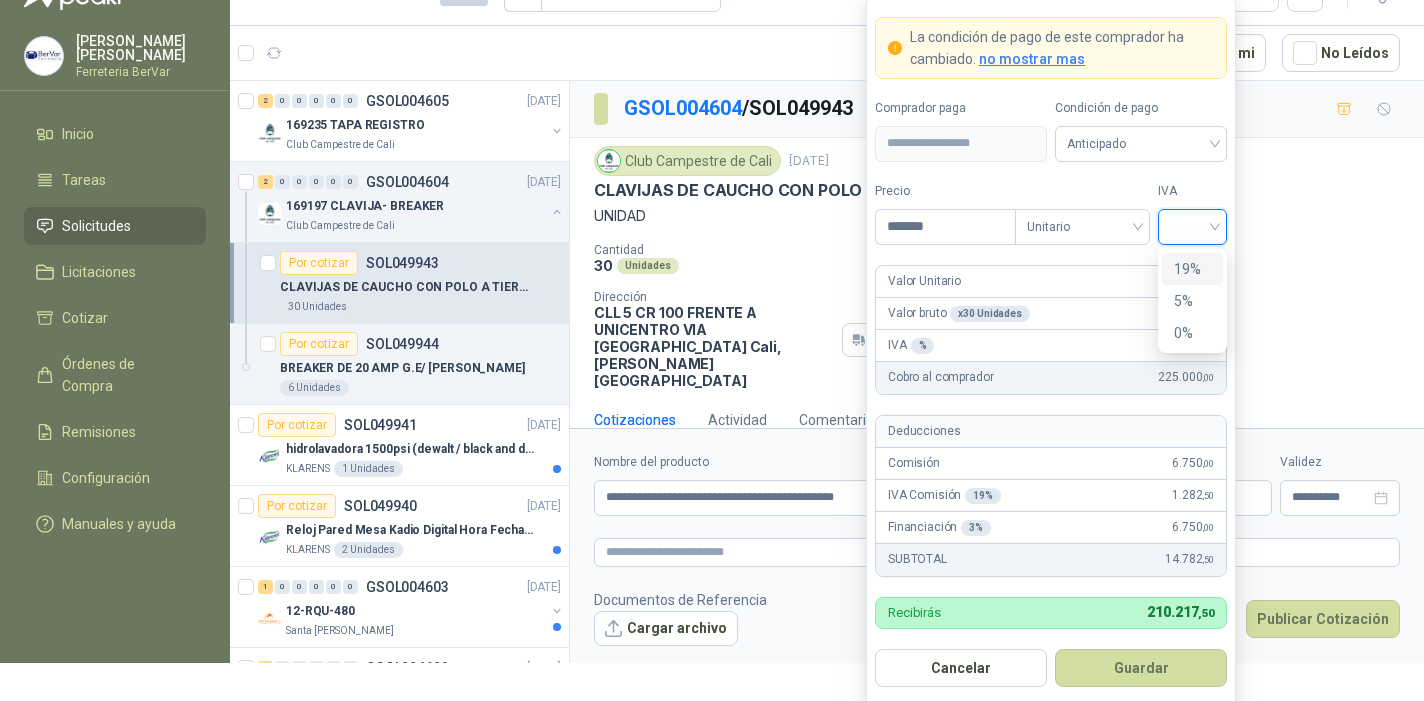 click on "19%" at bounding box center [1192, 269] 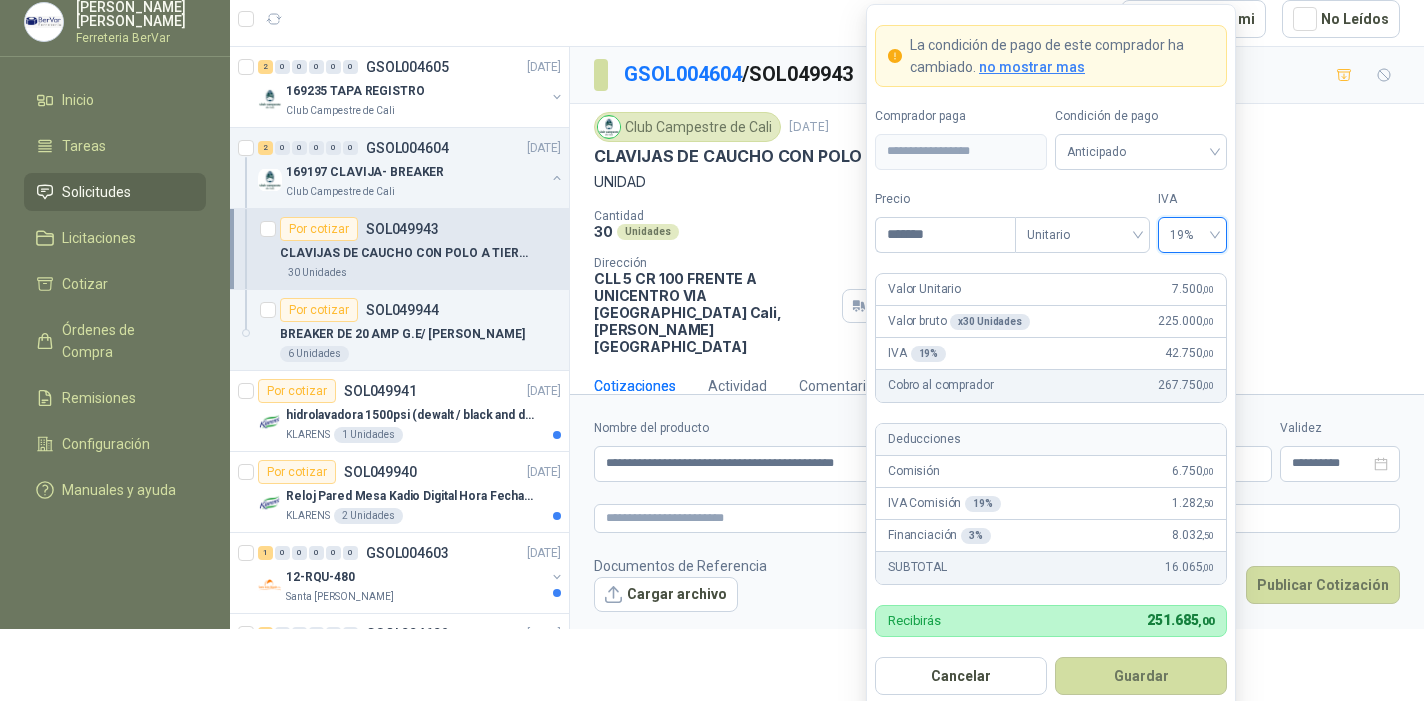 scroll, scrollTop: 94, scrollLeft: 0, axis: vertical 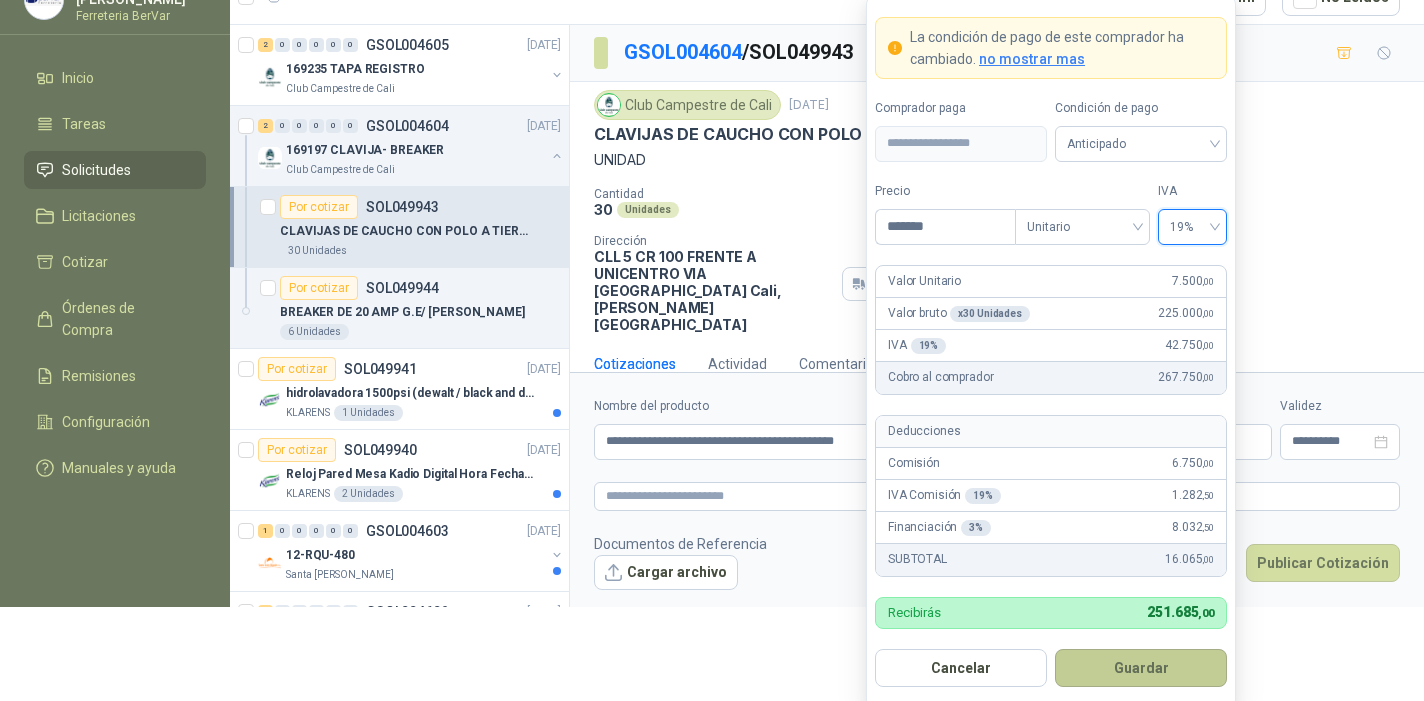 click on "Guardar" at bounding box center [1141, 668] 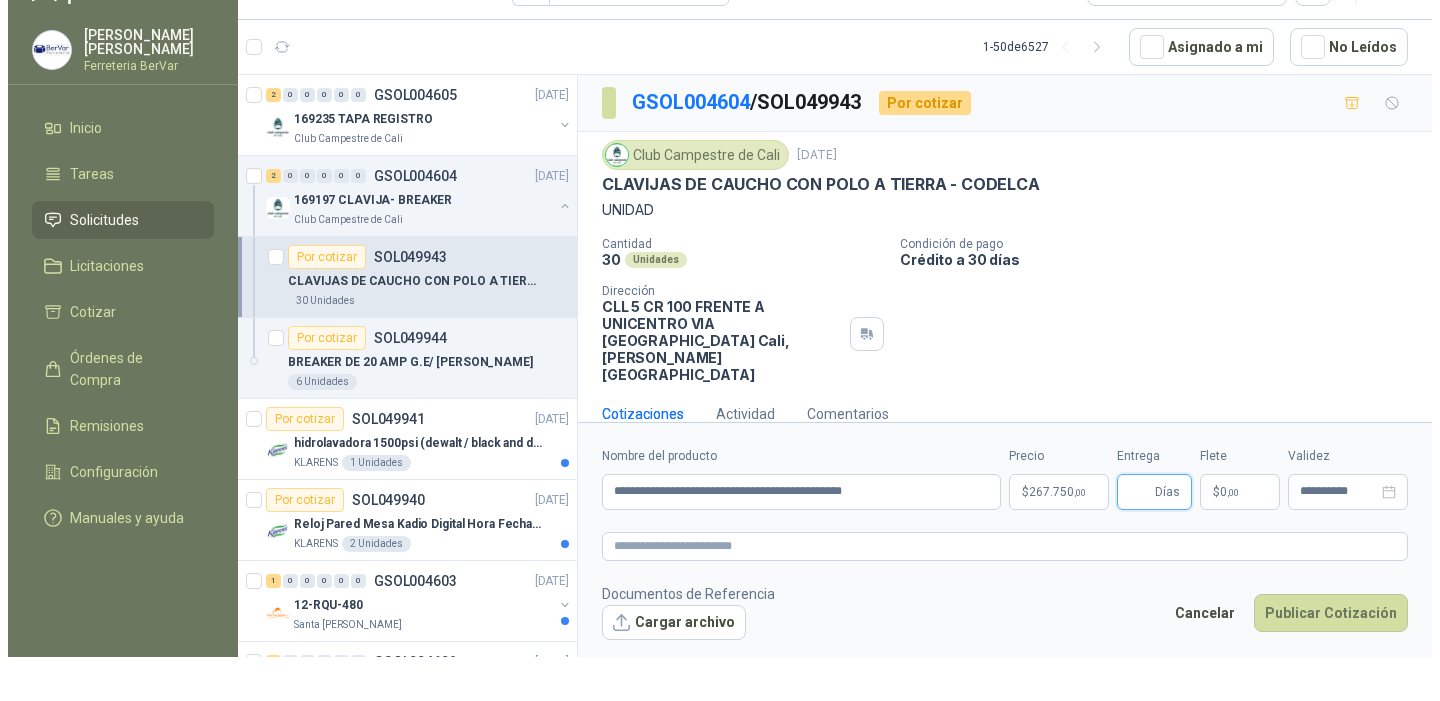 scroll, scrollTop: 0, scrollLeft: 0, axis: both 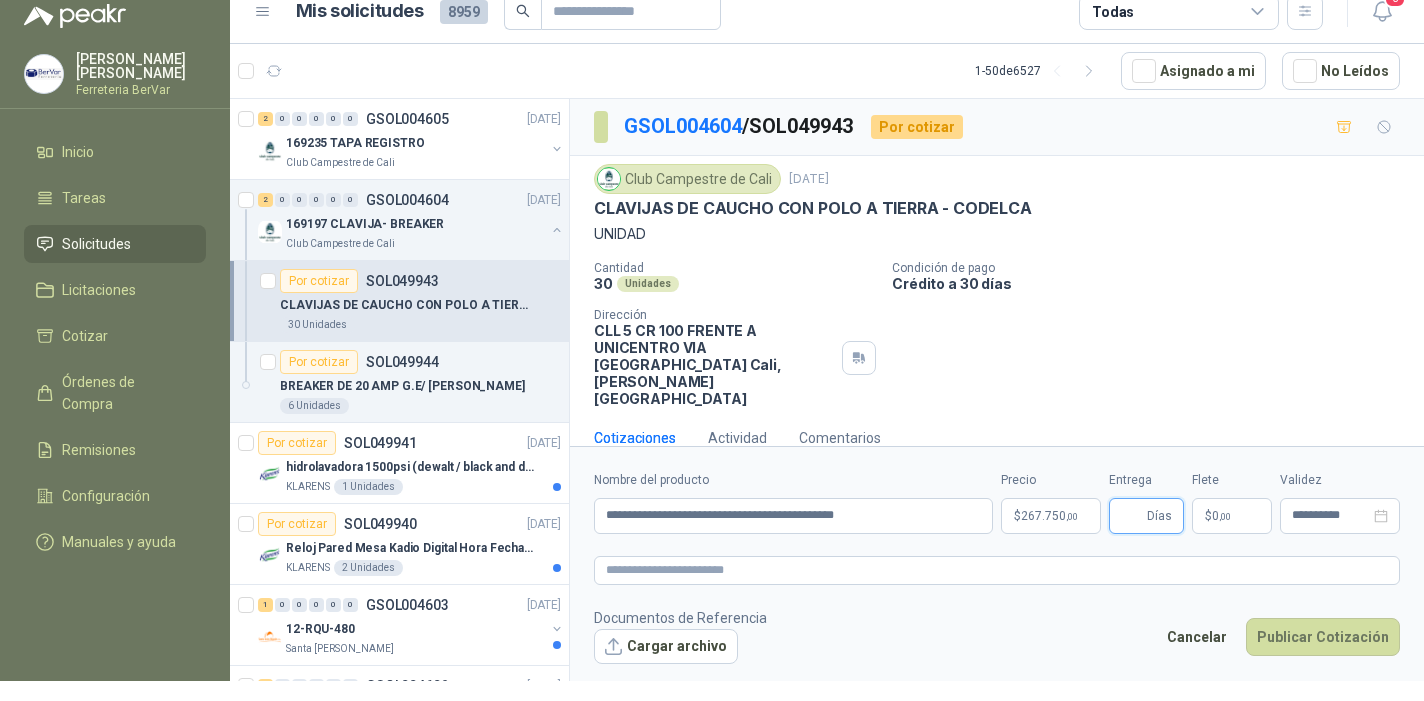 type 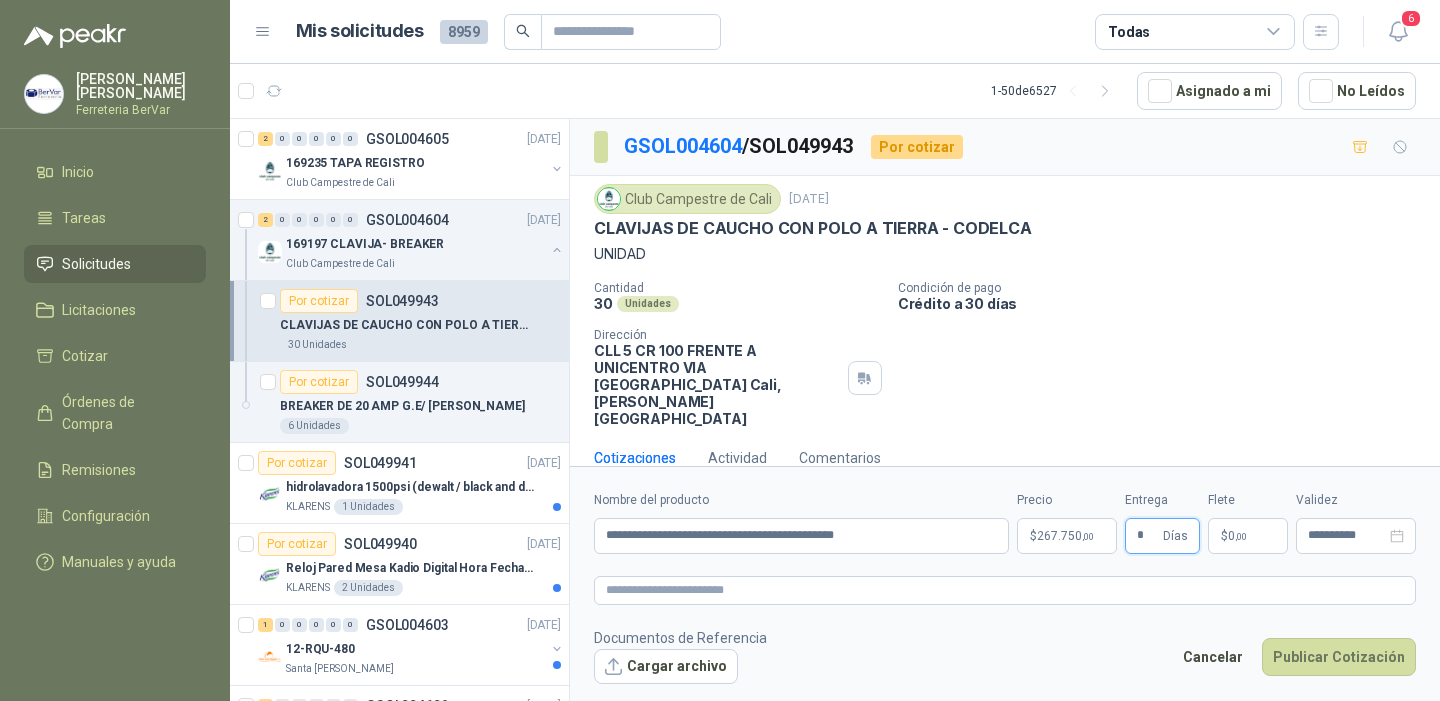 type on "*" 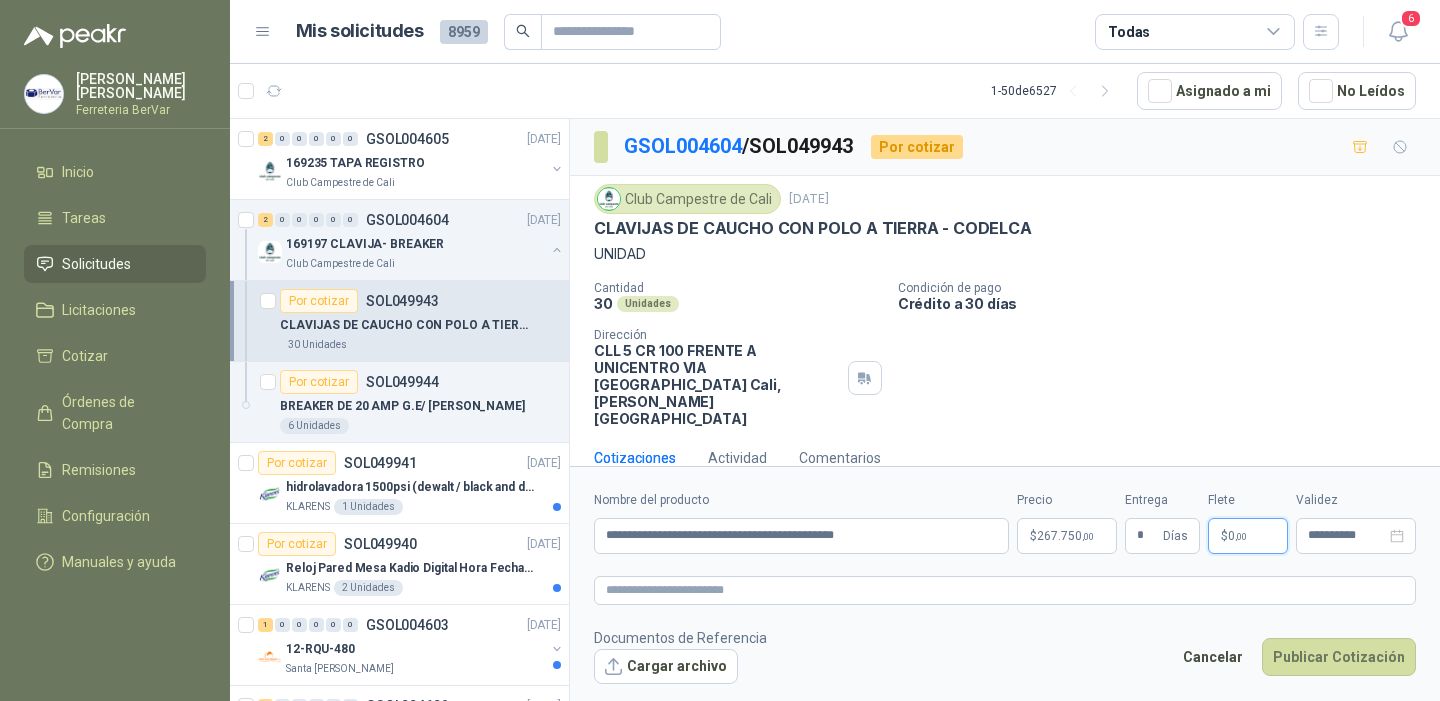 click on "$    0 ,00" at bounding box center [1248, 536] 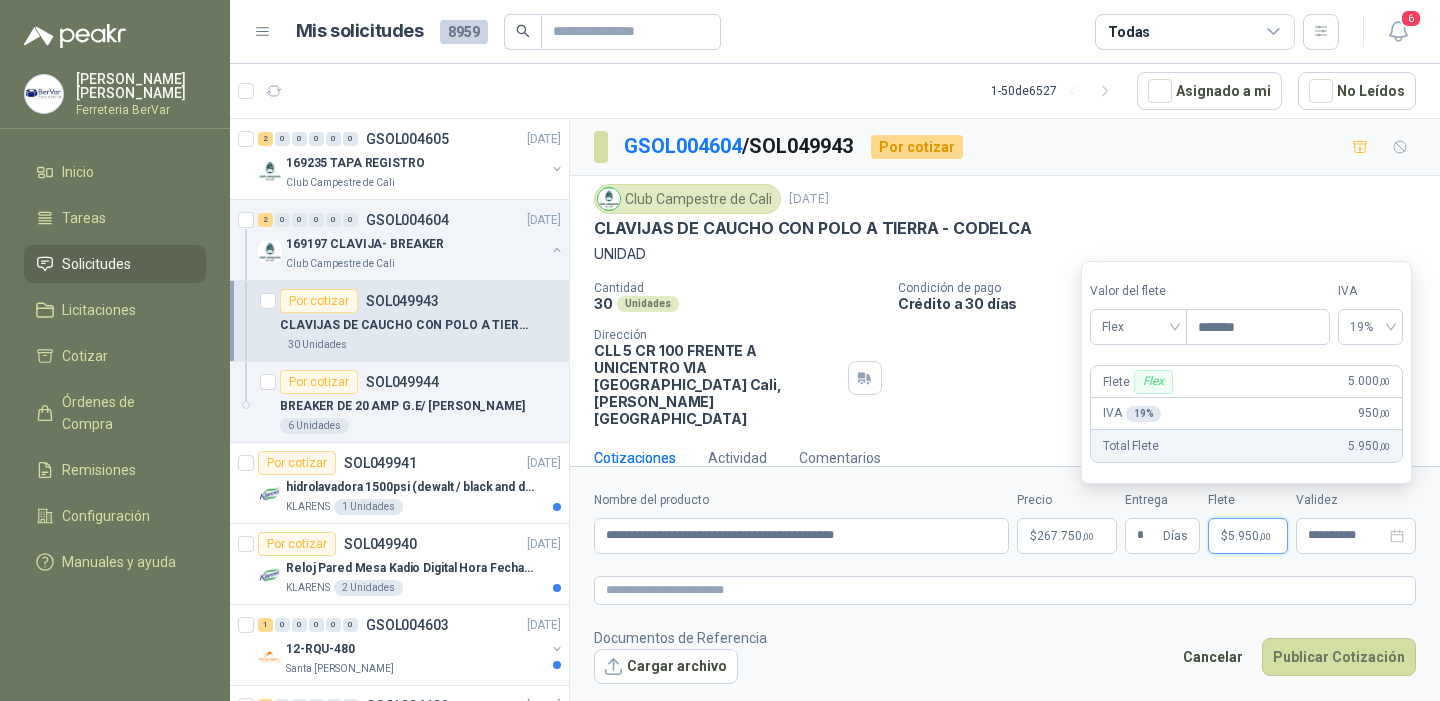 type on "*******" 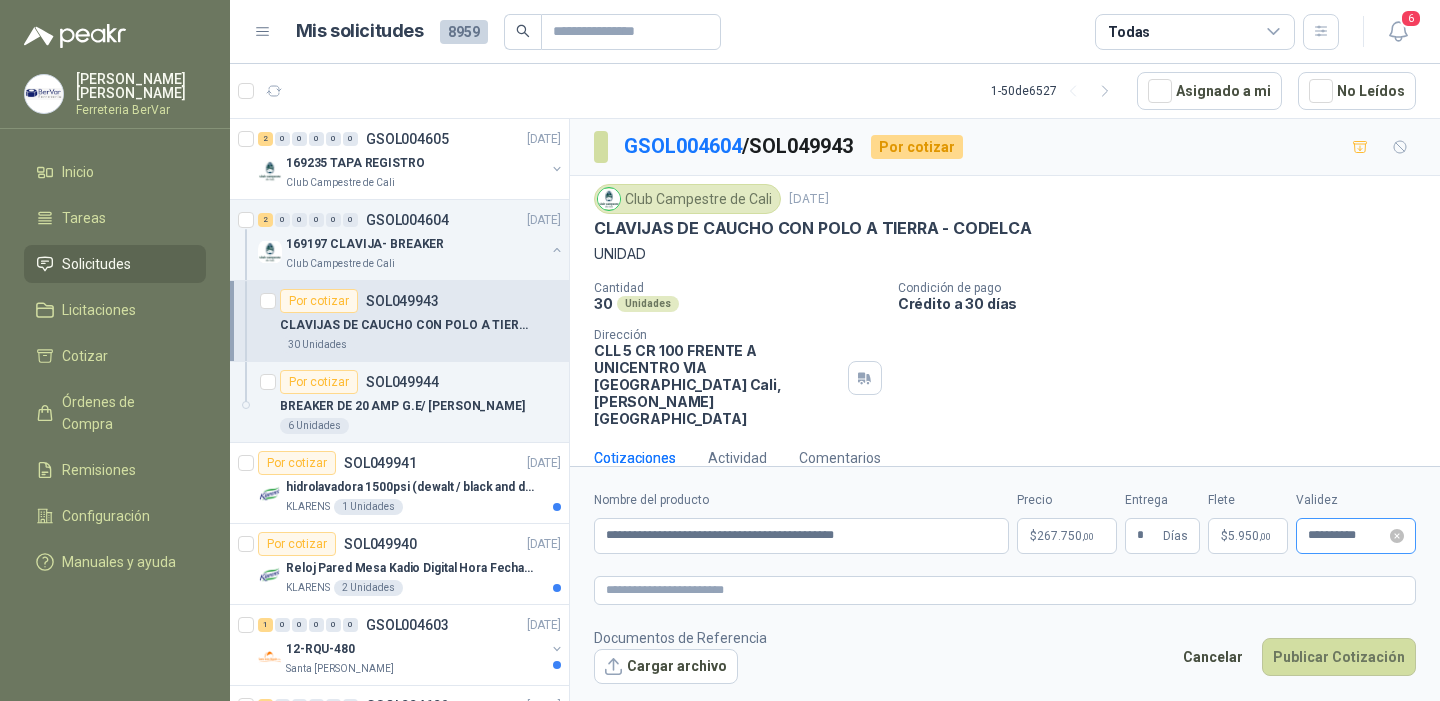drag, startPoint x: 1389, startPoint y: 534, endPoint x: 1329, endPoint y: 518, distance: 62.0967 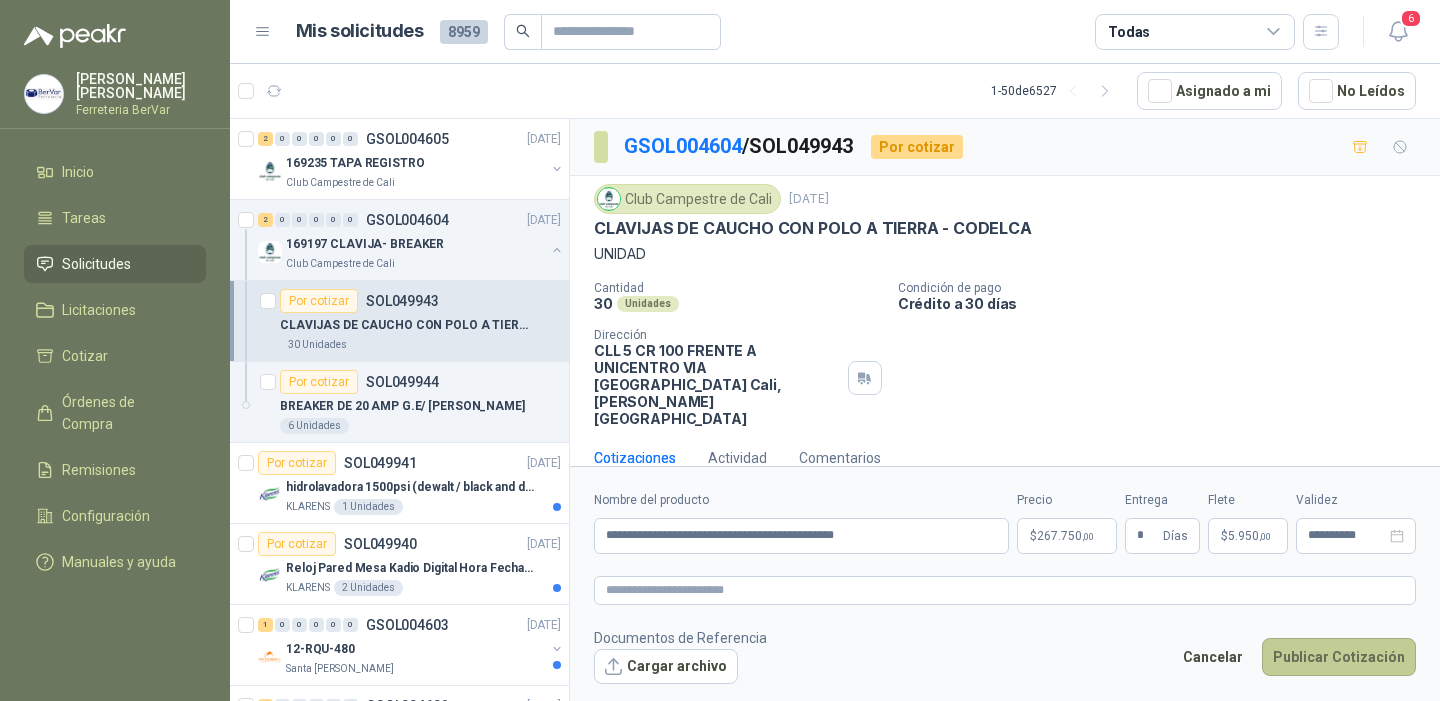 click on "Publicar Cotización" at bounding box center [1339, 657] 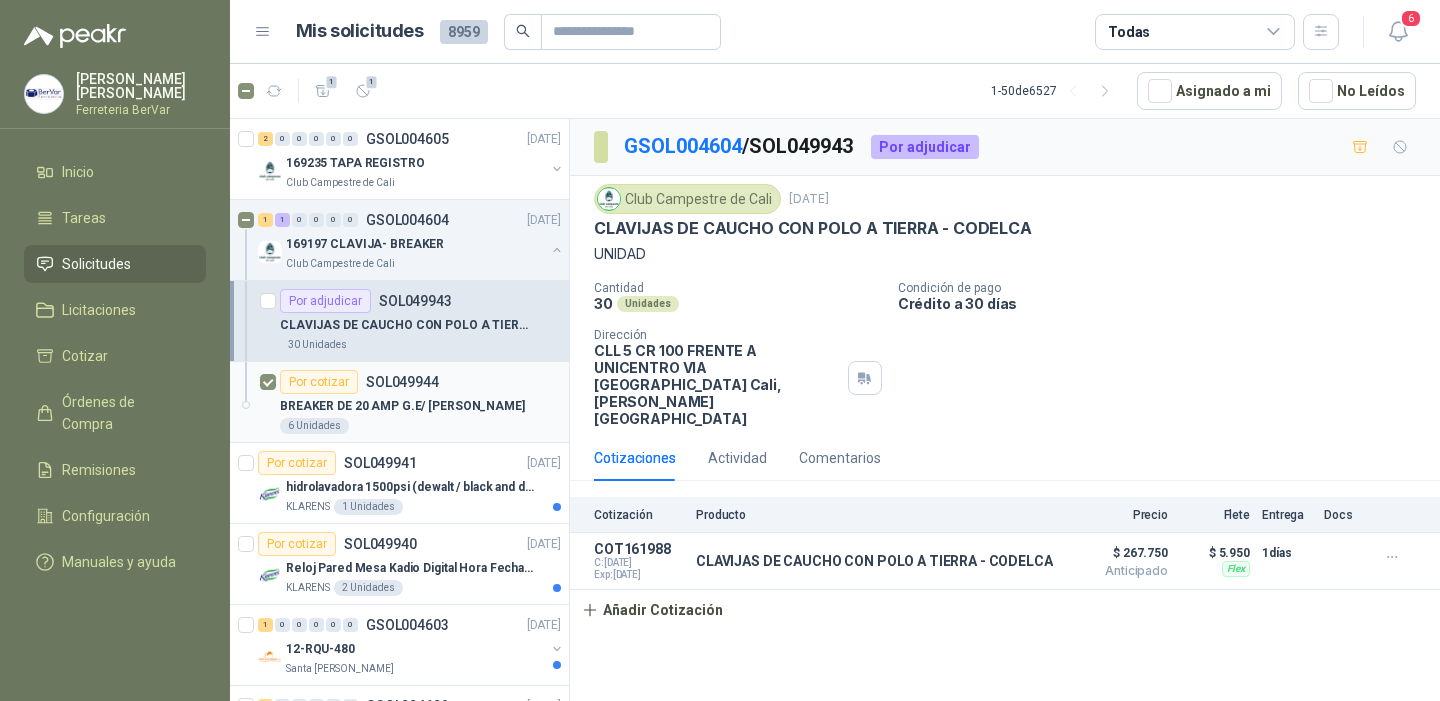 click on "Por cotizar" at bounding box center [319, 382] 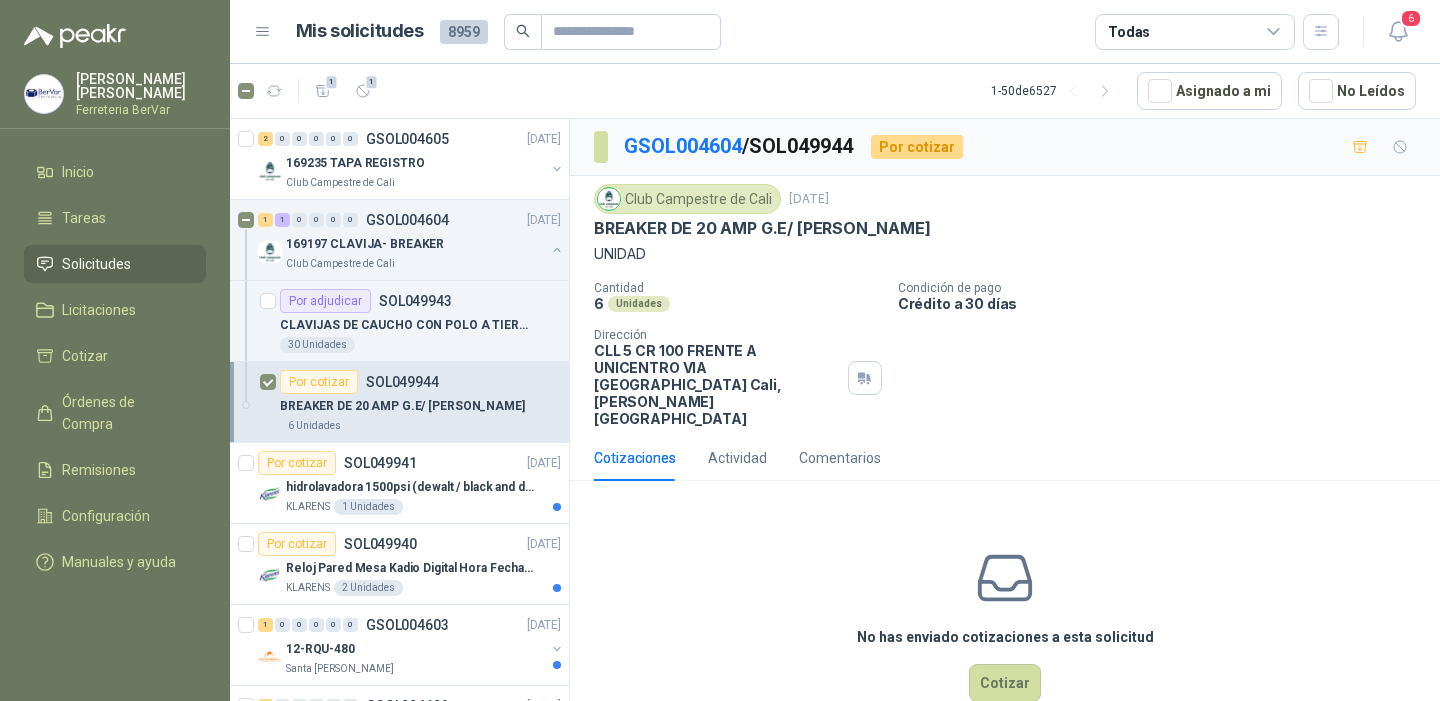 scroll, scrollTop: 10, scrollLeft: 0, axis: vertical 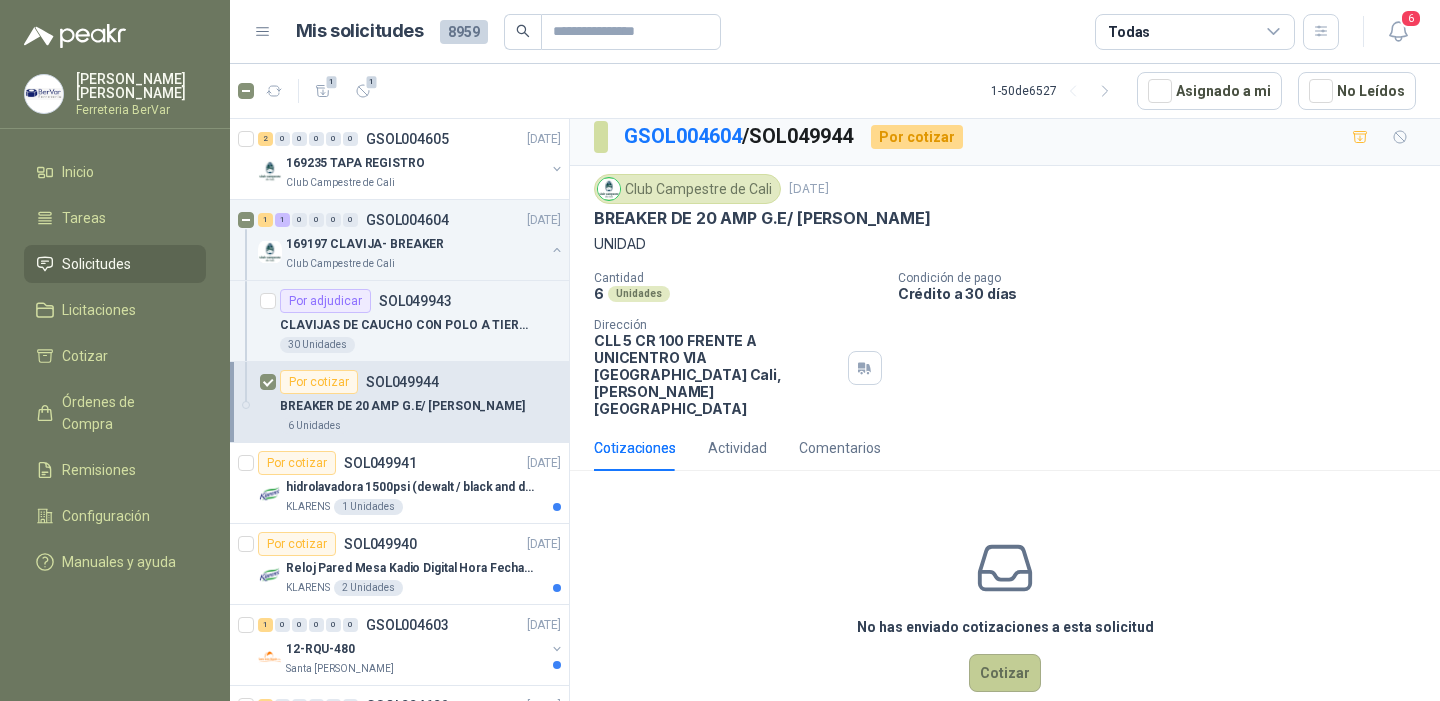 click on "Cotizar" at bounding box center [1005, 673] 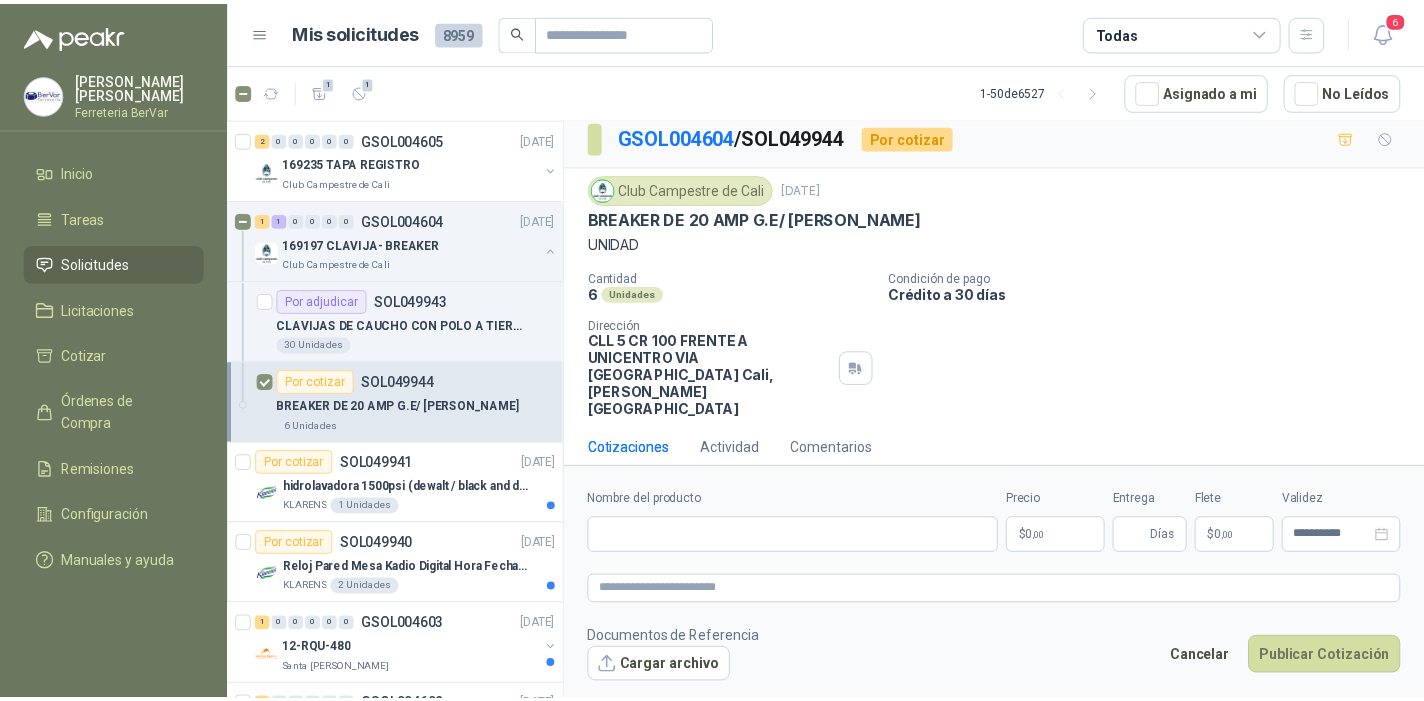 scroll, scrollTop: 0, scrollLeft: 0, axis: both 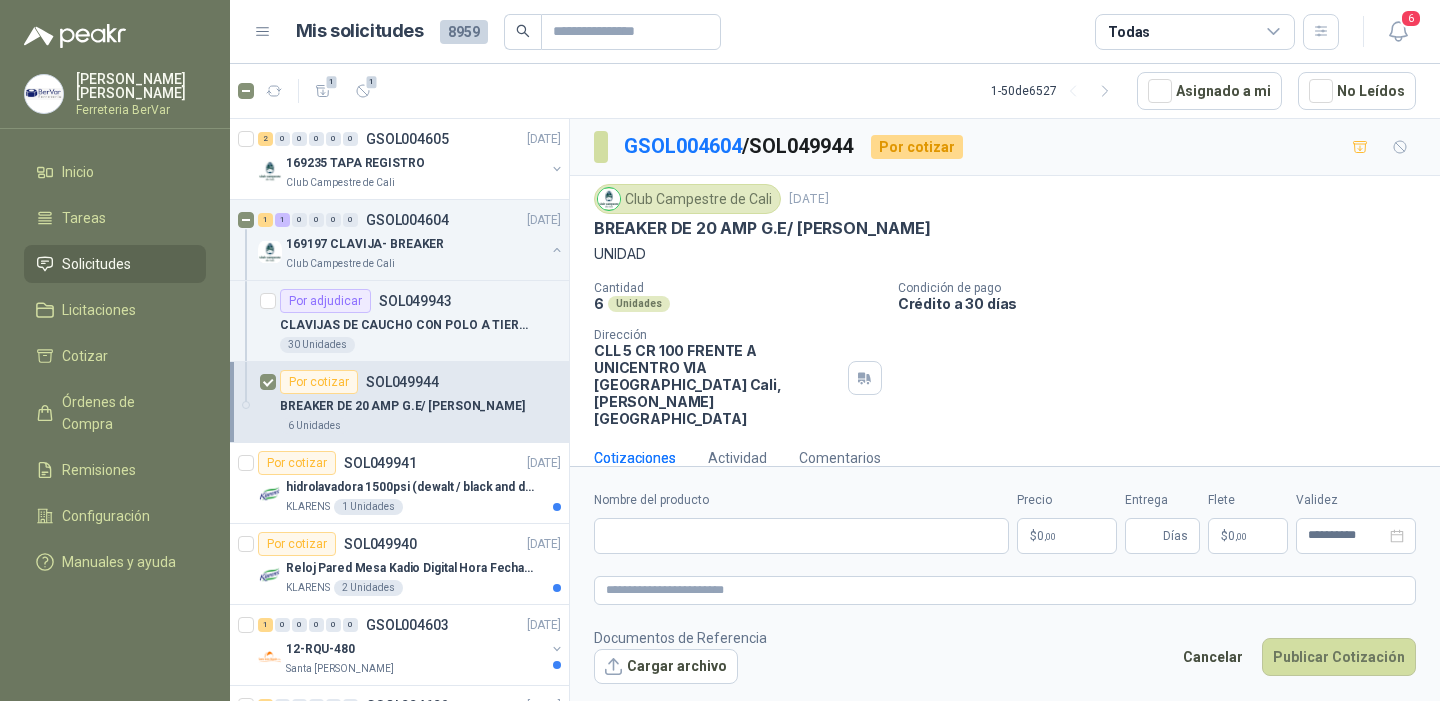 type 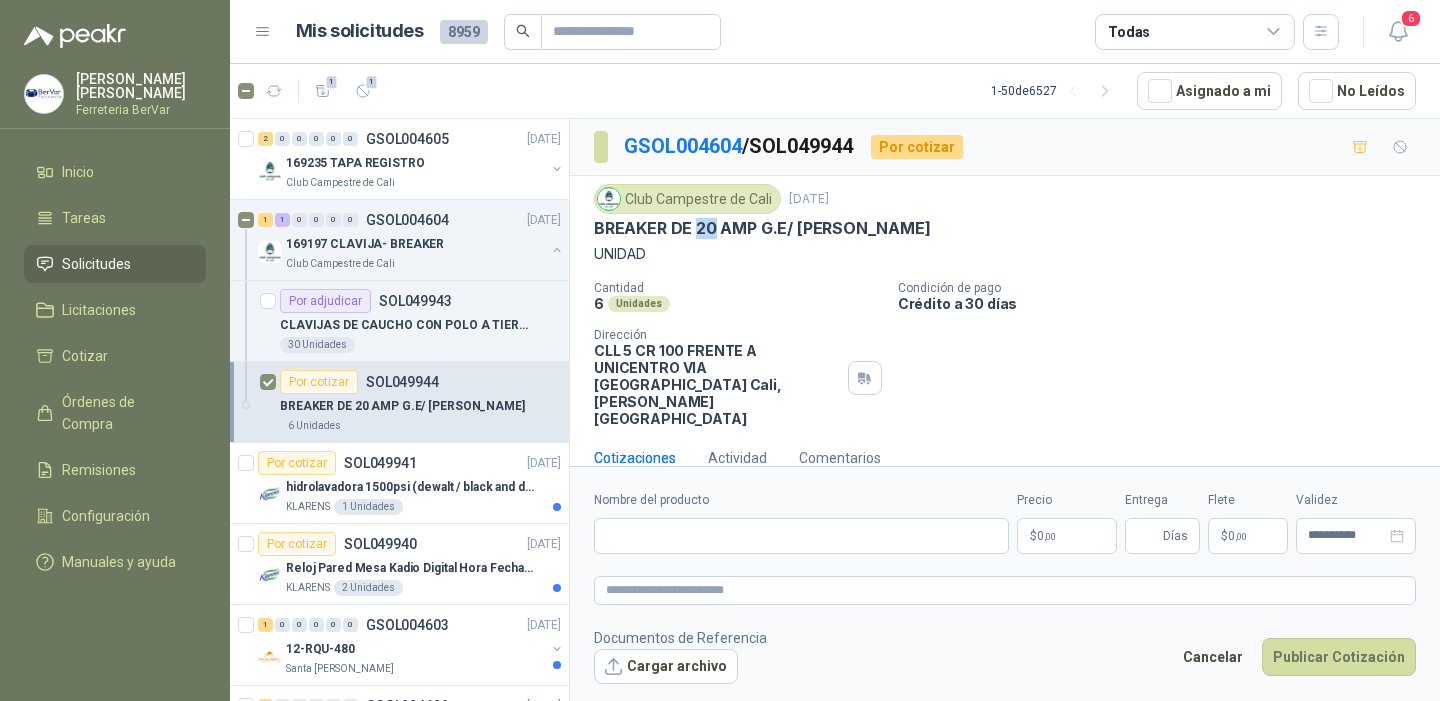 click on "BREAKER DE 20 AMP   G.E/ [PERSON_NAME]" at bounding box center (762, 228) 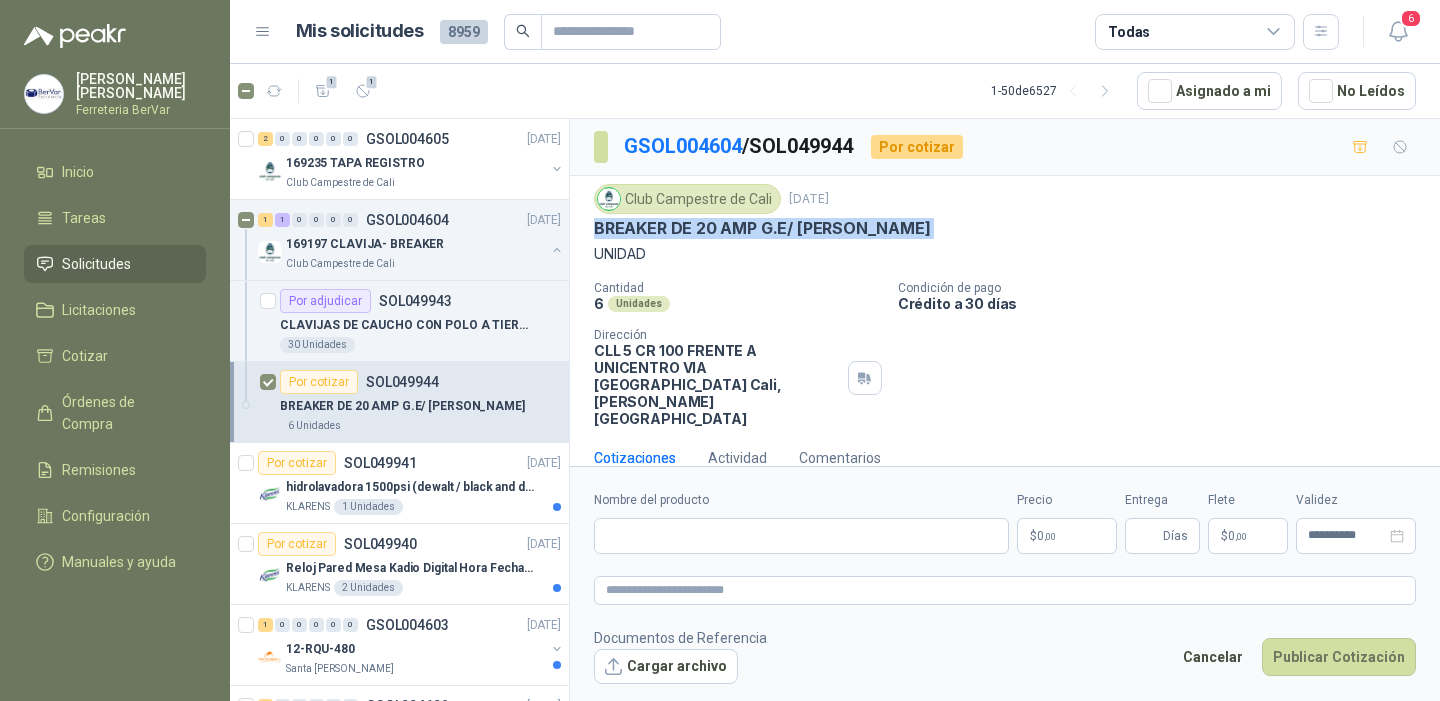 click on "BREAKER DE 20 AMP   G.E/ [PERSON_NAME]" at bounding box center (762, 228) 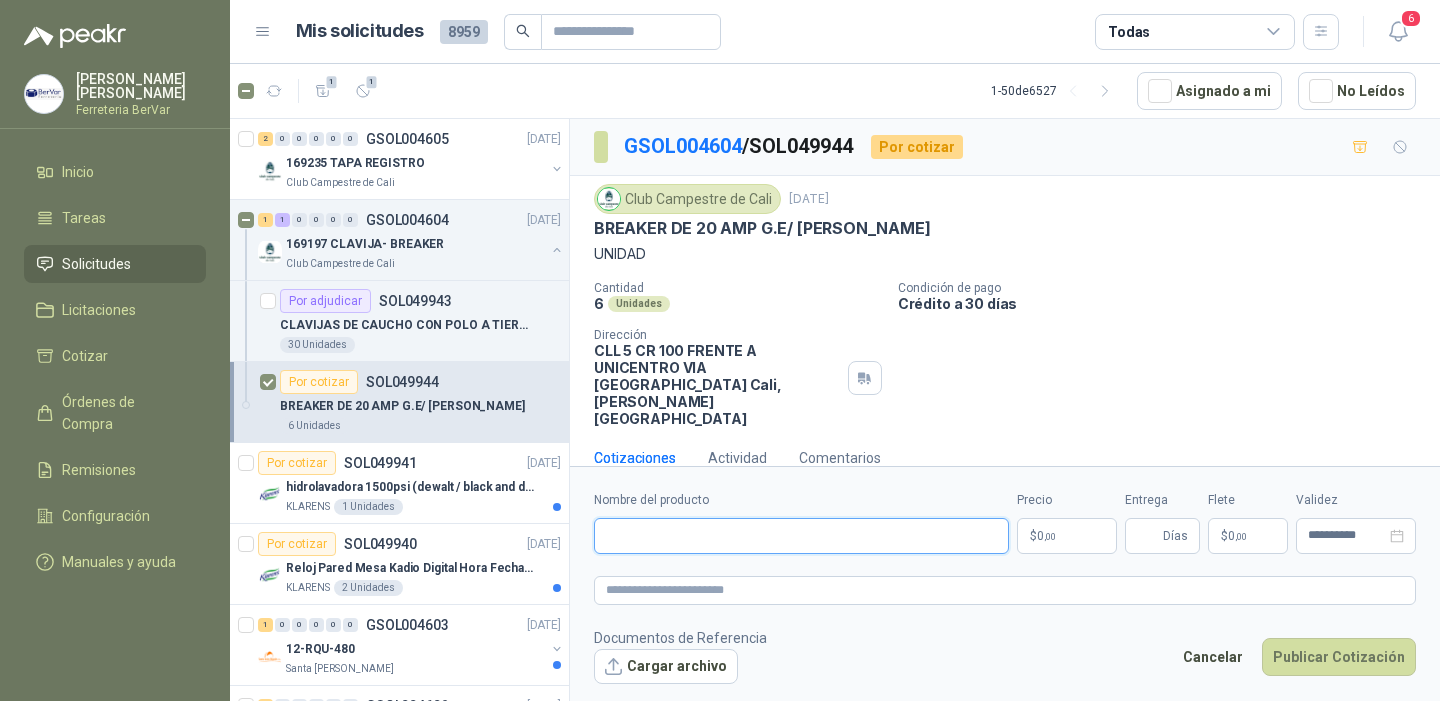 click on "Nombre del producto" at bounding box center [801, 536] 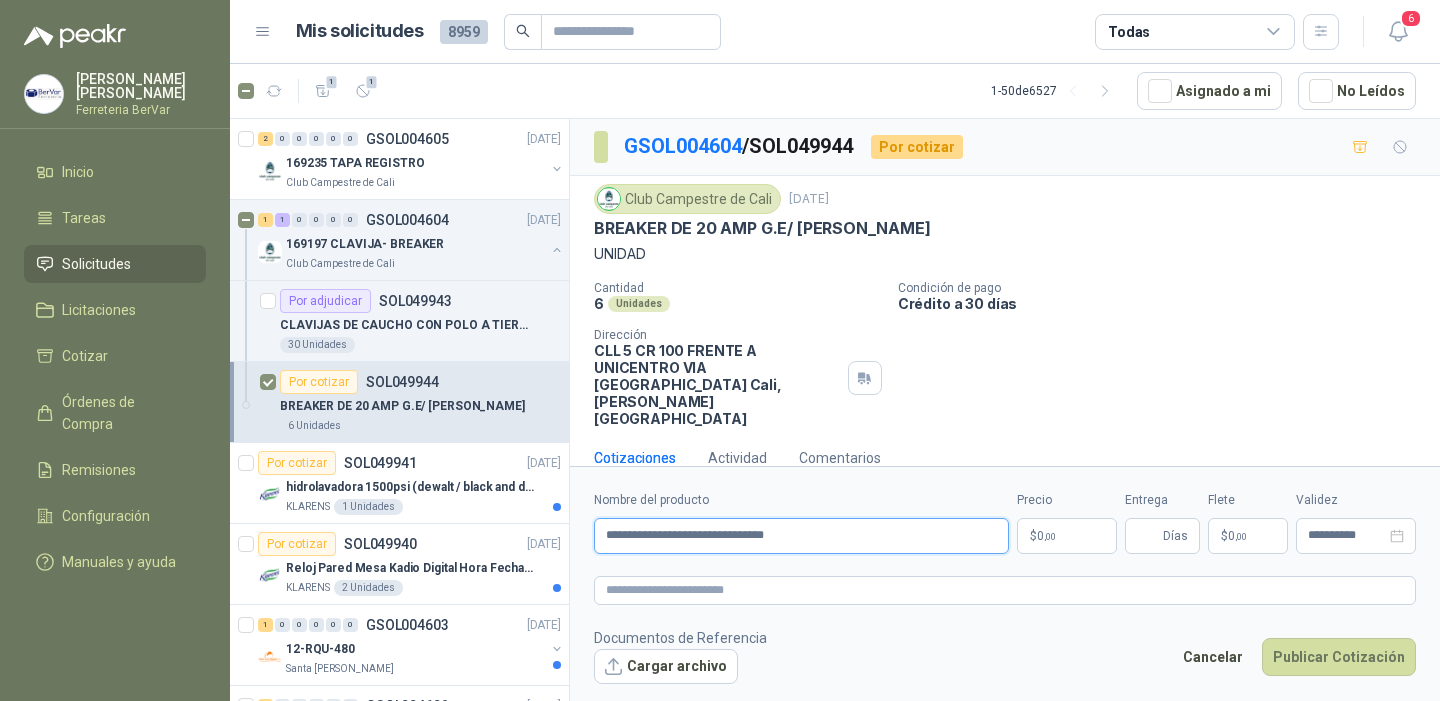 type on "**********" 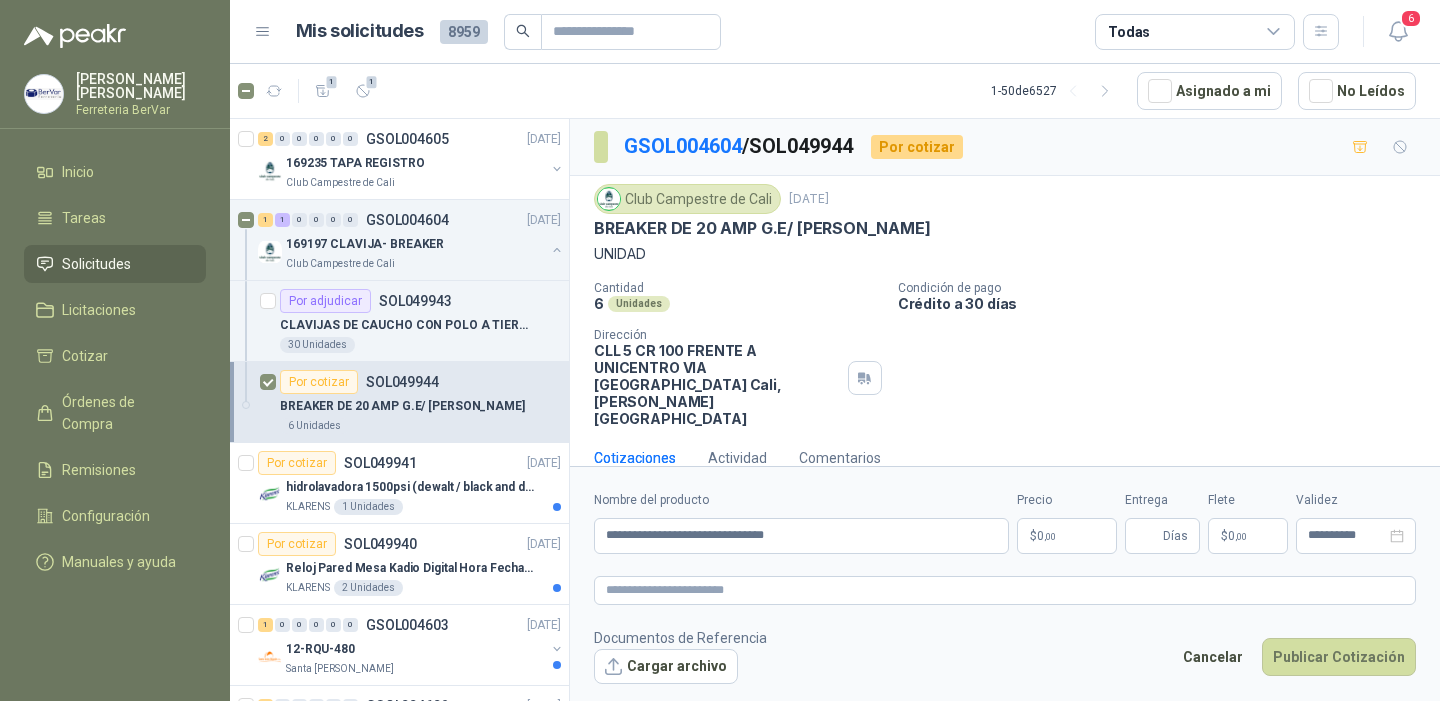 click on "$  0 ,00" at bounding box center [1067, 536] 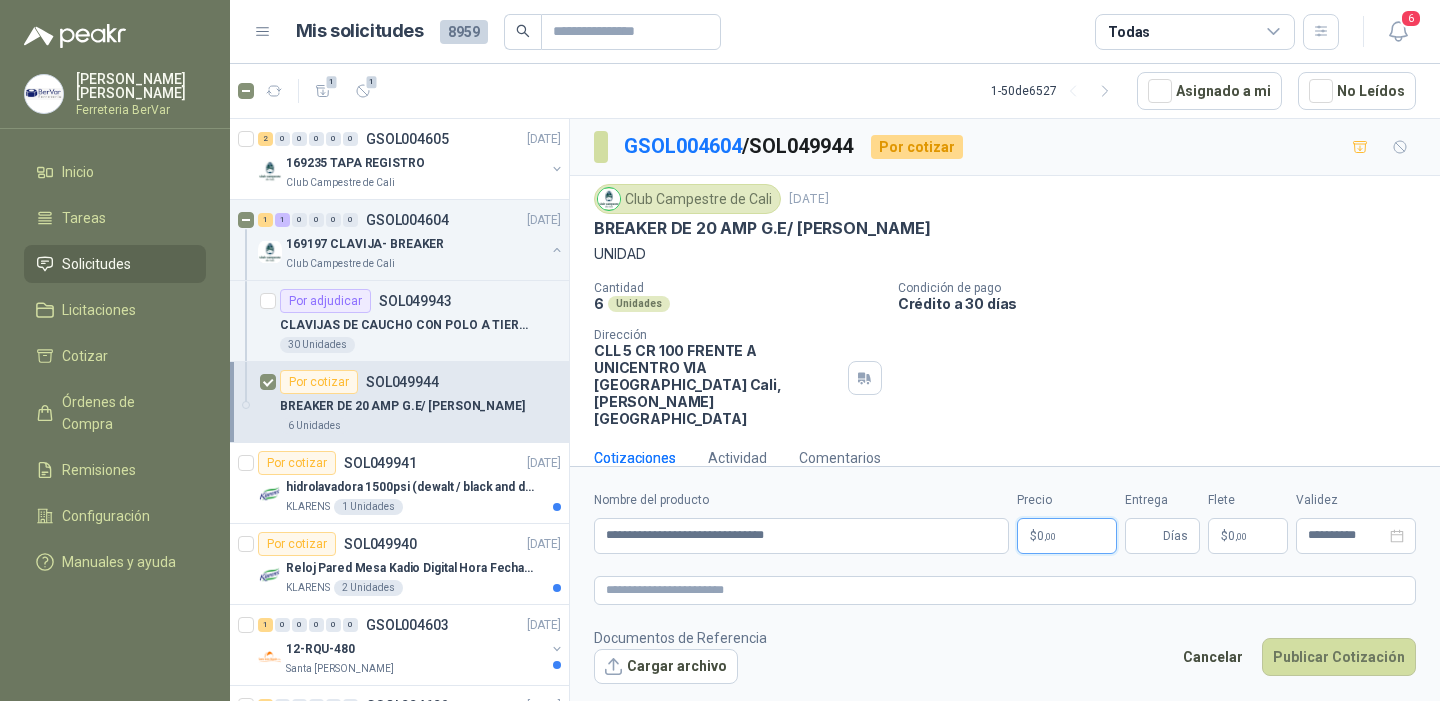 type 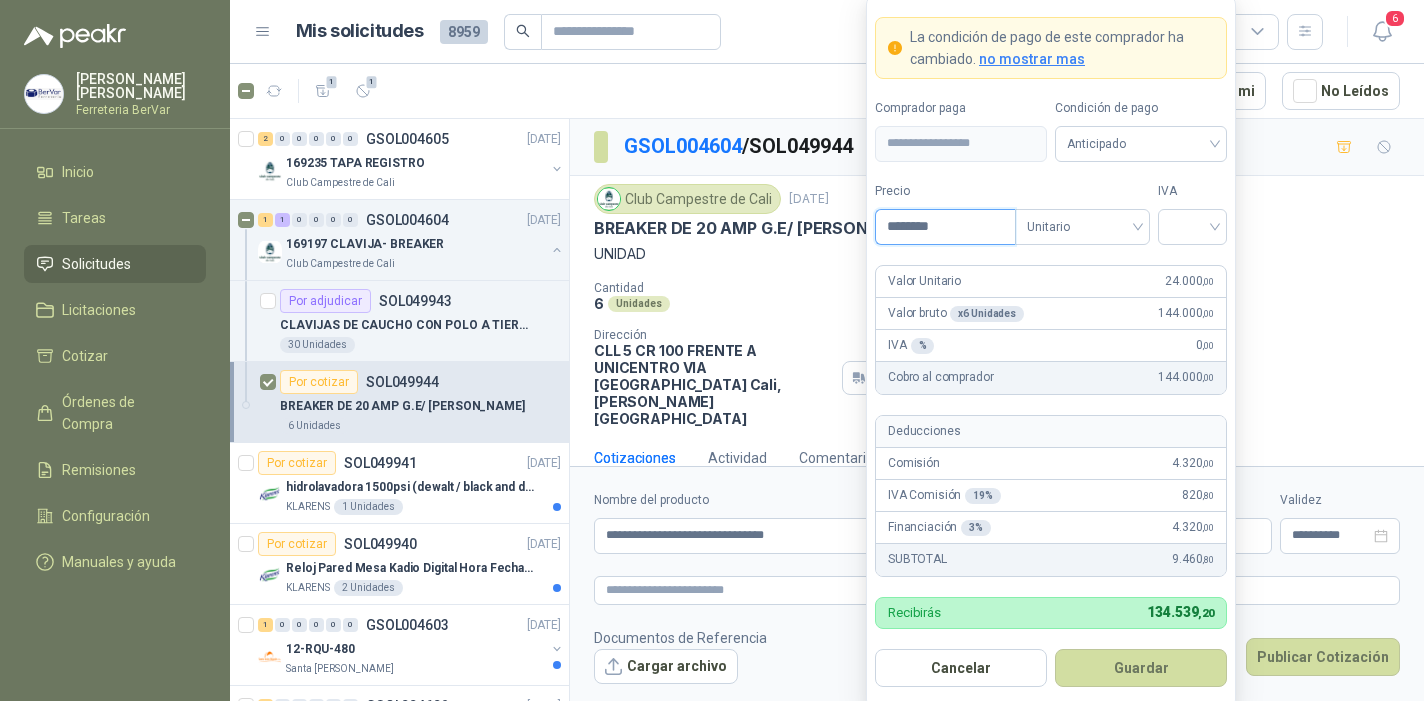 type on "********" 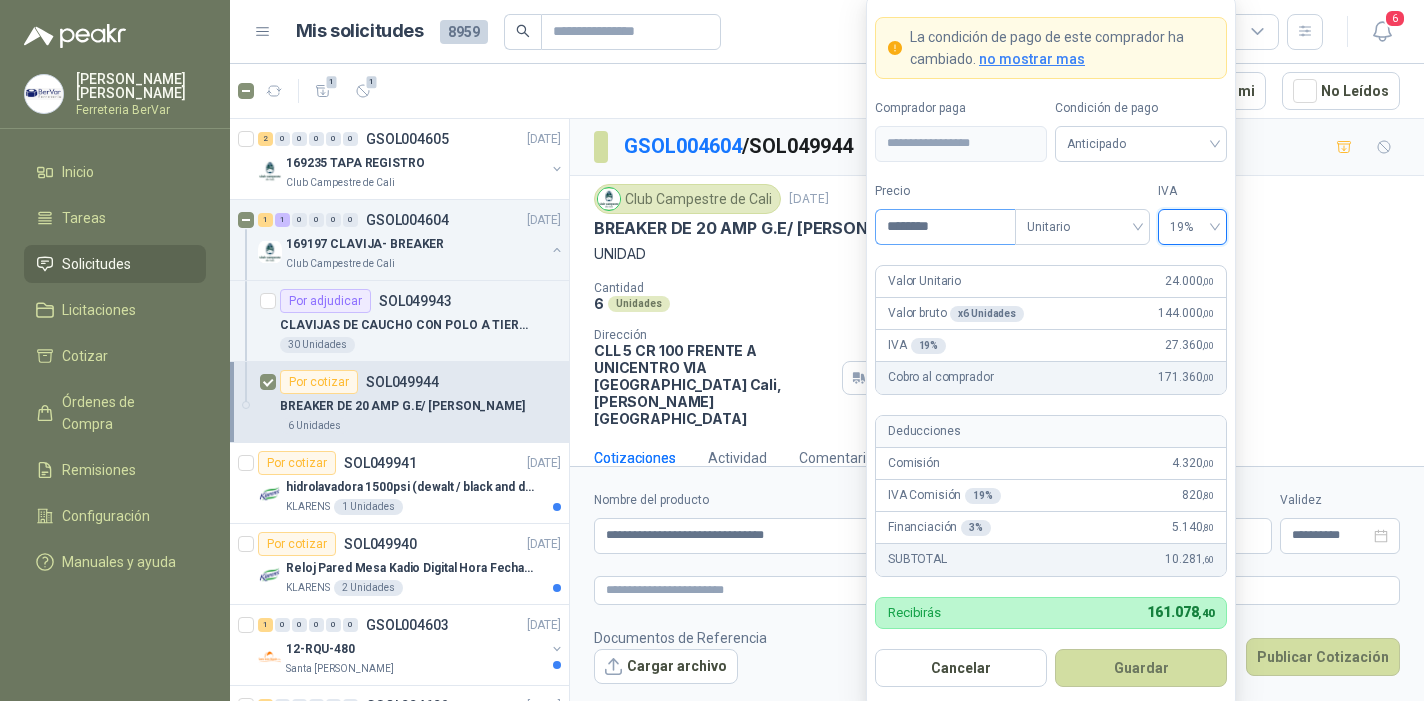 type 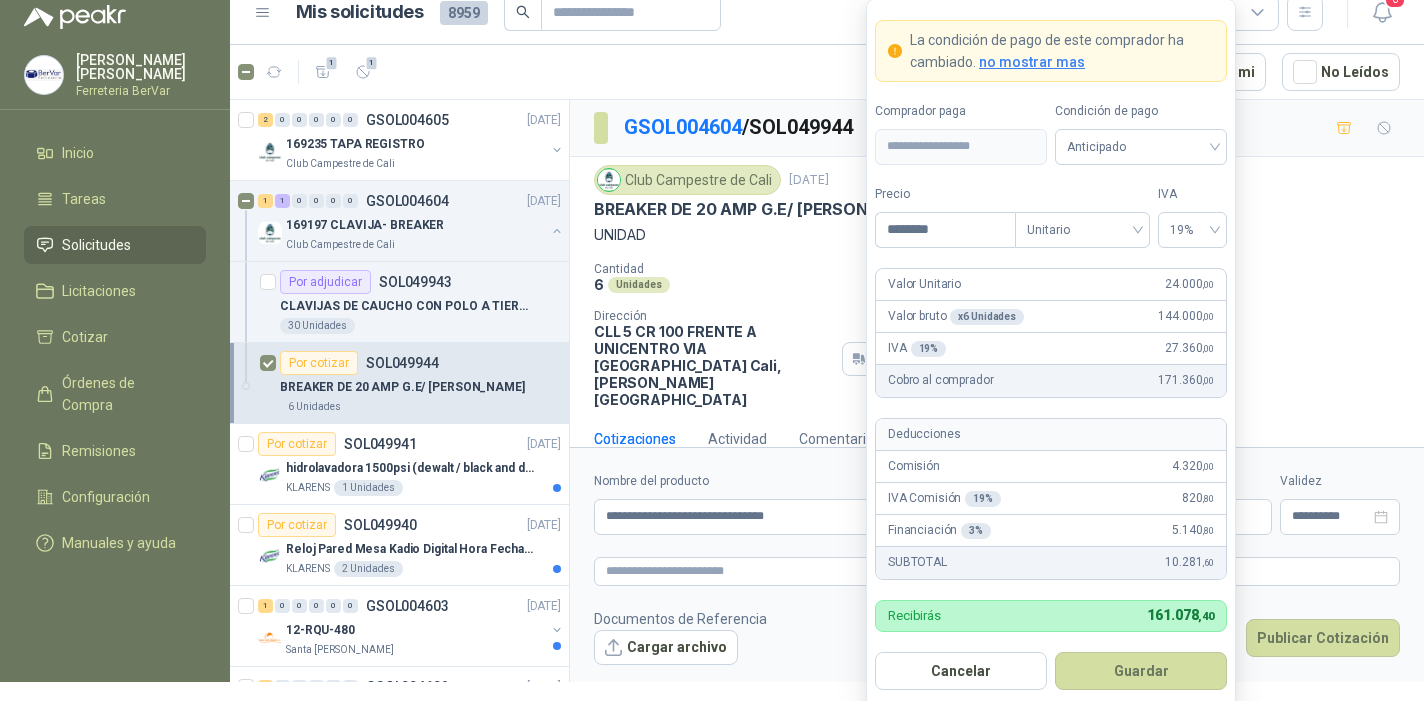 scroll, scrollTop: 22, scrollLeft: 0, axis: vertical 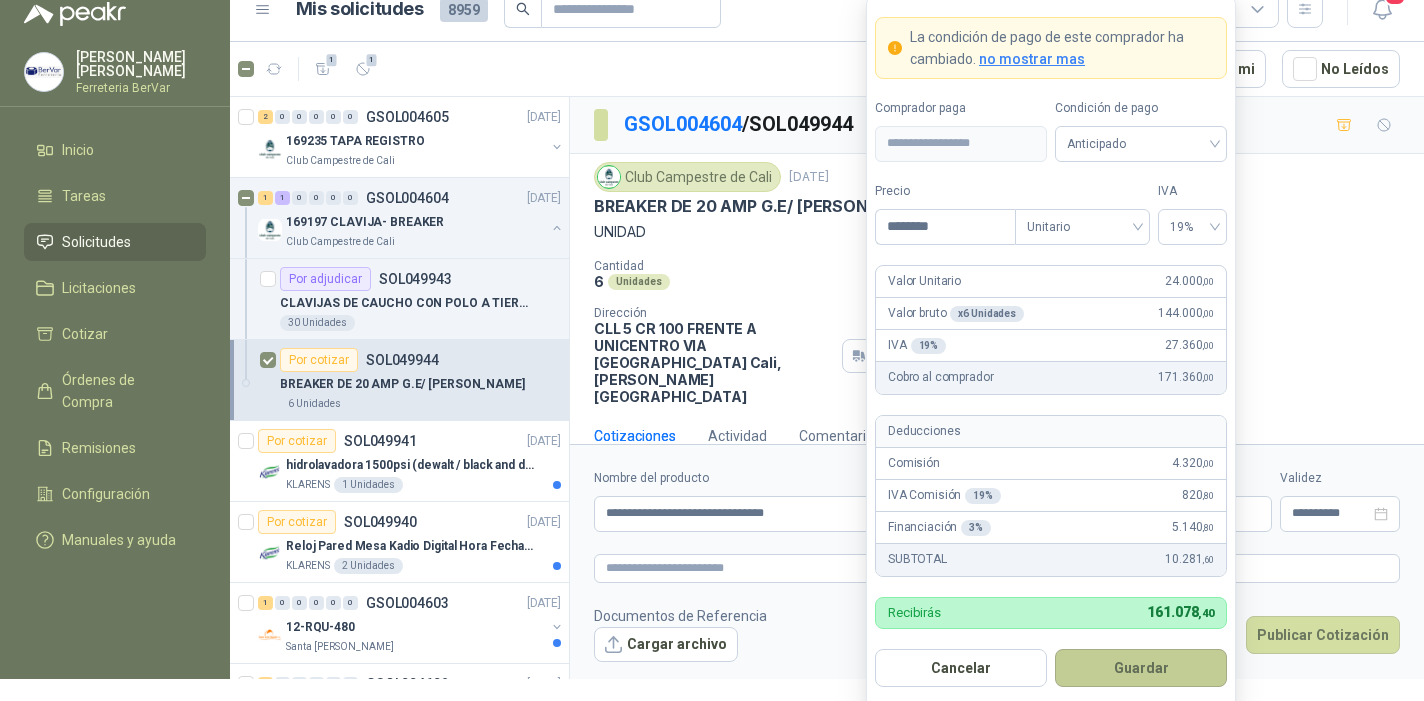 click on "Guardar" at bounding box center [1141, 668] 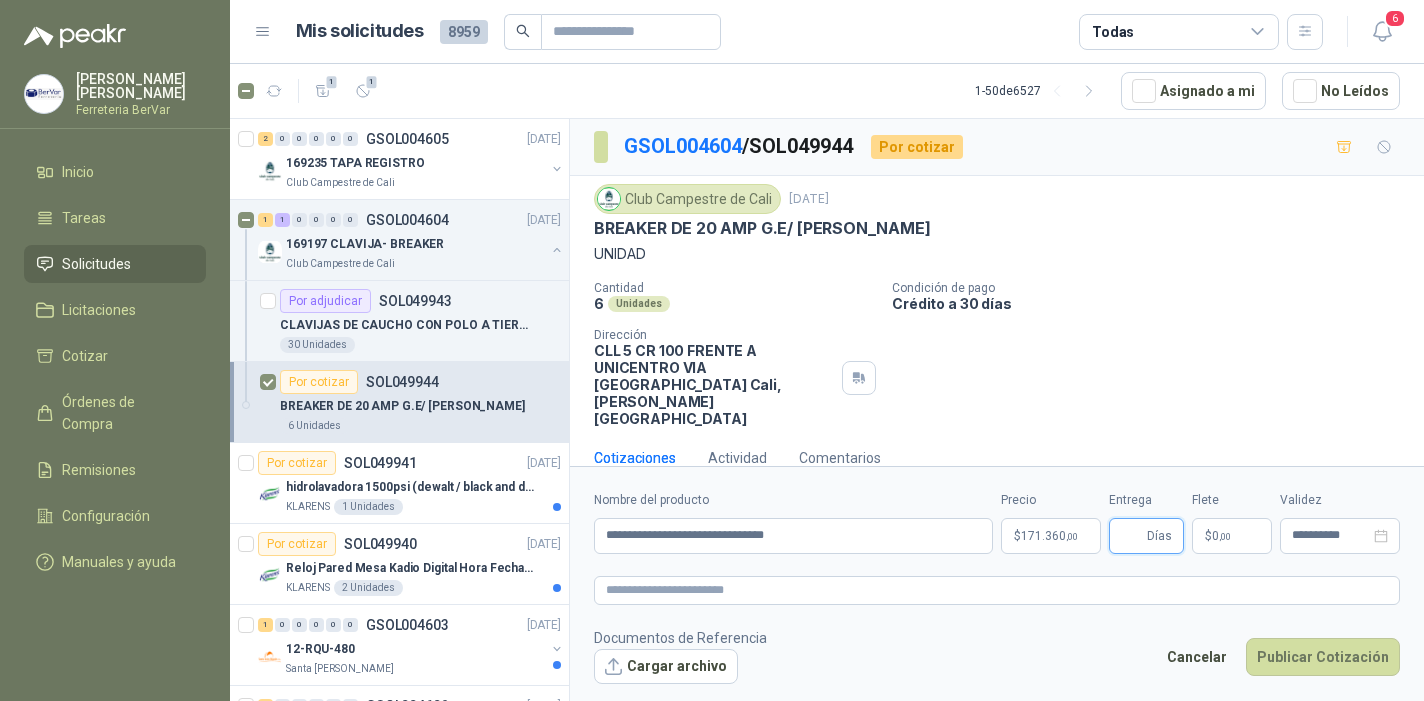 type 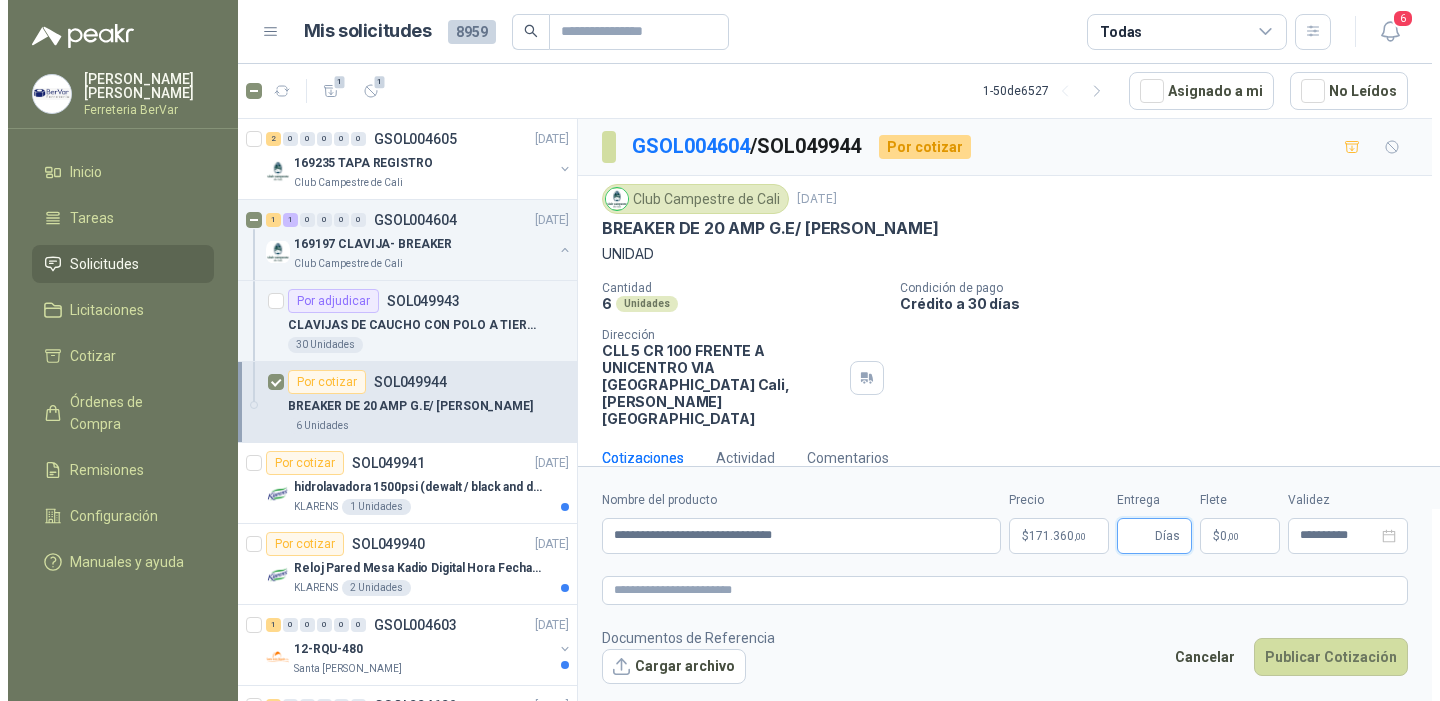 scroll, scrollTop: 0, scrollLeft: 0, axis: both 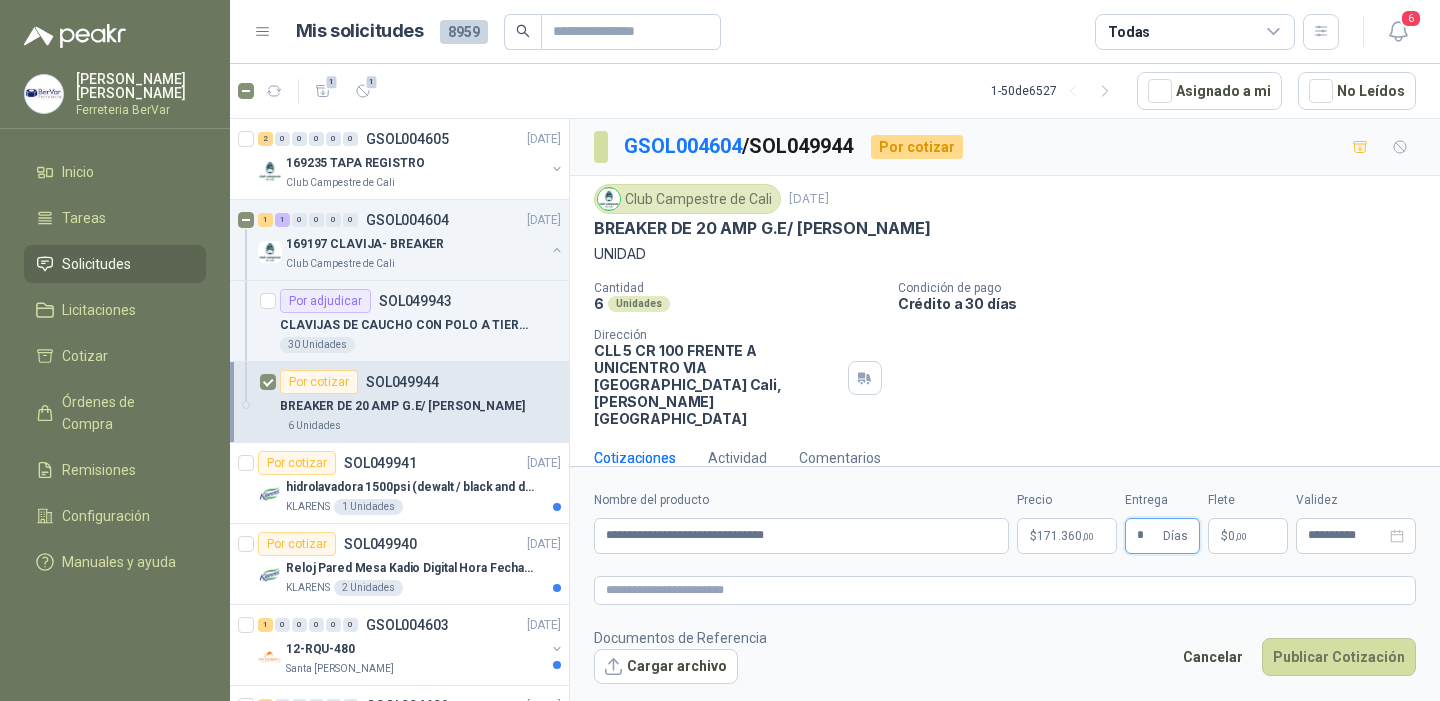 type on "*" 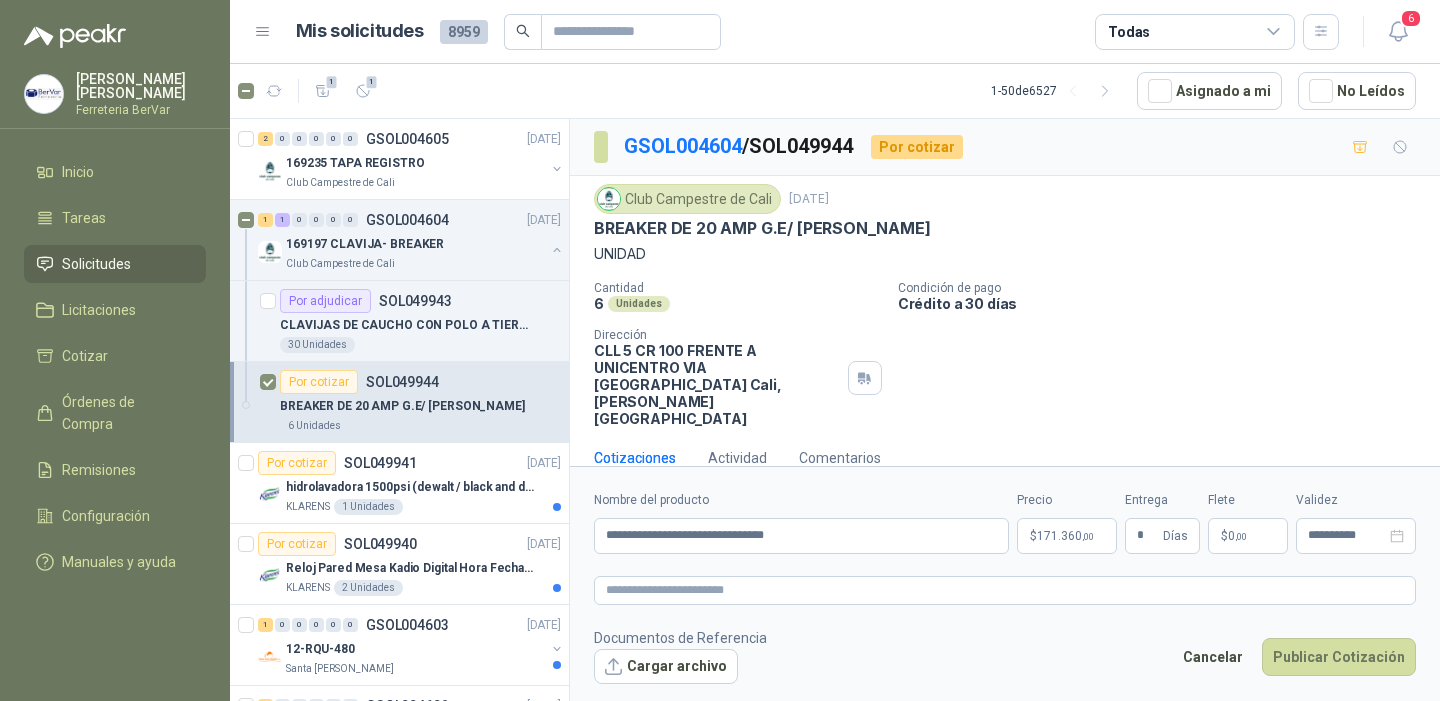 click on "$    0 ,00" at bounding box center (1248, 536) 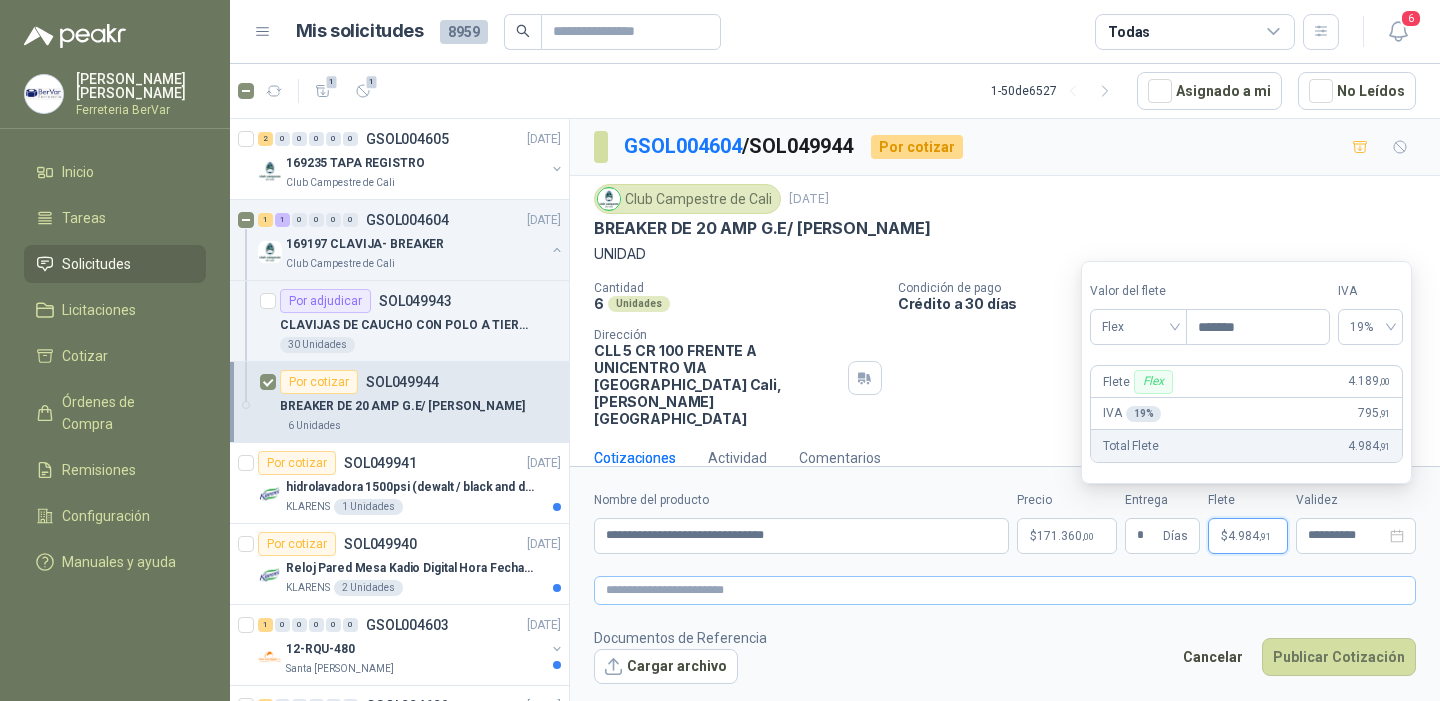 type on "*******" 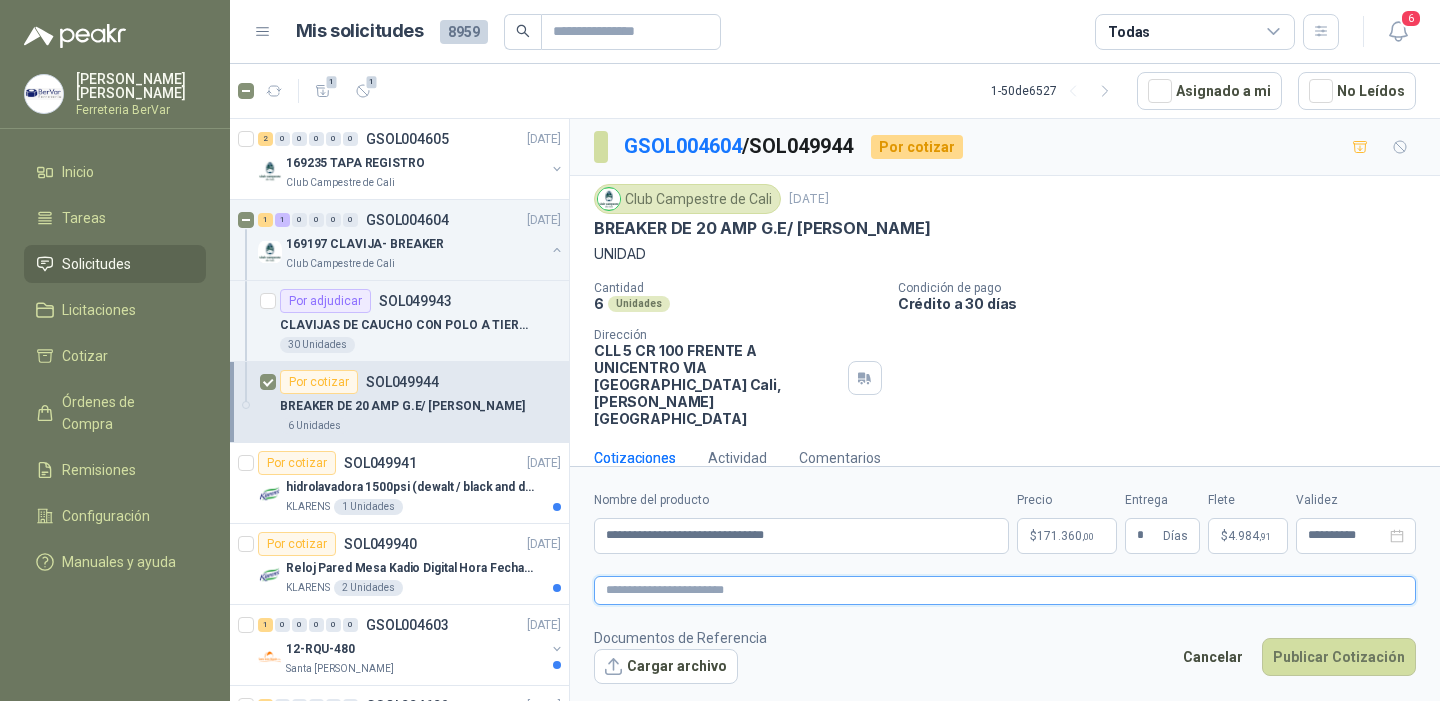 click at bounding box center [1005, 590] 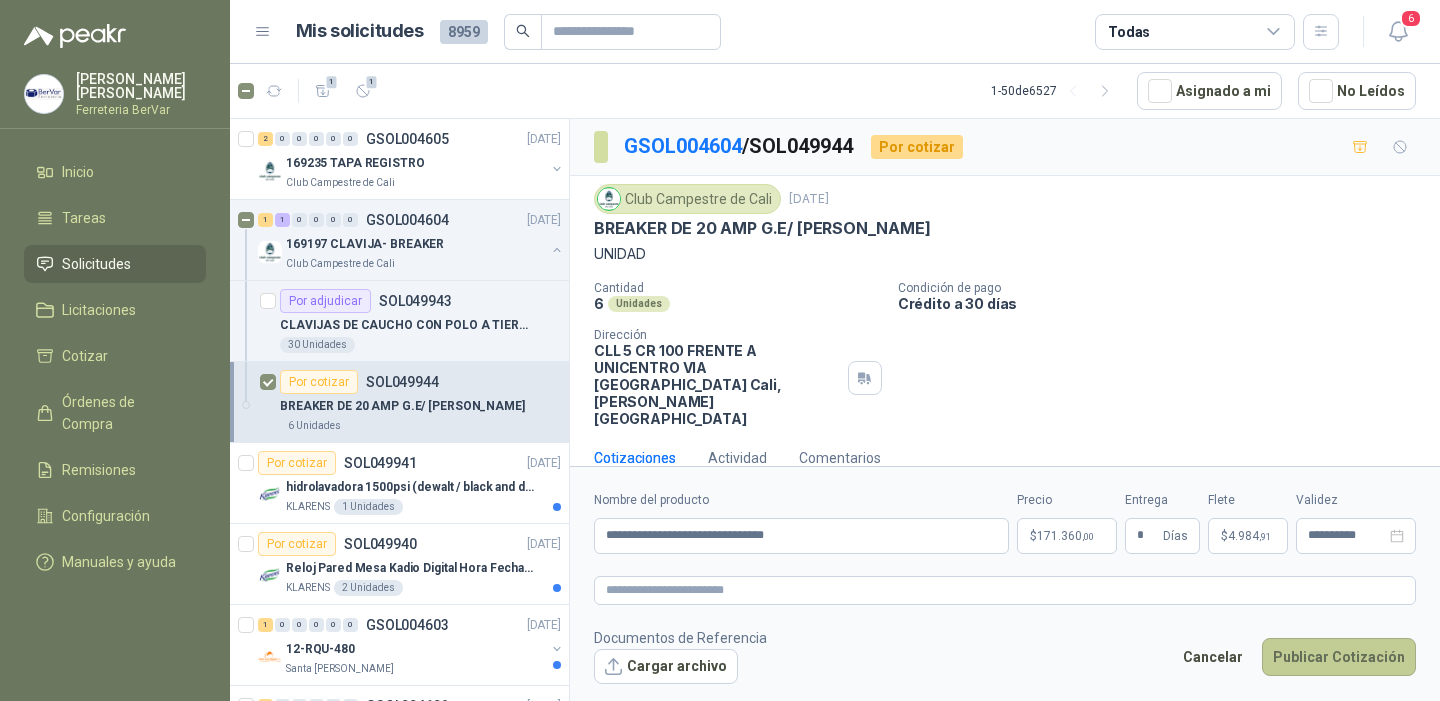 click on "Publicar Cotización" at bounding box center (1339, 657) 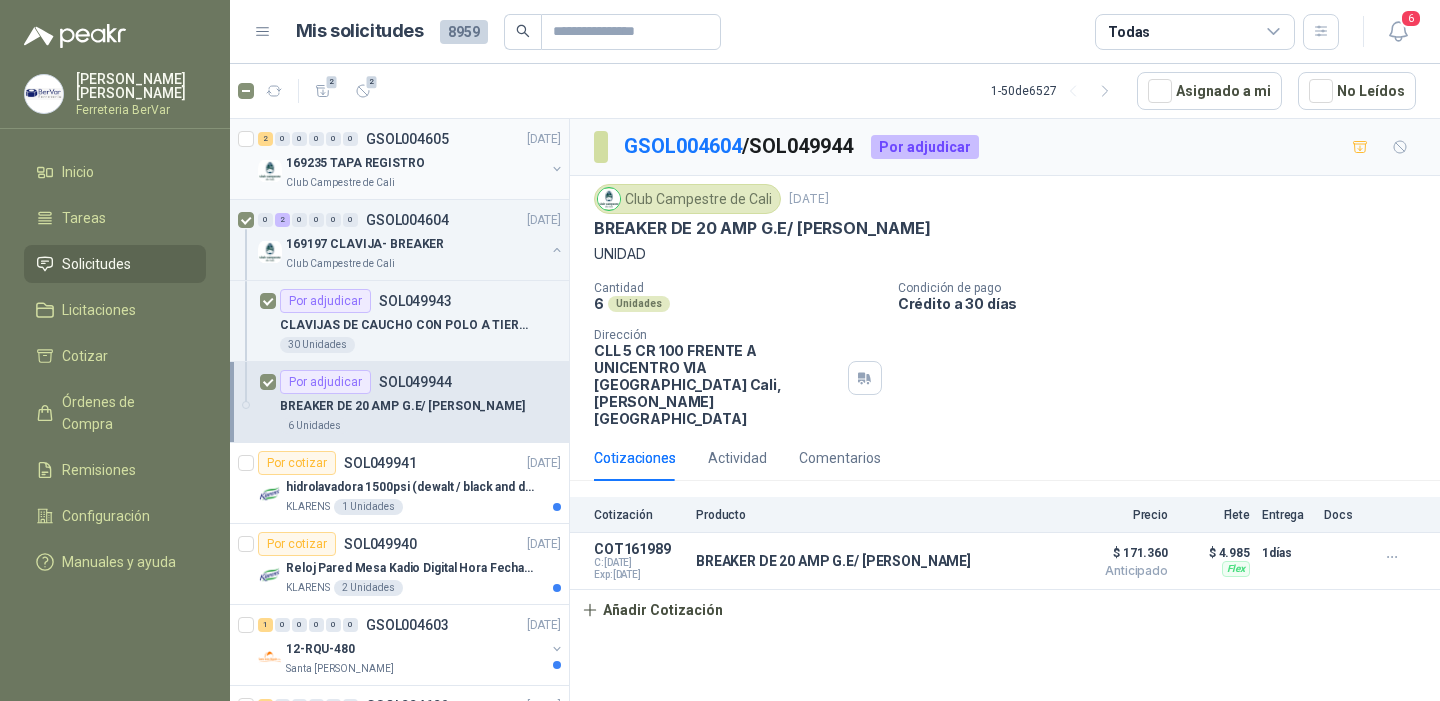 click on "169235   TAPA REGISTRO" at bounding box center (355, 163) 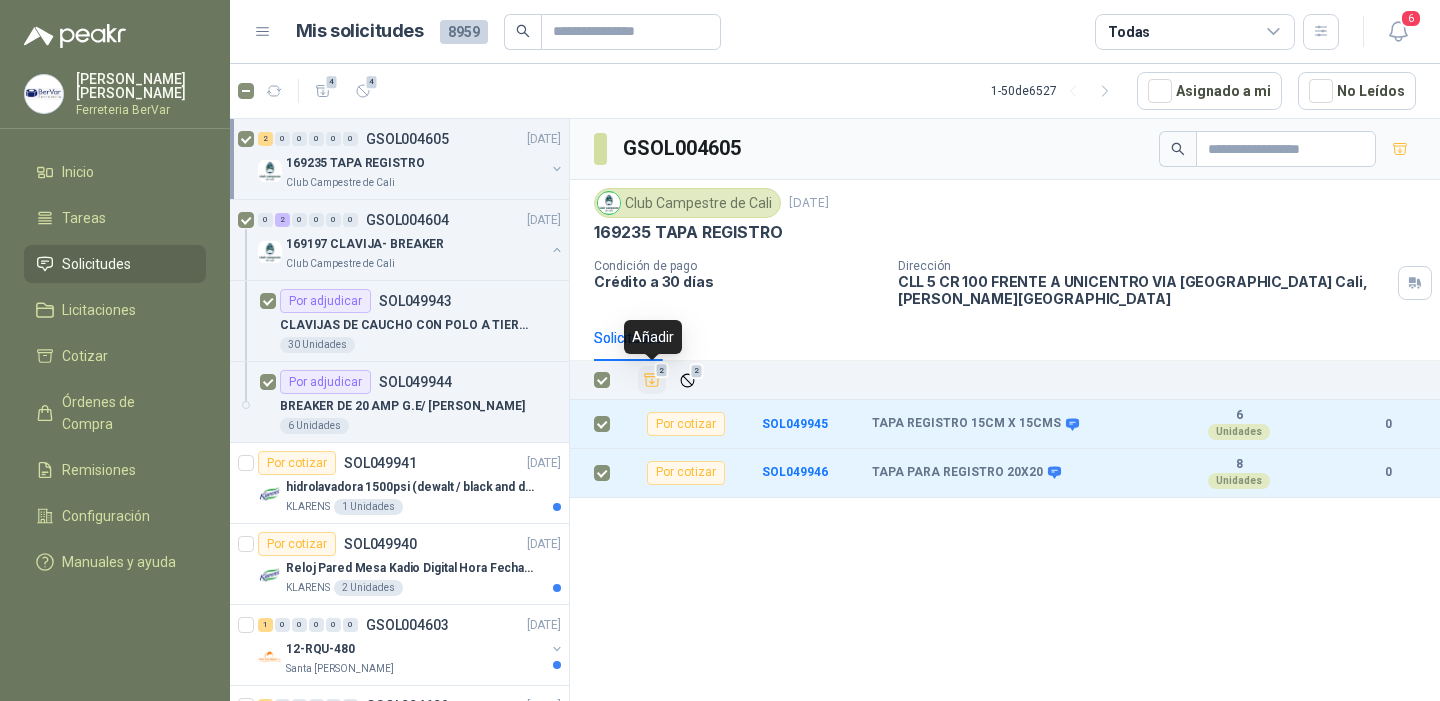 click 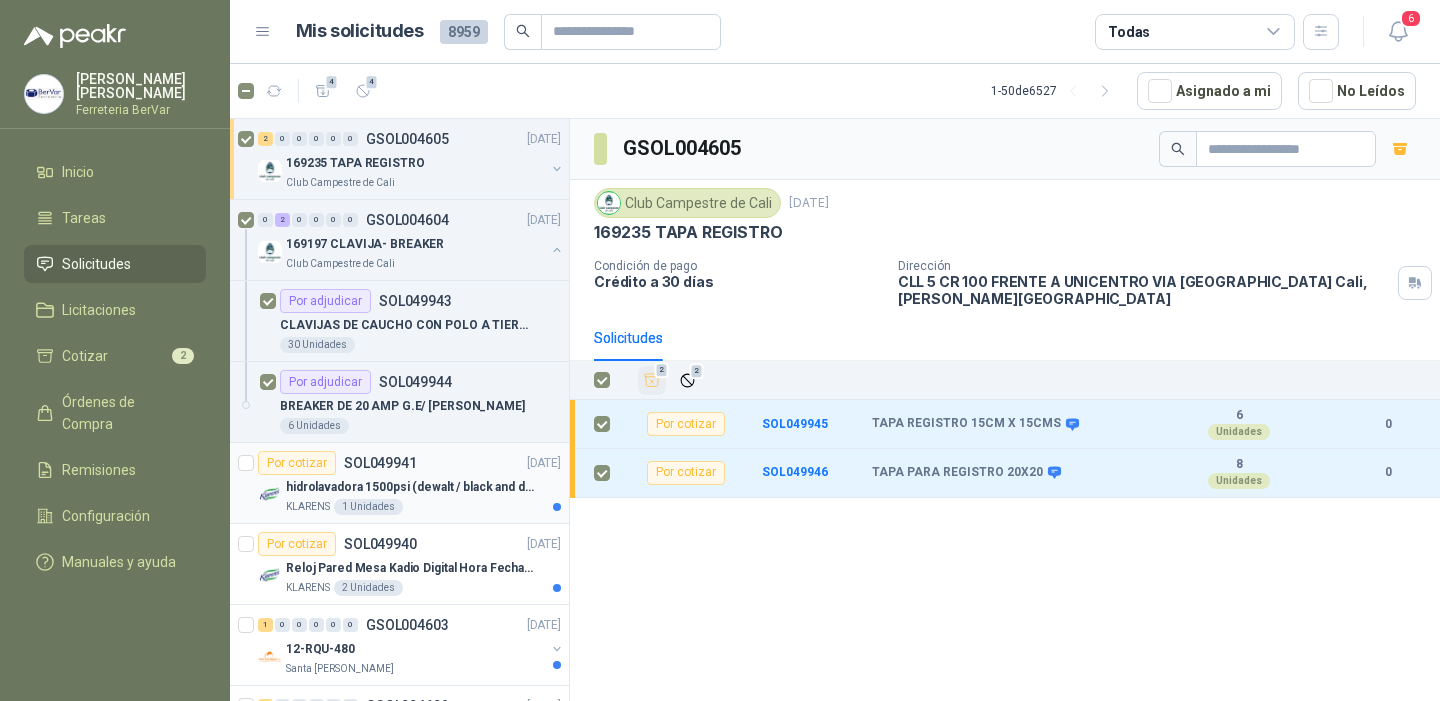 click on "hidrolavadora 1500psi (dewalt / black and deker)" at bounding box center (410, 487) 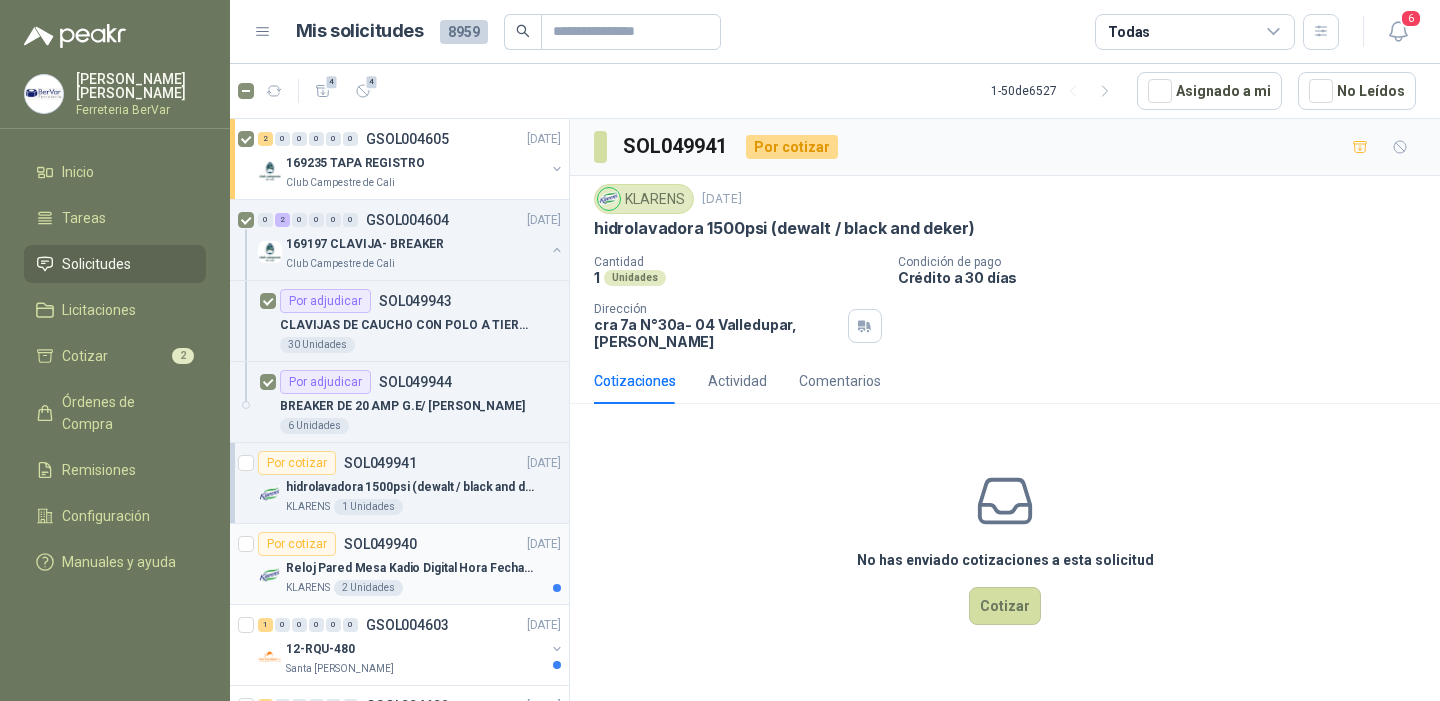 click on "KLARENS 2   Unidades" at bounding box center (423, 588) 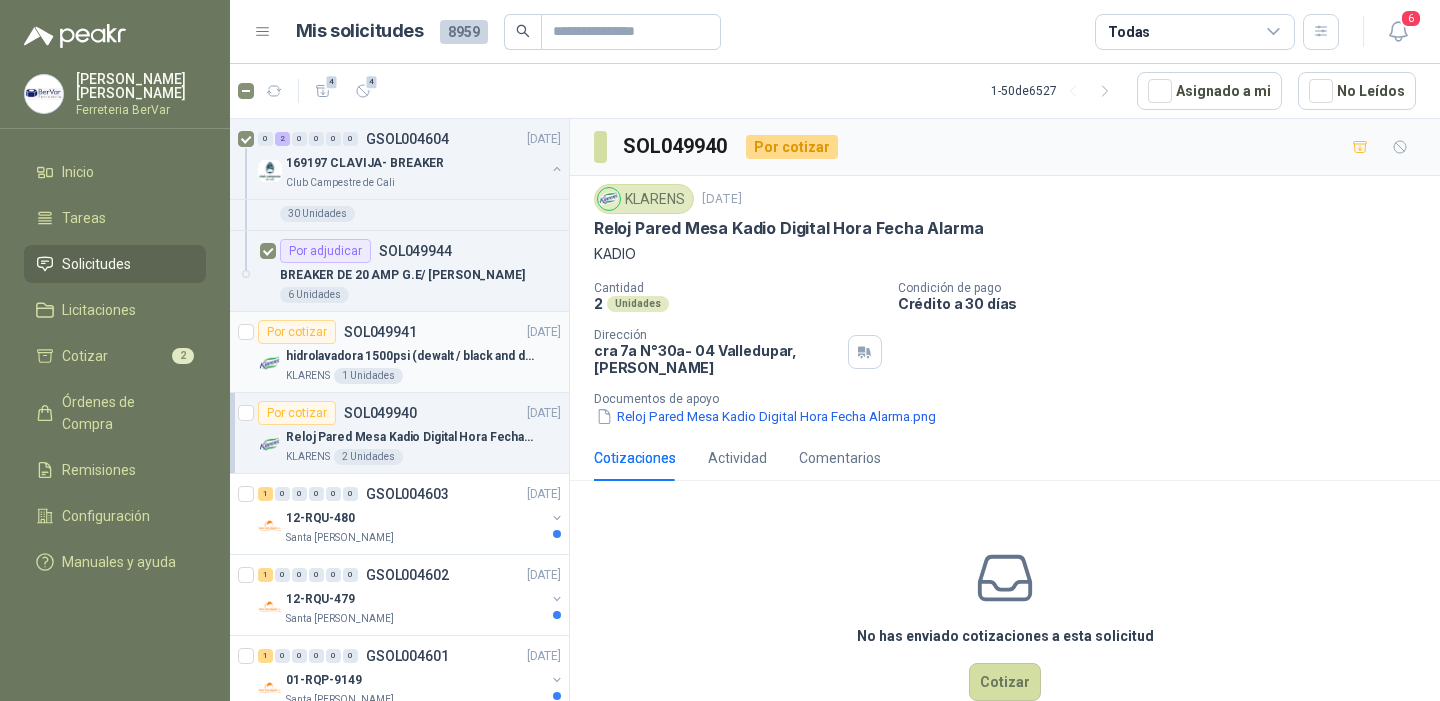 scroll, scrollTop: 132, scrollLeft: 0, axis: vertical 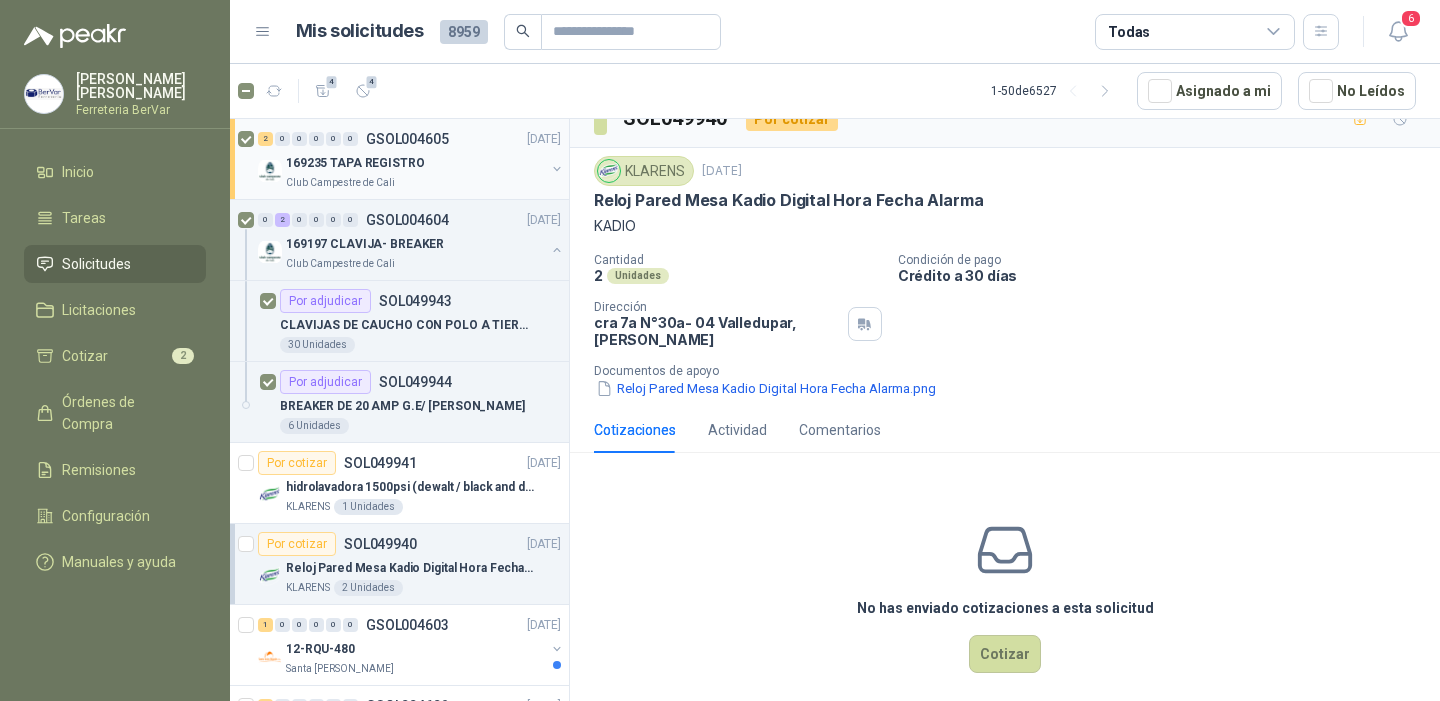 click on "GSOL004605" at bounding box center (407, 139) 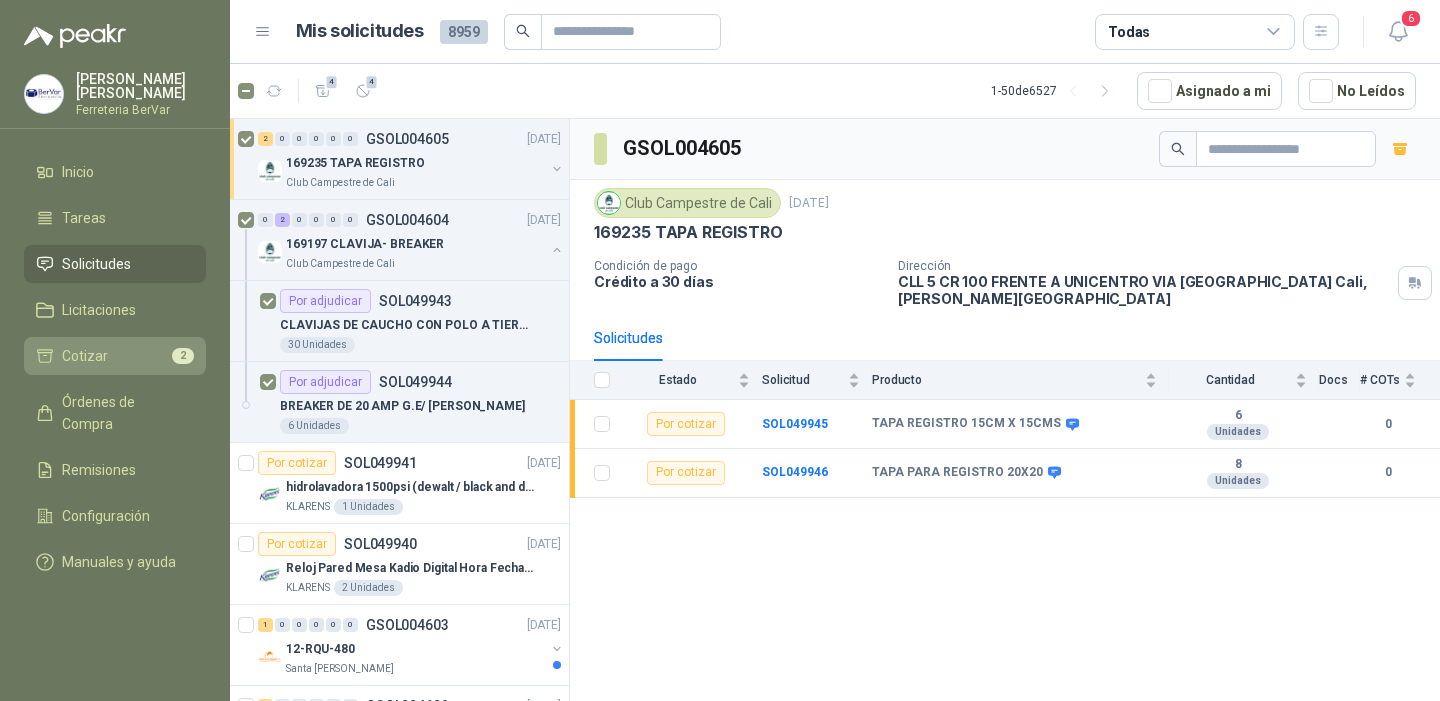 click on "Cotizar 2" at bounding box center (115, 356) 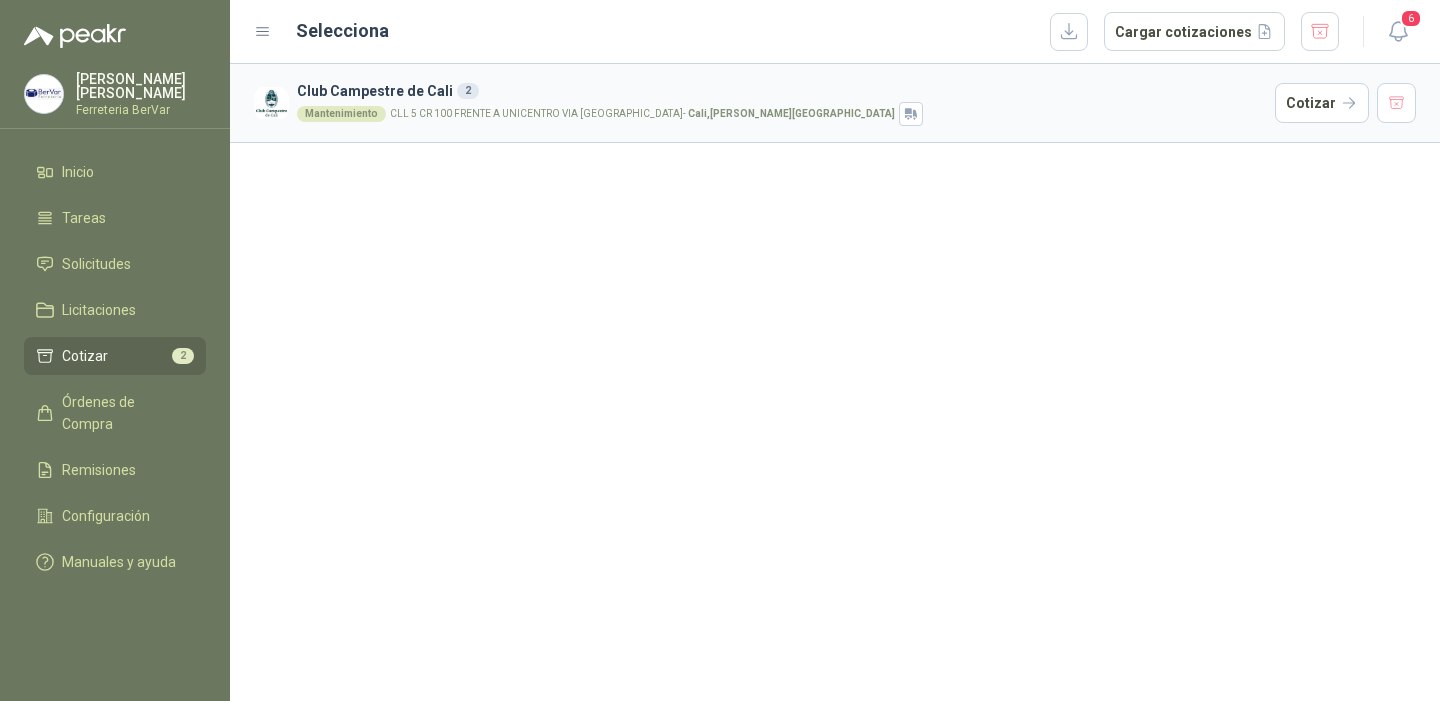 click on "CLL 5 CR 100 FRENTE A UNICENTRO VIA [GEOGRAPHIC_DATA]  -   [GEOGRAPHIC_DATA] ,  [PERSON_NAME][GEOGRAPHIC_DATA]" at bounding box center (642, 114) 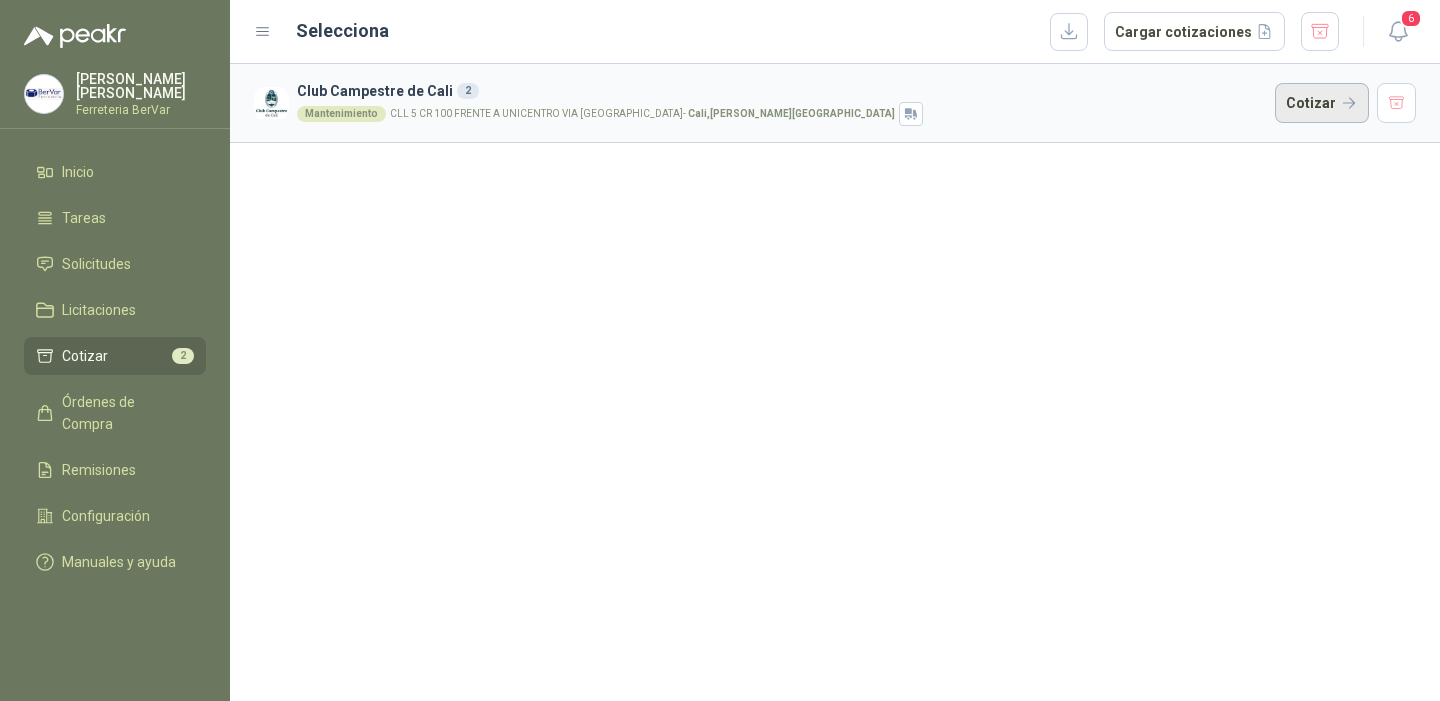click on "Cotizar" at bounding box center (1322, 103) 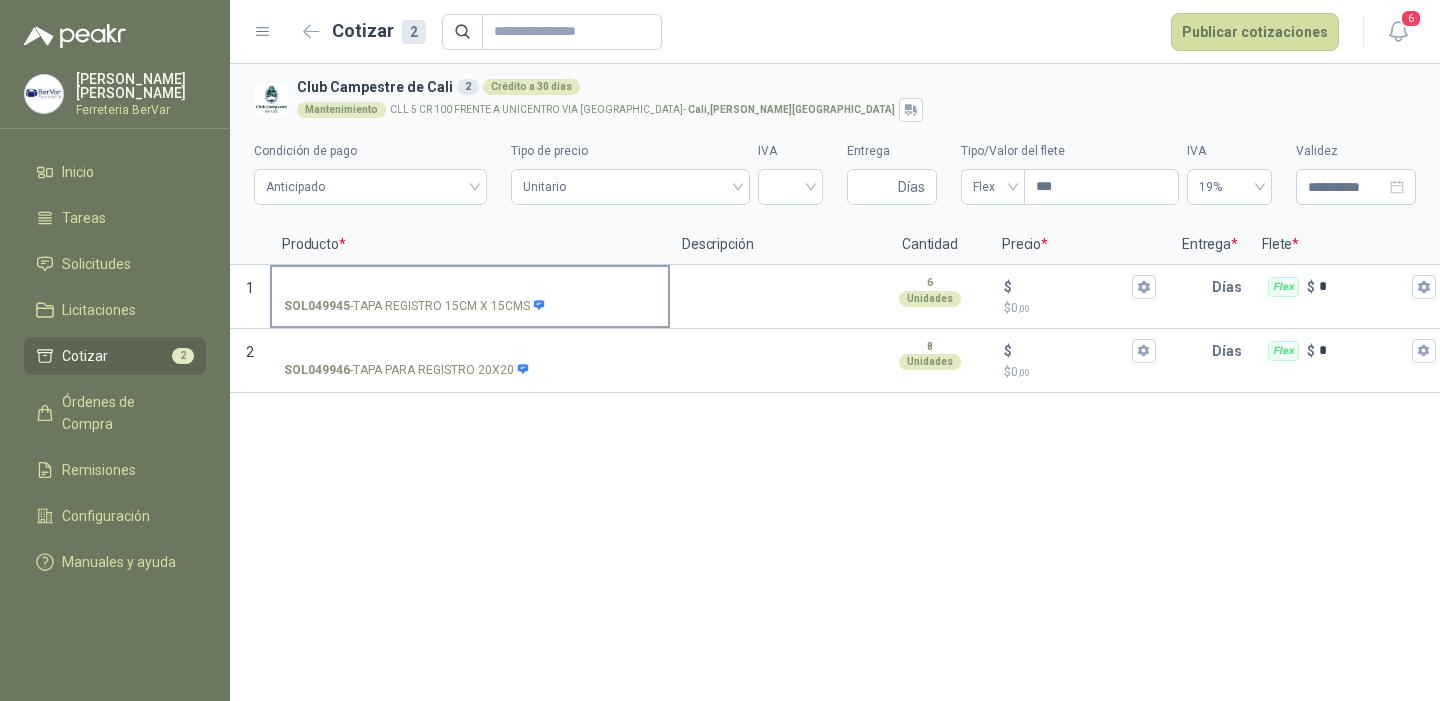 click on "SOL049945  -  TAPA REGISTRO 15CM X 15CMS" at bounding box center (415, 306) 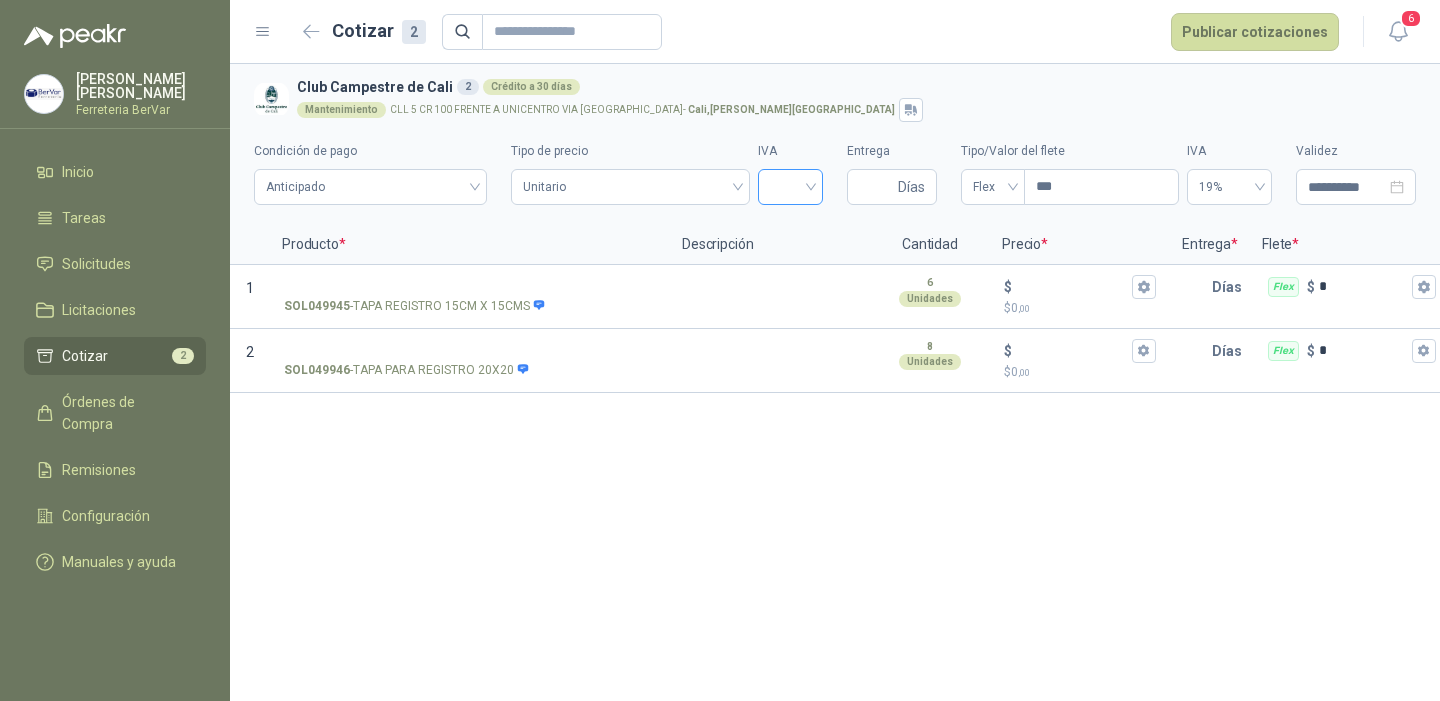 click at bounding box center [790, 185] 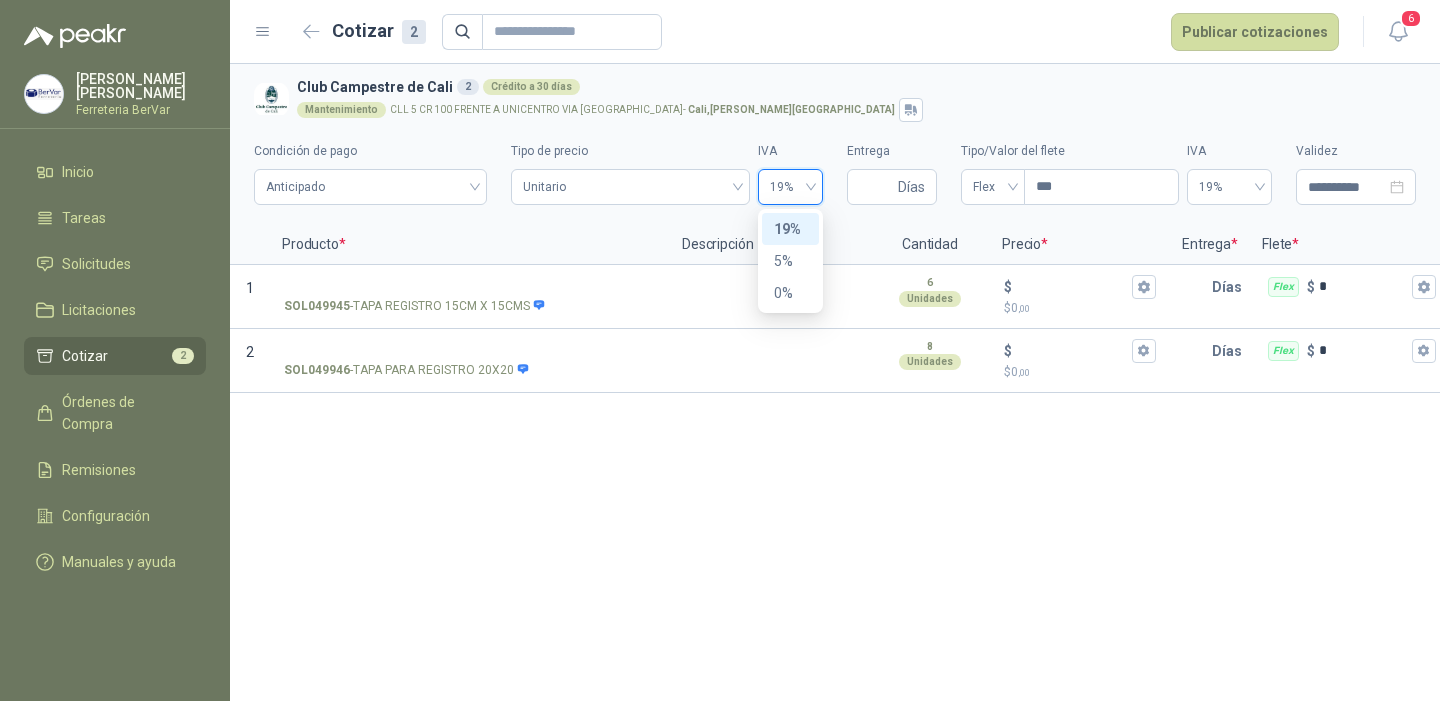 type 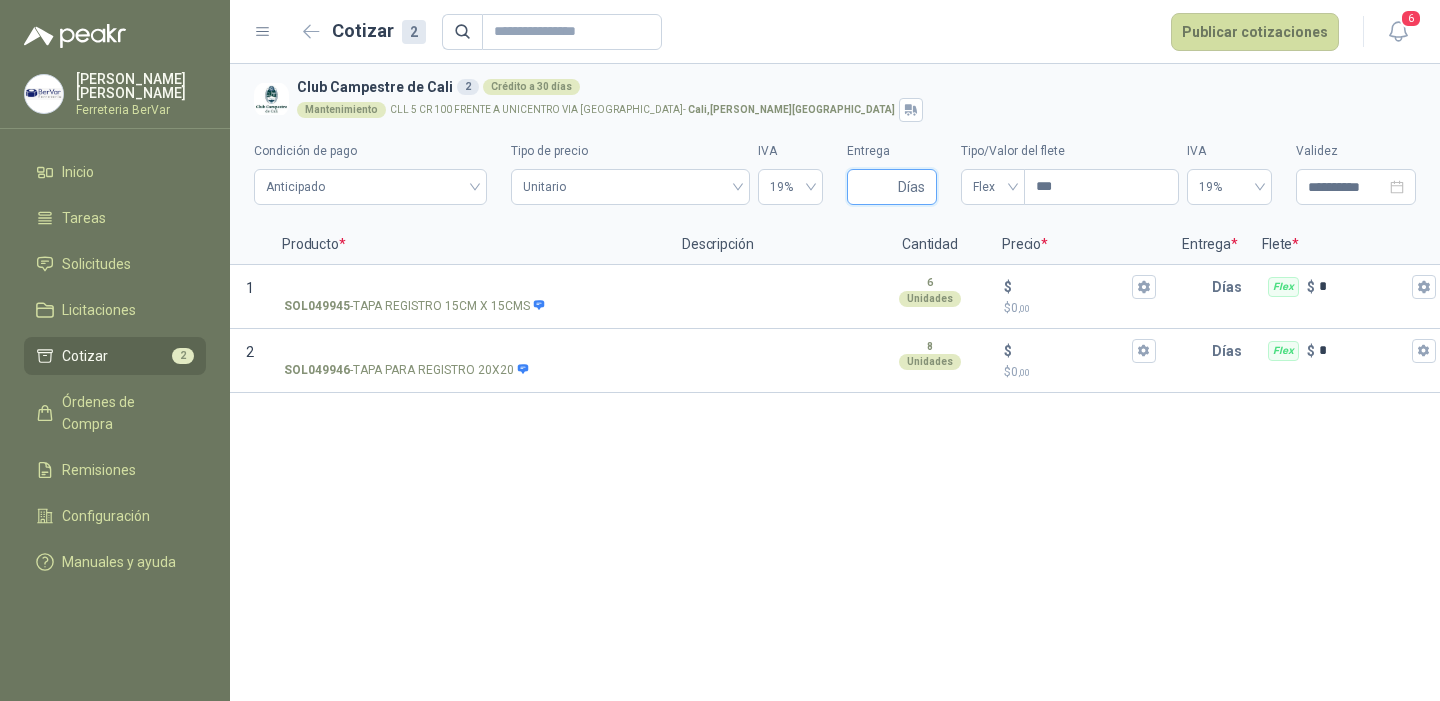 click on "Entrega" at bounding box center [876, 187] 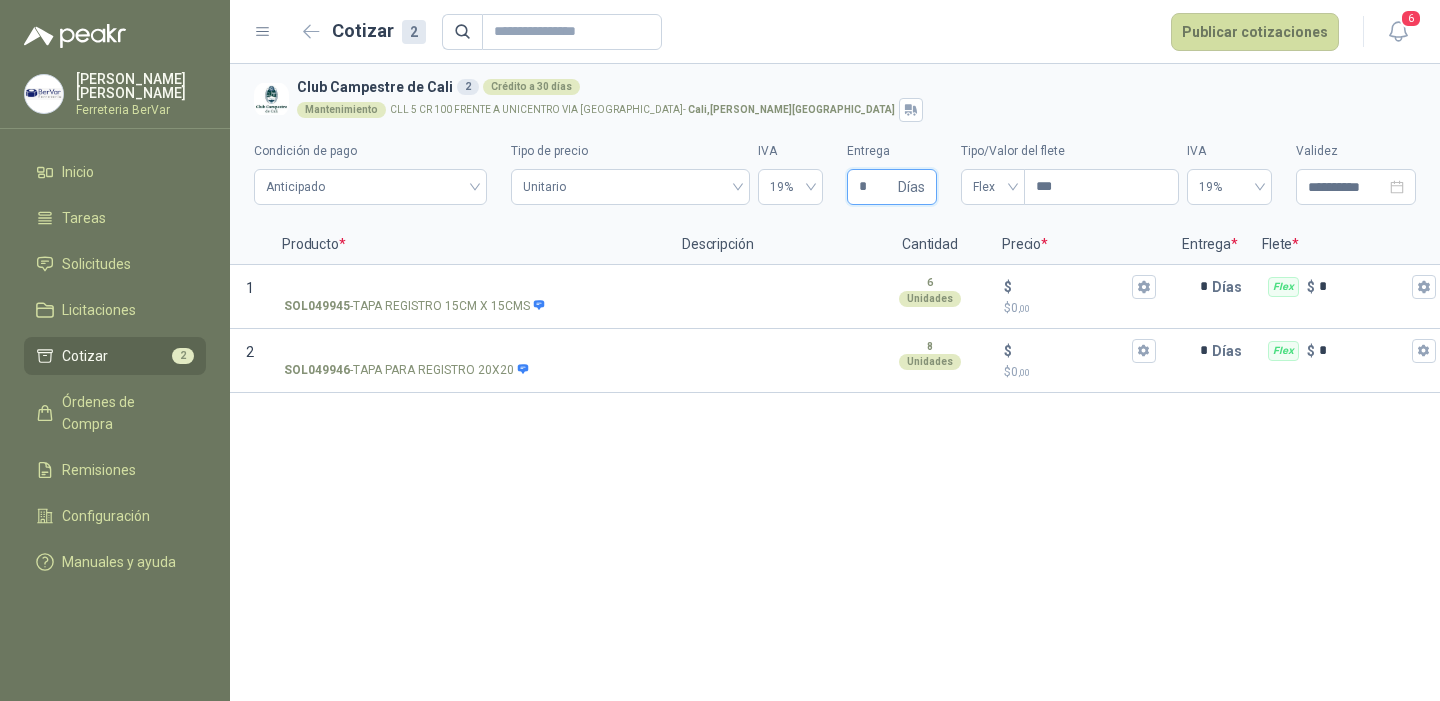 type 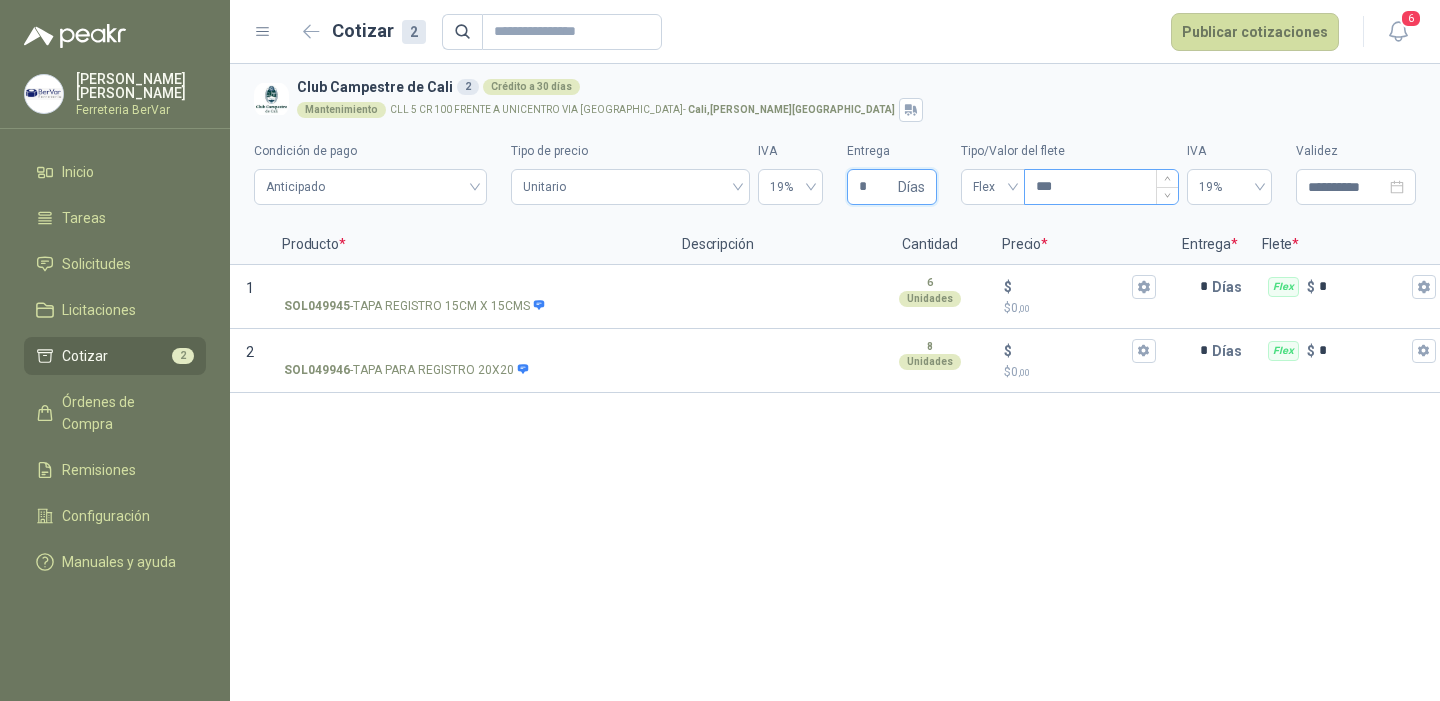 type on "*" 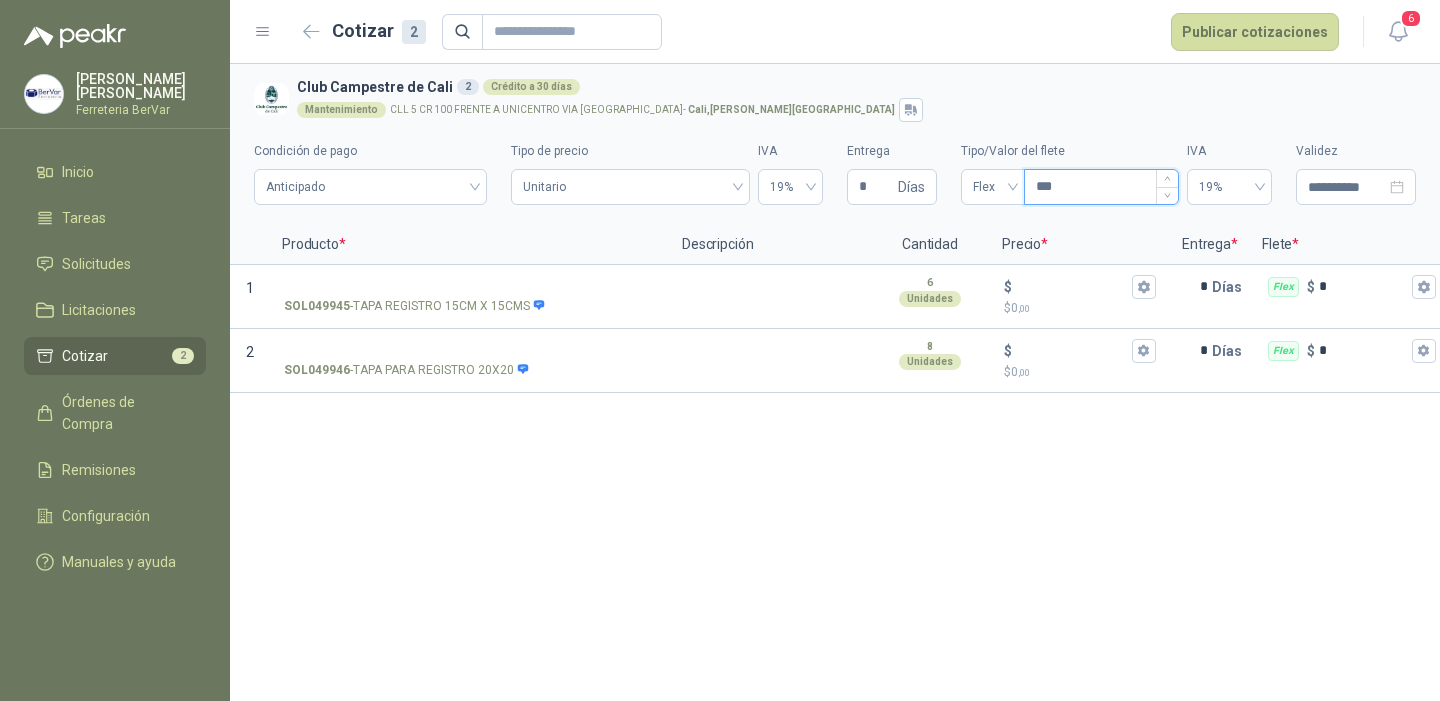 click on "***" at bounding box center (1101, 187) 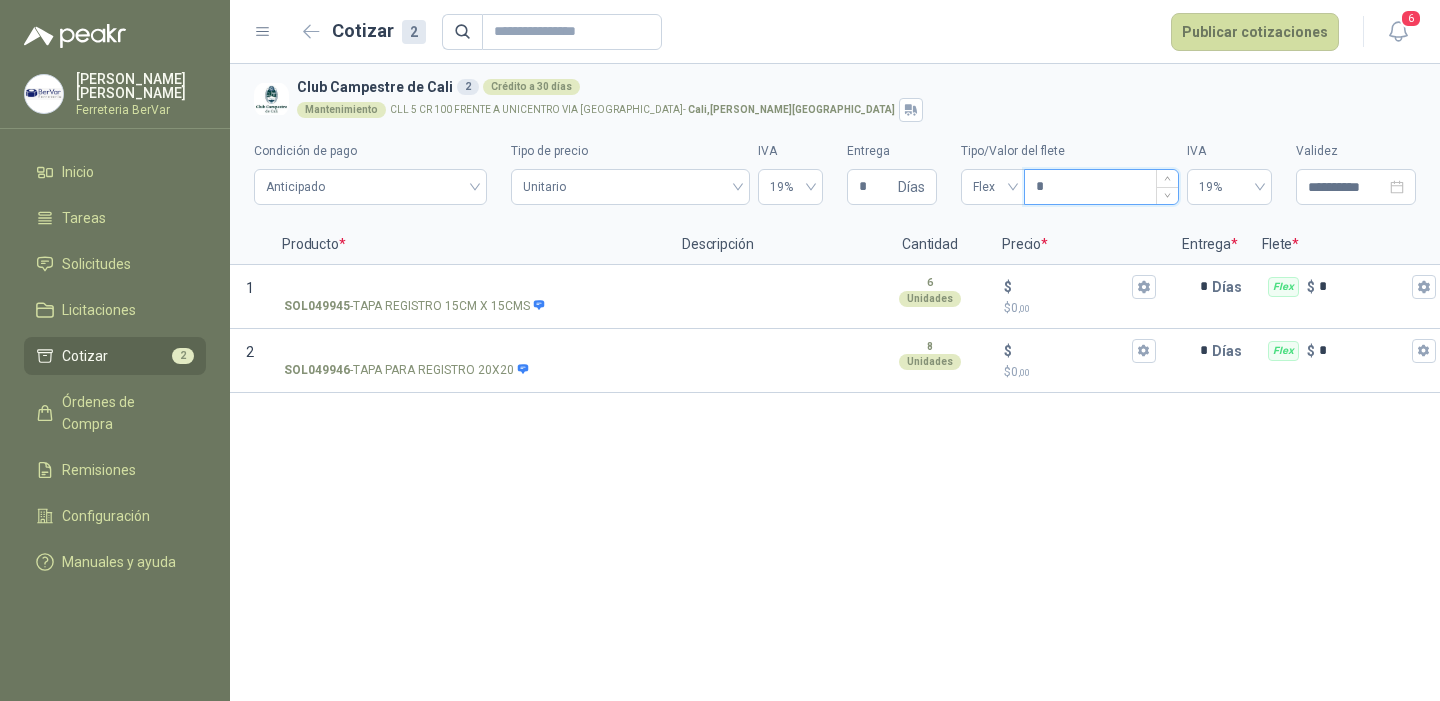 type on "***" 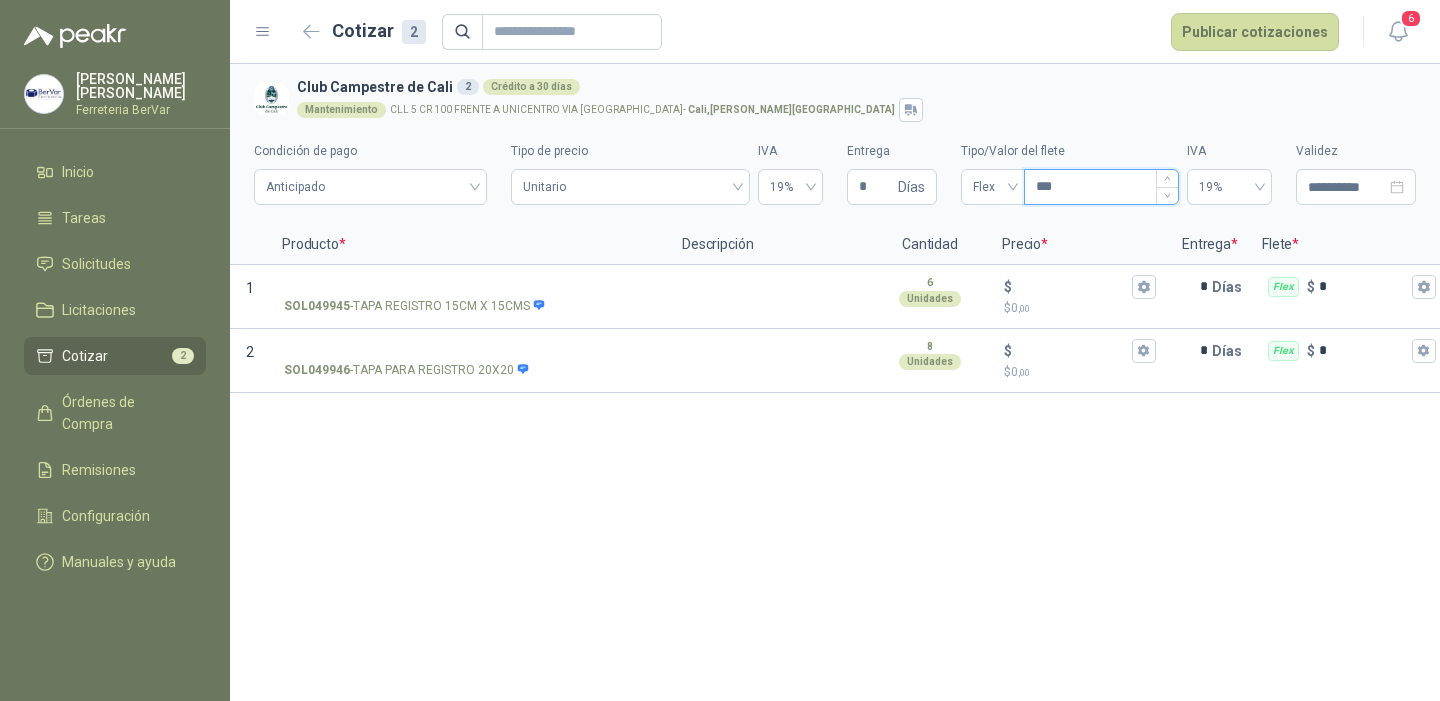 type 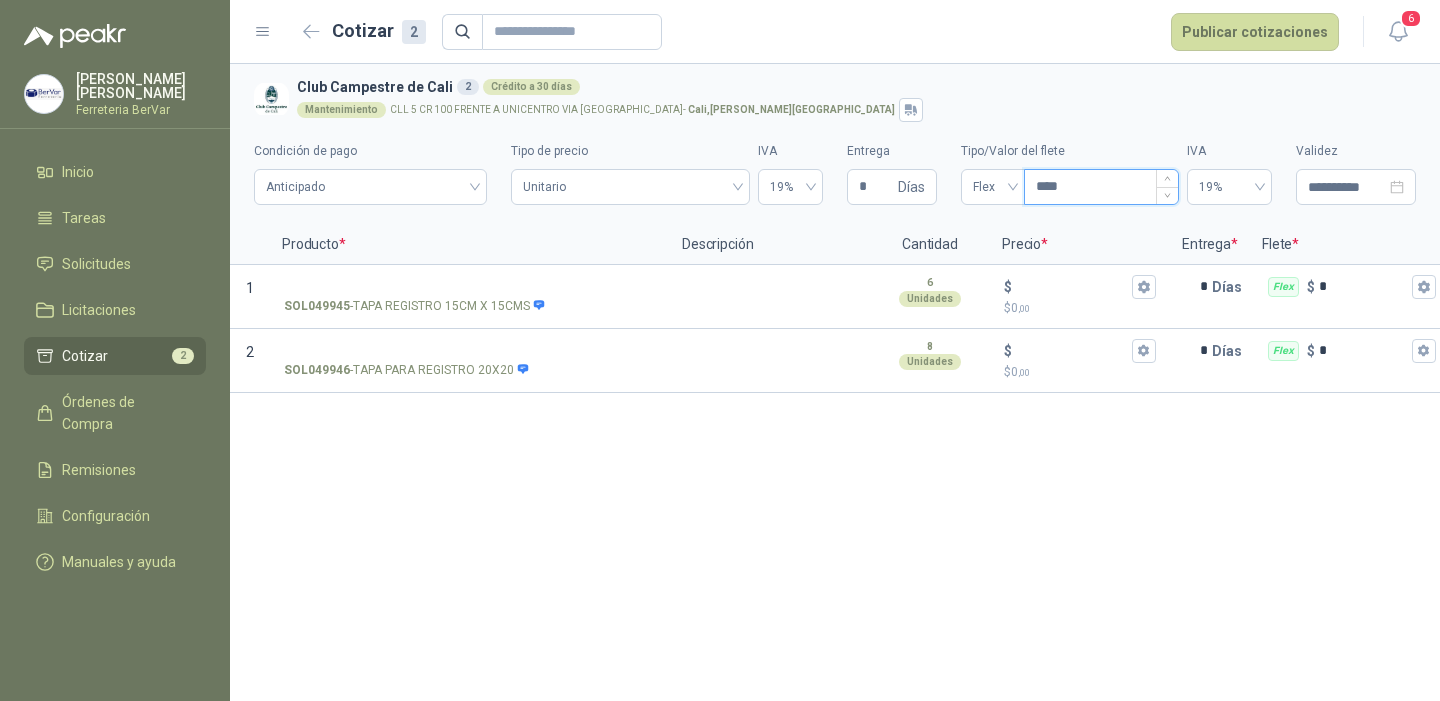 type 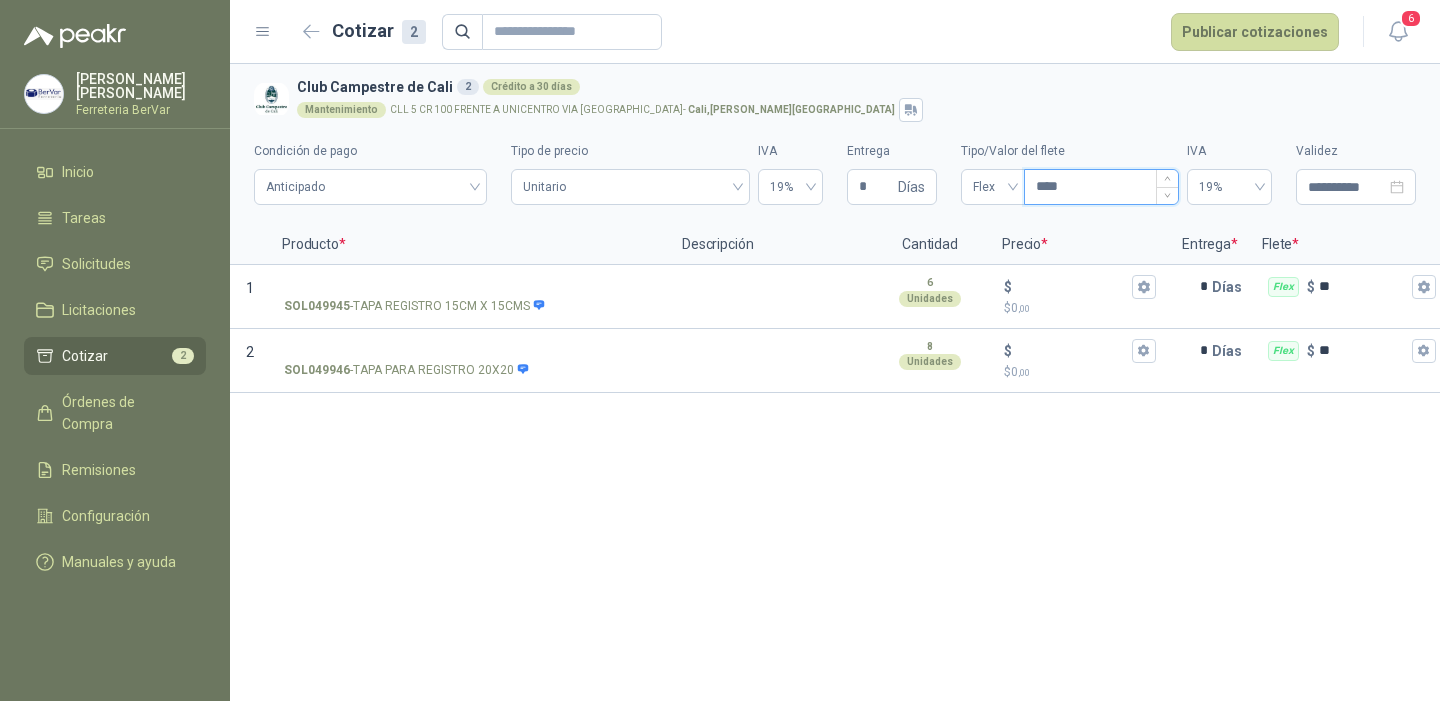 type on "*****" 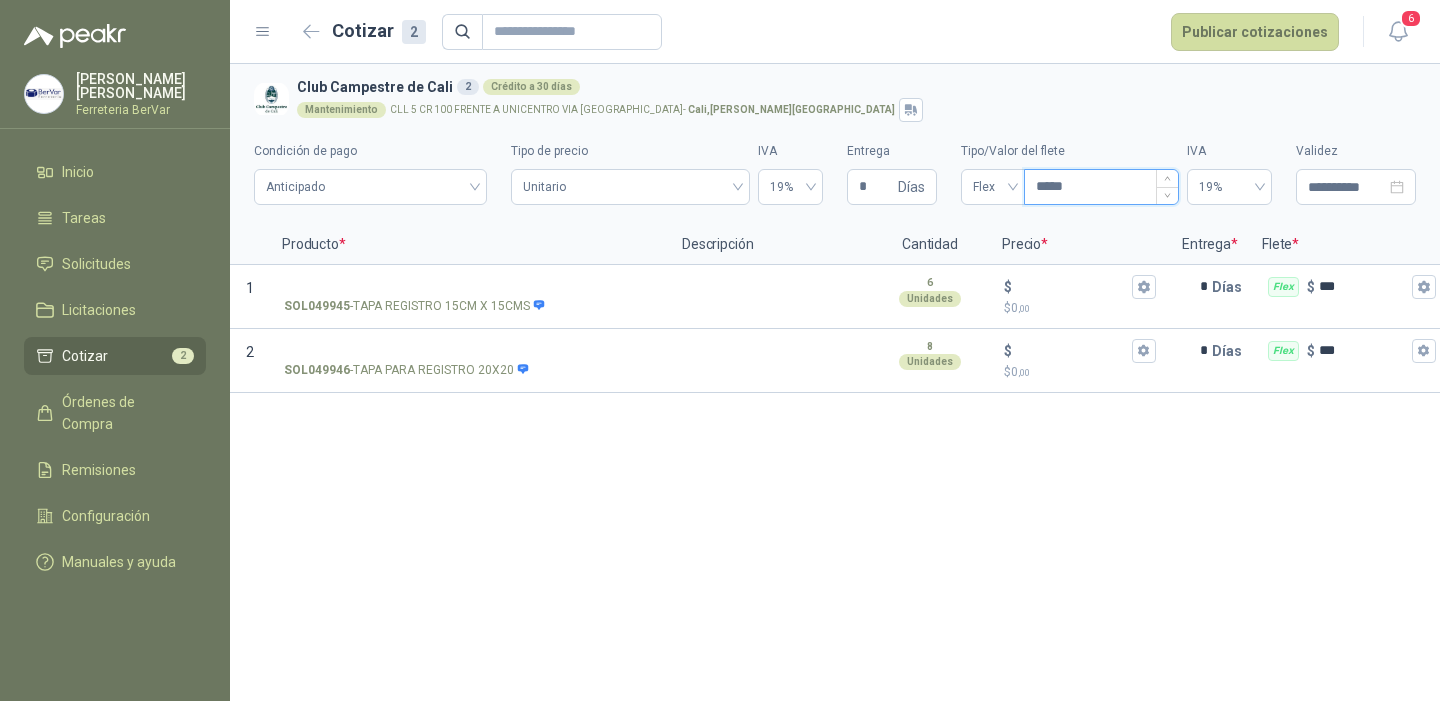 type 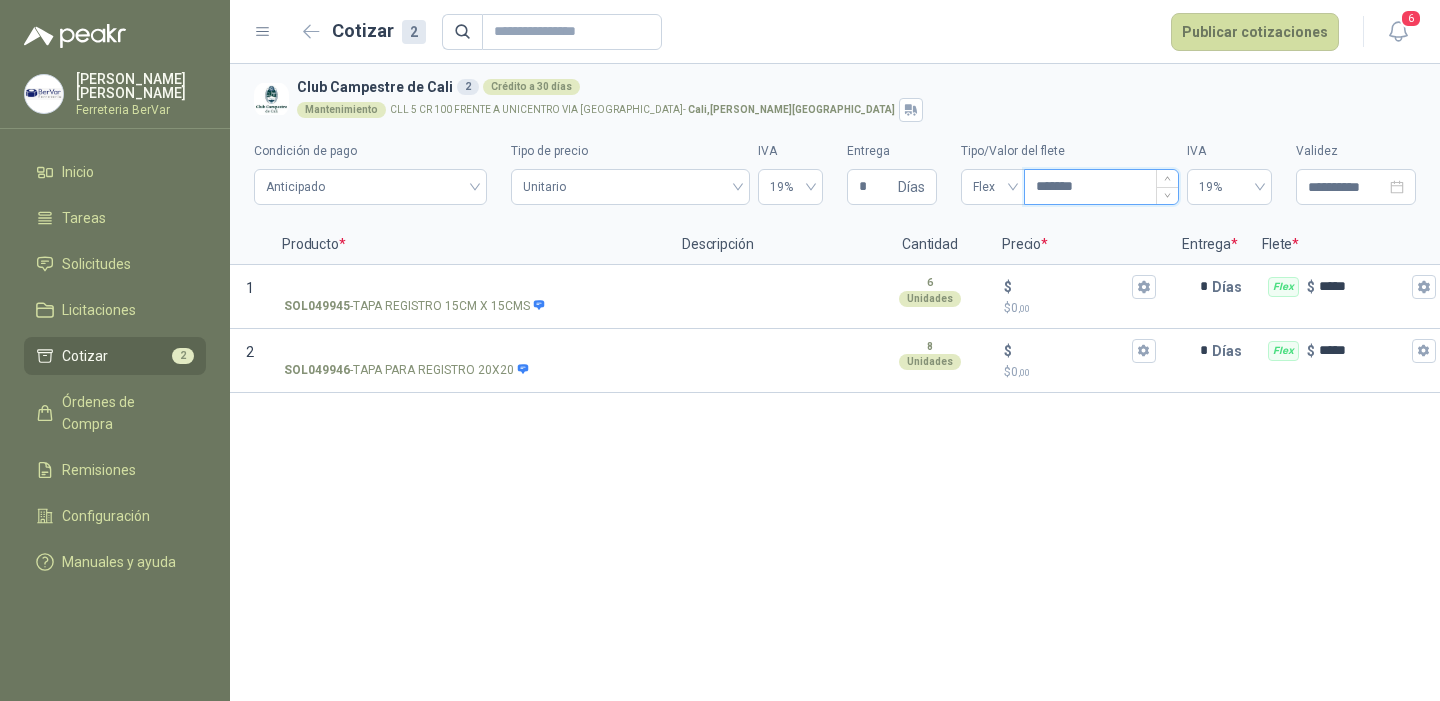 type 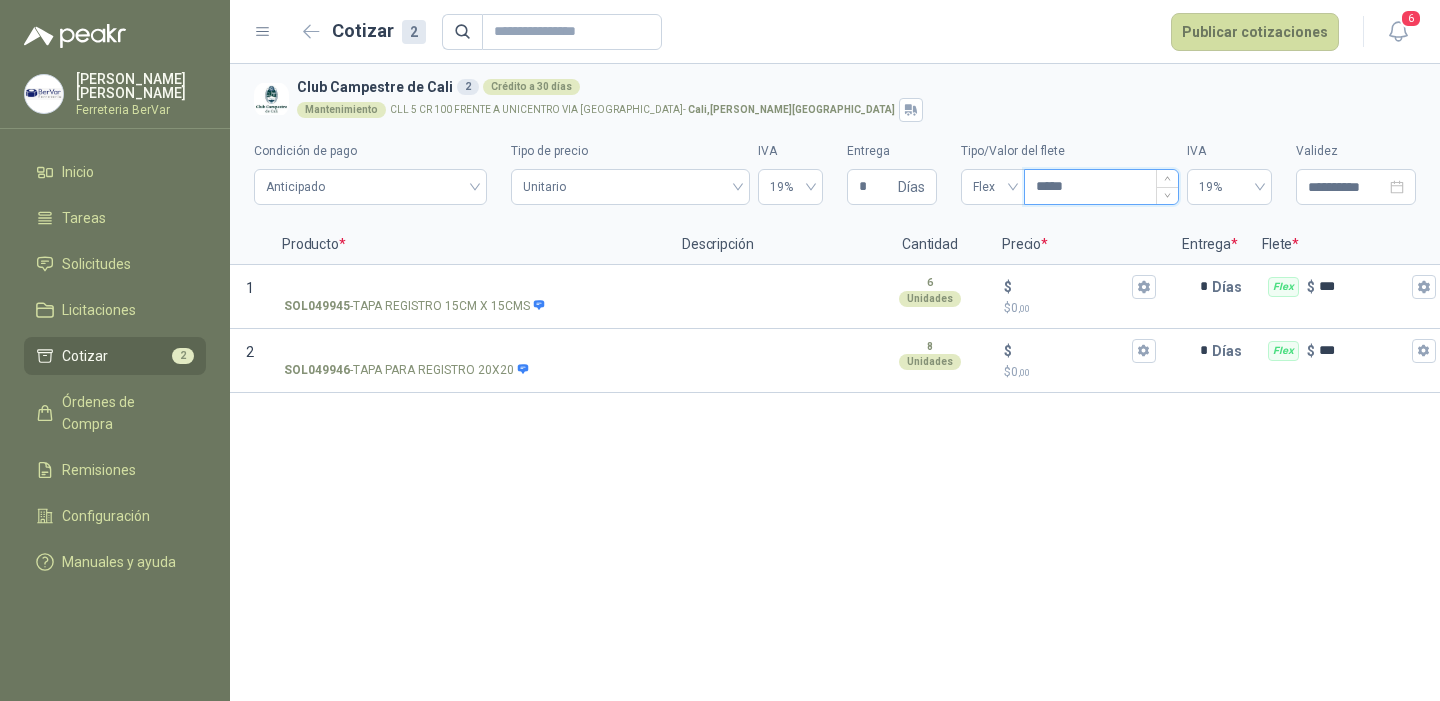 type 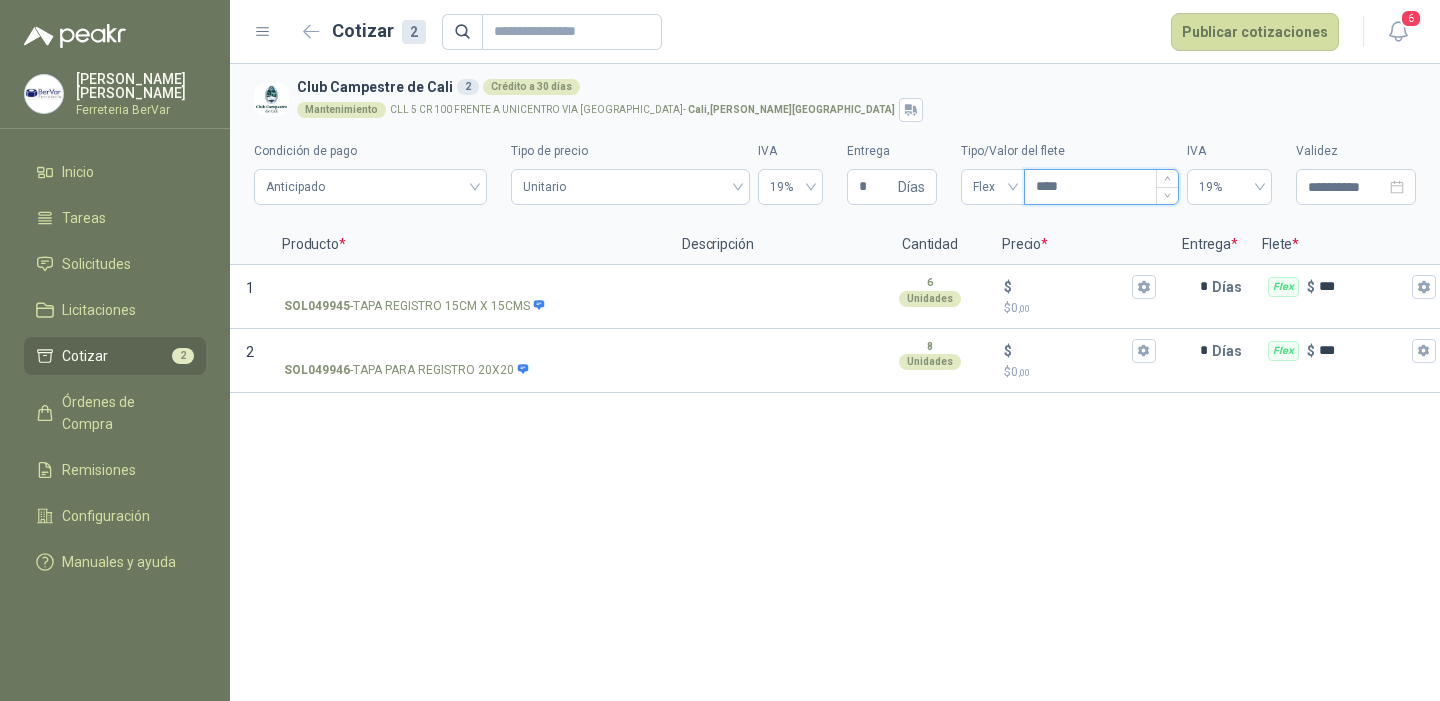 type 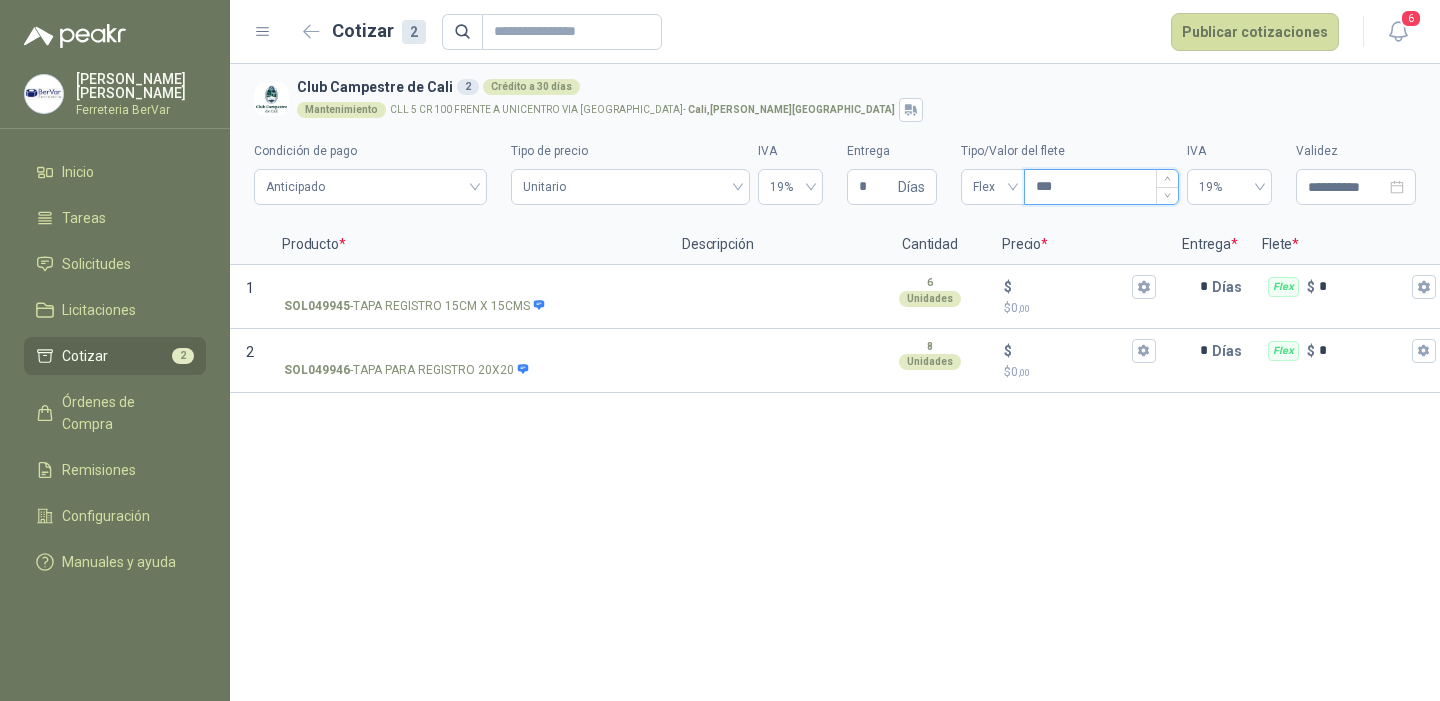 type 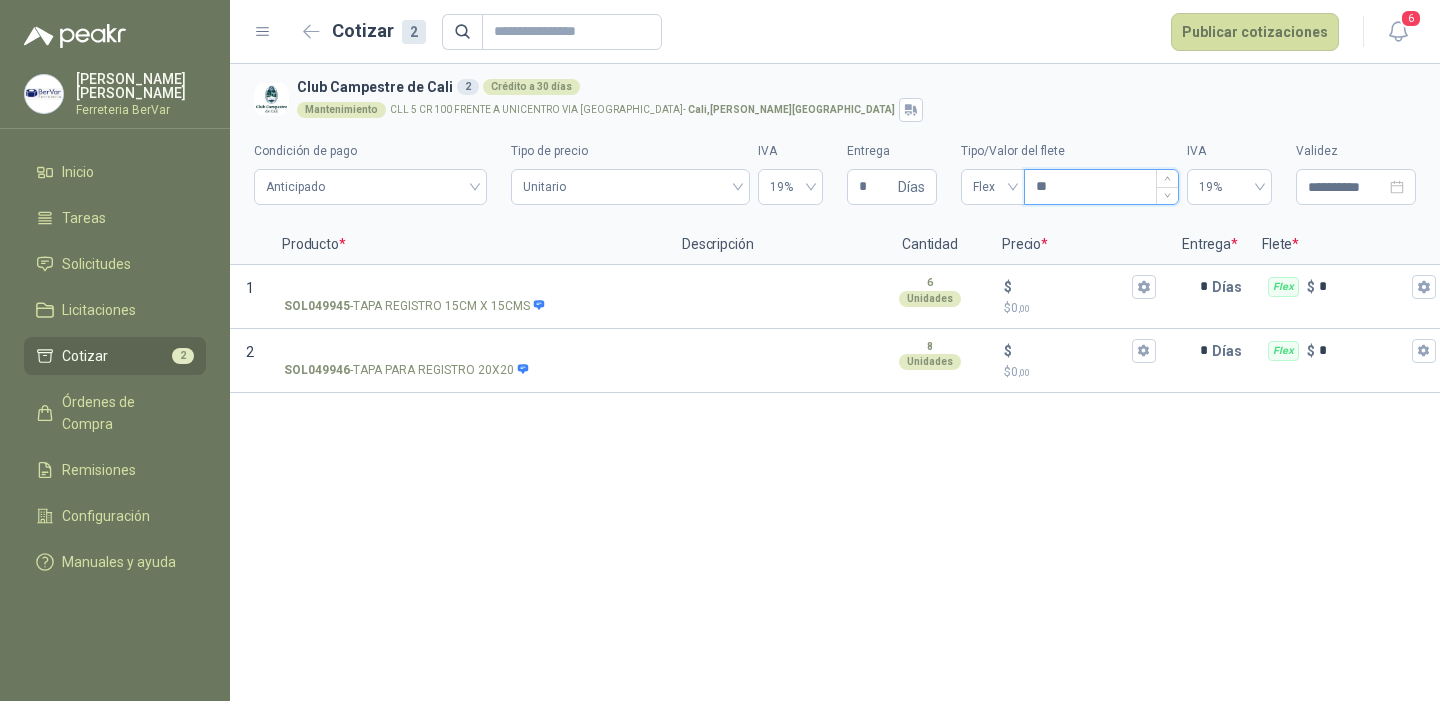 type on "***" 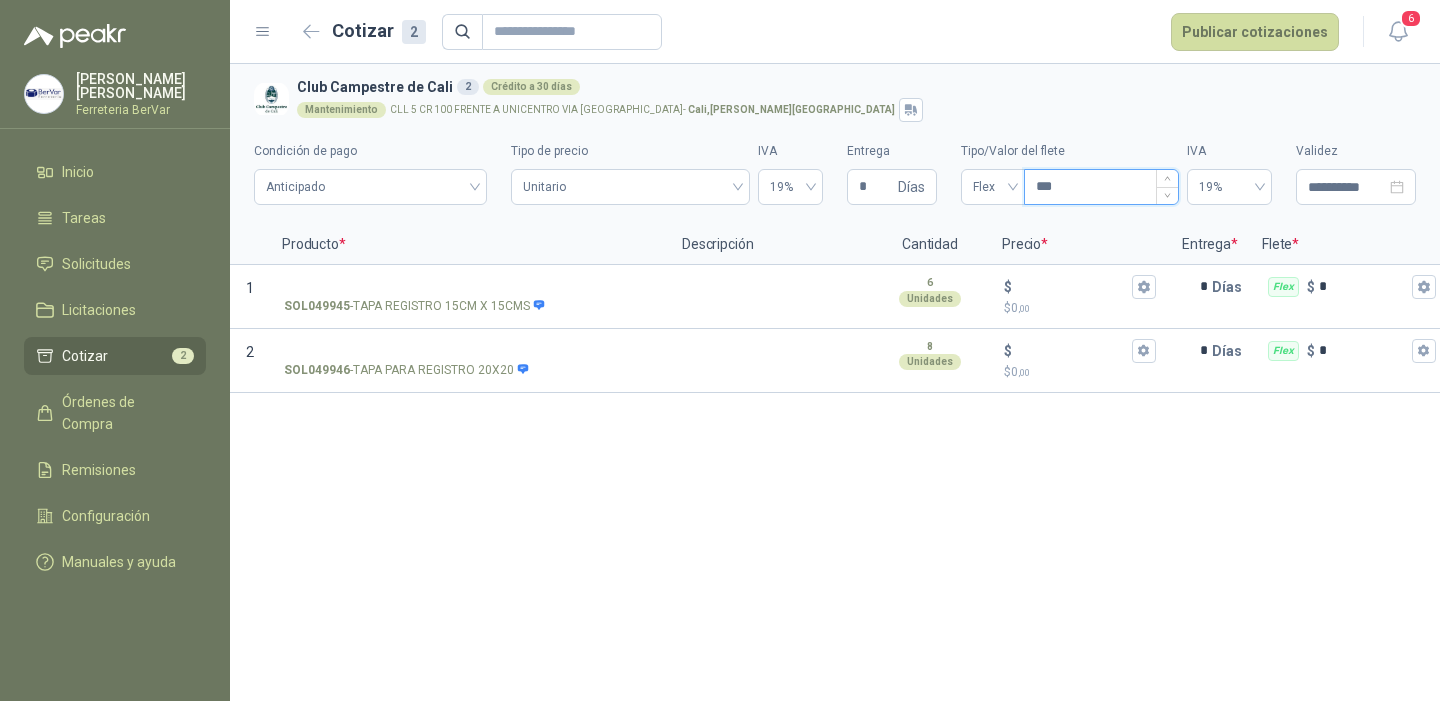 type 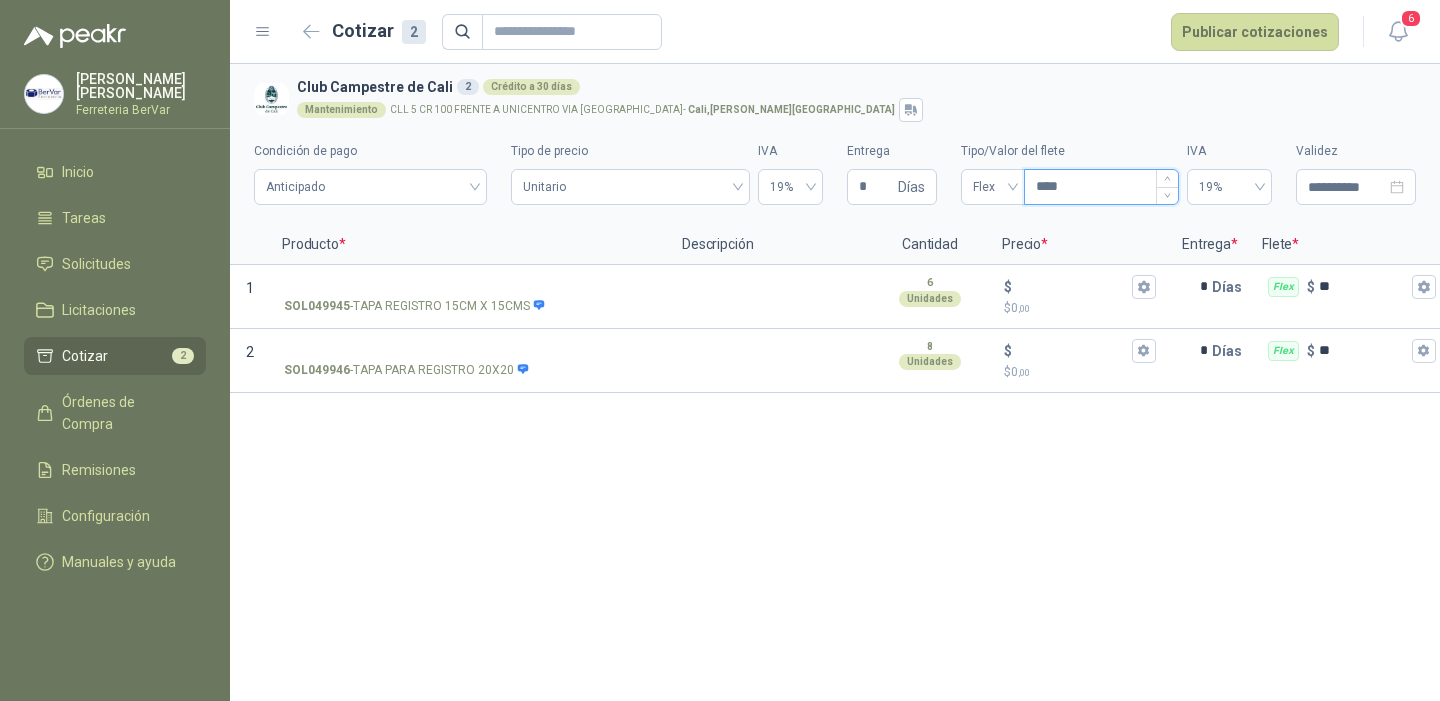 type 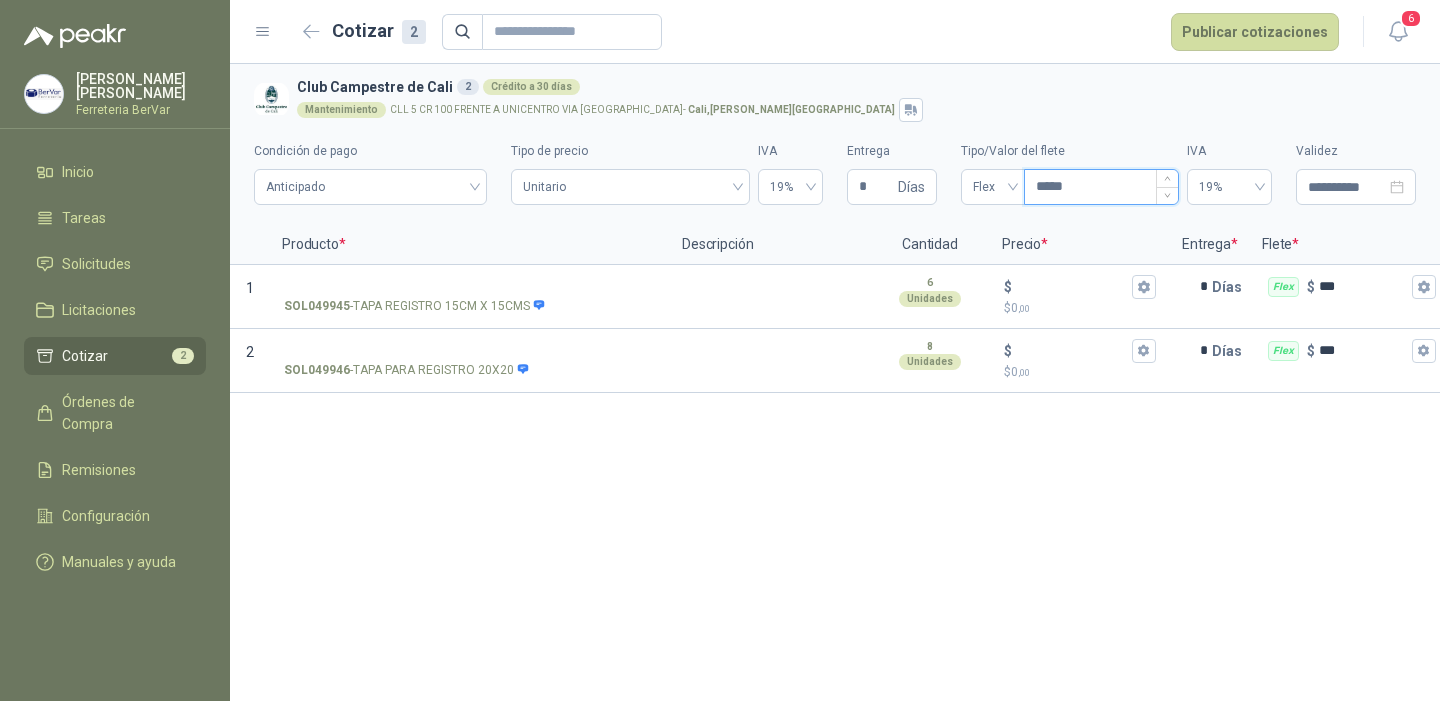 type 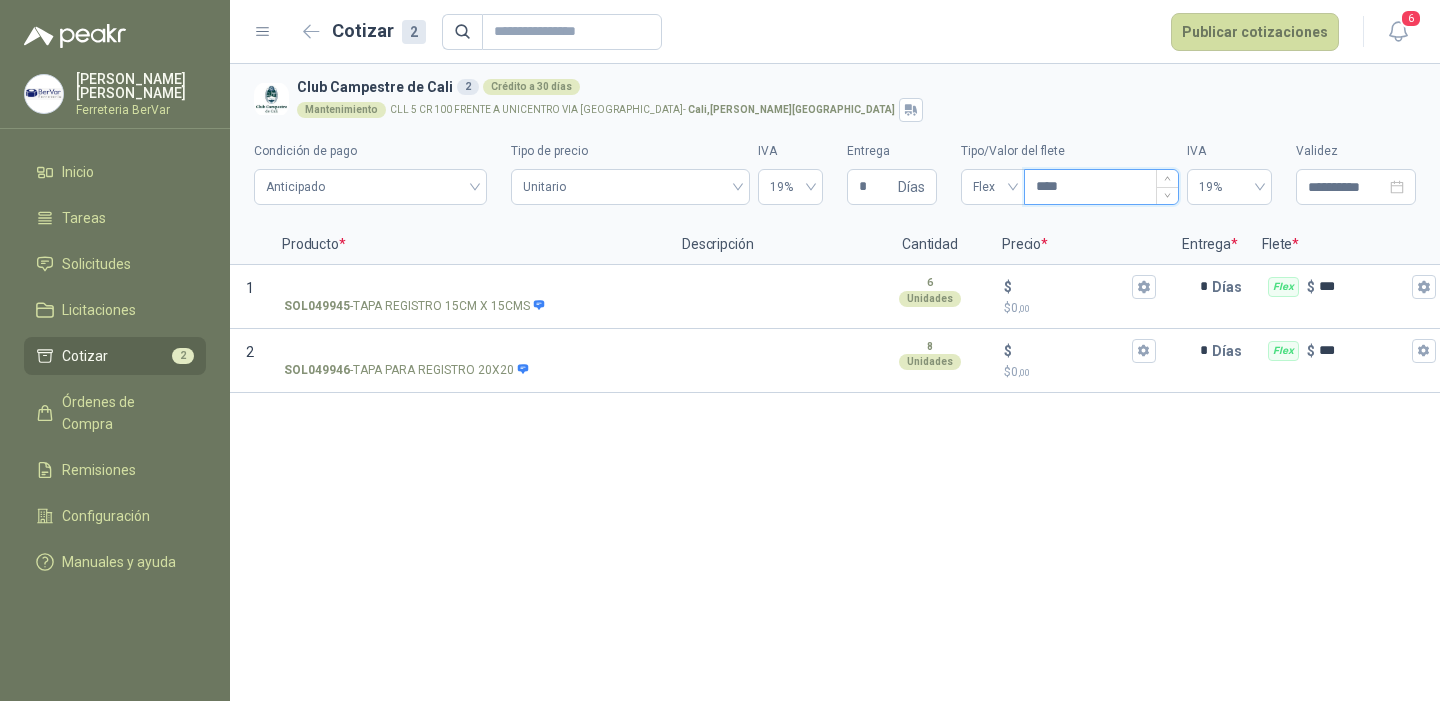 type 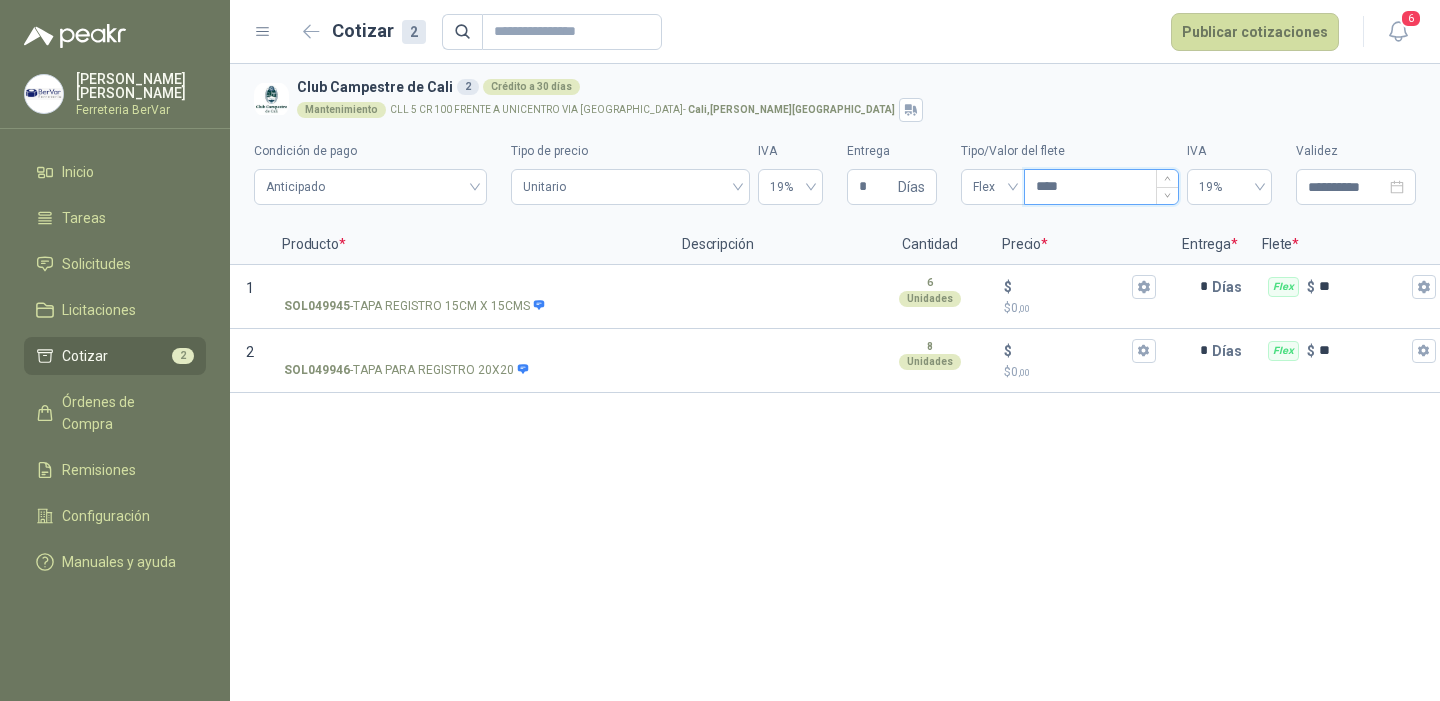 type on "*****" 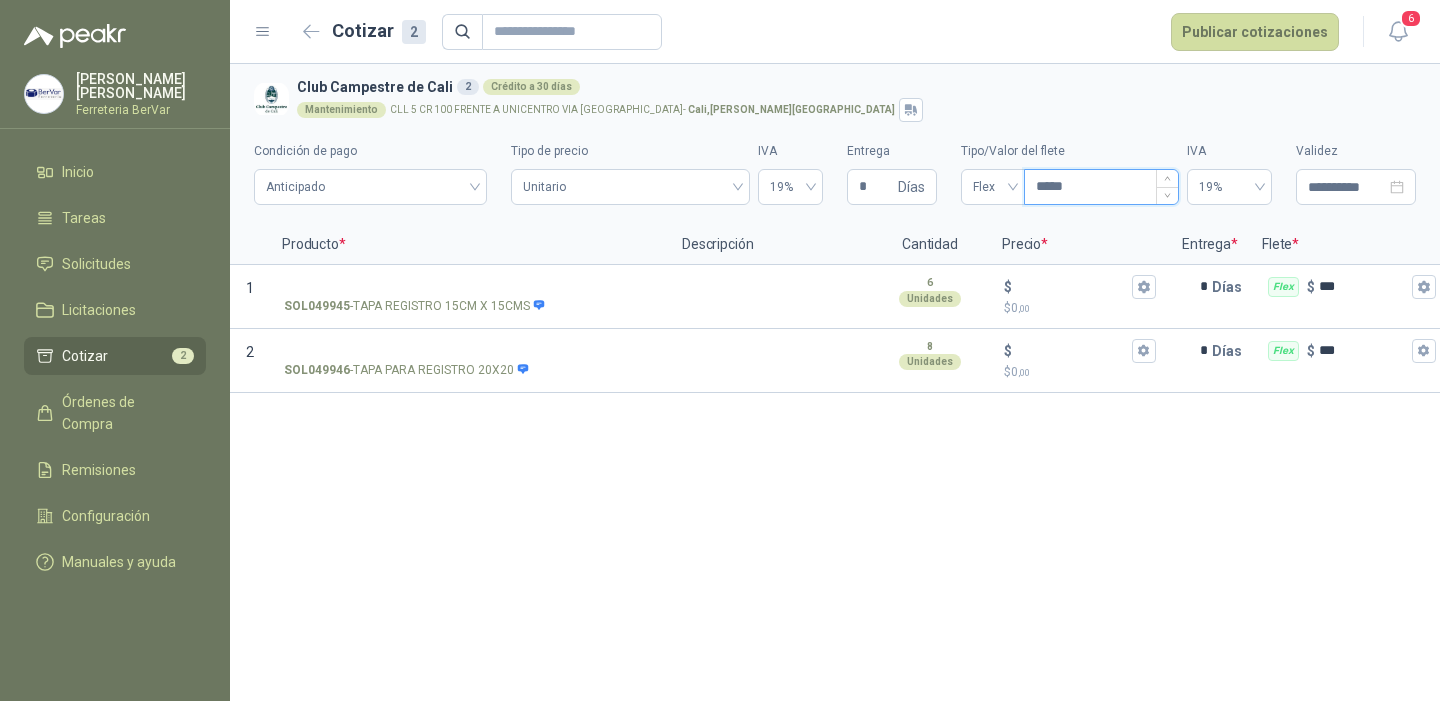 type 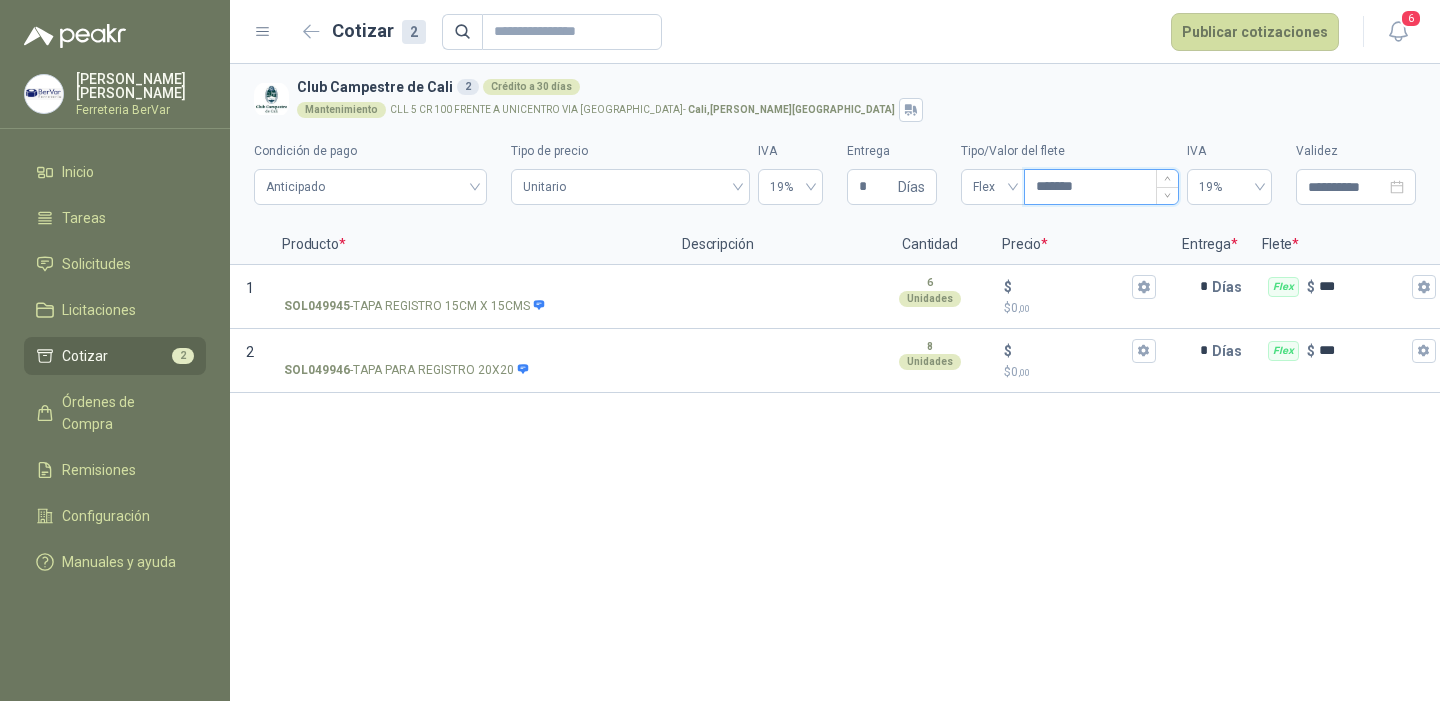 type 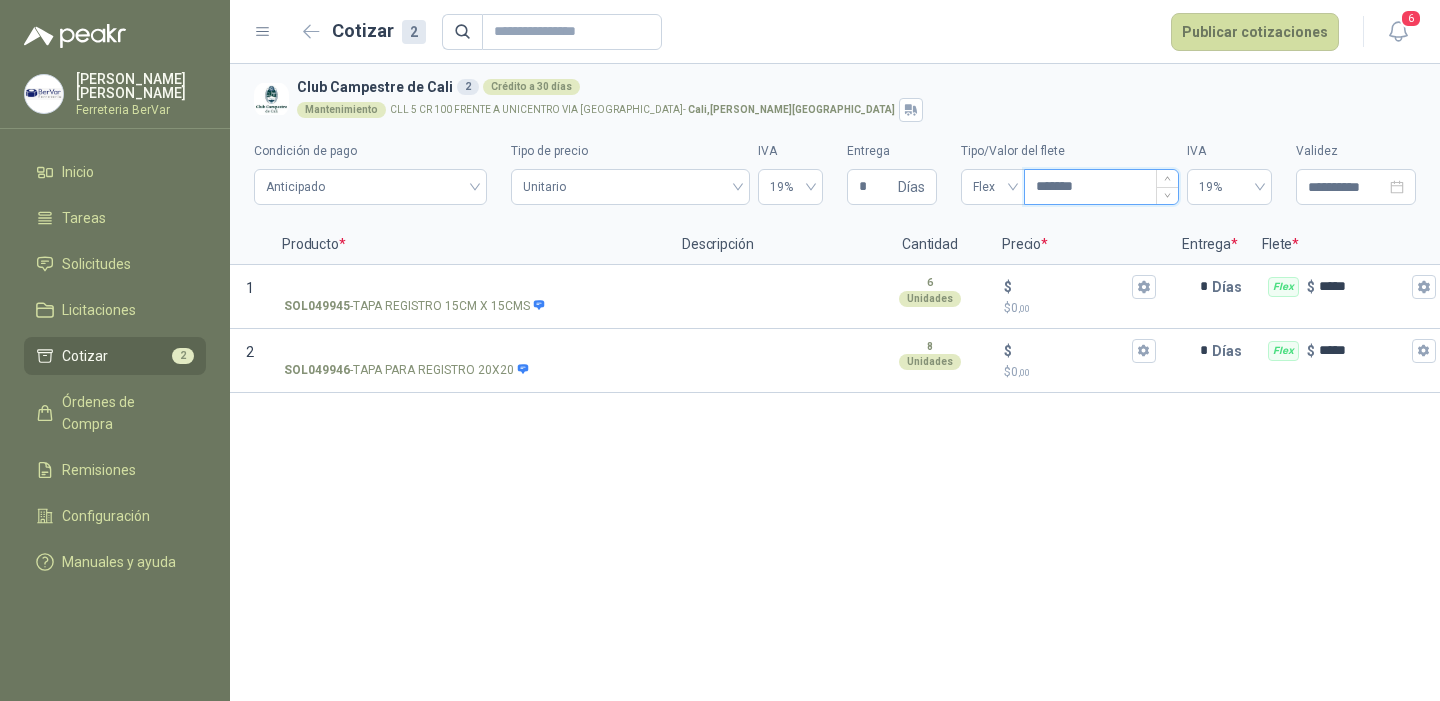 type on "*****" 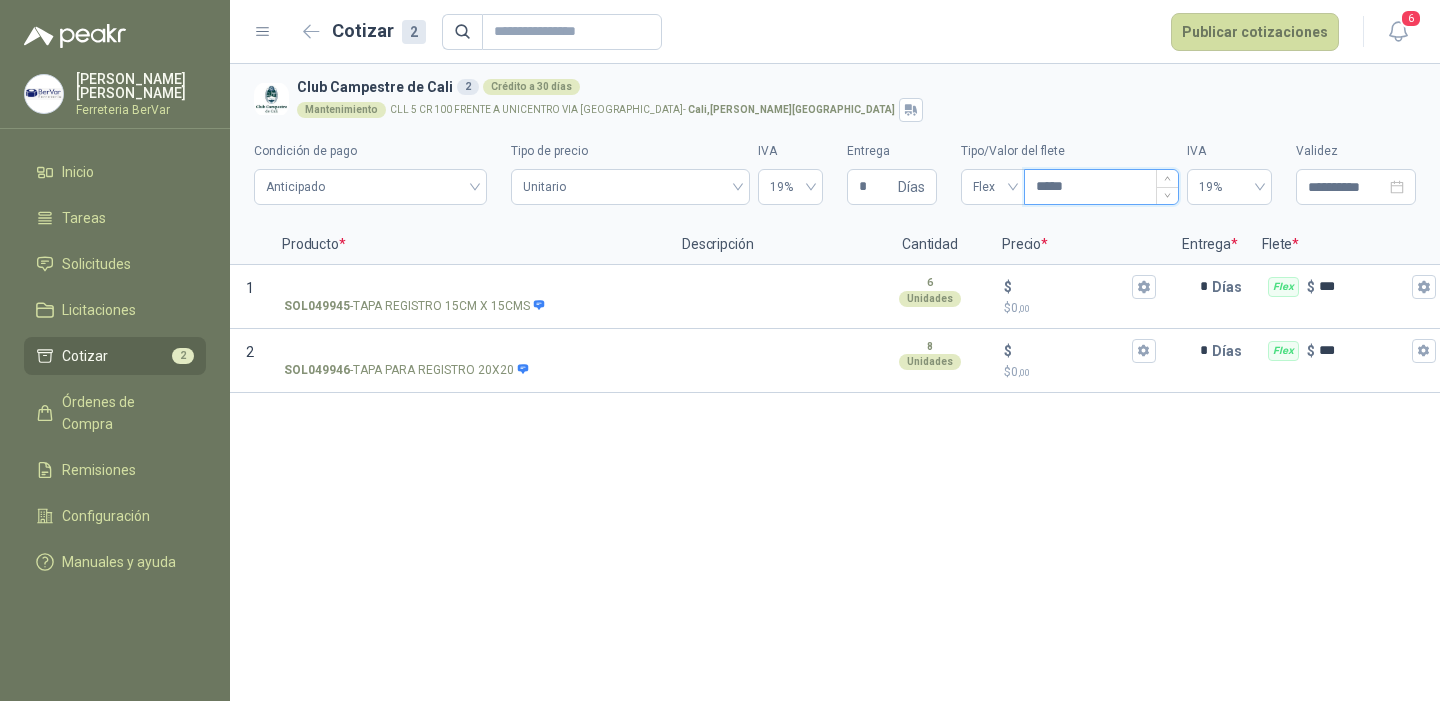 type 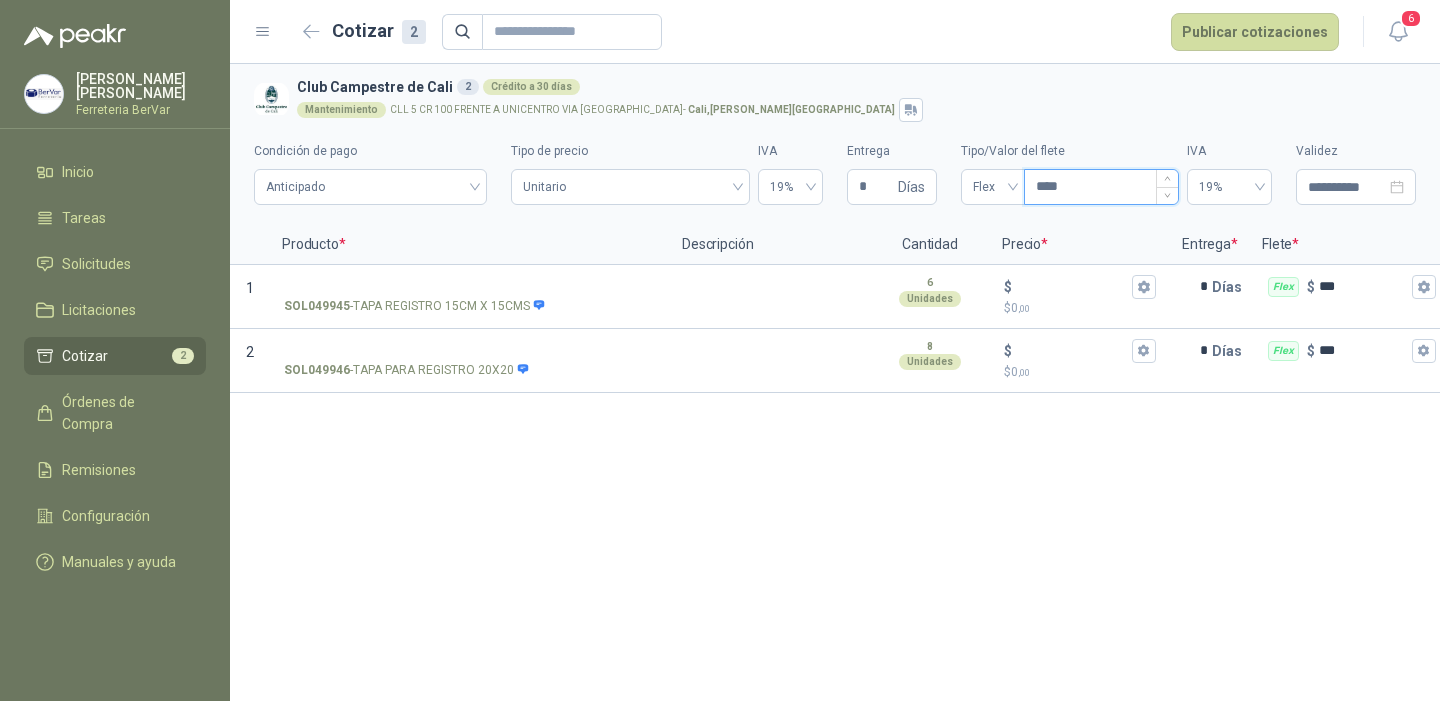type 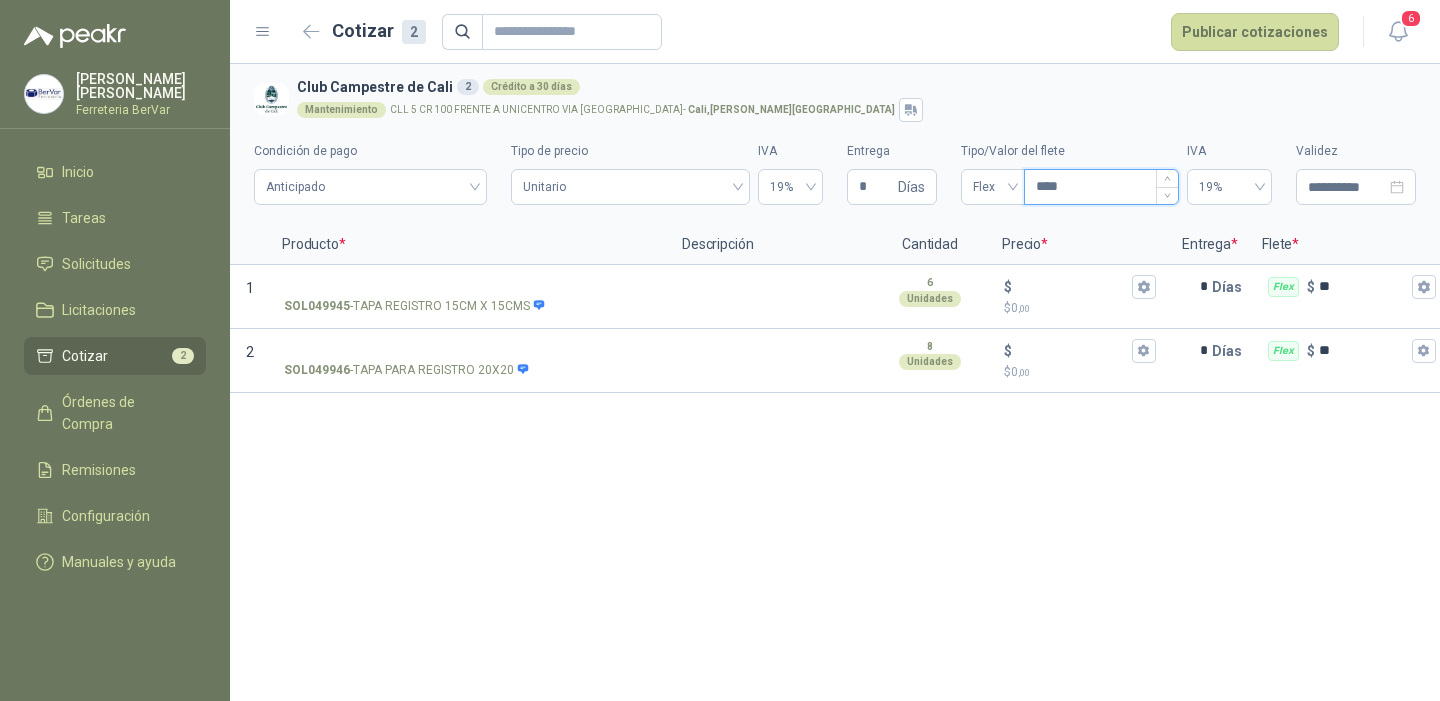 type on "***" 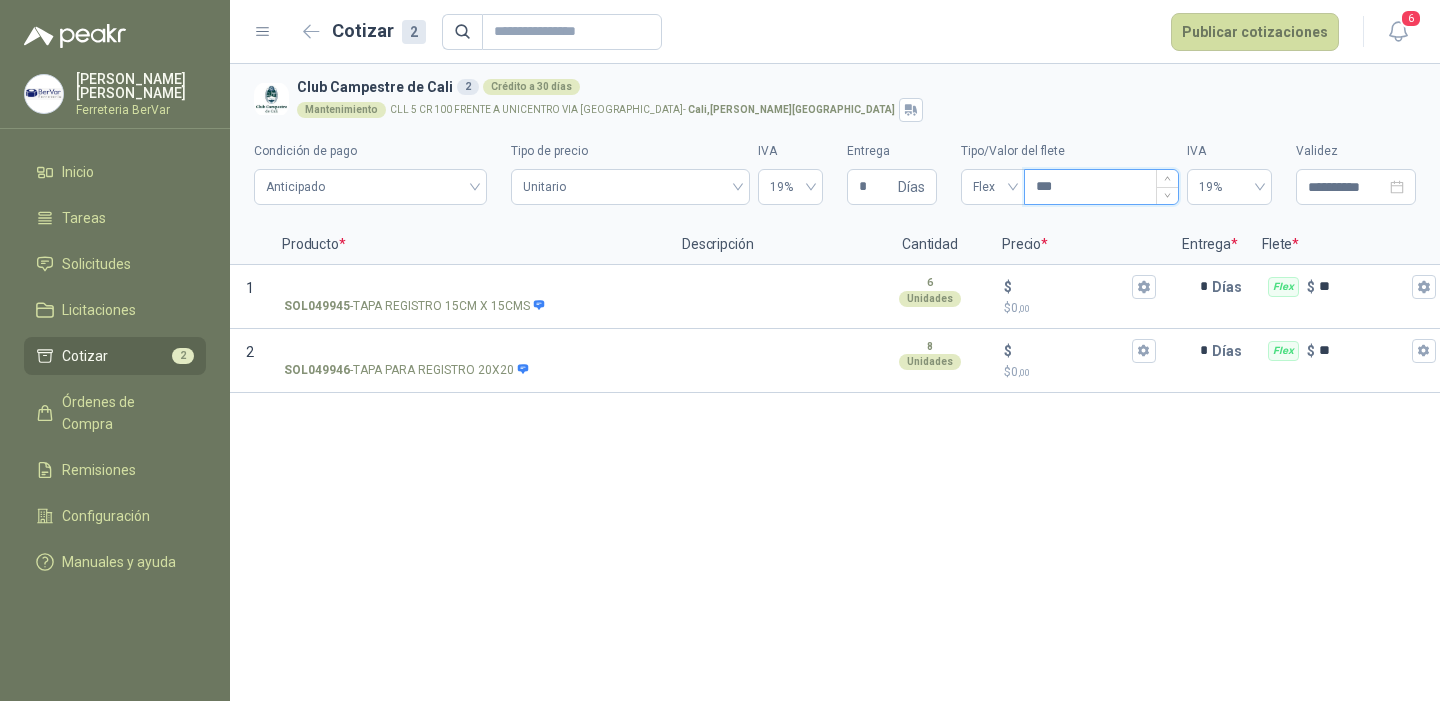 type 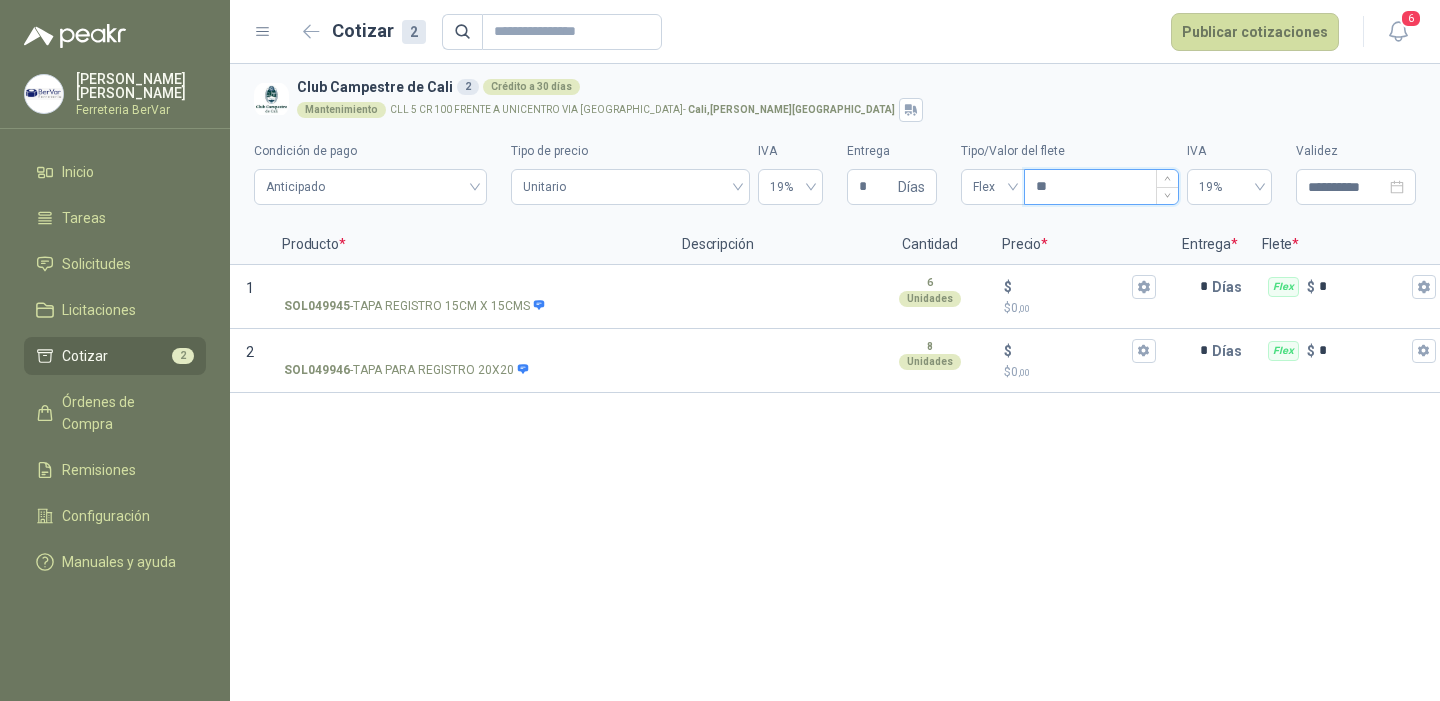 type on "*" 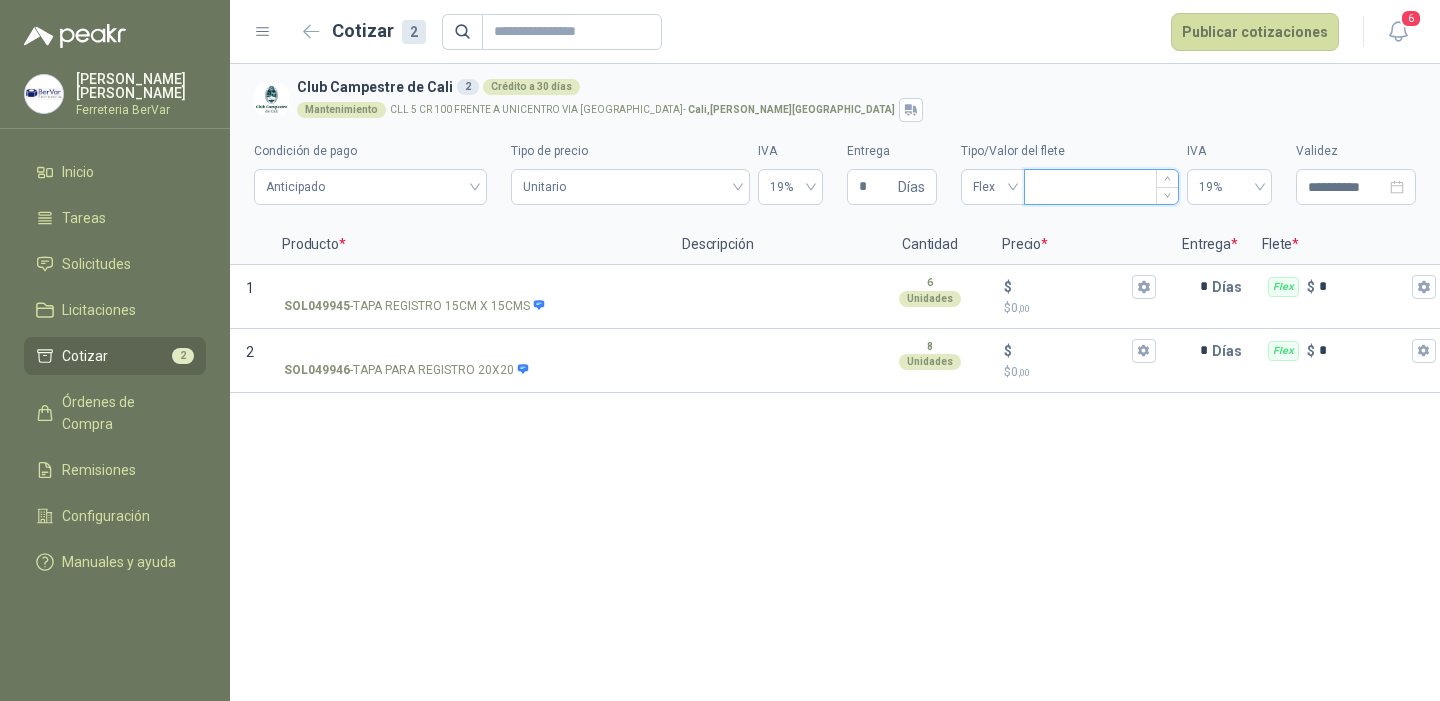 type on "***" 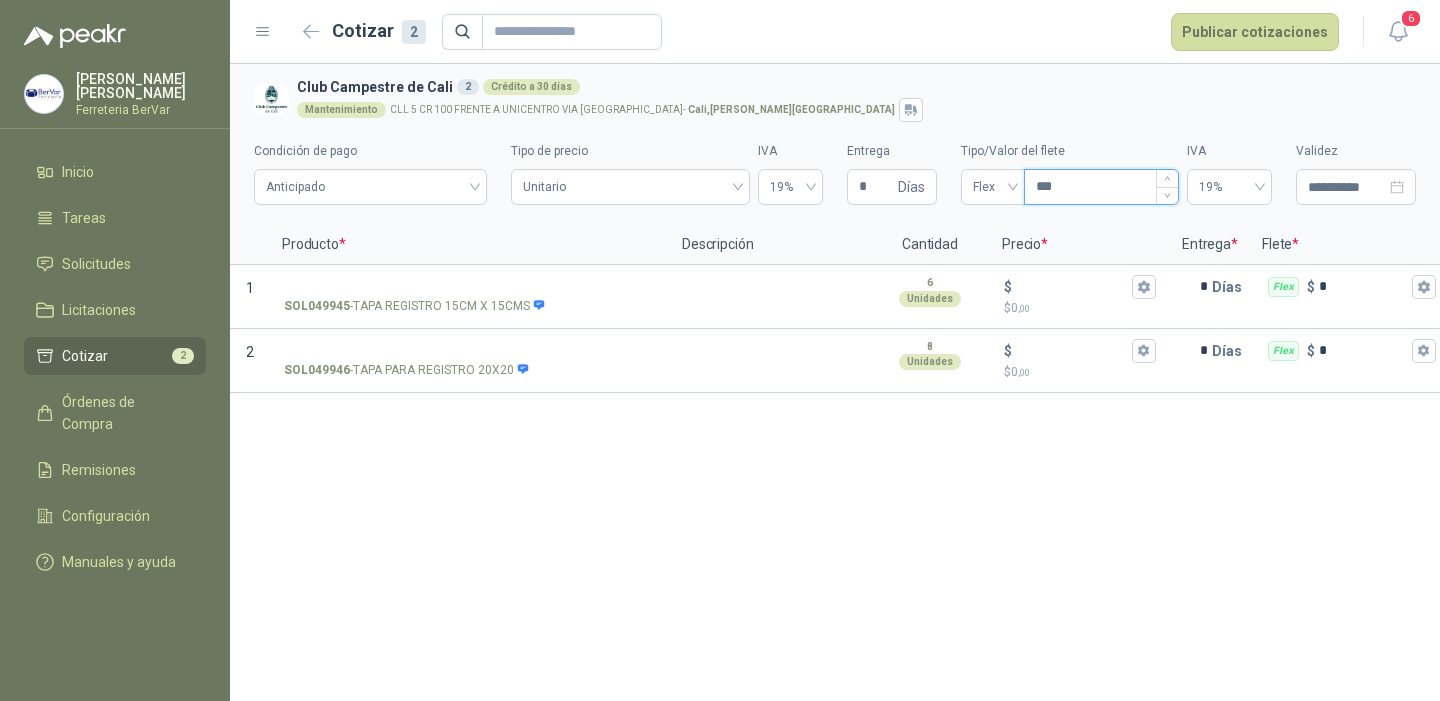type 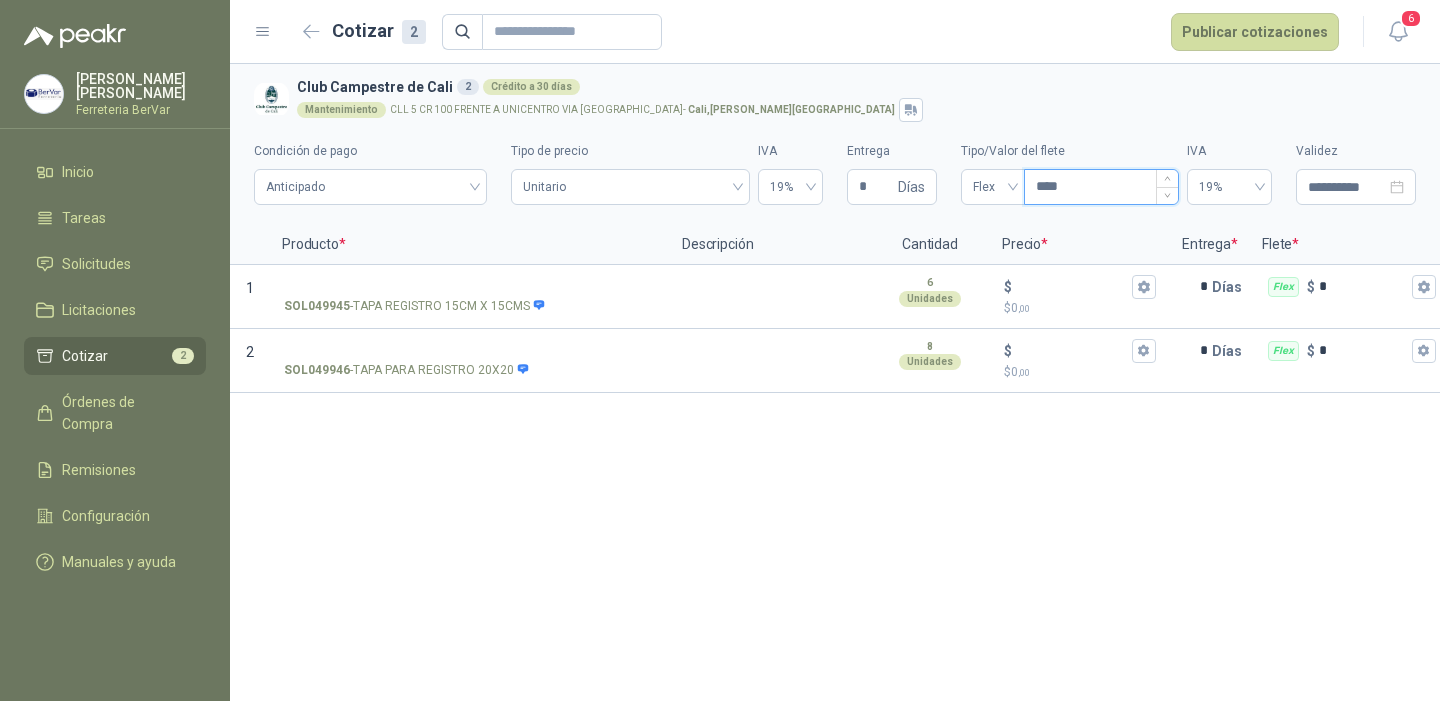 type 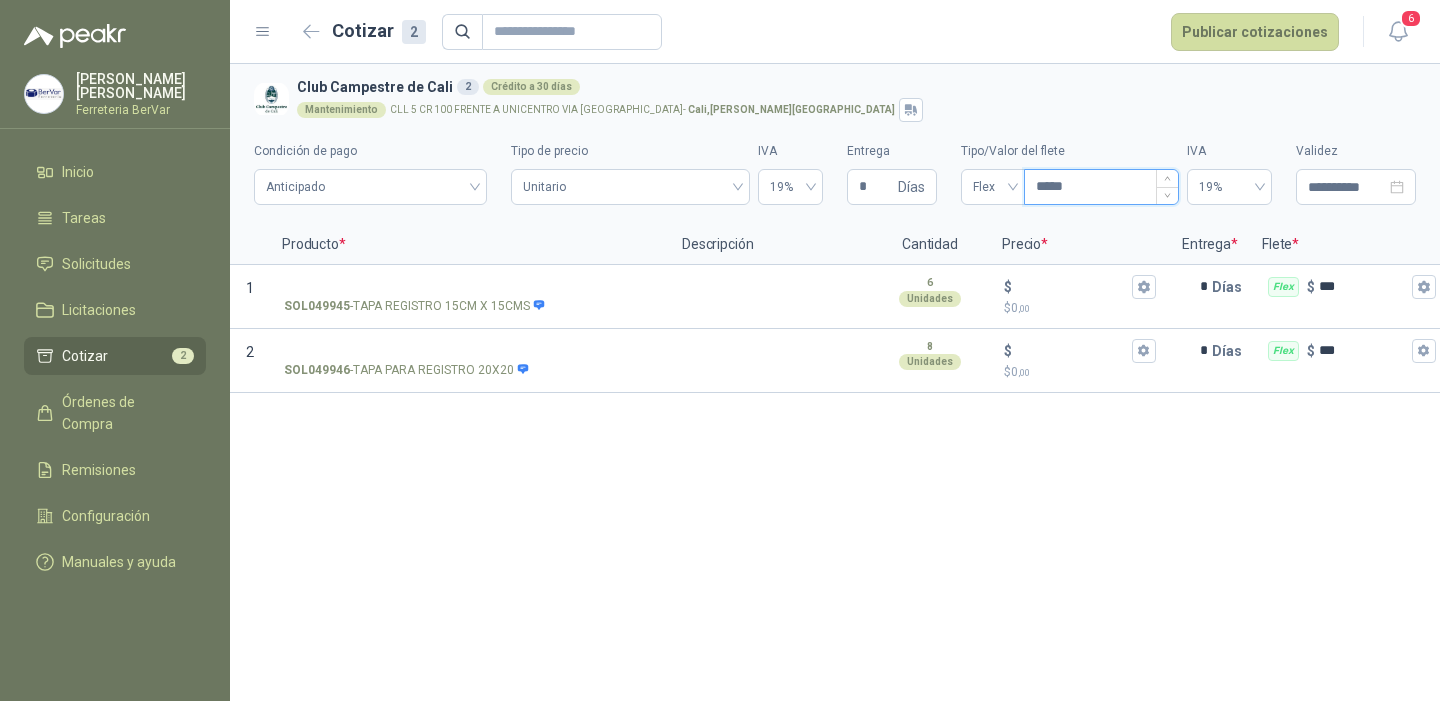 type 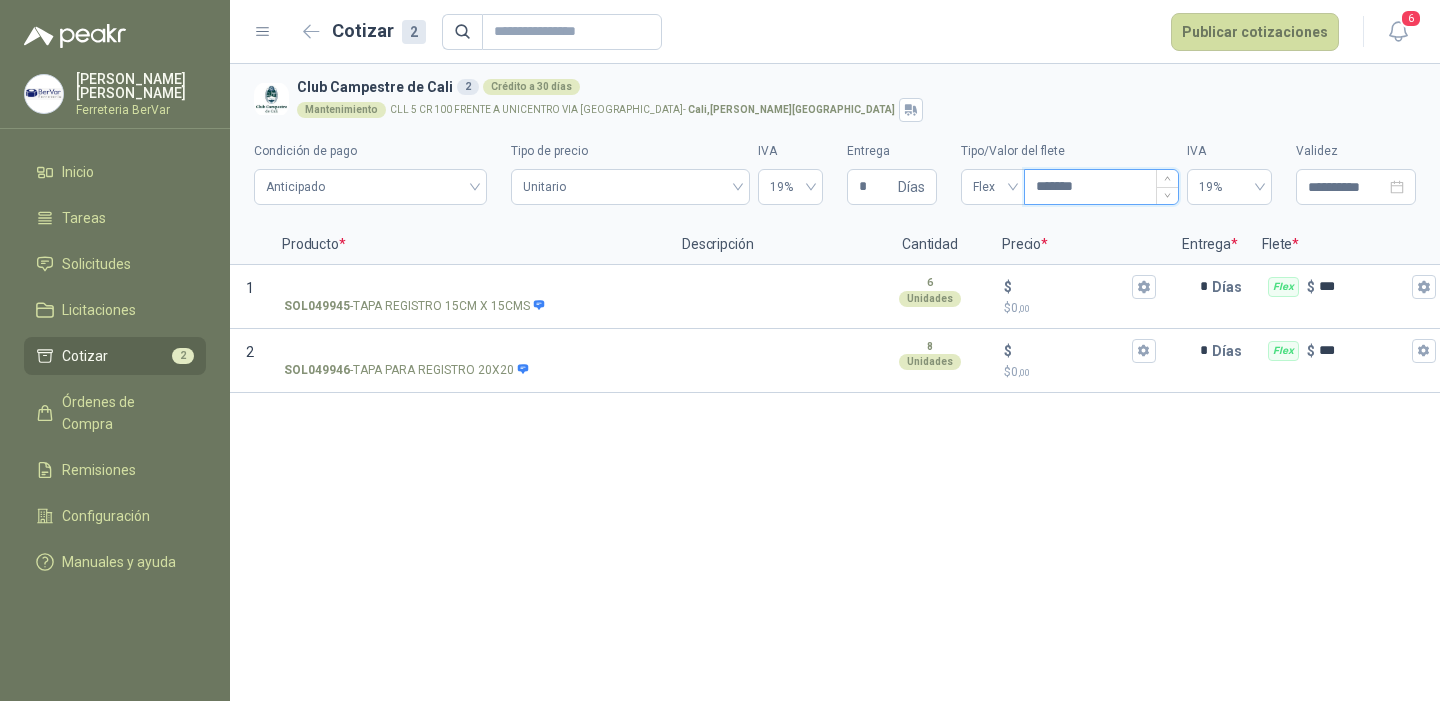 type 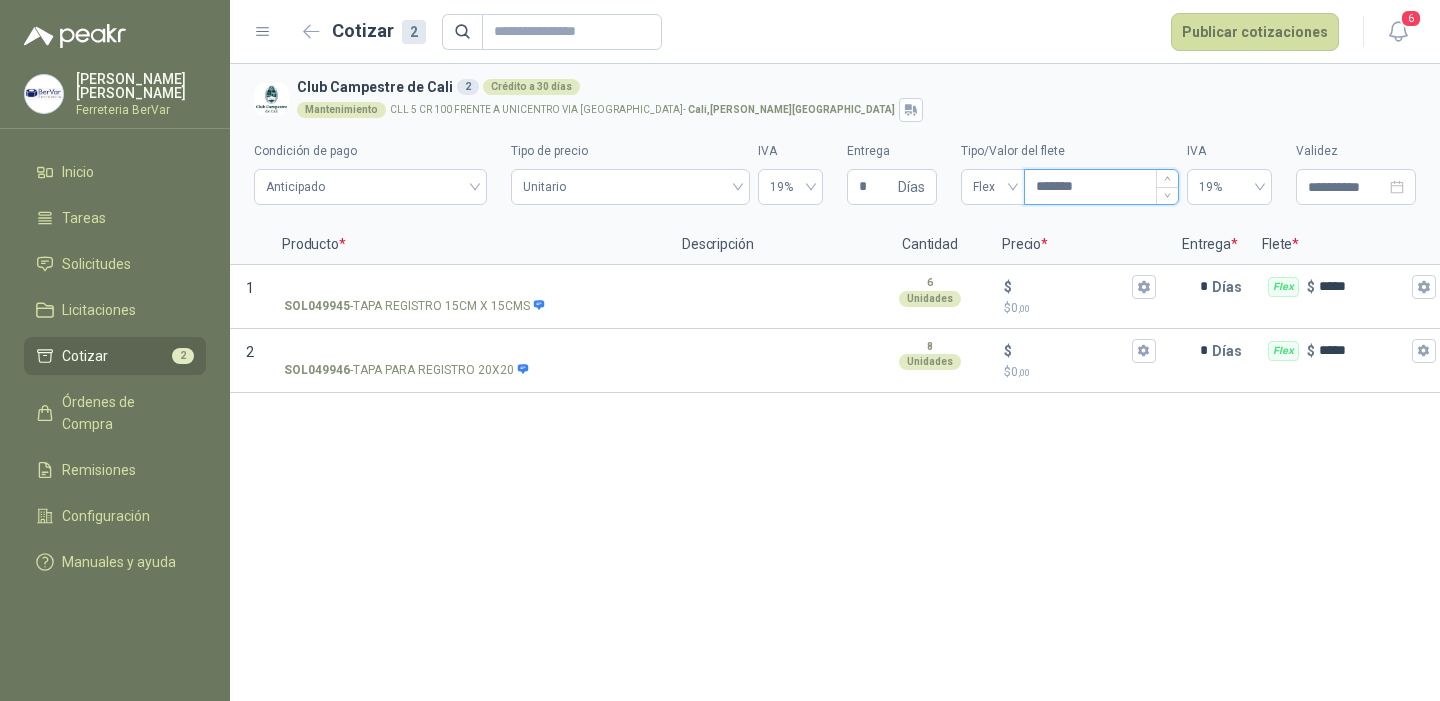 type on "*******" 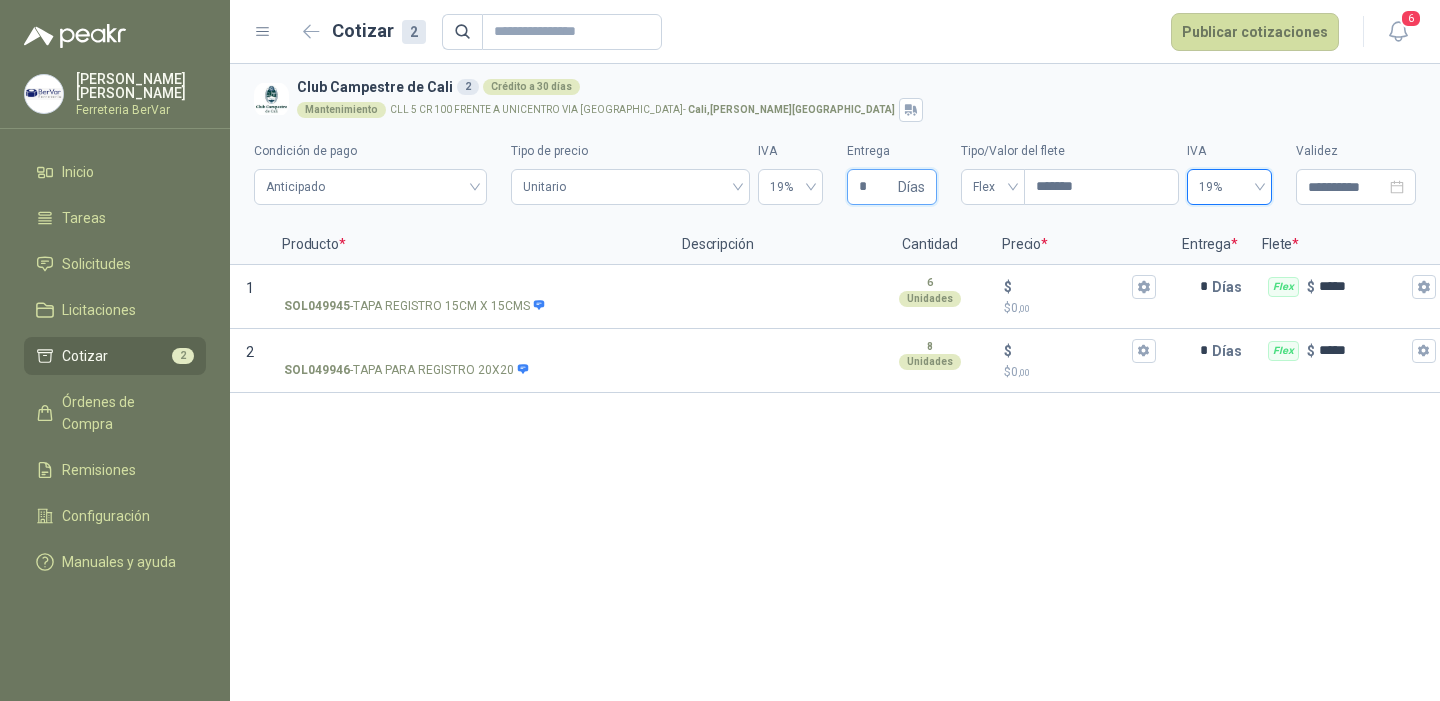 click on "*" at bounding box center [876, 187] 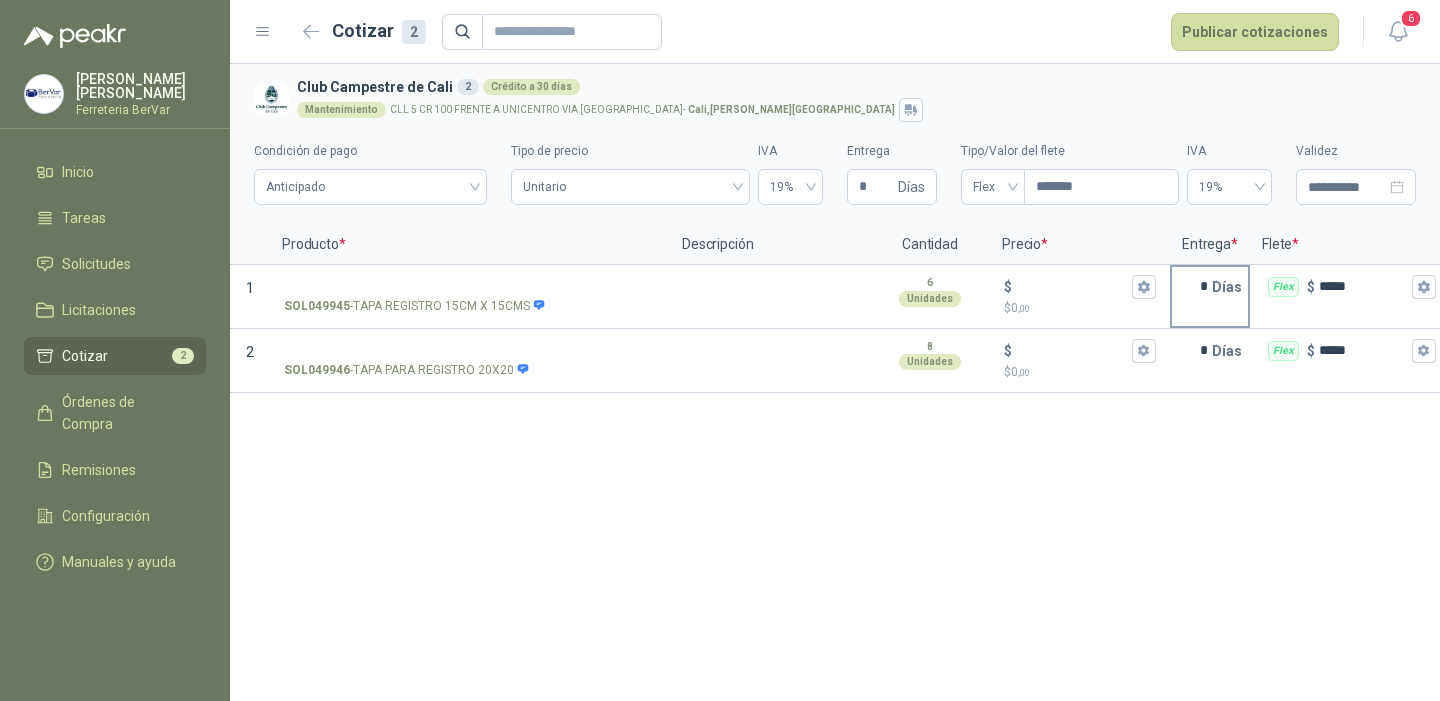 click on "*" at bounding box center (1192, 287) 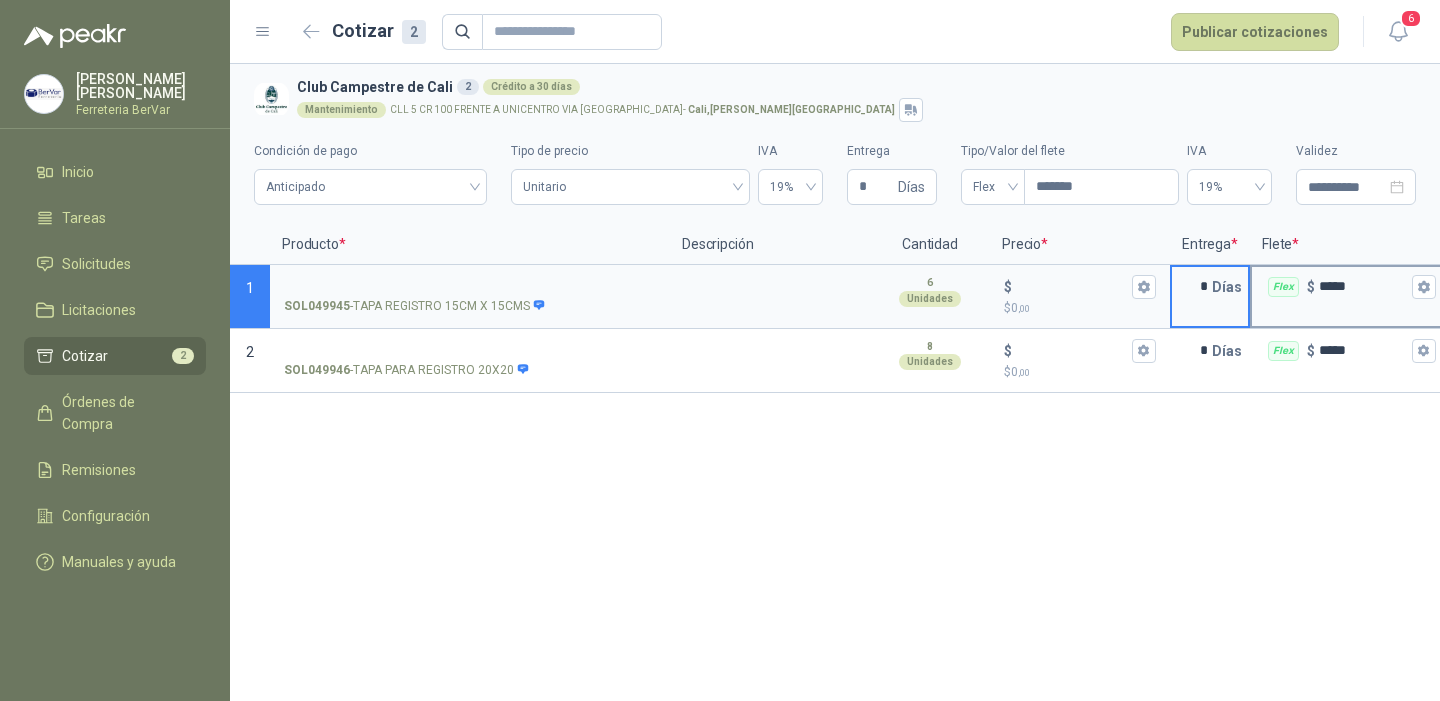 drag, startPoint x: 1197, startPoint y: 292, endPoint x: 1304, endPoint y: 290, distance: 107.01869 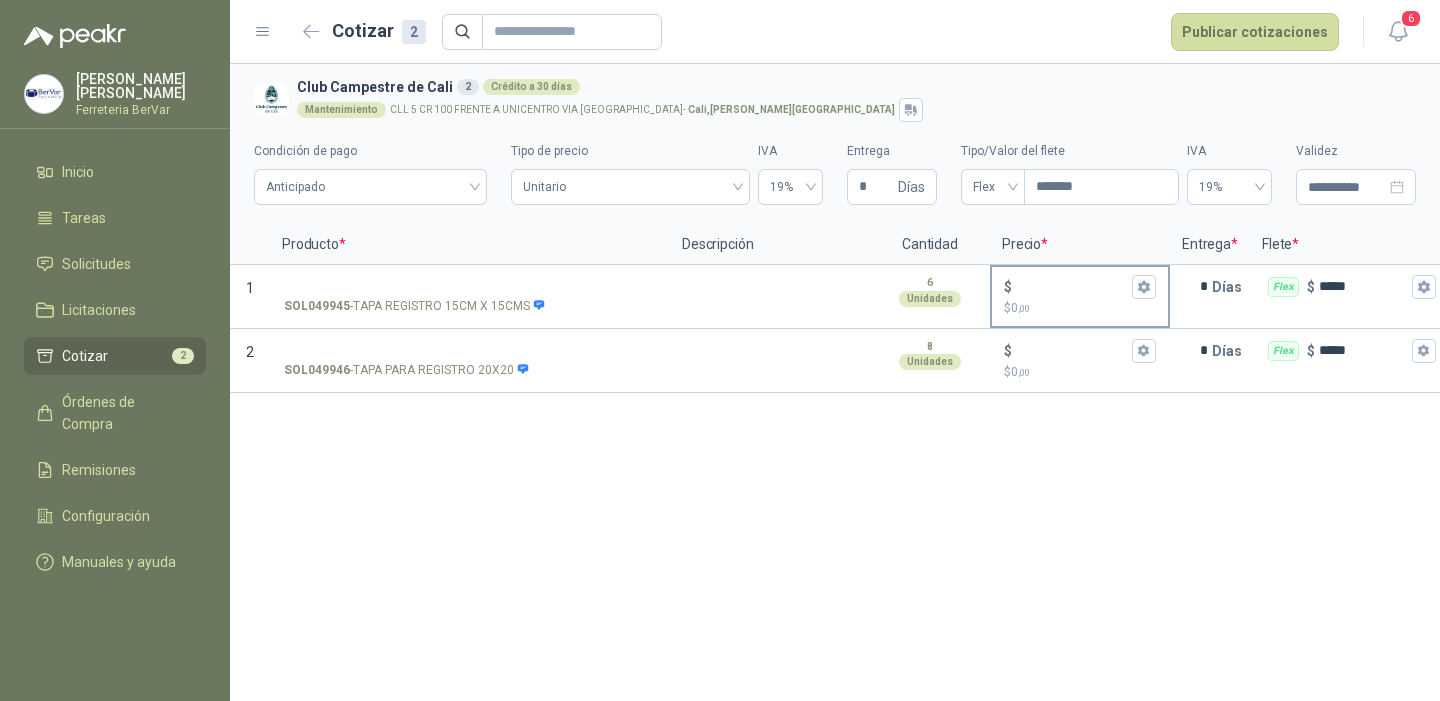 click on "$" at bounding box center [1080, 287] 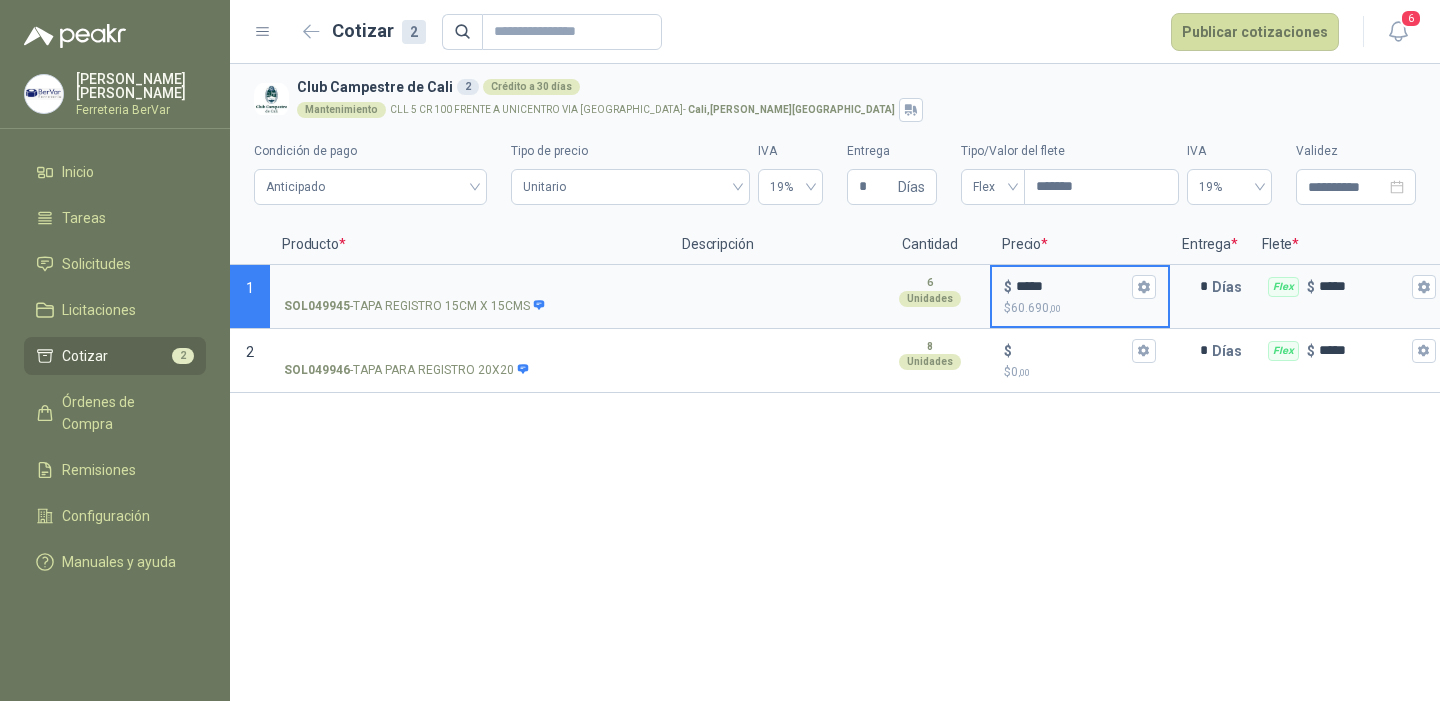 type on "*****" 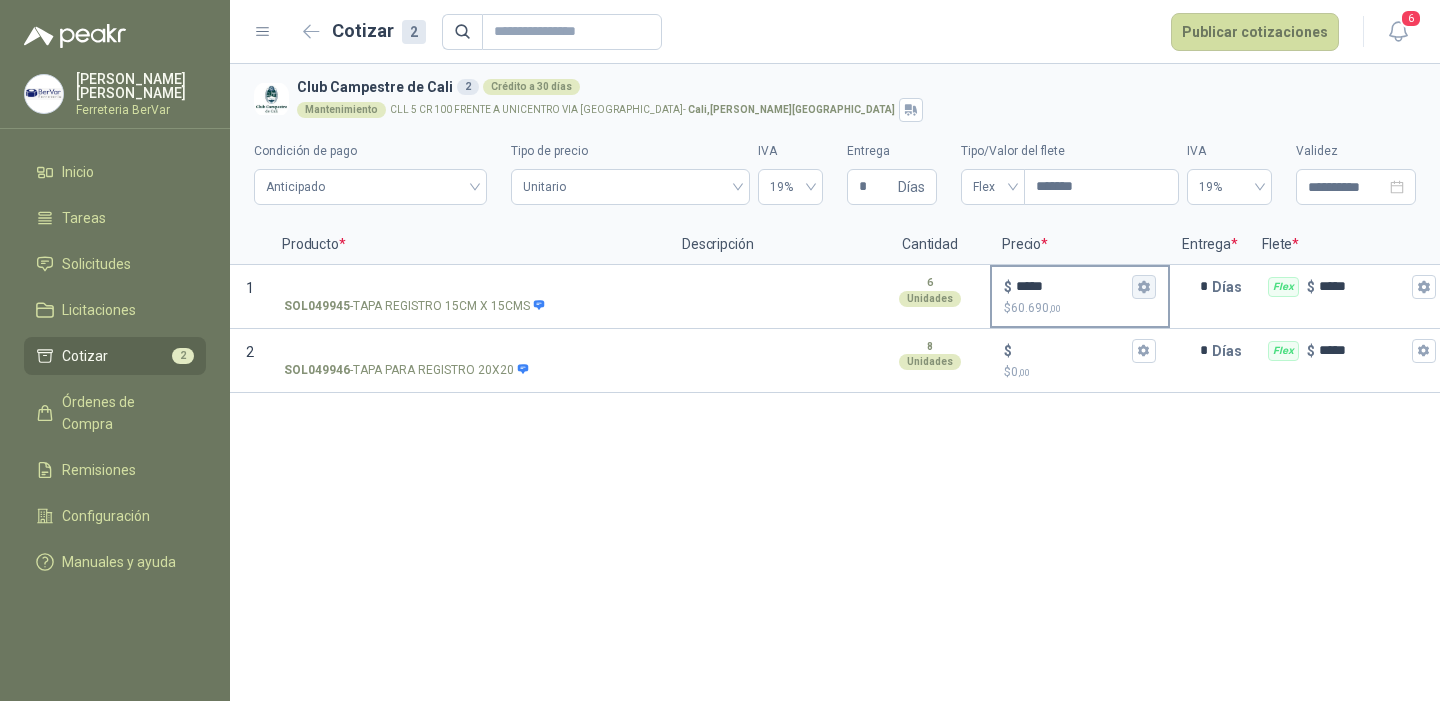 click 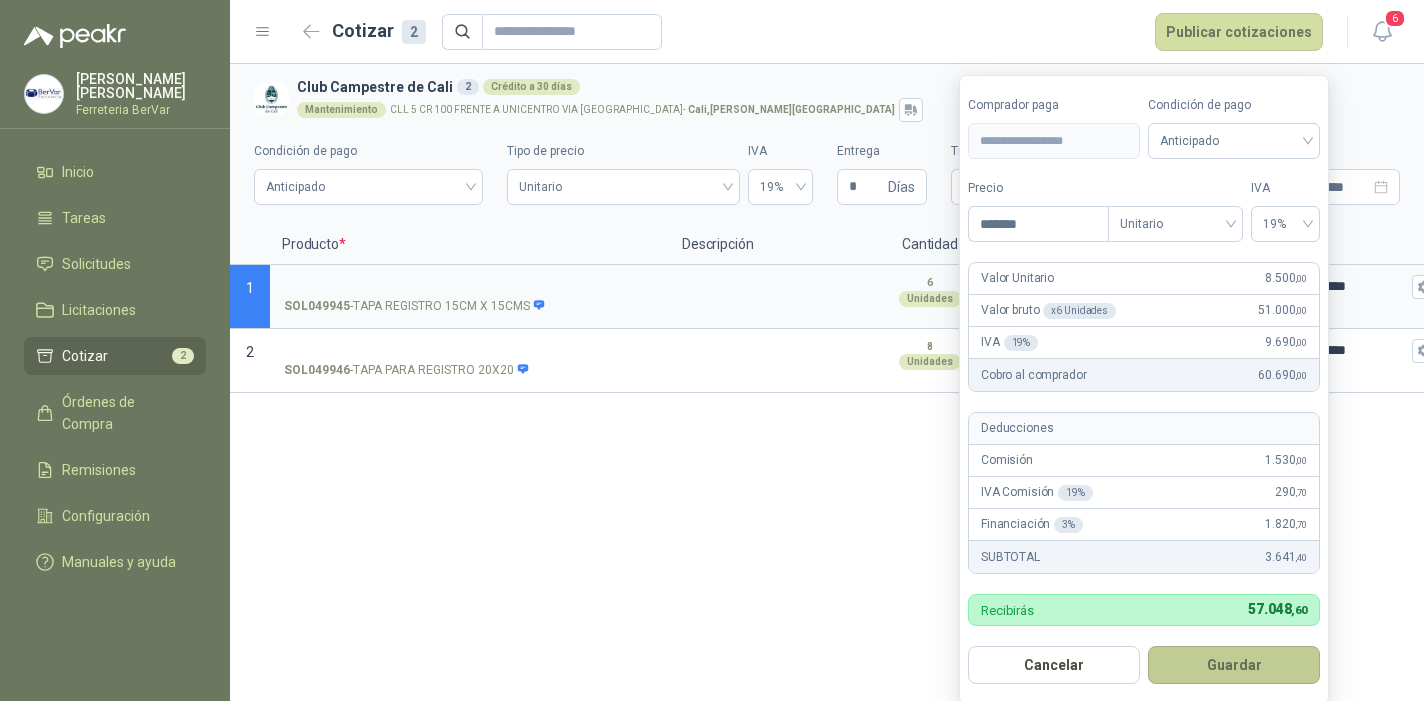 click on "Guardar" at bounding box center [1234, 665] 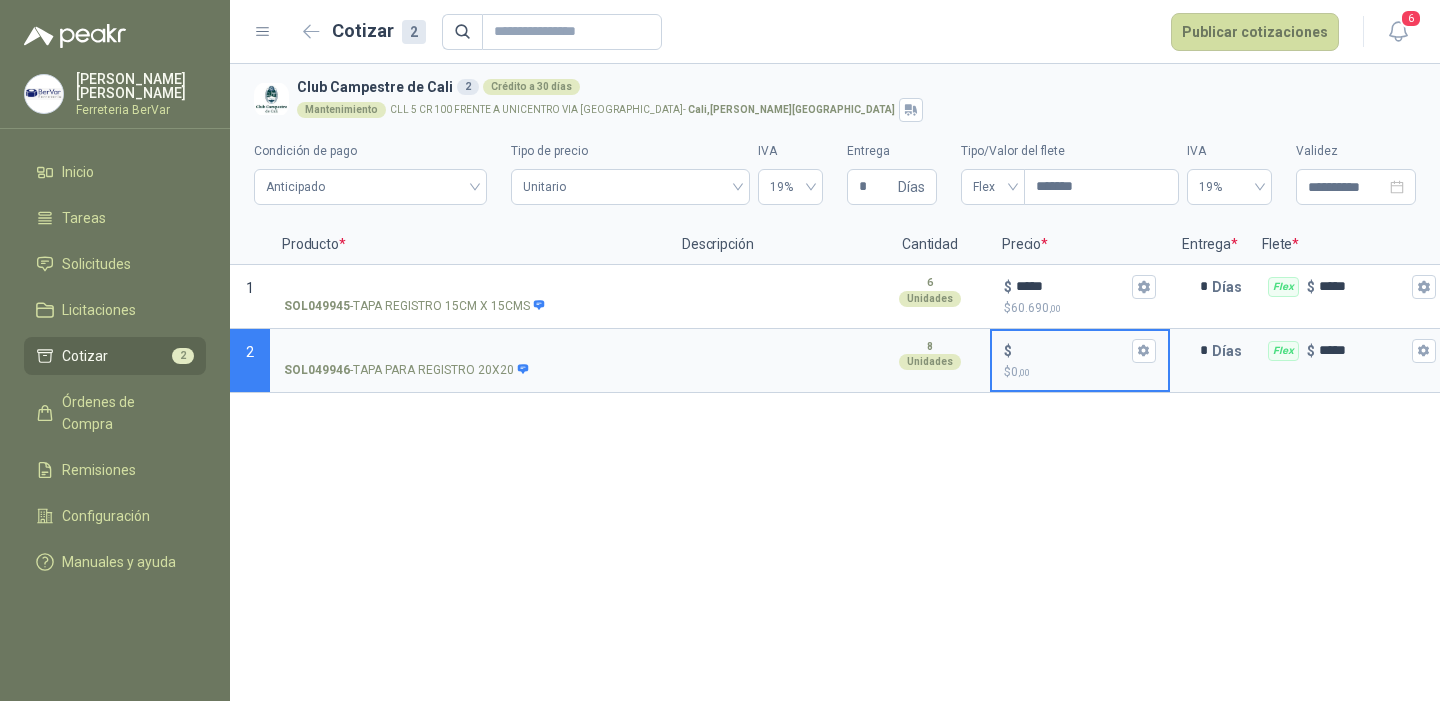 click on "$ $  0 ,00" at bounding box center (1072, 350) 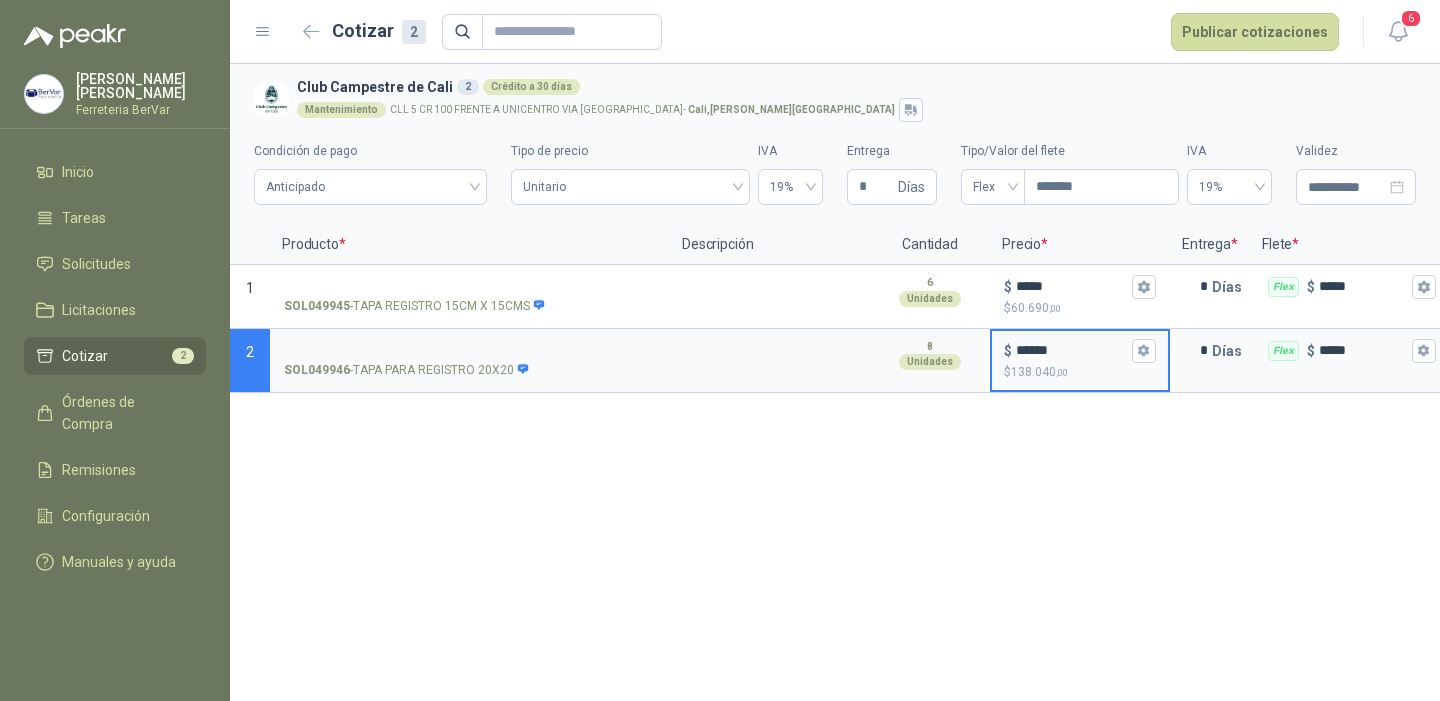 type on "******" 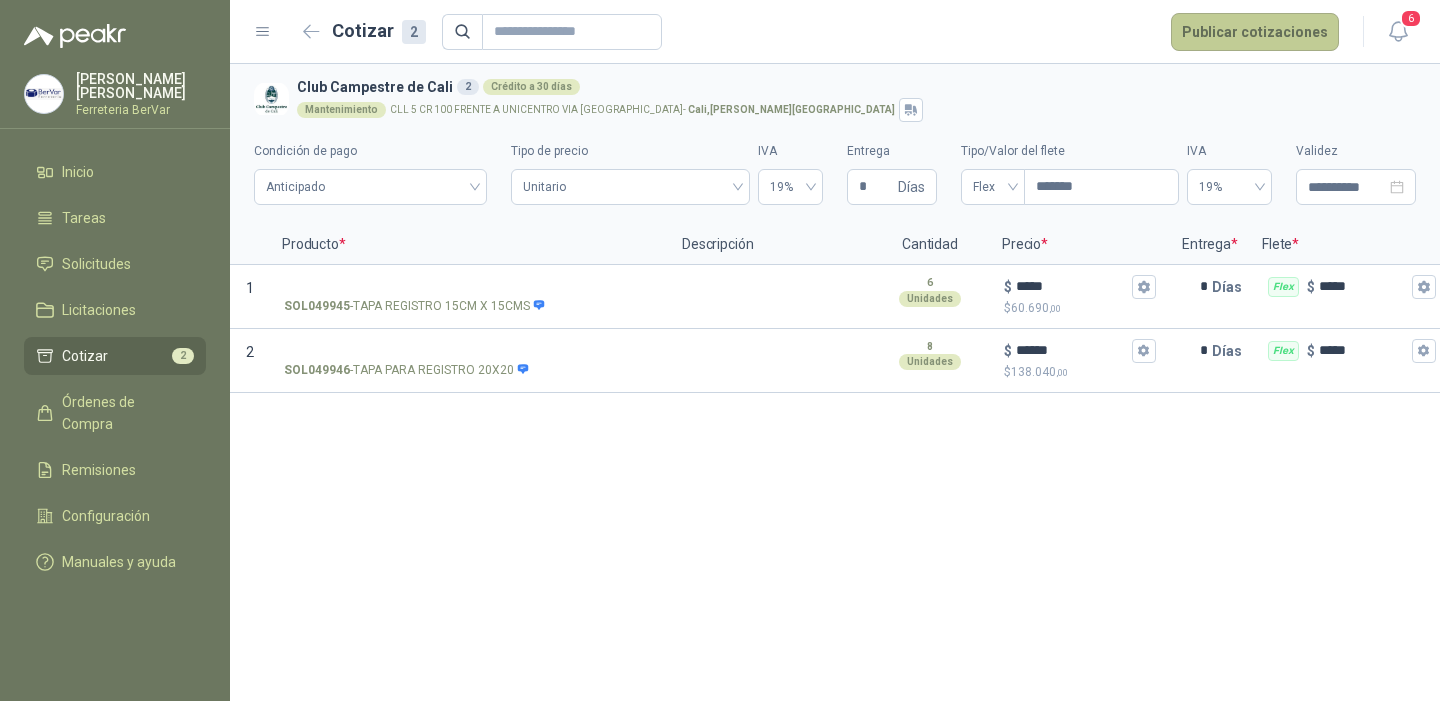 click on "Publicar cotizaciones" at bounding box center [1255, 32] 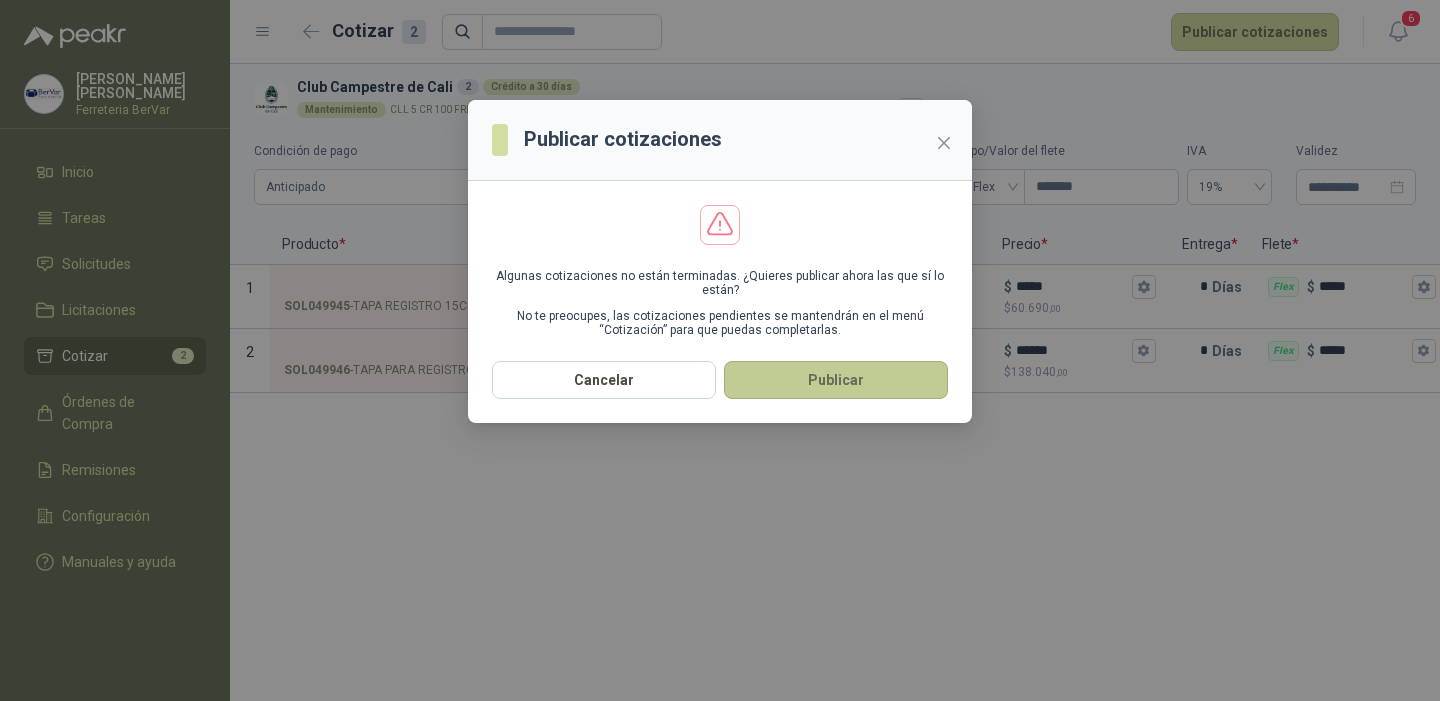 click on "Publicar" at bounding box center (836, 380) 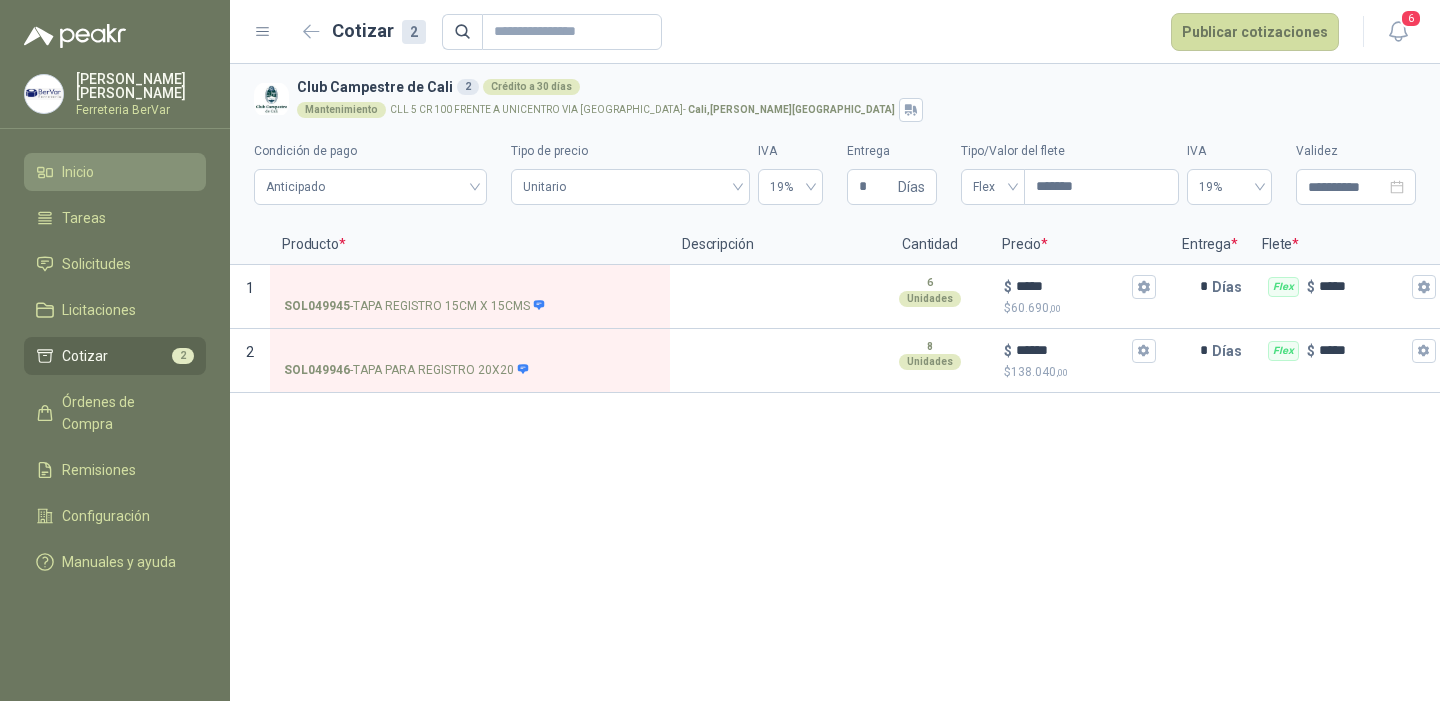 click on "Inicio" at bounding box center [78, 172] 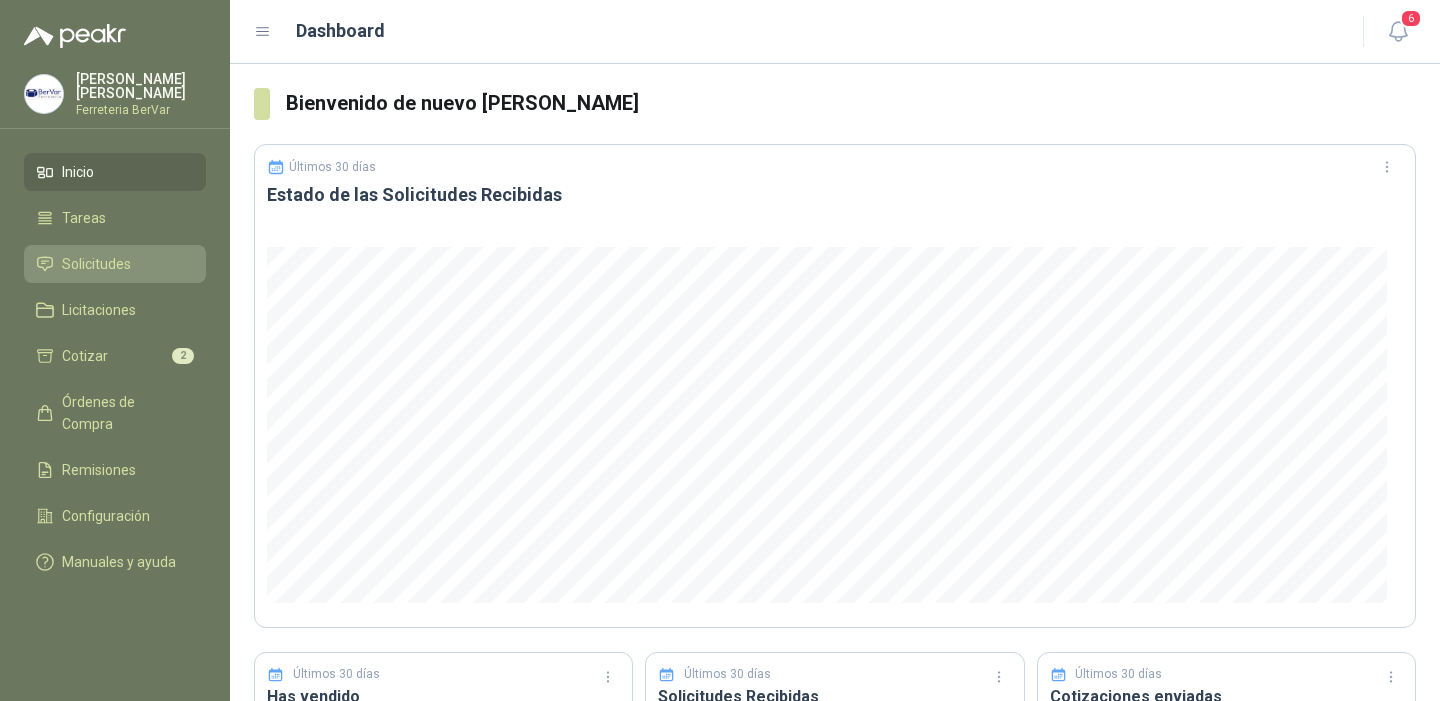 click on "Solicitudes" at bounding box center (96, 264) 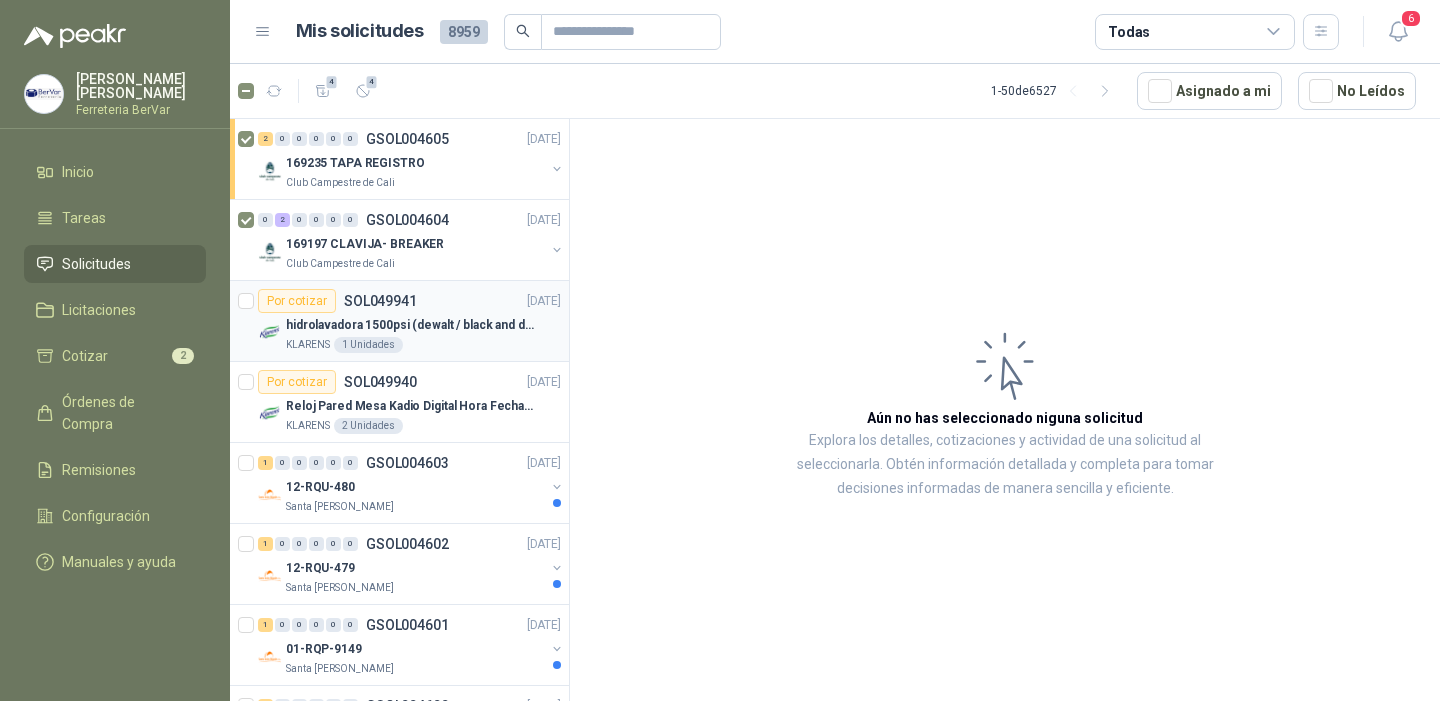 click on "hidrolavadora 1500psi (dewalt / black and deker)" at bounding box center (423, 325) 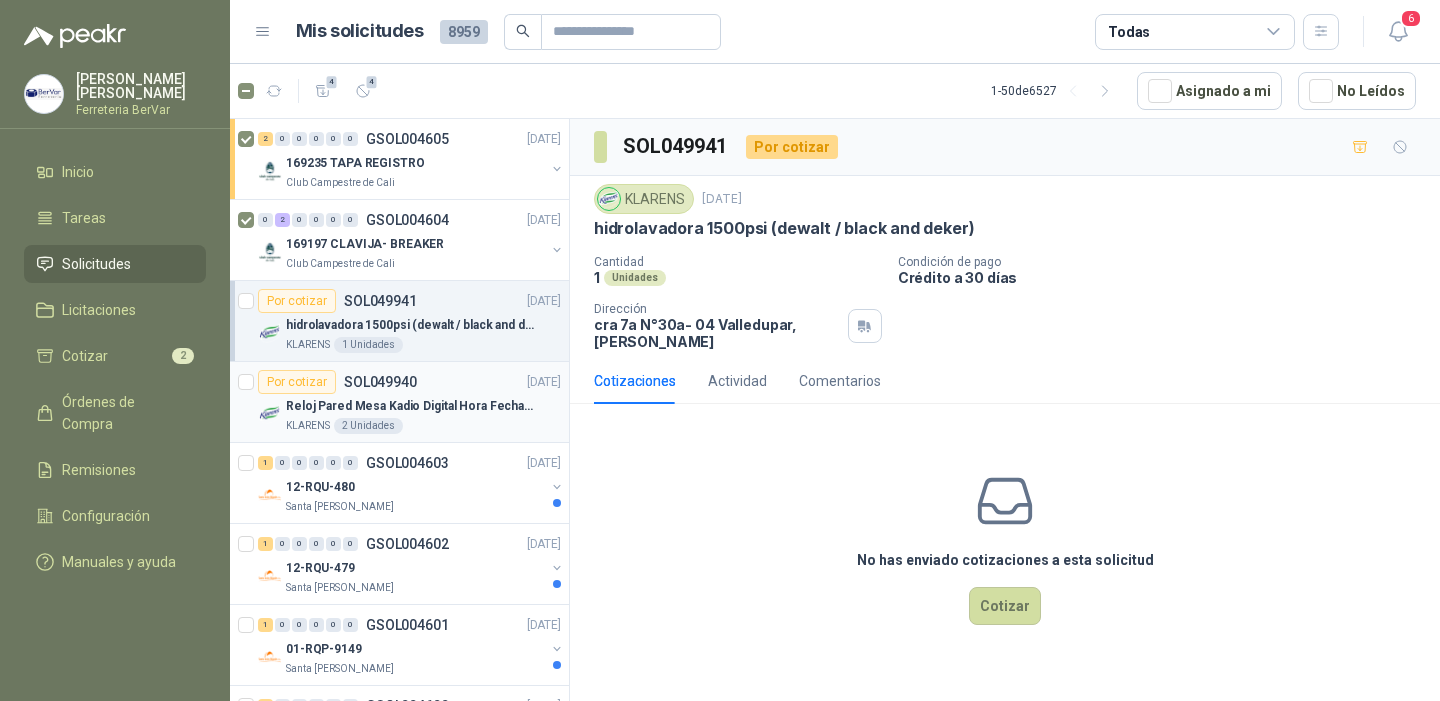 click on "Por cotizar SOL049940 [DATE]" at bounding box center (409, 382) 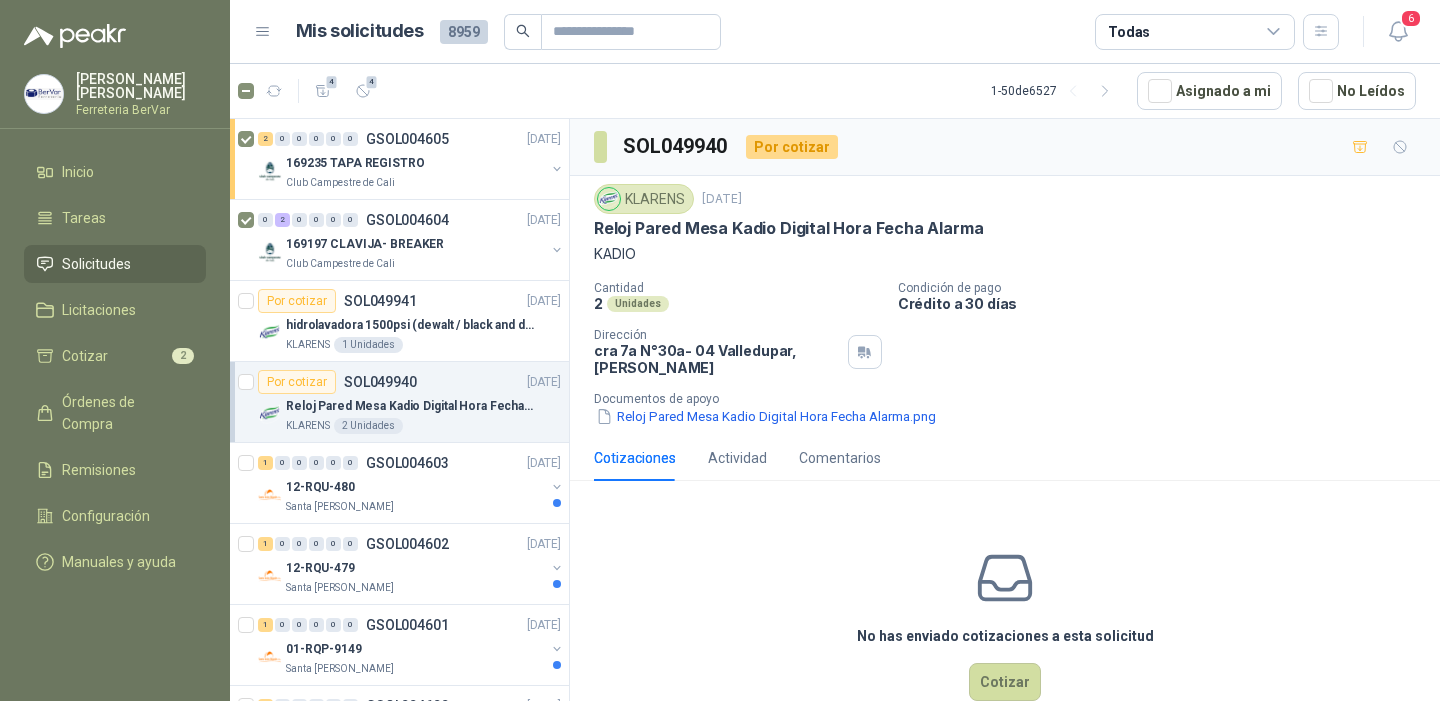 scroll, scrollTop: 29, scrollLeft: 0, axis: vertical 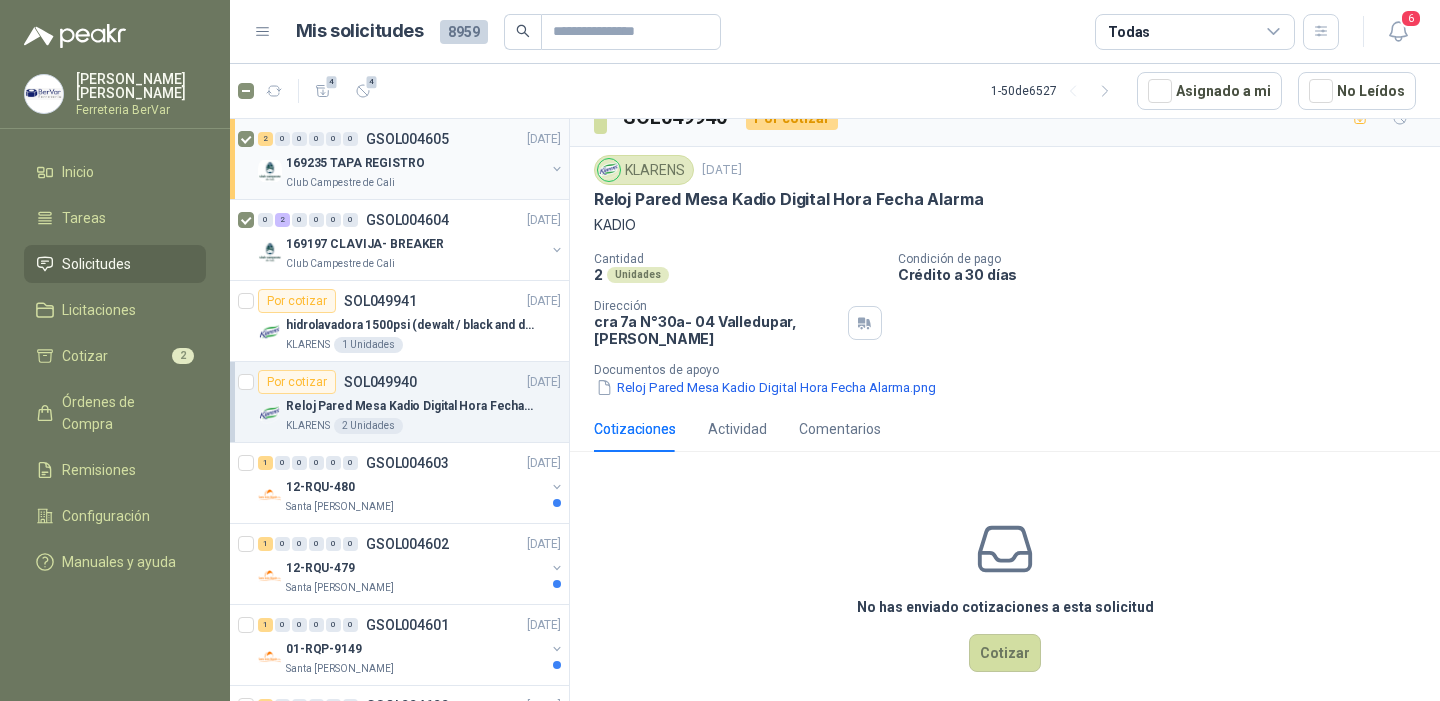 click on "Club Campestre de Cali" at bounding box center [415, 183] 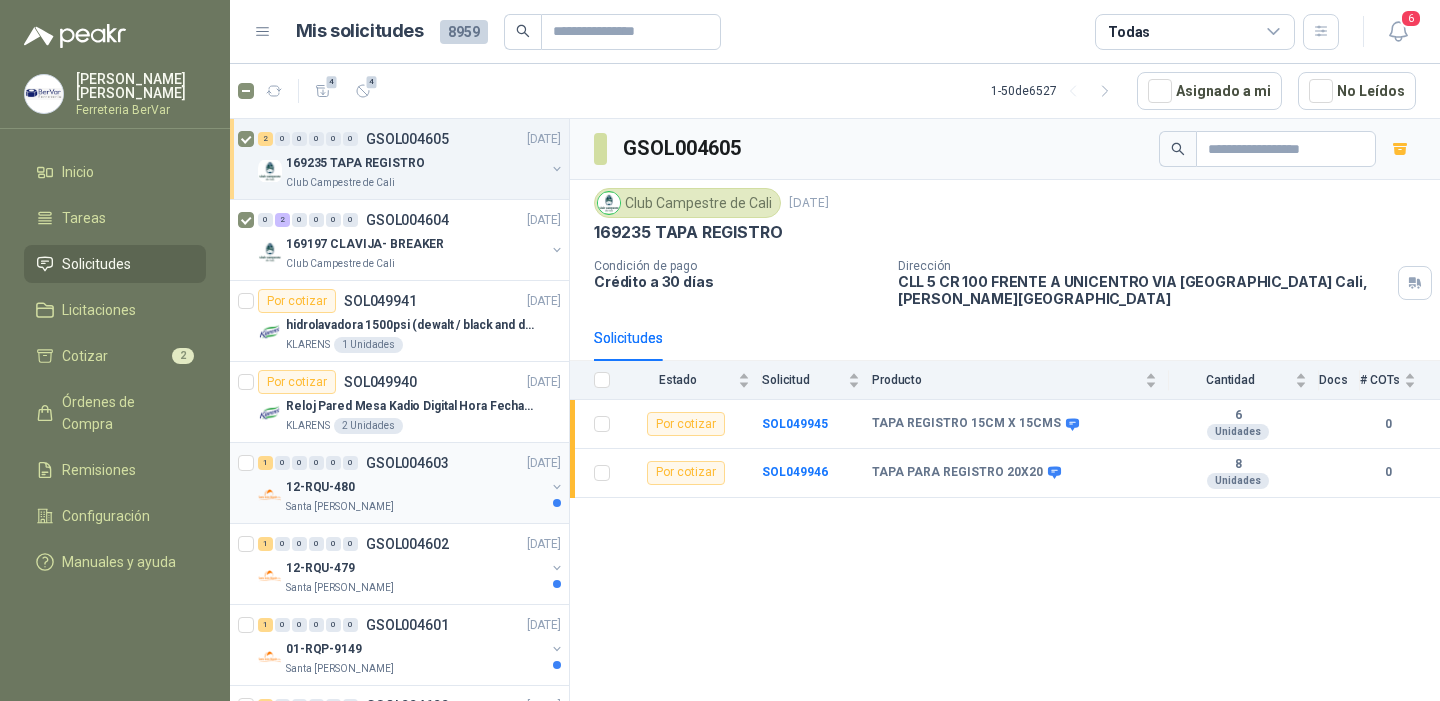 click on "12-RQU-480" at bounding box center [415, 487] 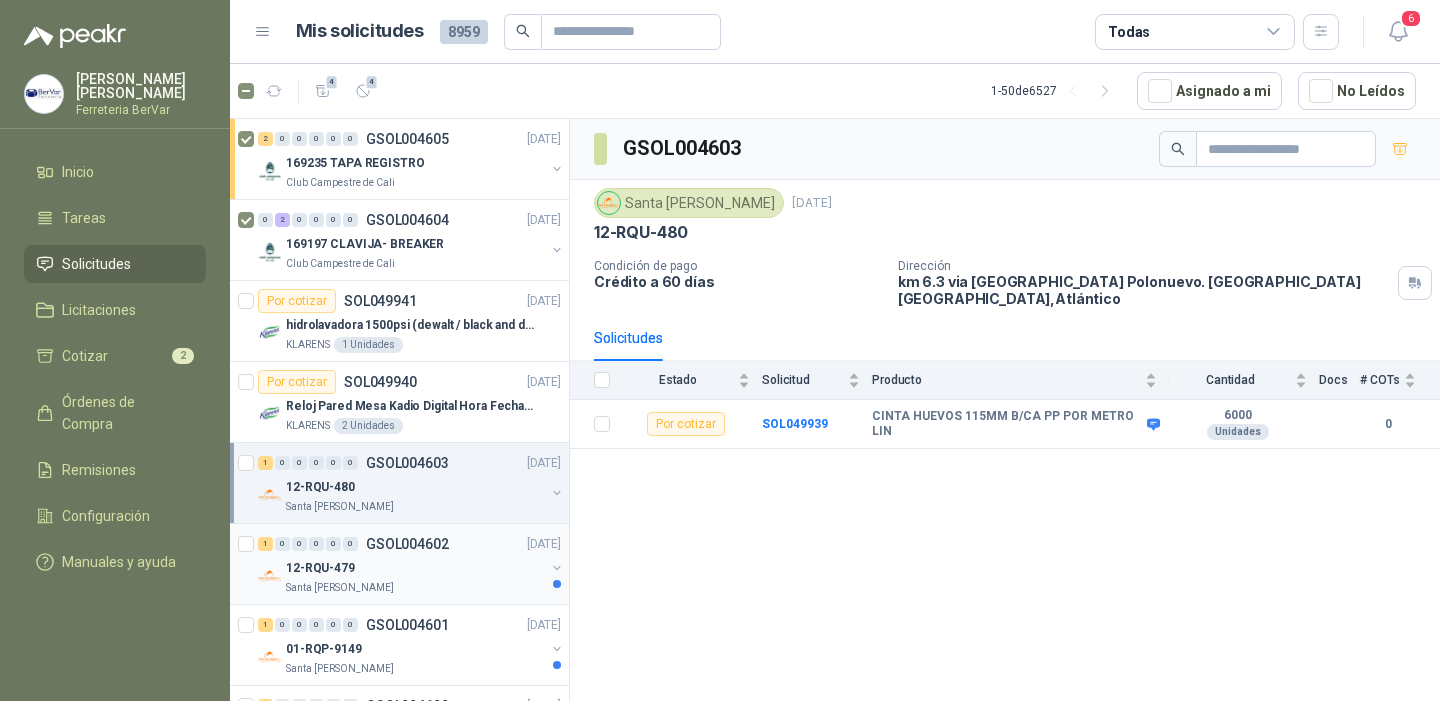 click on "12-RQU-479" at bounding box center [415, 568] 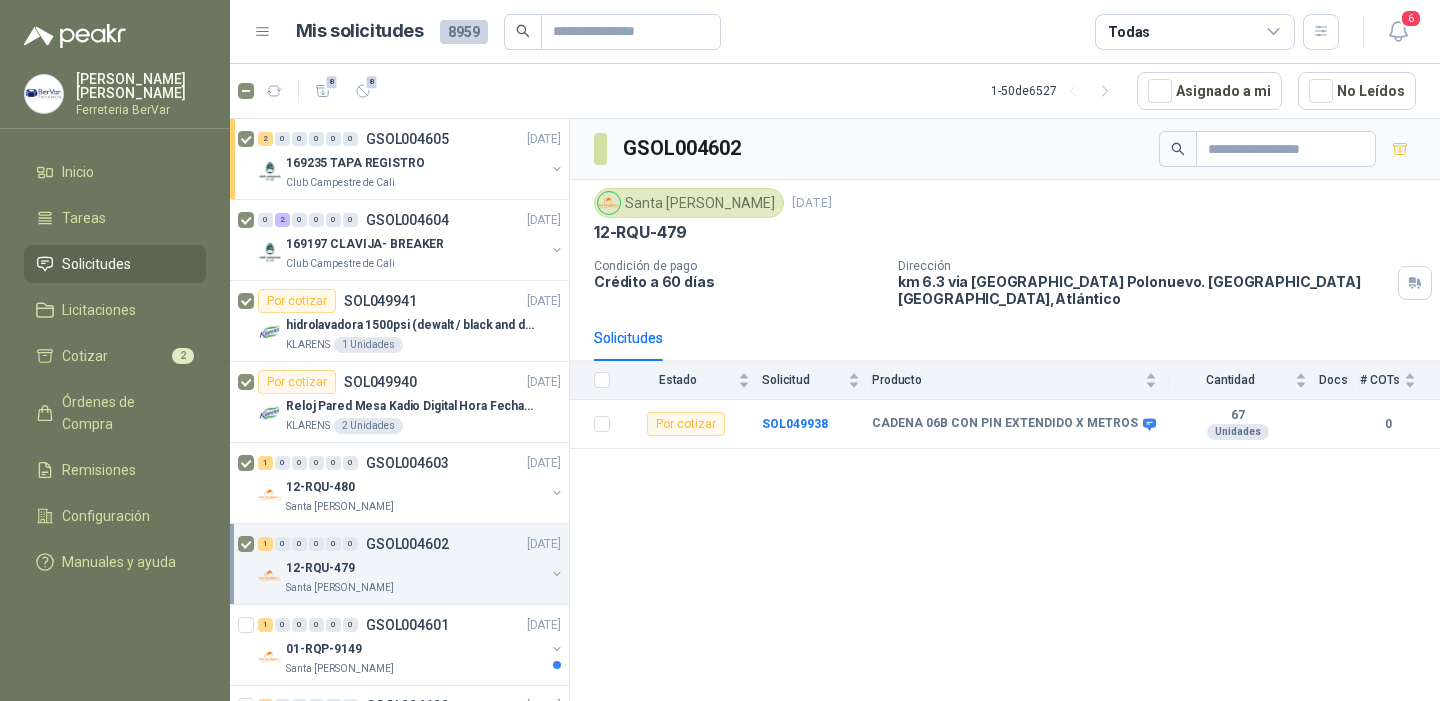scroll, scrollTop: 174, scrollLeft: 0, axis: vertical 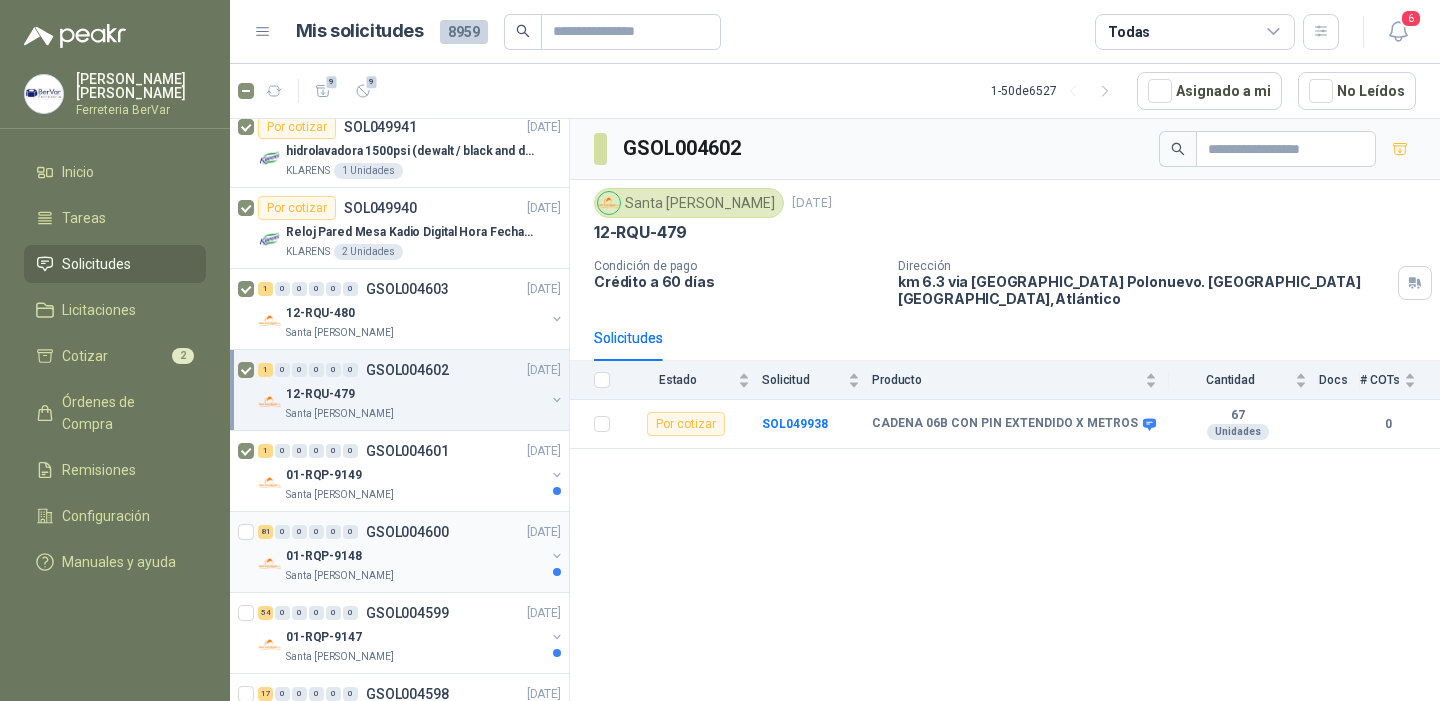 click at bounding box center (248, 552) 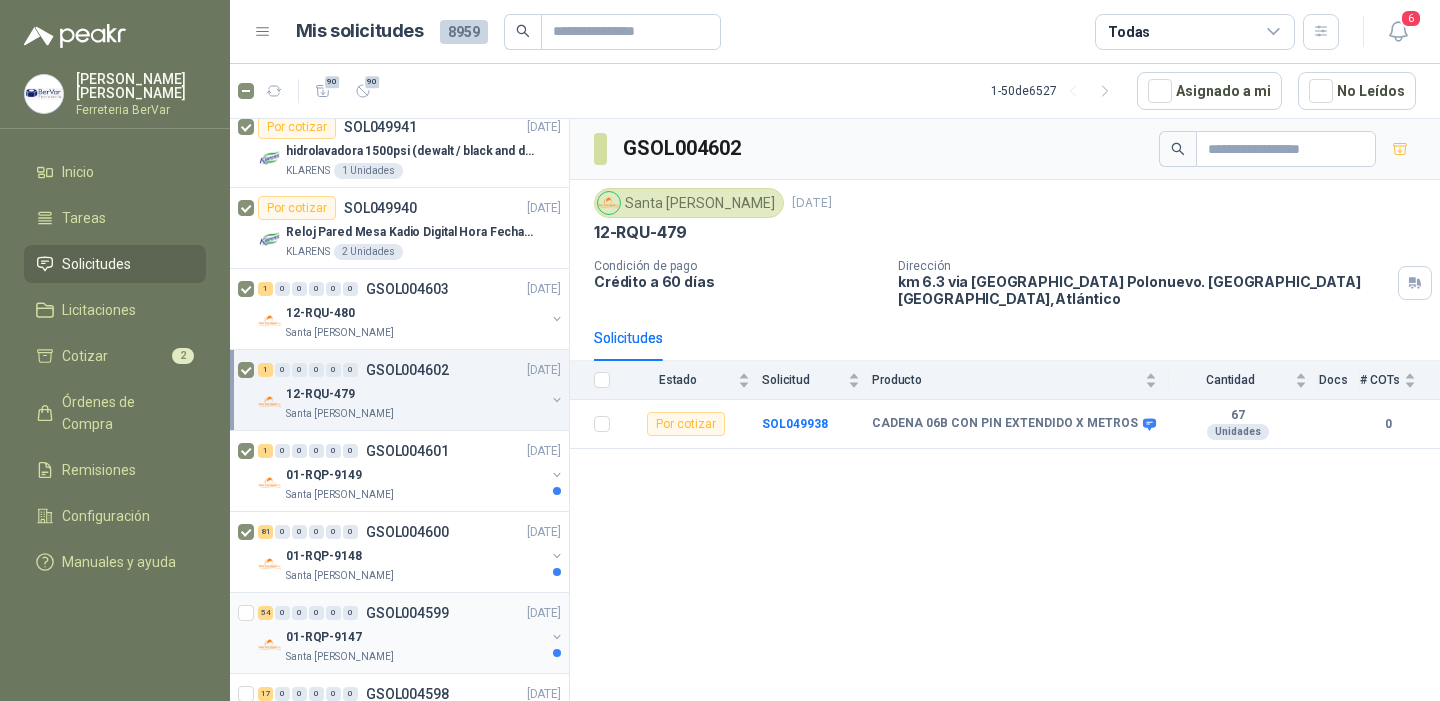 click at bounding box center (248, 633) 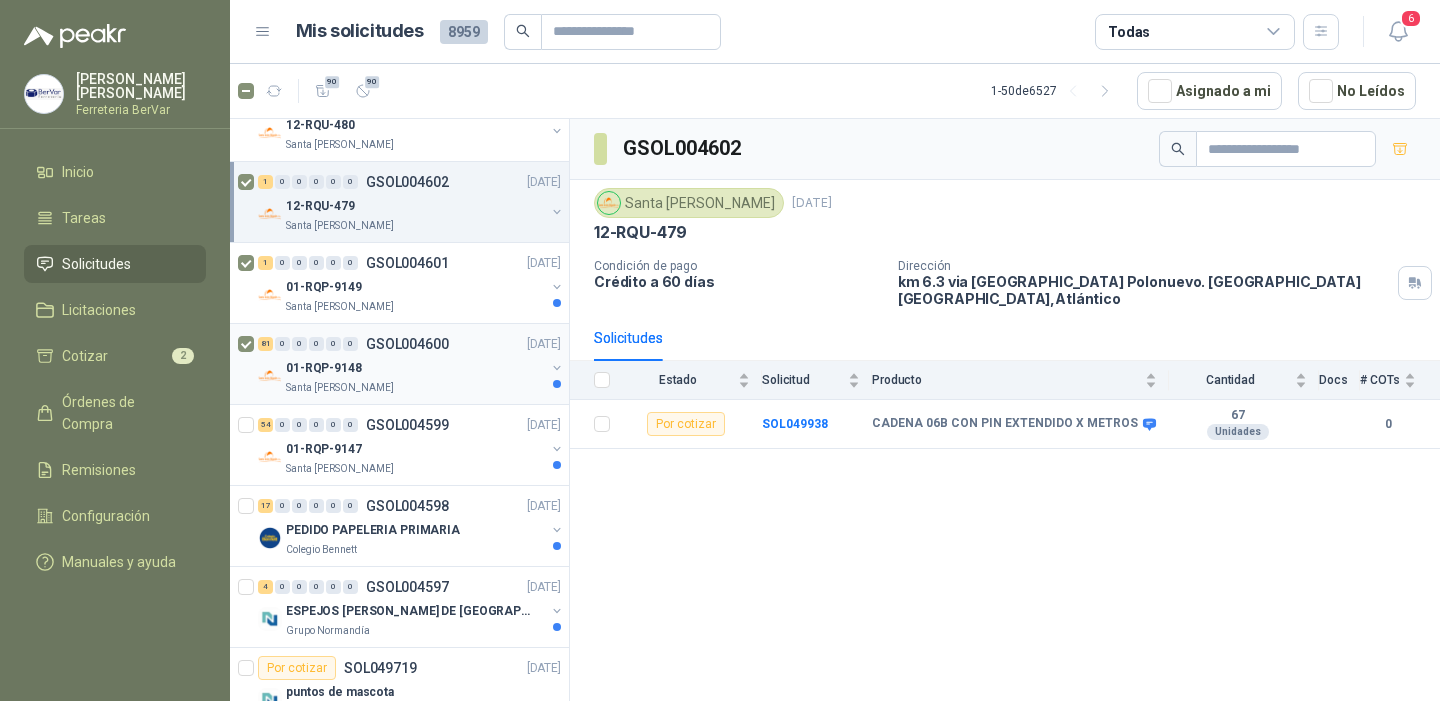 scroll, scrollTop: 464, scrollLeft: 0, axis: vertical 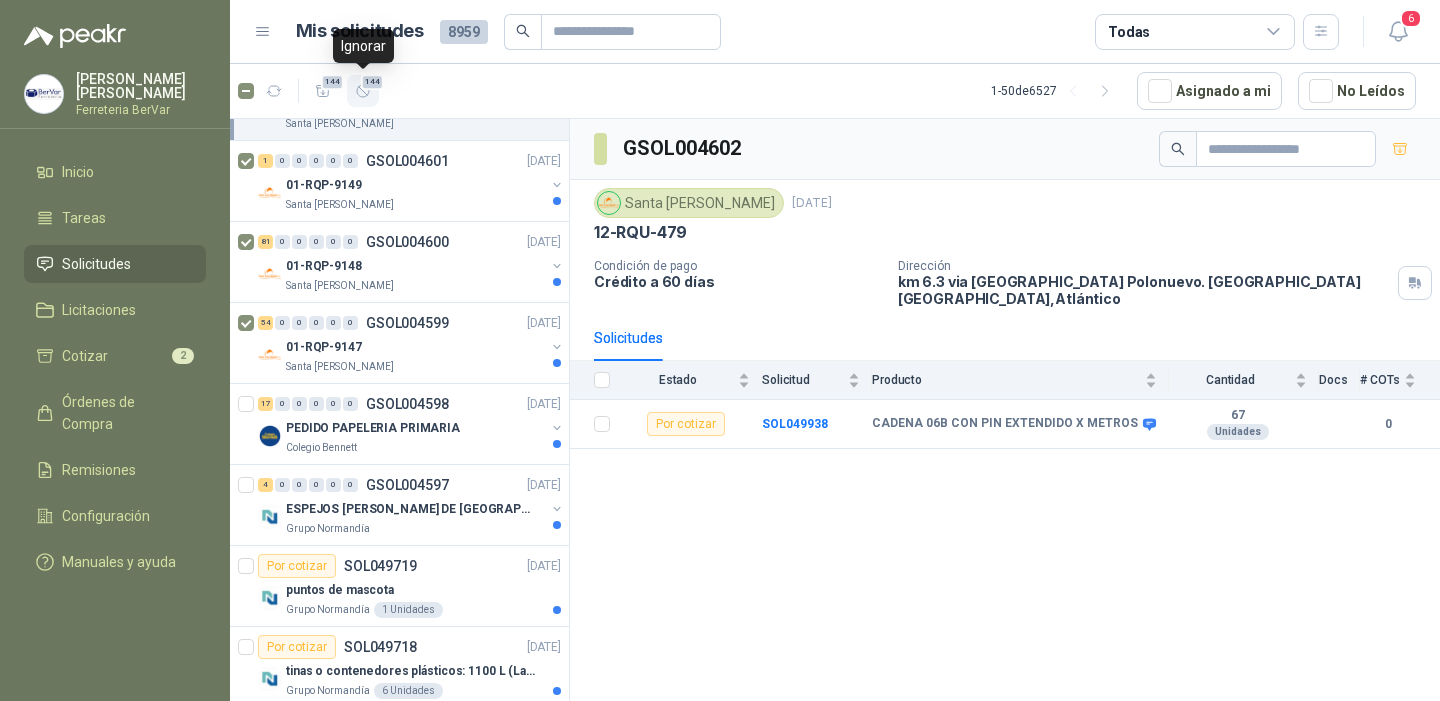 click 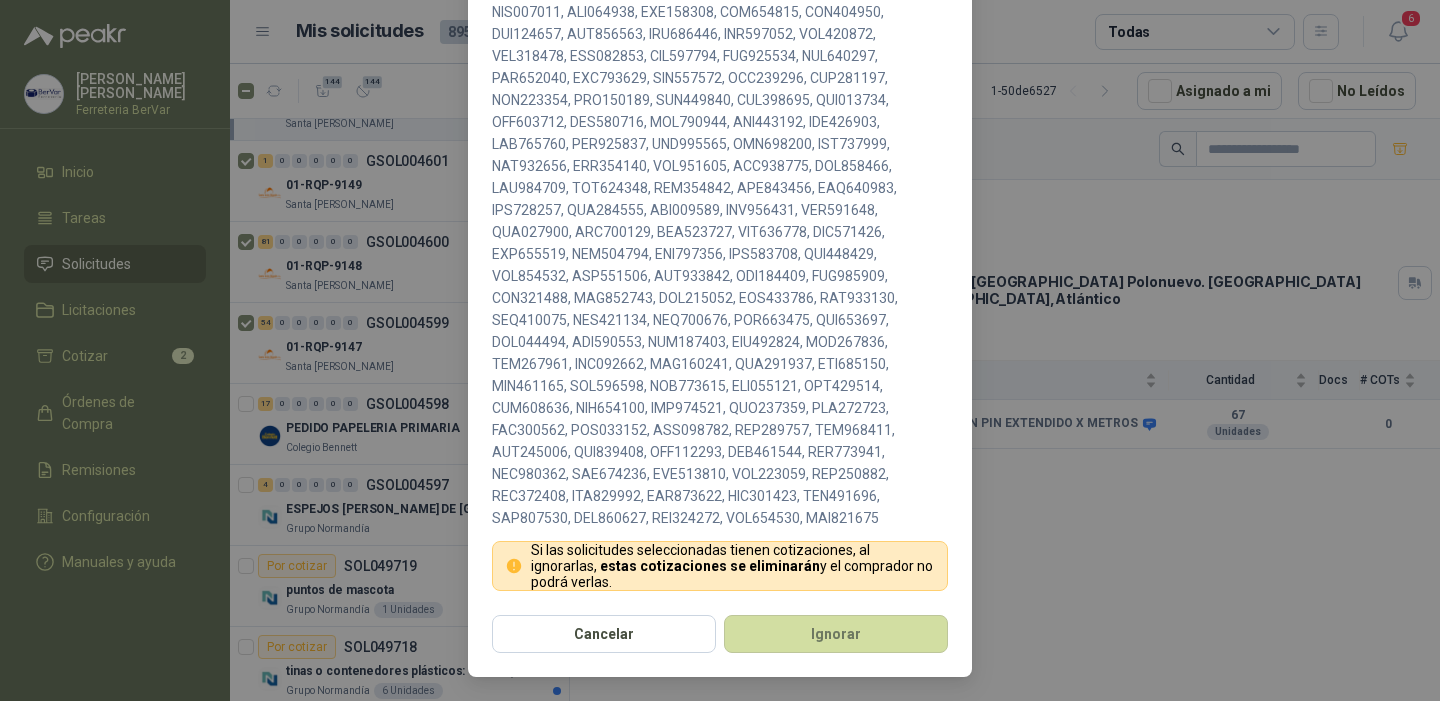 scroll, scrollTop: 0, scrollLeft: 0, axis: both 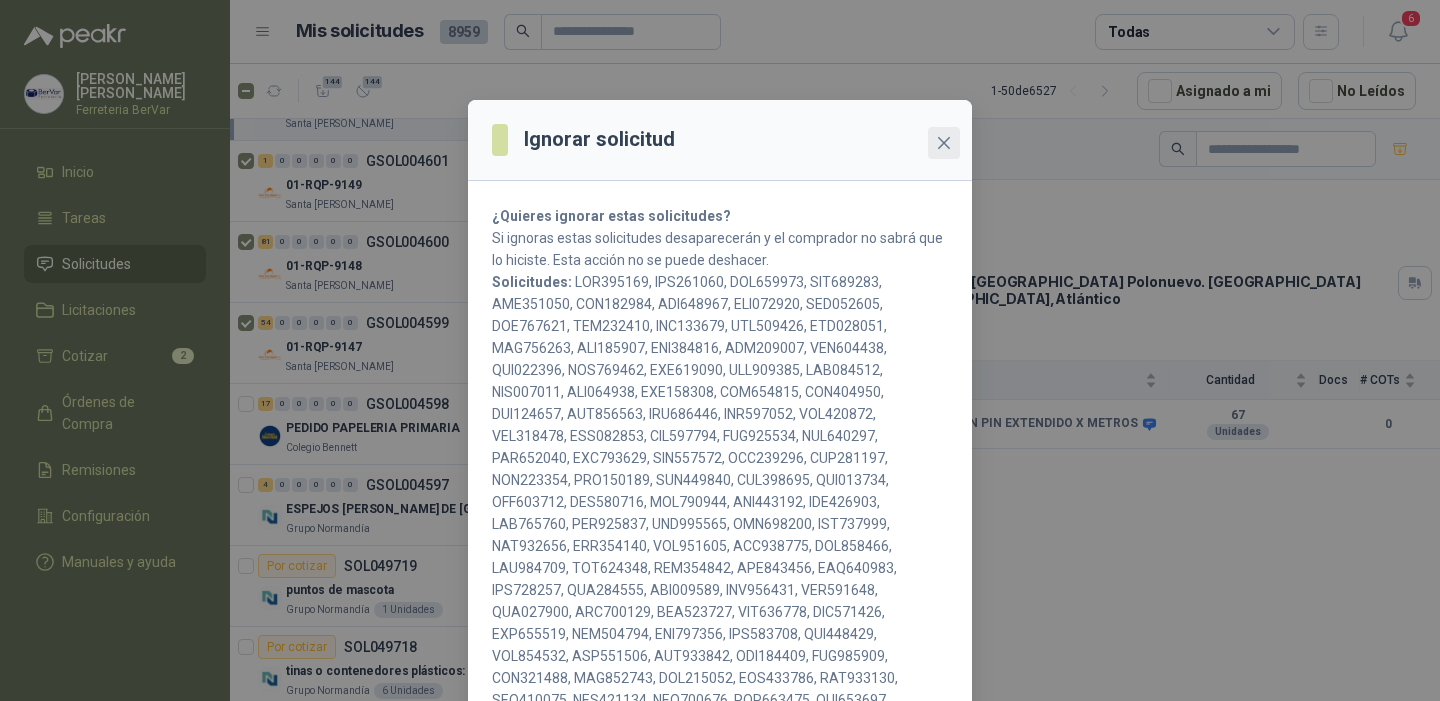 click 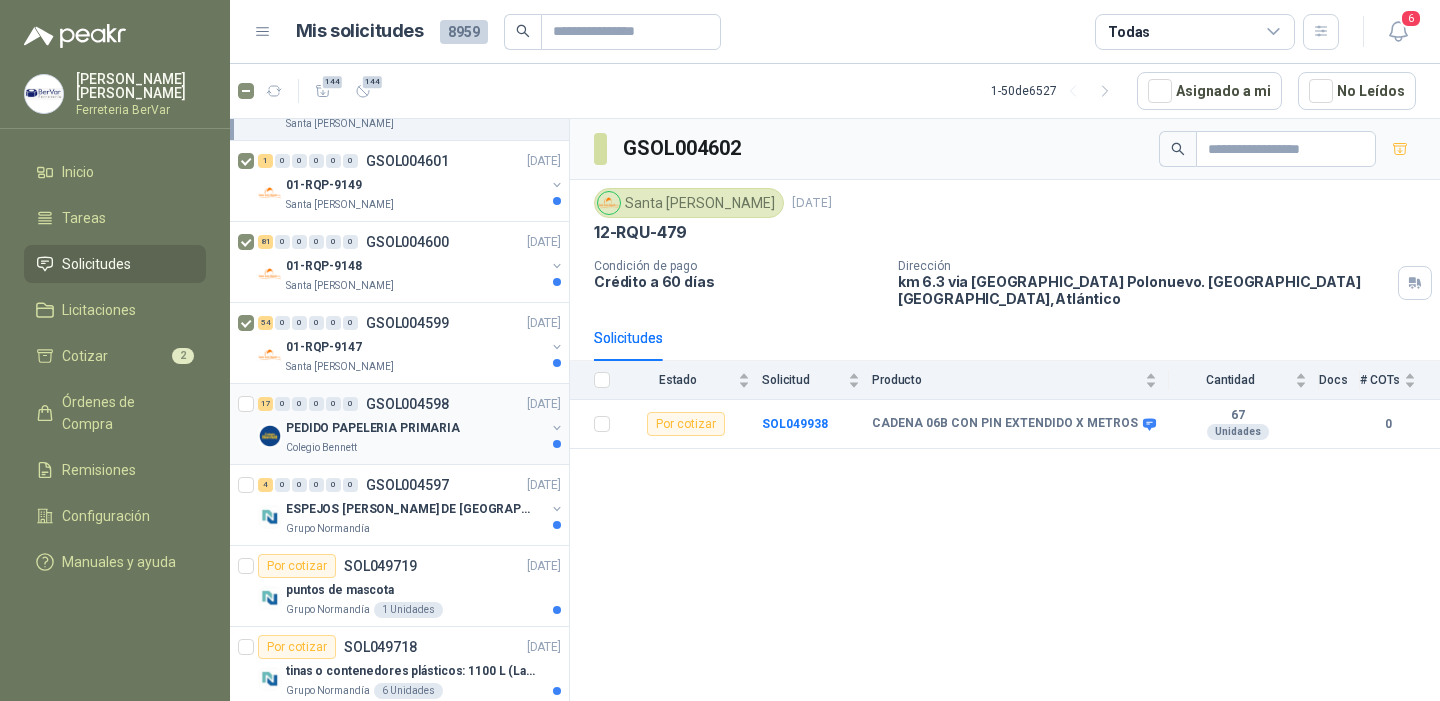 click on "PEDIDO PAPELERIA PRIMARIA" at bounding box center (373, 428) 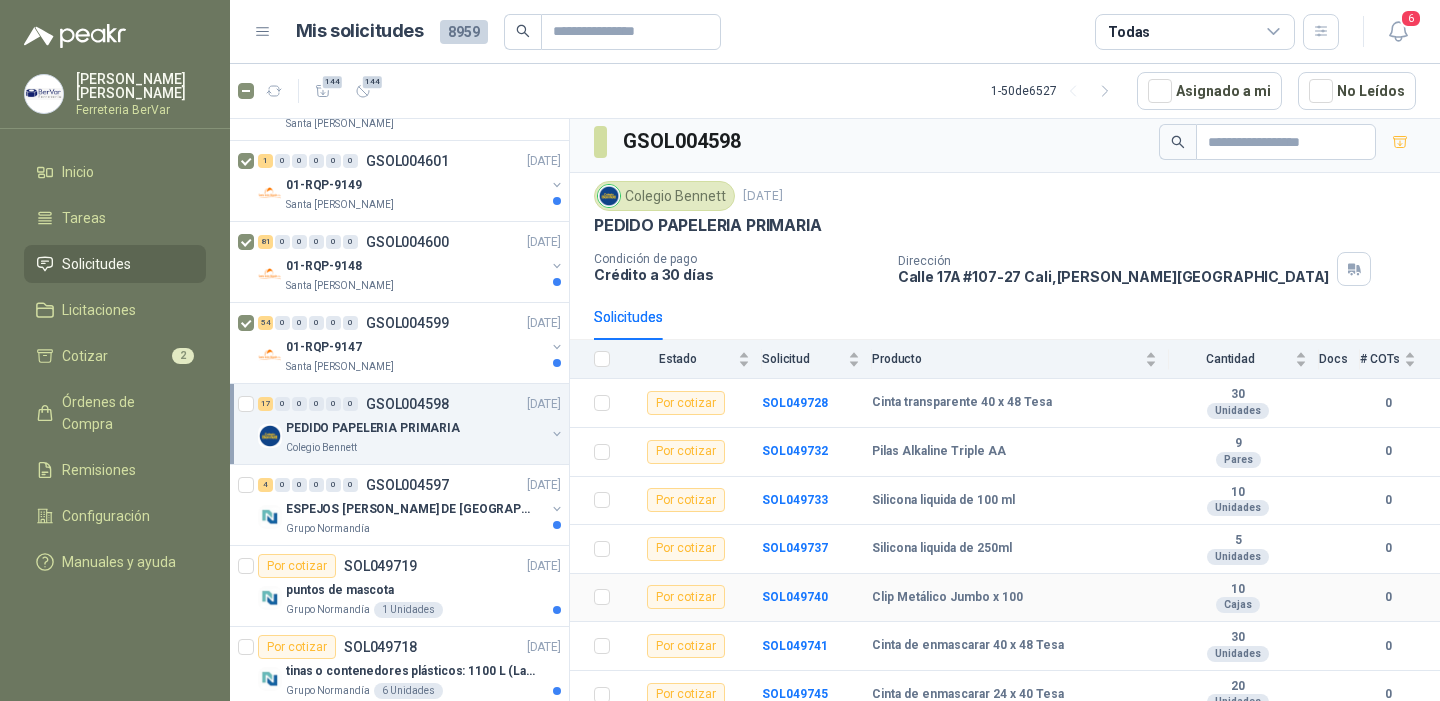 scroll, scrollTop: 1, scrollLeft: 0, axis: vertical 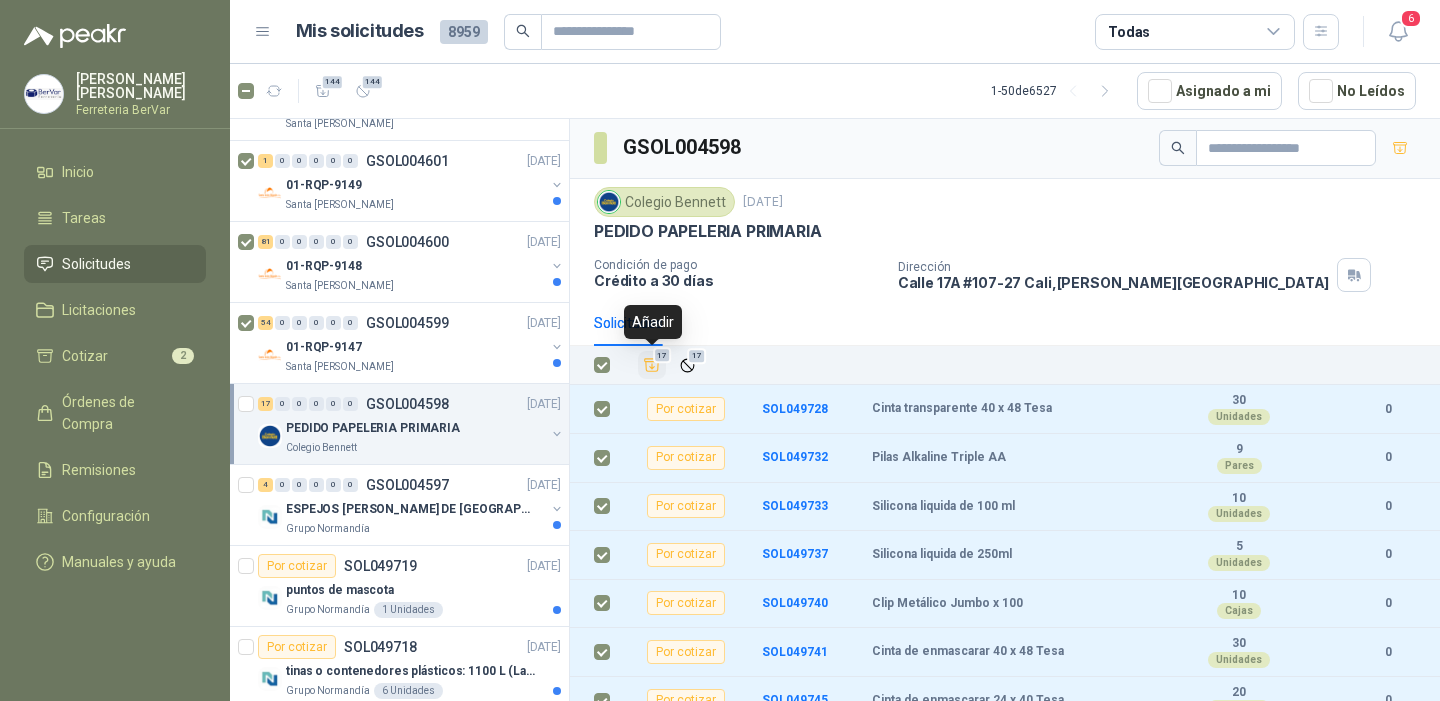 click 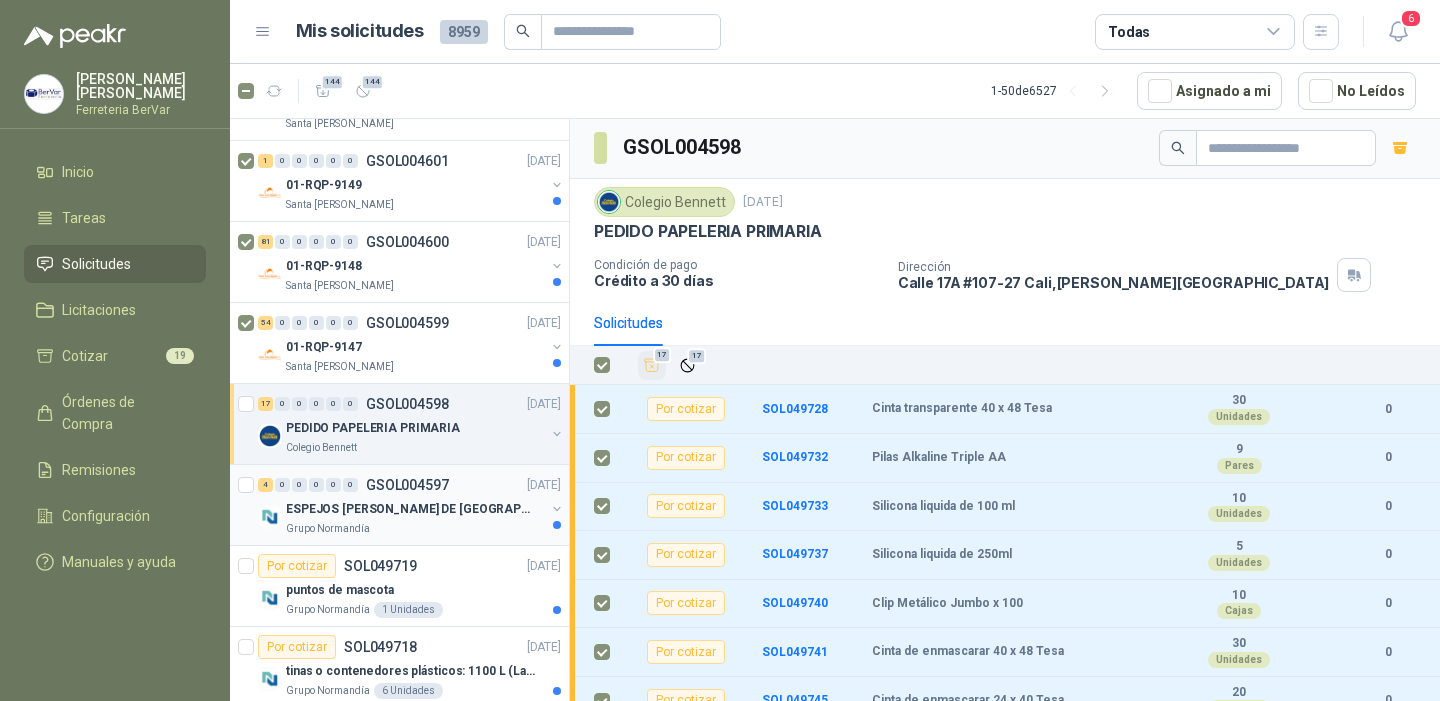 click on "ESPEJOS [PERSON_NAME] DE [GEOGRAPHIC_DATA][DATE]" at bounding box center (410, 509) 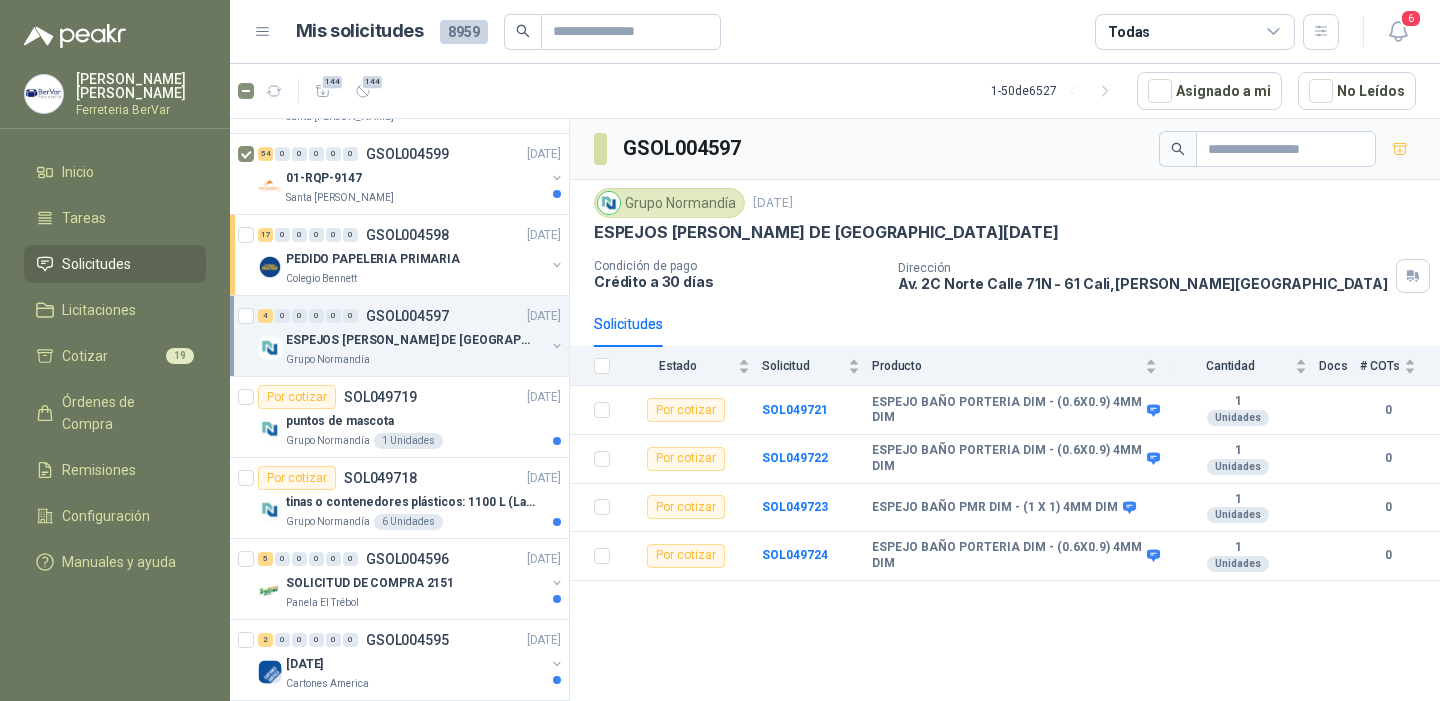 scroll, scrollTop: 642, scrollLeft: 0, axis: vertical 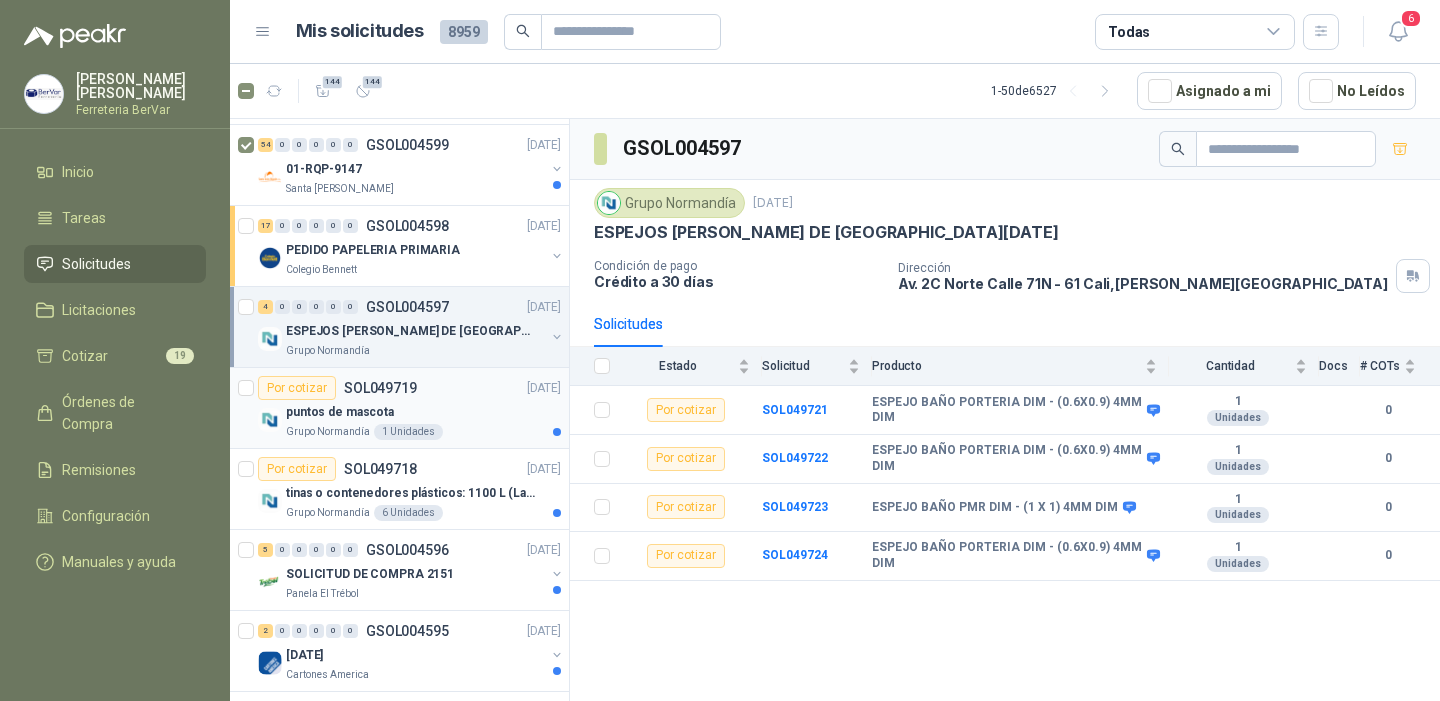 click on "Por cotizar SOL049719" at bounding box center [337, 388] 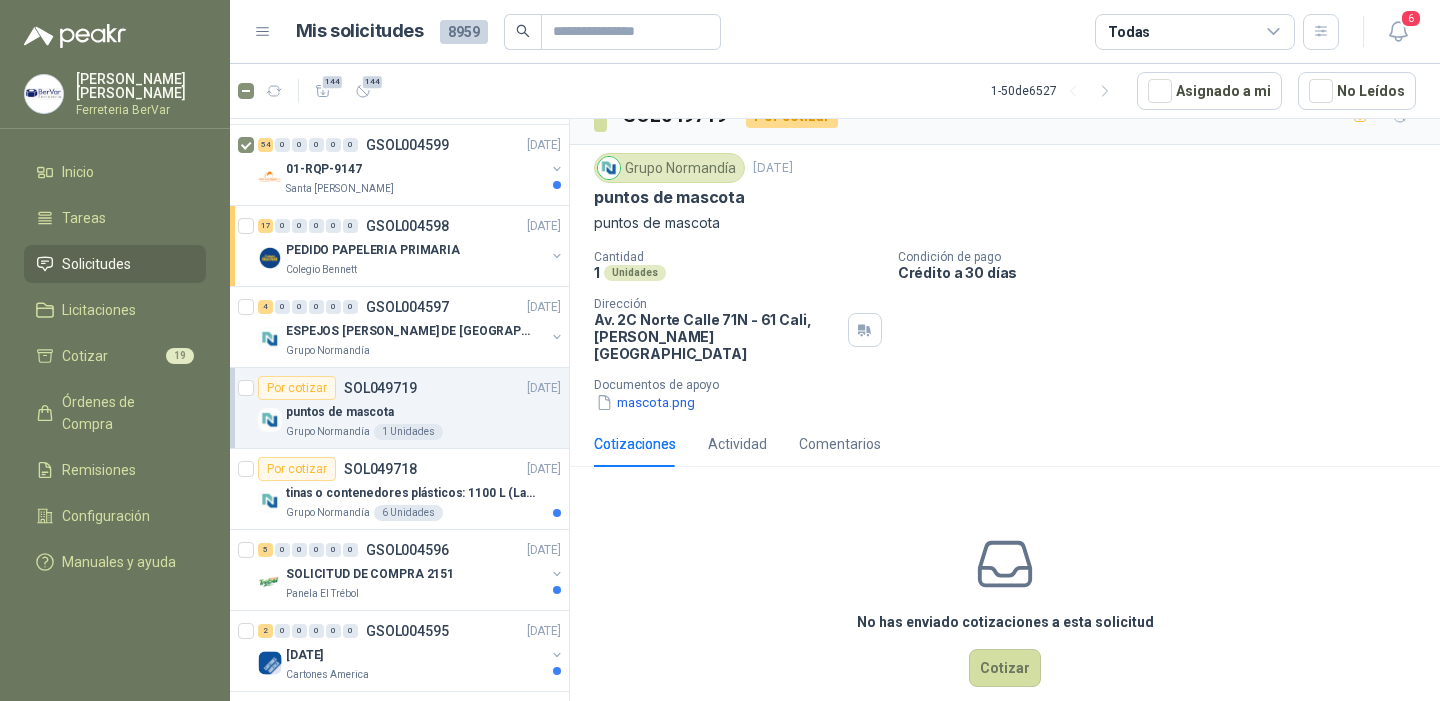scroll, scrollTop: 43, scrollLeft: 0, axis: vertical 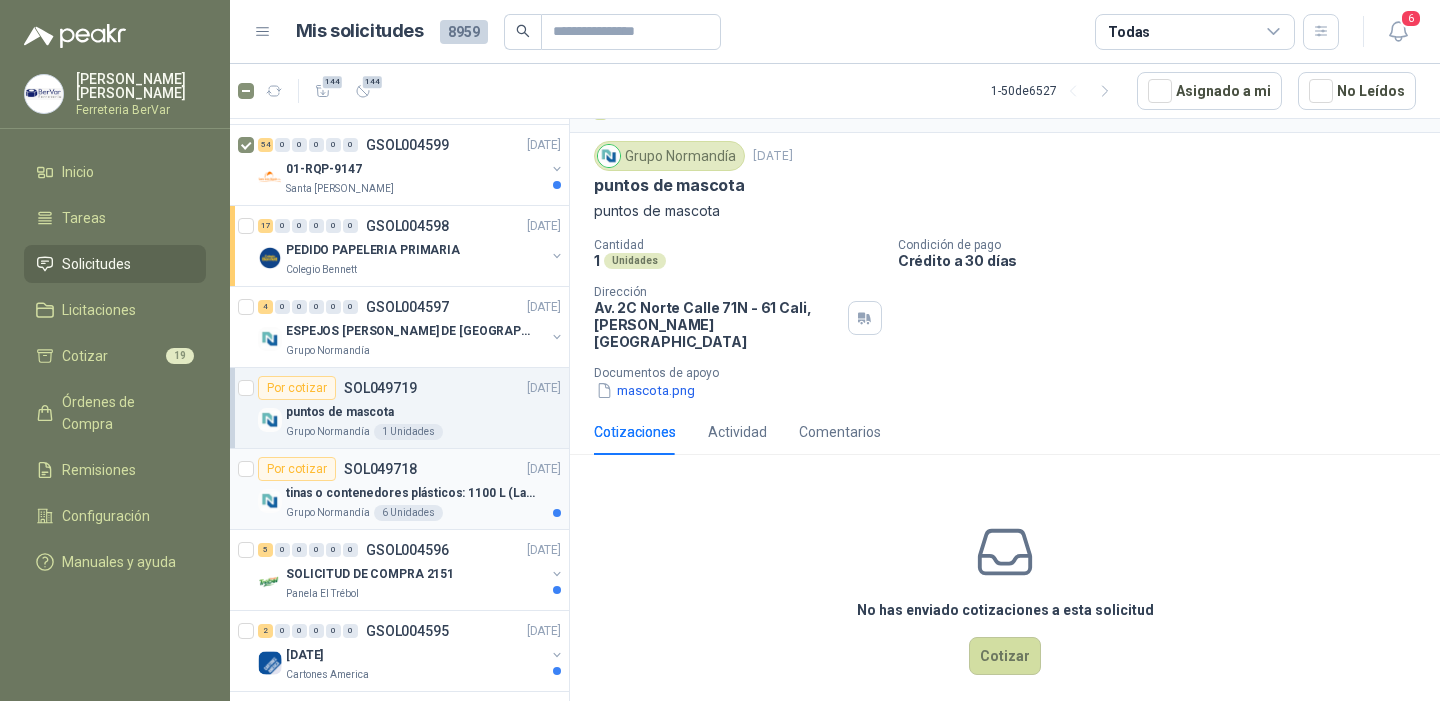 click on "tinas o contenedores plásticos: 1100 L (Largo:1,08 m; ancho: 0,89 m; Alto: 1,32 m)" at bounding box center [410, 493] 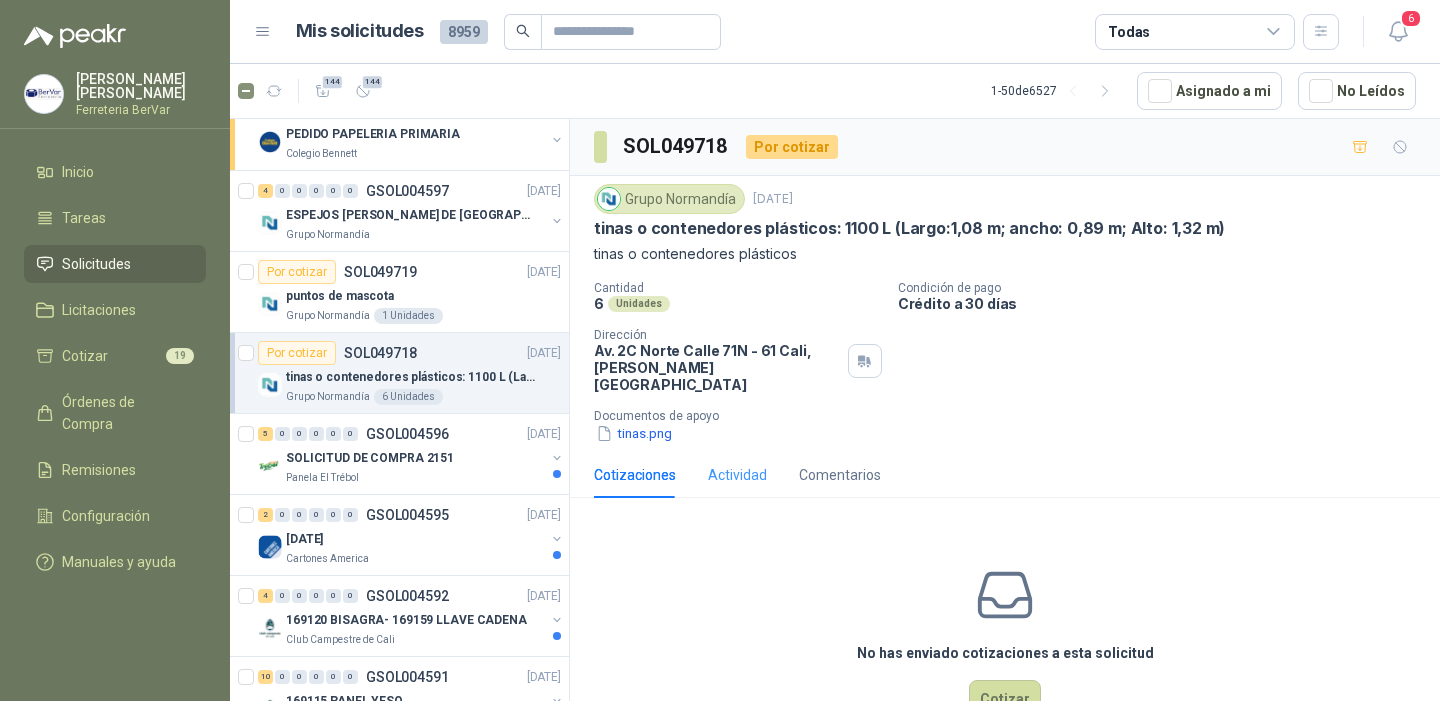 scroll, scrollTop: 771, scrollLeft: 0, axis: vertical 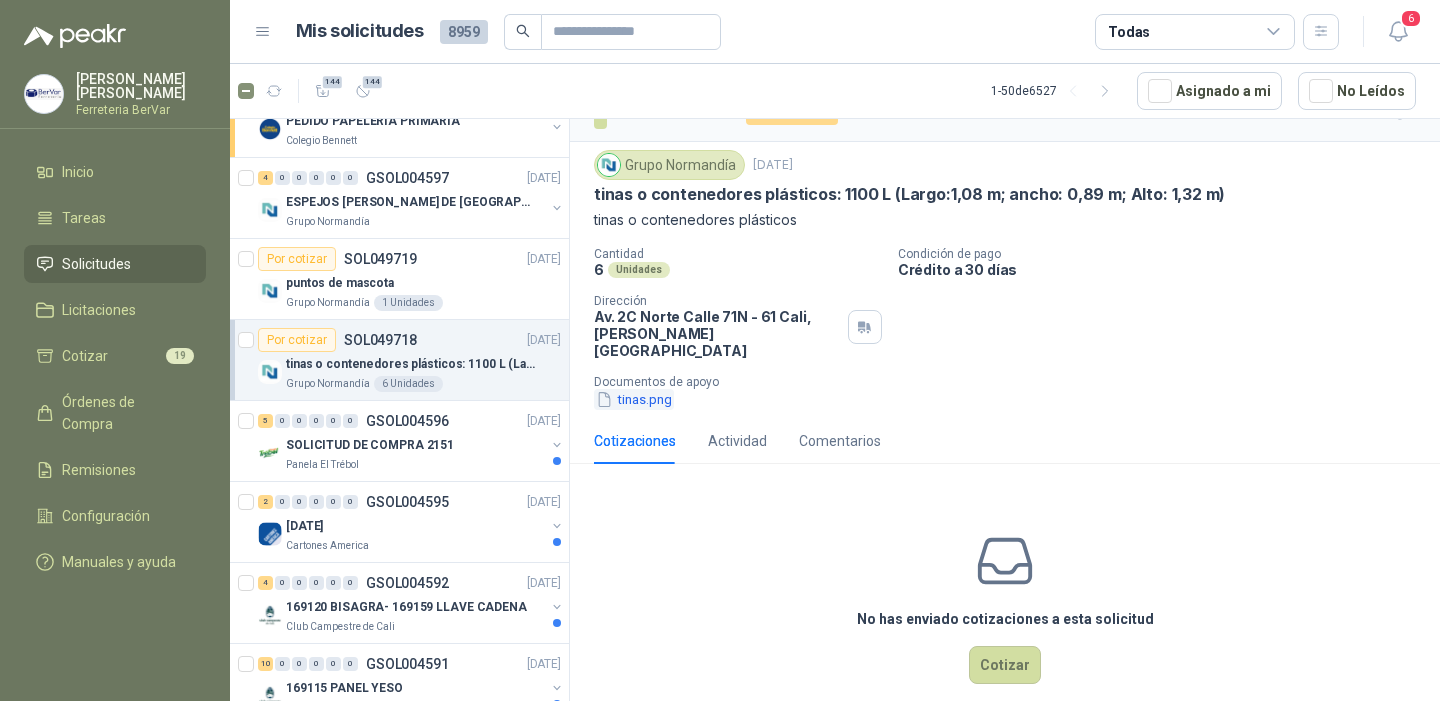 click on "tinas.png" at bounding box center [634, 399] 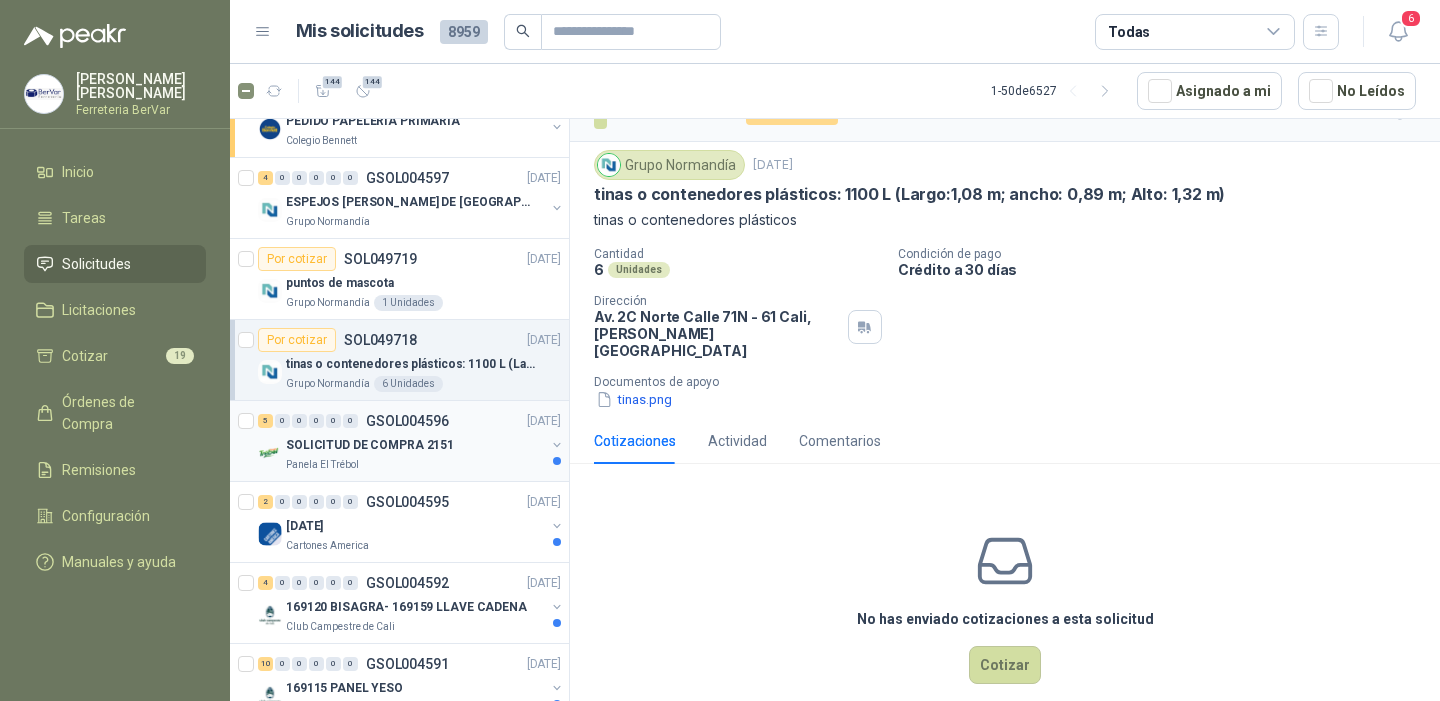 click on "SOLICITUD DE COMPRA 2151" at bounding box center (370, 445) 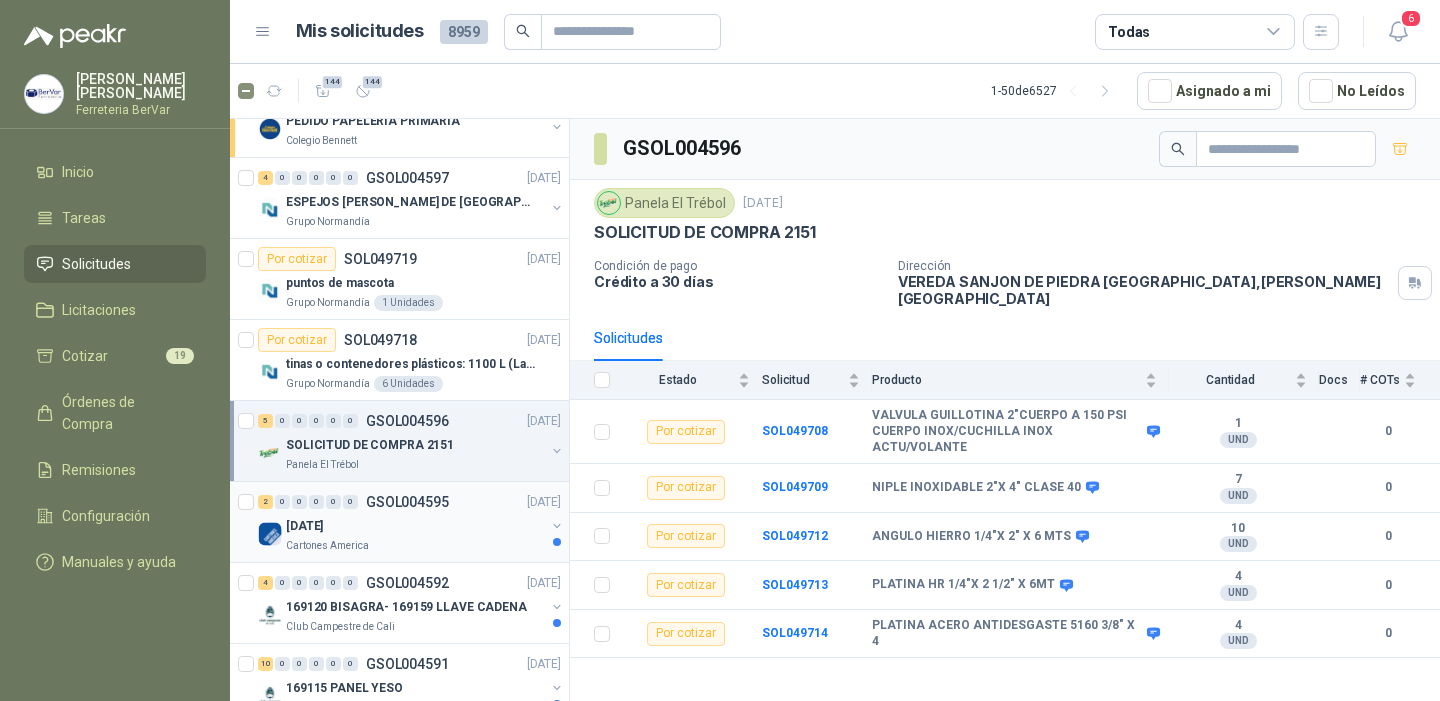 click on "[DATE]" at bounding box center (415, 526) 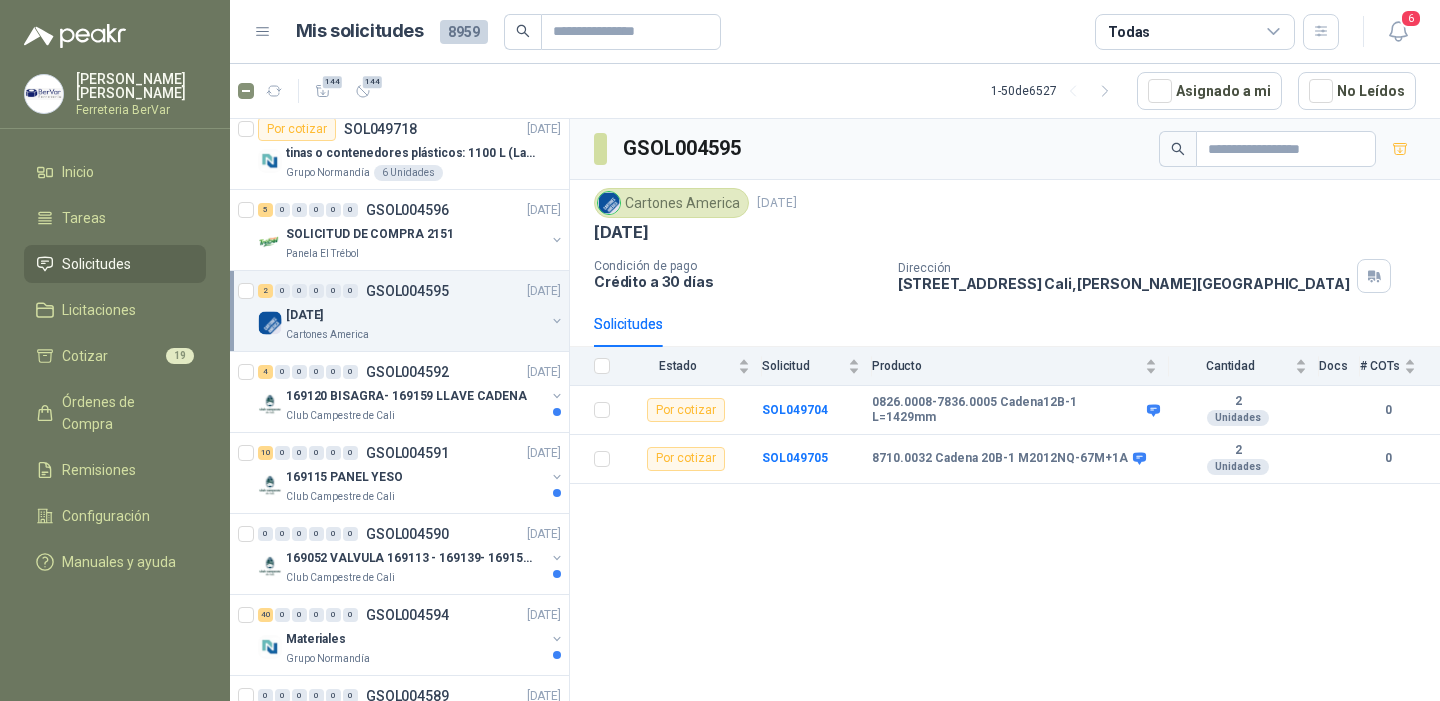 scroll, scrollTop: 1012, scrollLeft: 0, axis: vertical 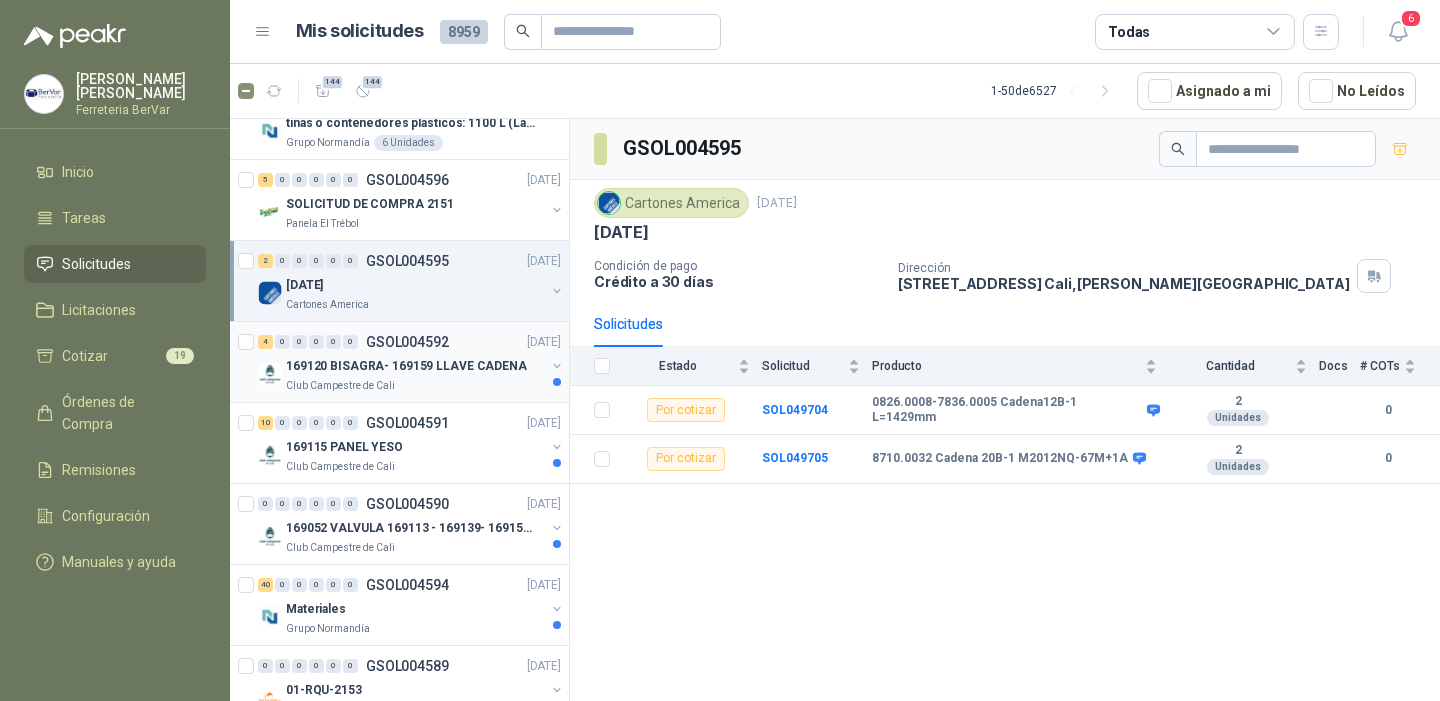 click on "169120 BISAGRA- 169159 LLAVE CADENA" at bounding box center [406, 366] 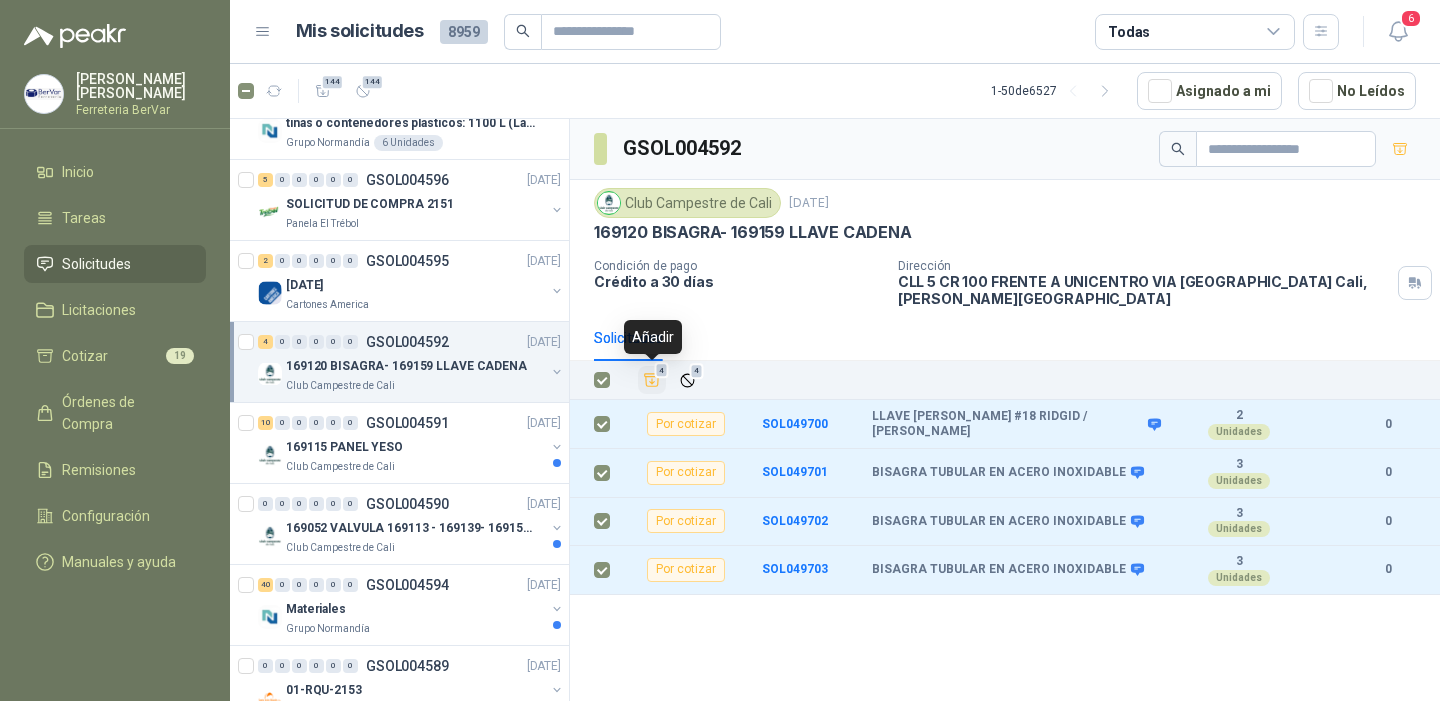 click 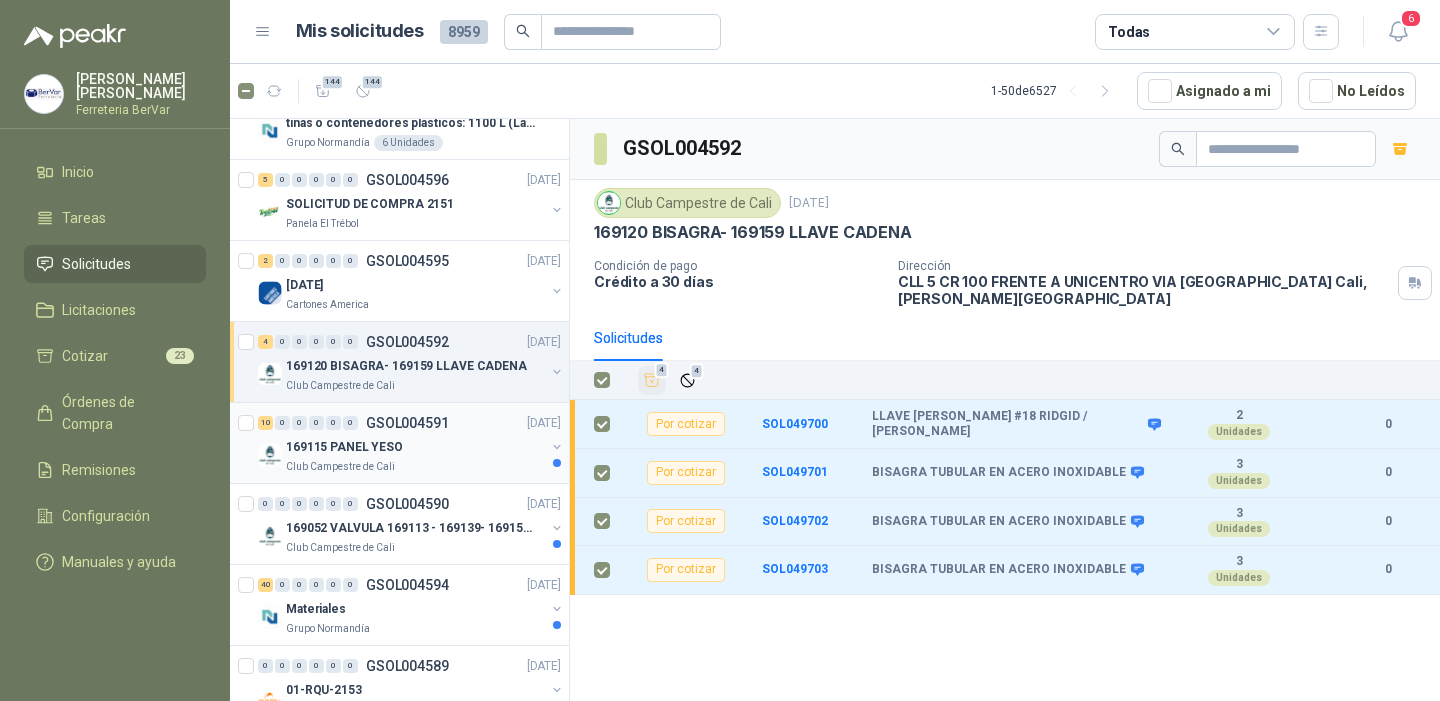 click on "169115  PANEL YESO" at bounding box center [415, 447] 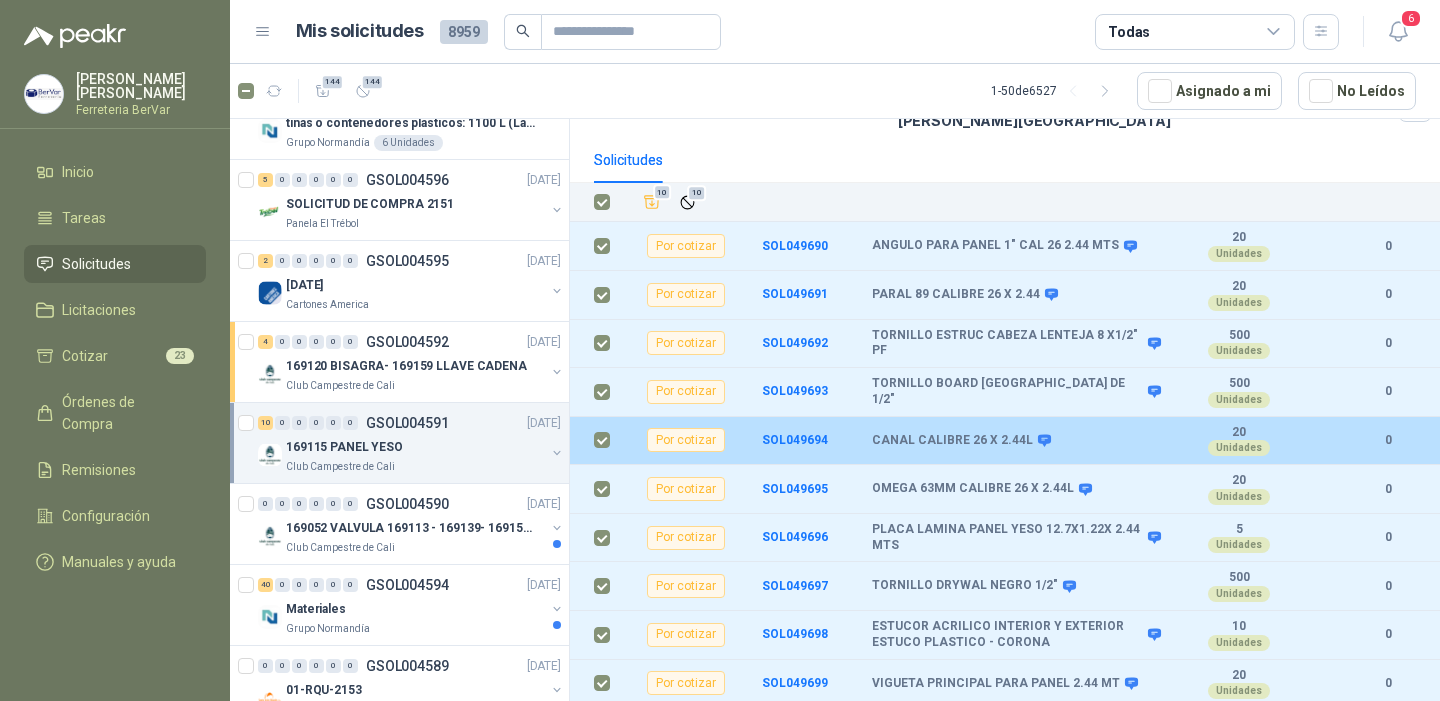scroll, scrollTop: 0, scrollLeft: 0, axis: both 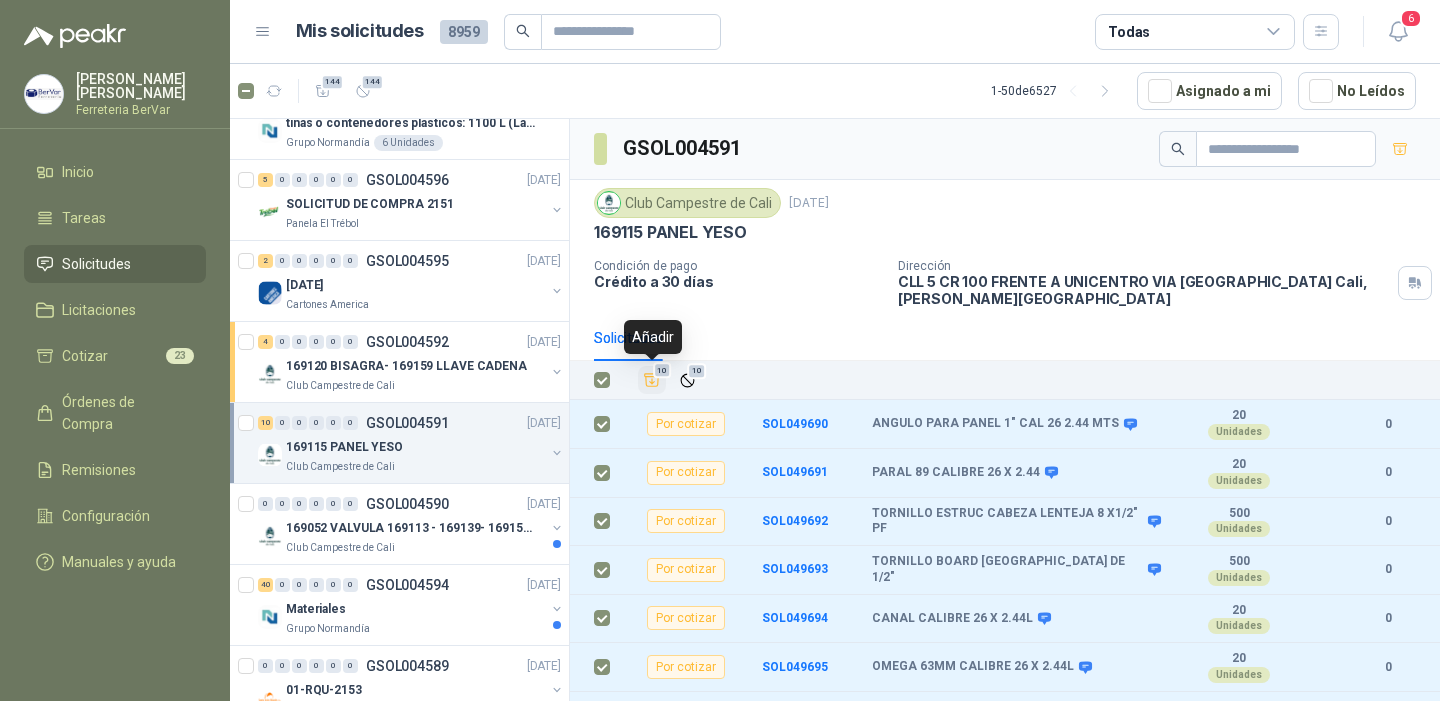 click on "10" at bounding box center [652, 380] 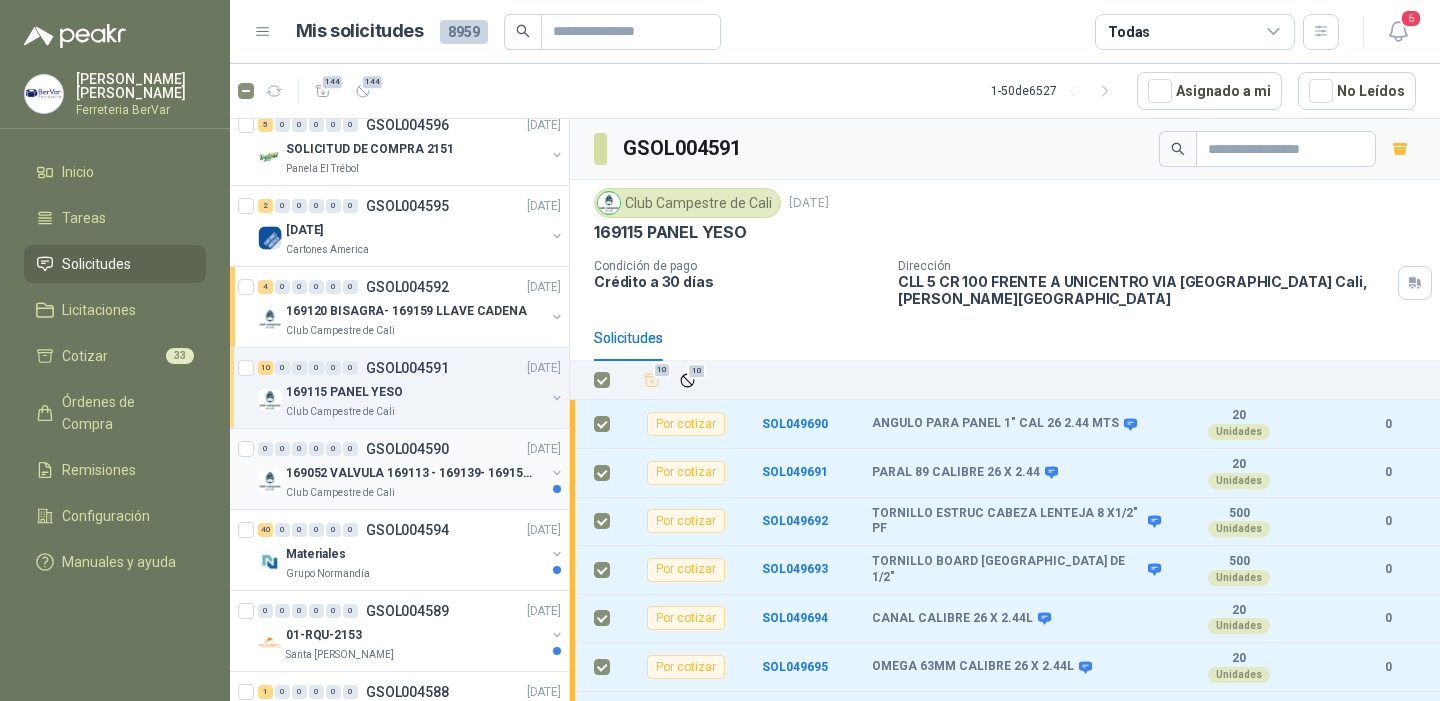 scroll, scrollTop: 1072, scrollLeft: 0, axis: vertical 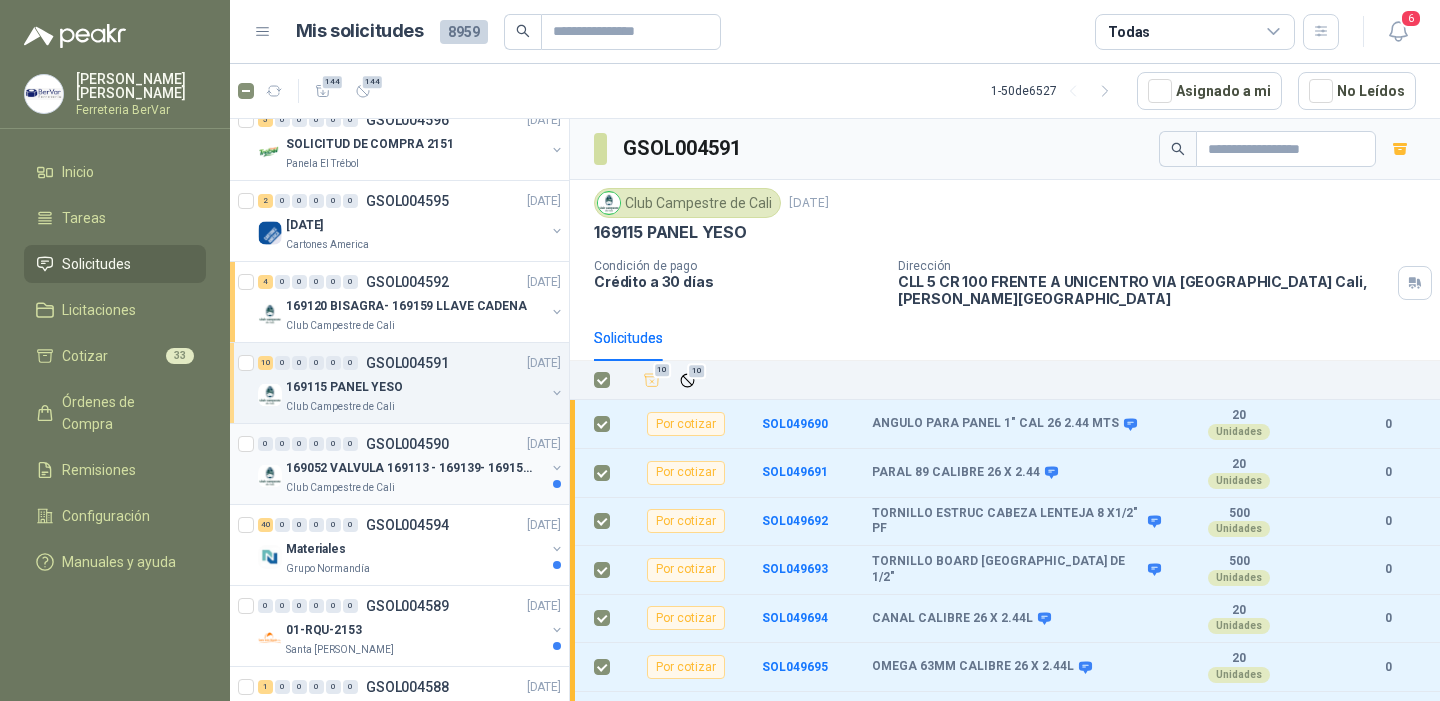 click on "169052 VALVULA 169113 - 169139- 169158 PVC" at bounding box center [410, 468] 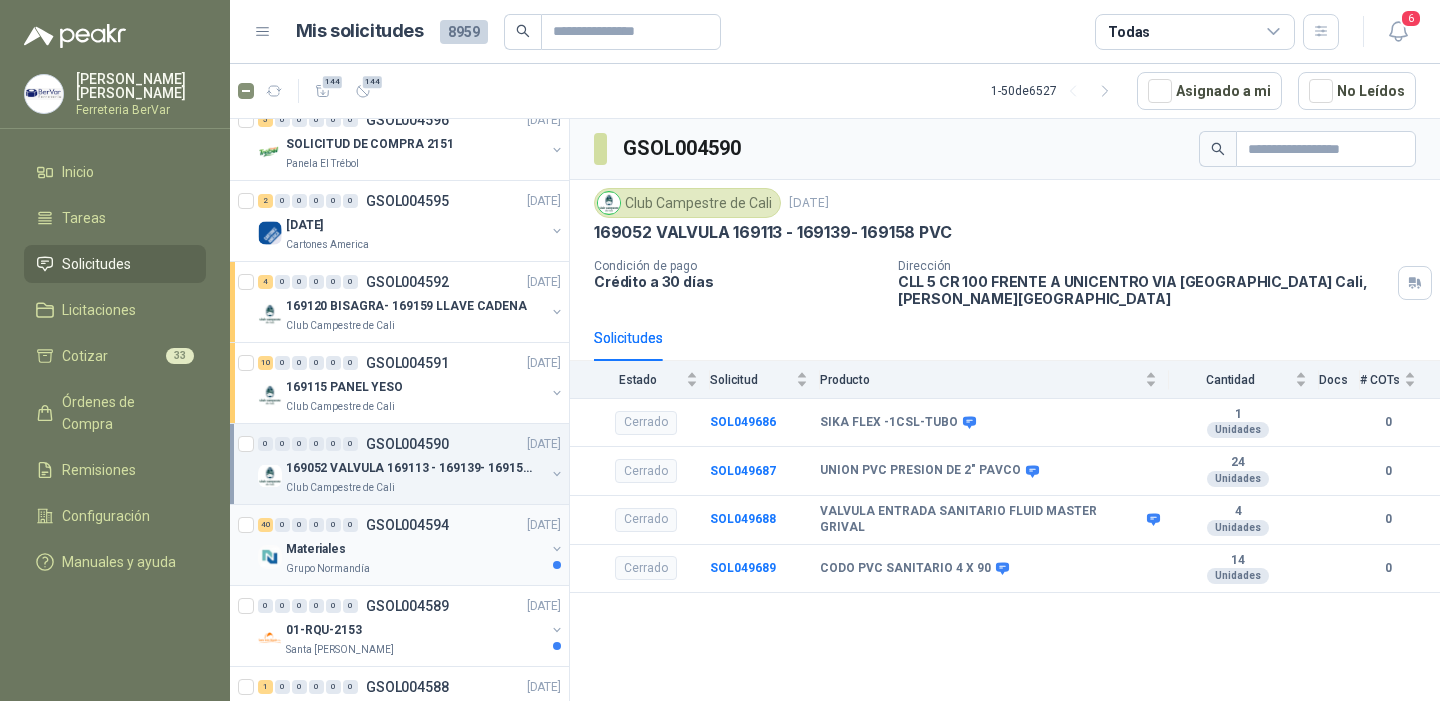 click on "40   0   0   0   0   0   GSOL004594 [DATE]" at bounding box center (411, 525) 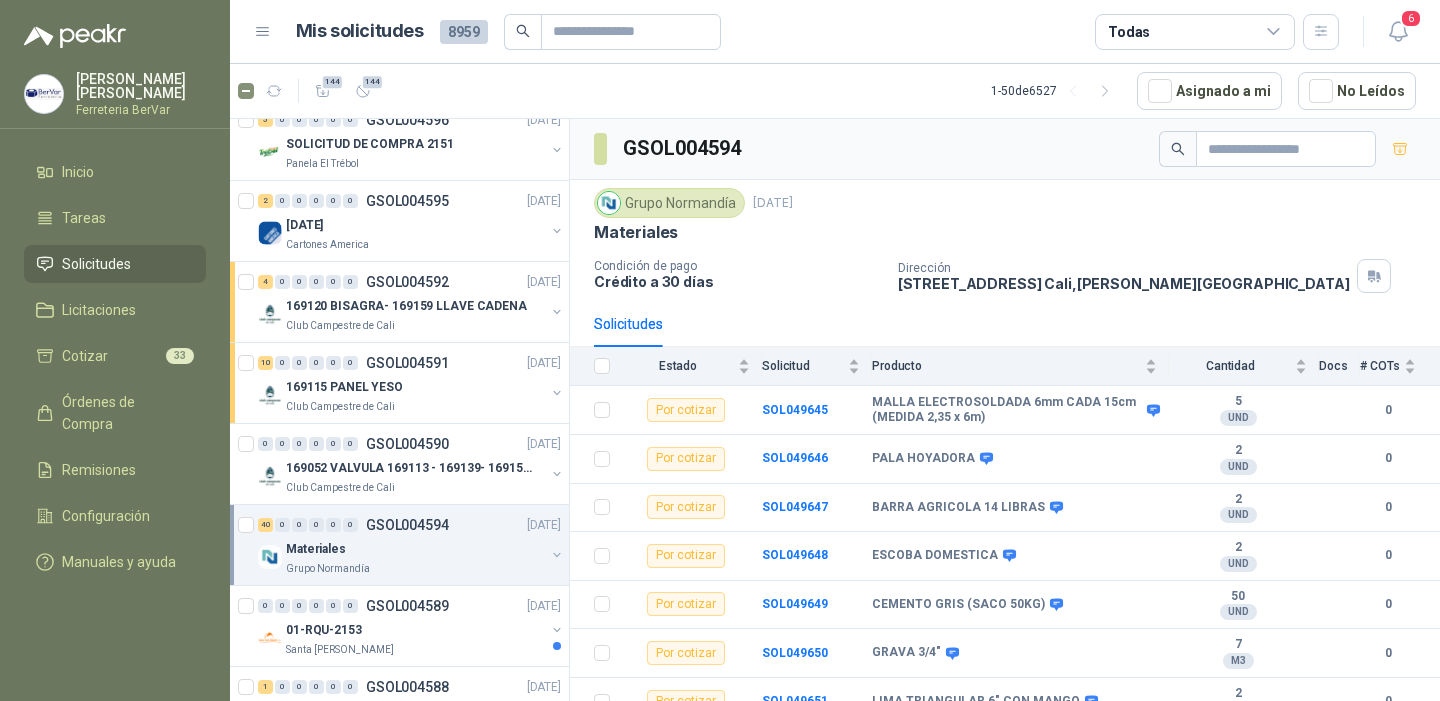 scroll, scrollTop: 1169, scrollLeft: 0, axis: vertical 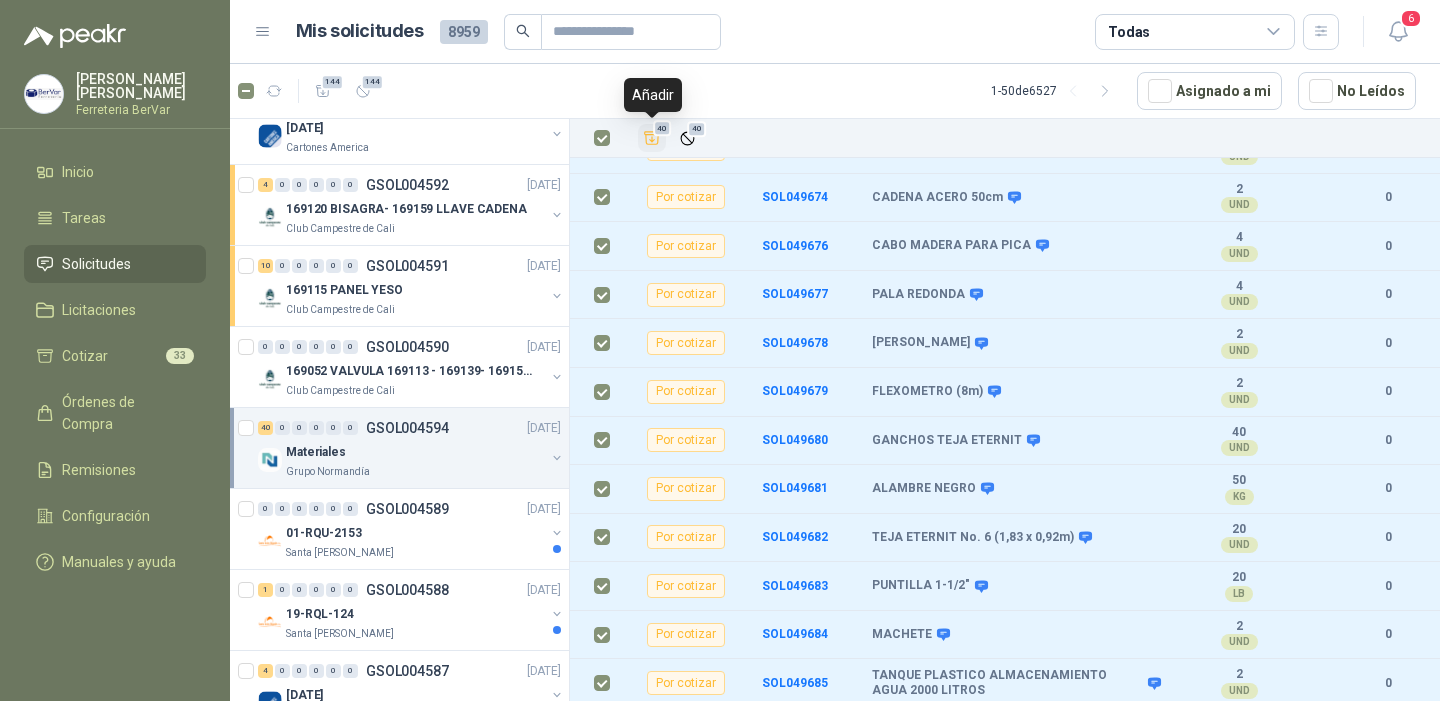 click on "40" at bounding box center (662, 128) 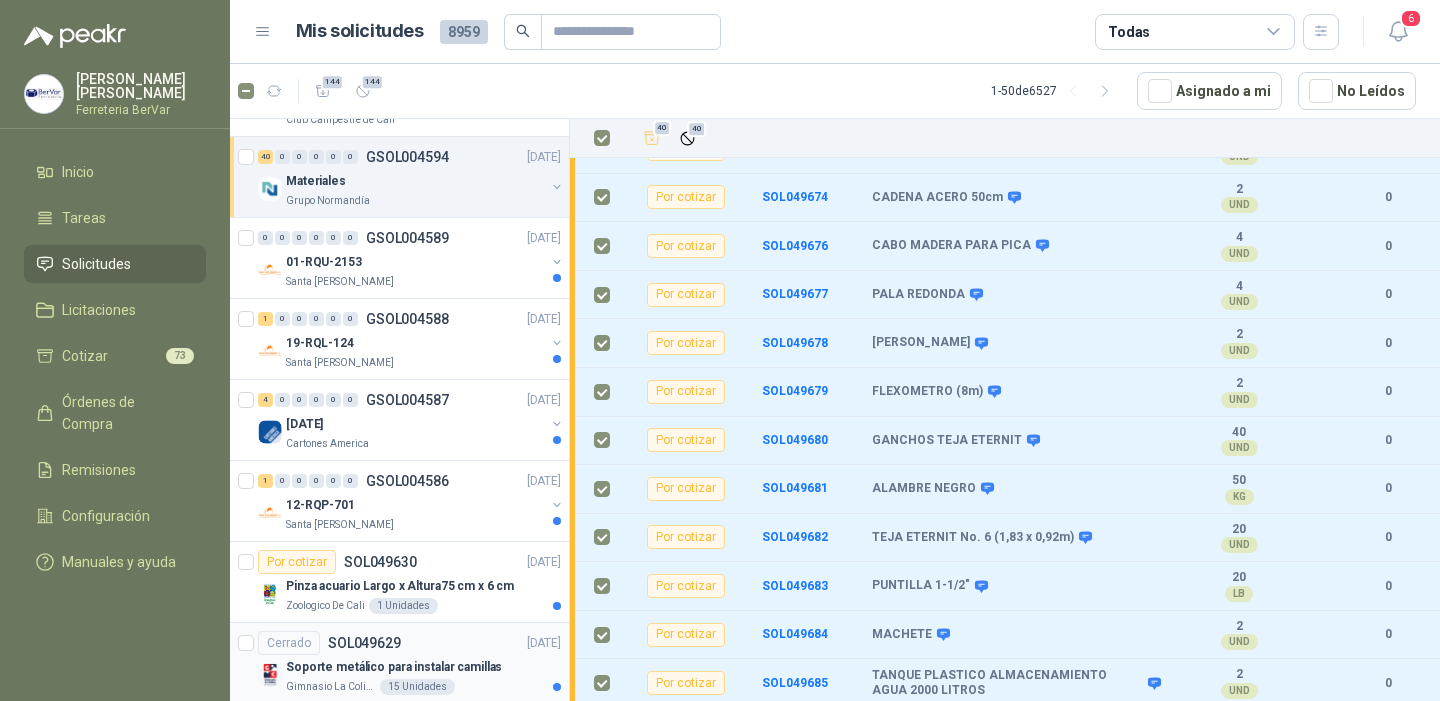 scroll, scrollTop: 1484, scrollLeft: 0, axis: vertical 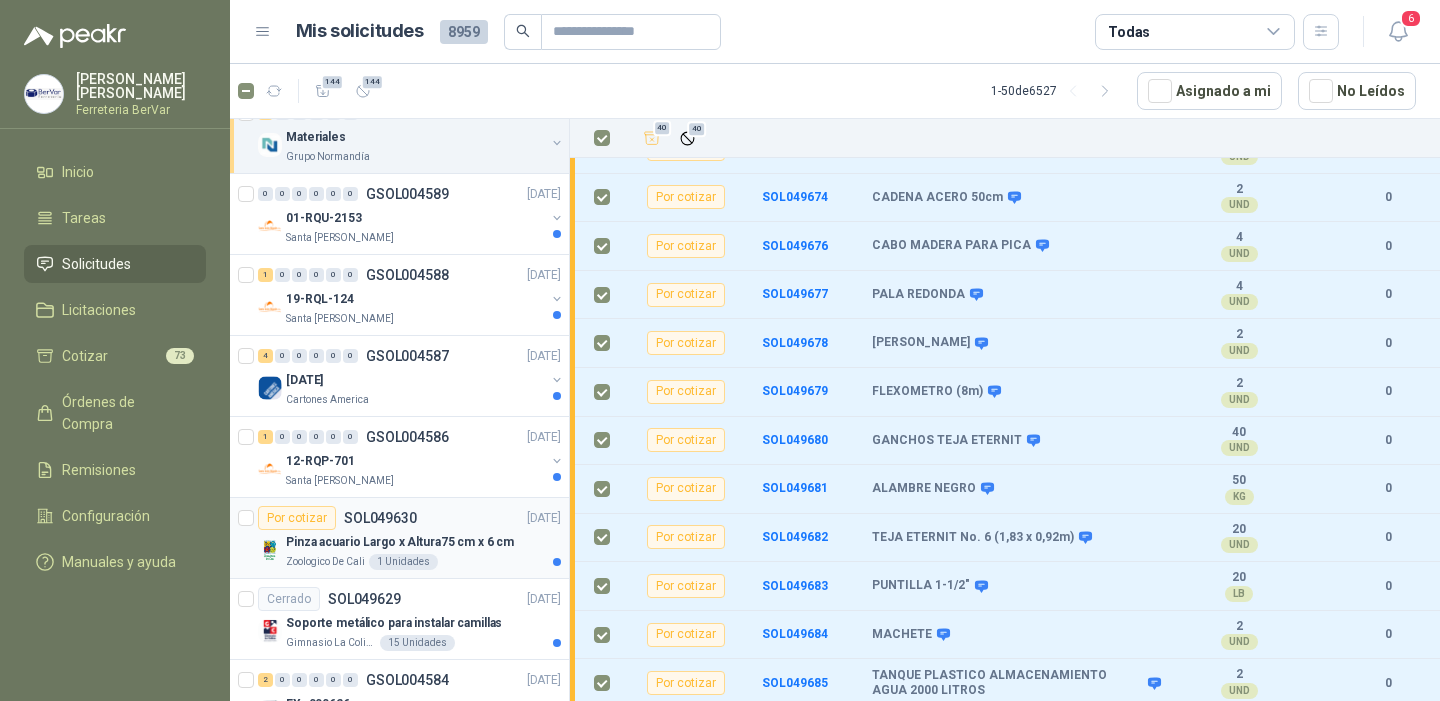 click on "Pinza acuario Largo x Altura75 cm x 6 cm" at bounding box center (400, 542) 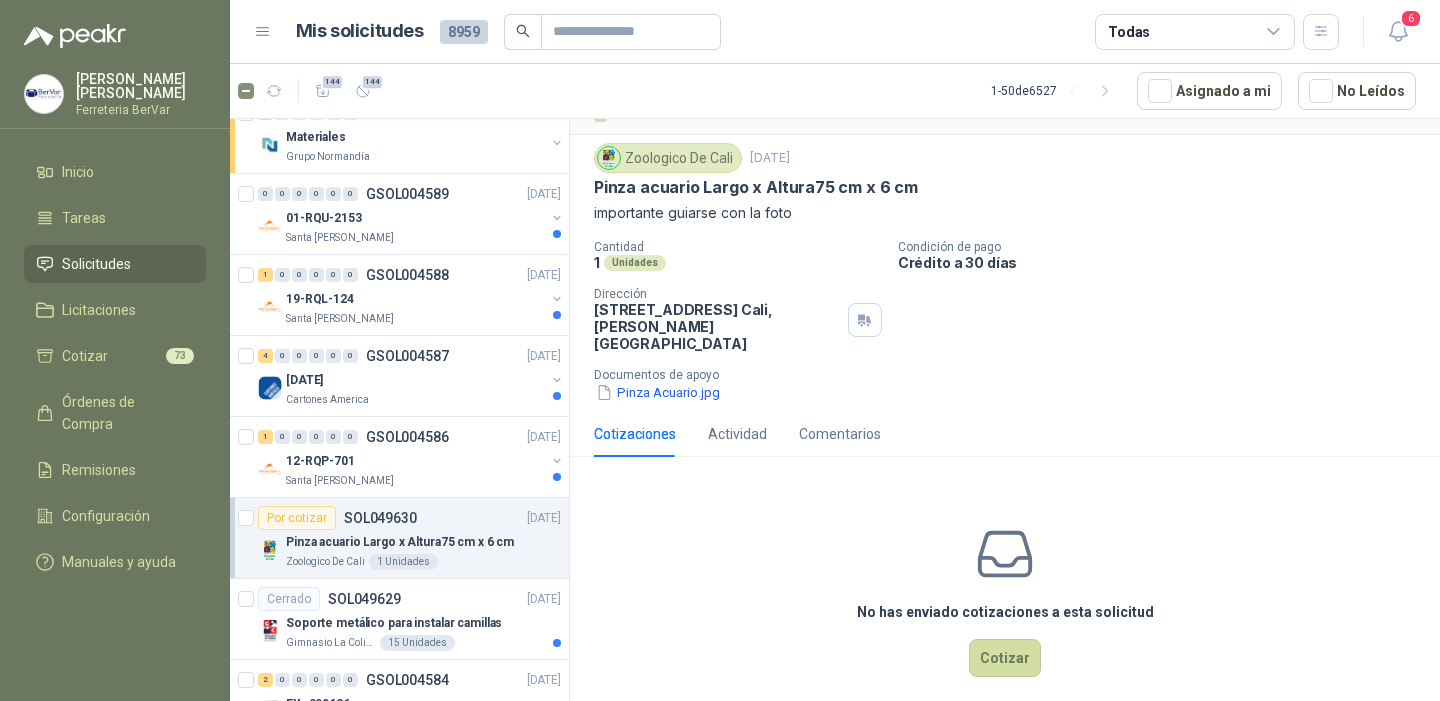 scroll, scrollTop: 43, scrollLeft: 0, axis: vertical 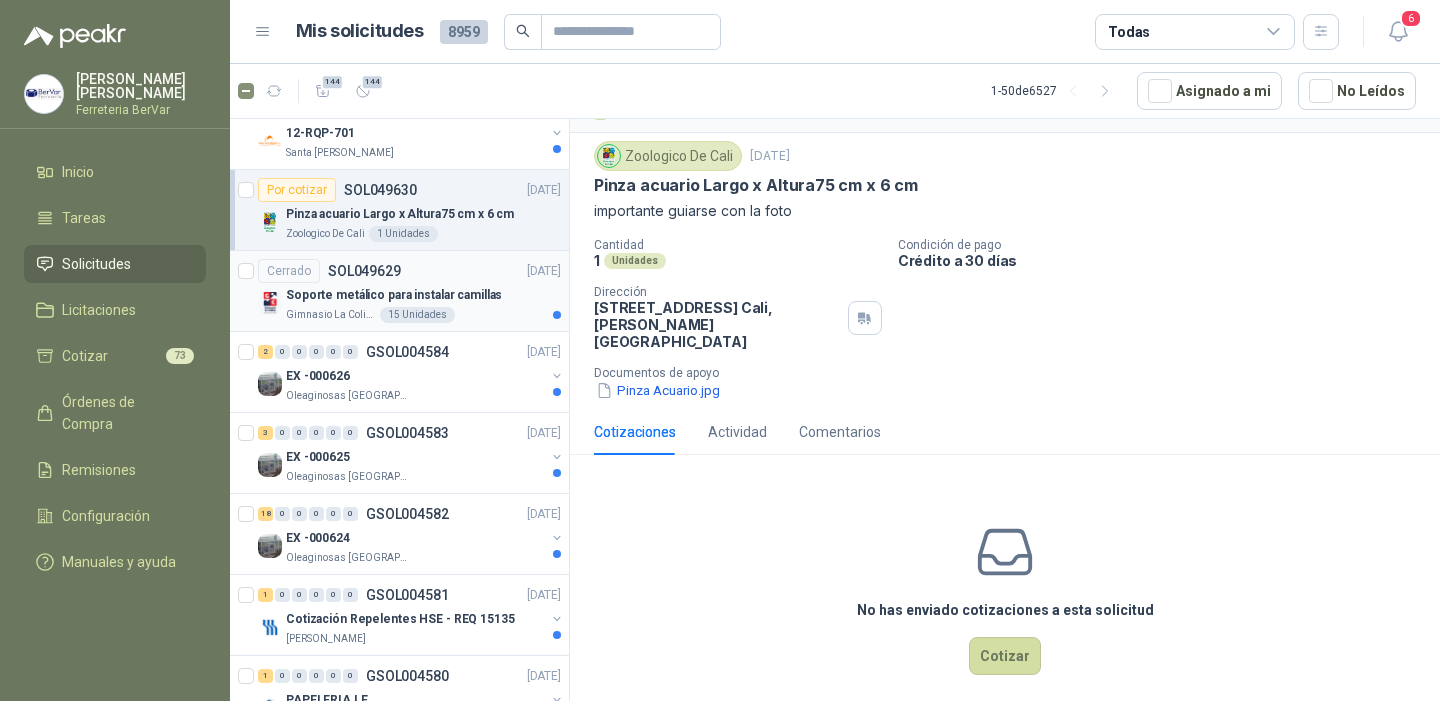 click on "Soporte metálico para instalar camillas" at bounding box center (394, 295) 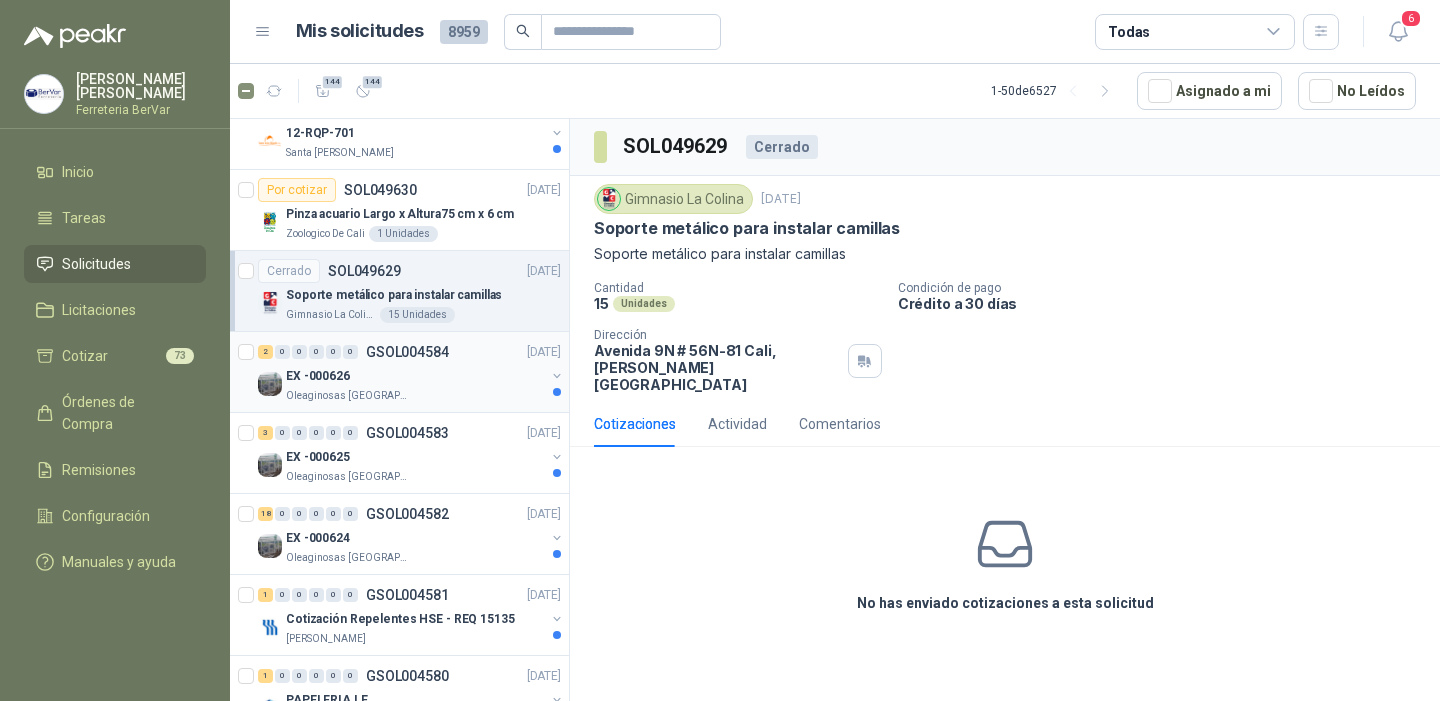 click on "EX -000626" at bounding box center (415, 376) 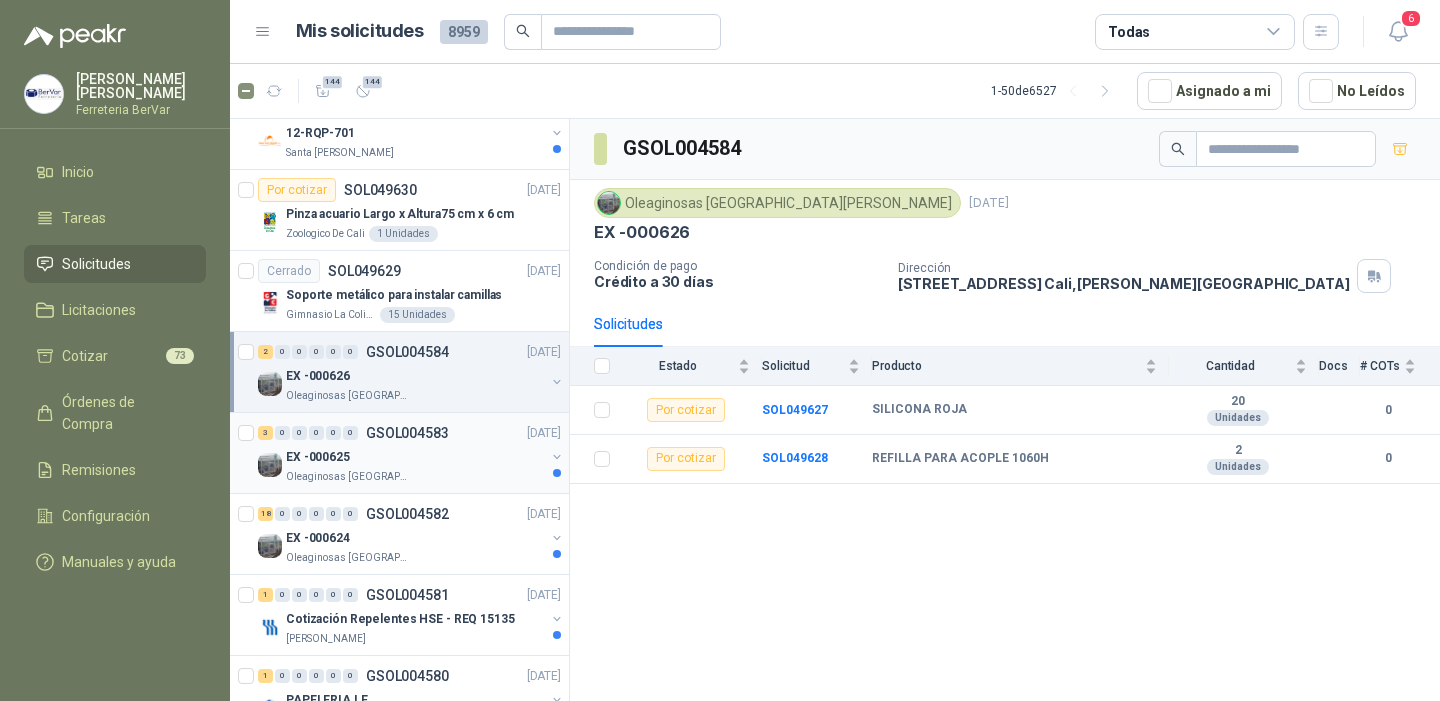 click on "3   0   0   0   0   0   GSOL004583 [DATE]" at bounding box center [411, 433] 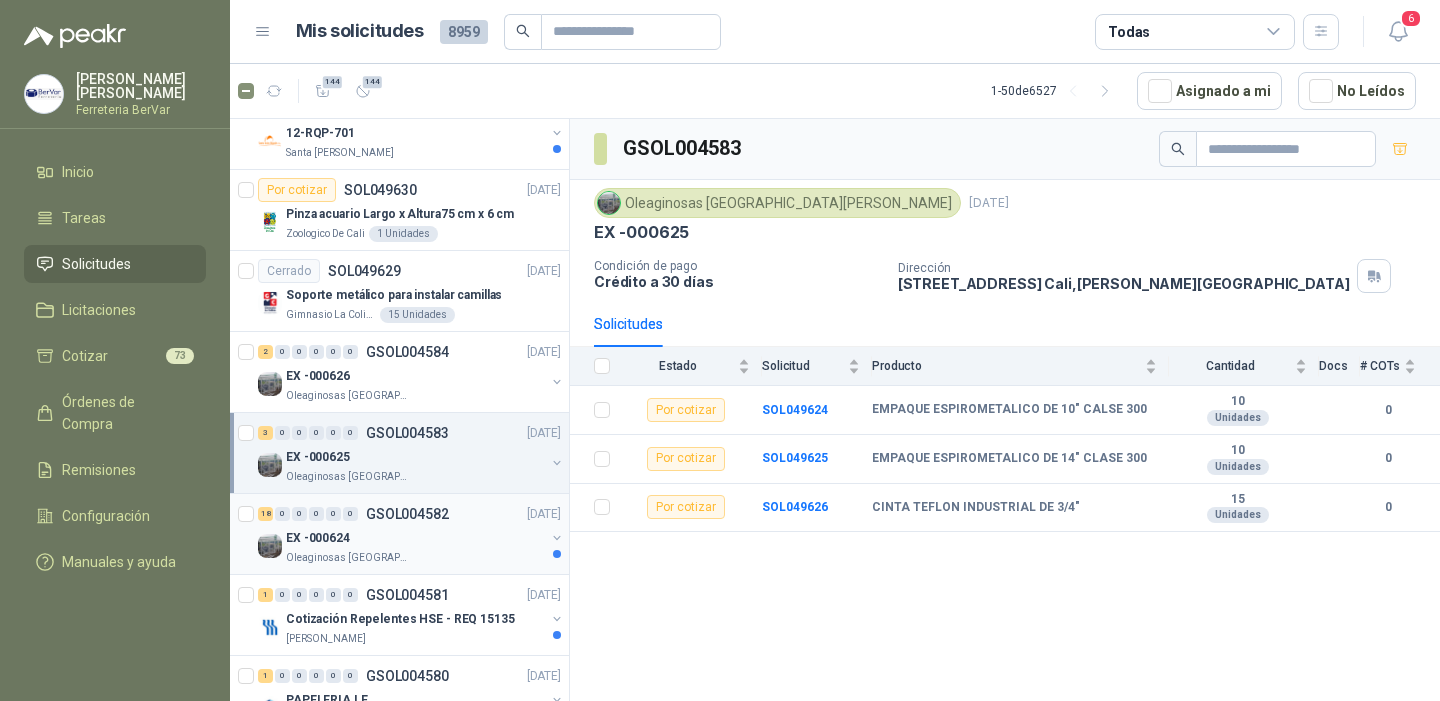 click on "18   0   0   0   0   0   GSOL004582 [DATE]" at bounding box center (411, 514) 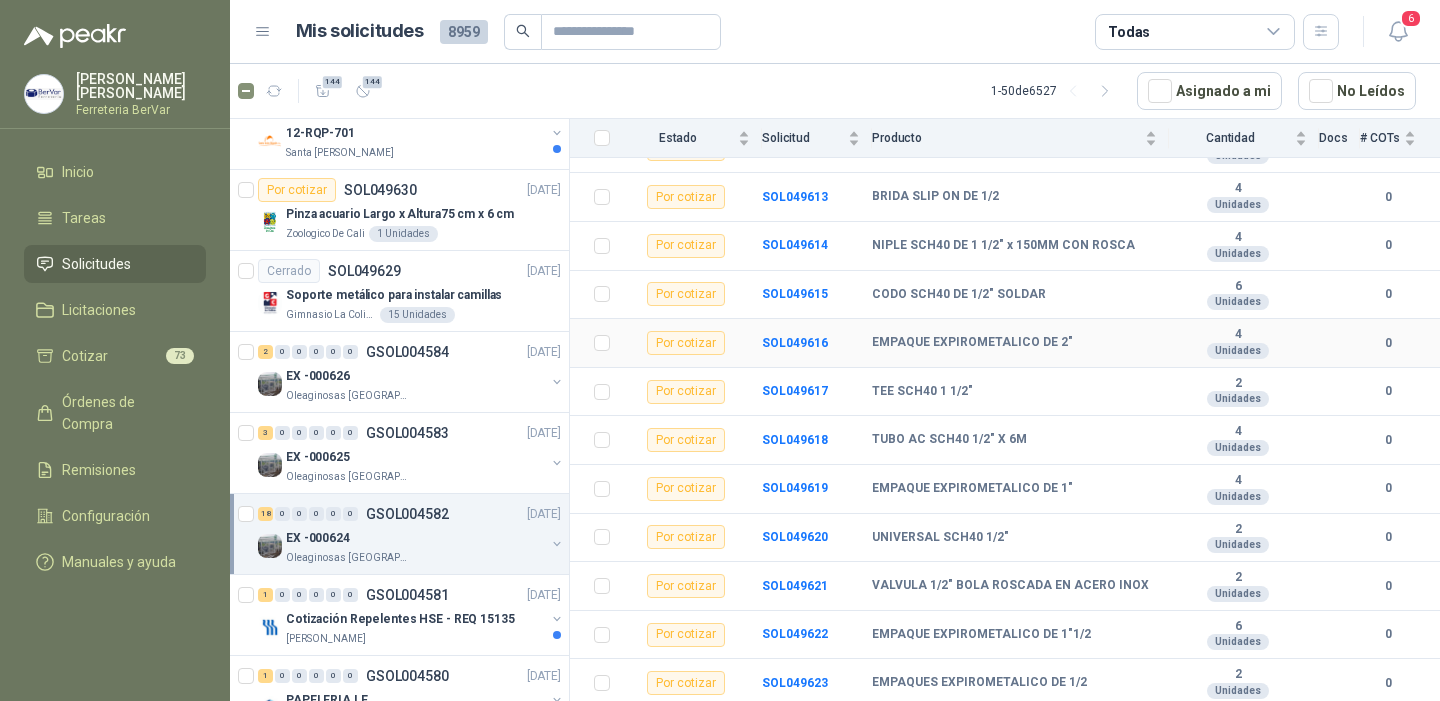 scroll, scrollTop: 553, scrollLeft: 0, axis: vertical 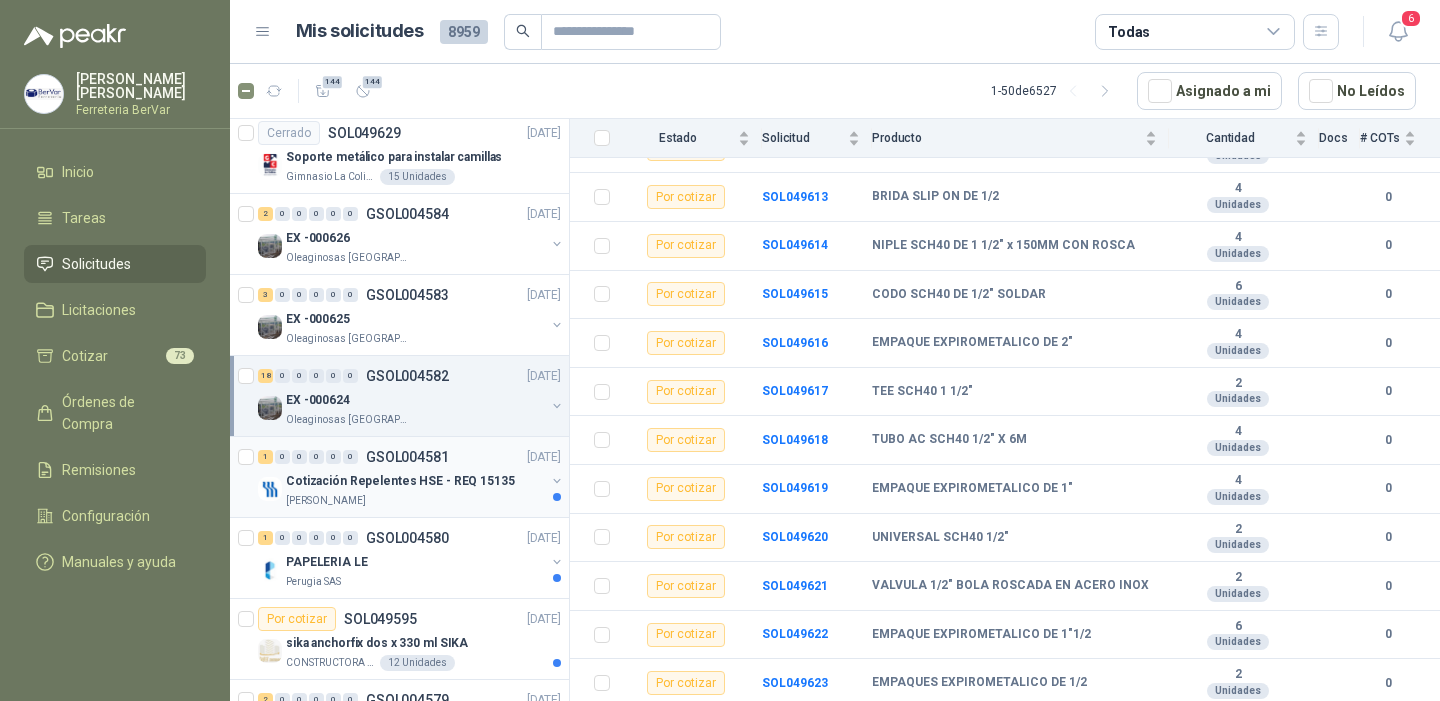 click on "Cotización Repelentes HSE - REQ 15135" at bounding box center [400, 481] 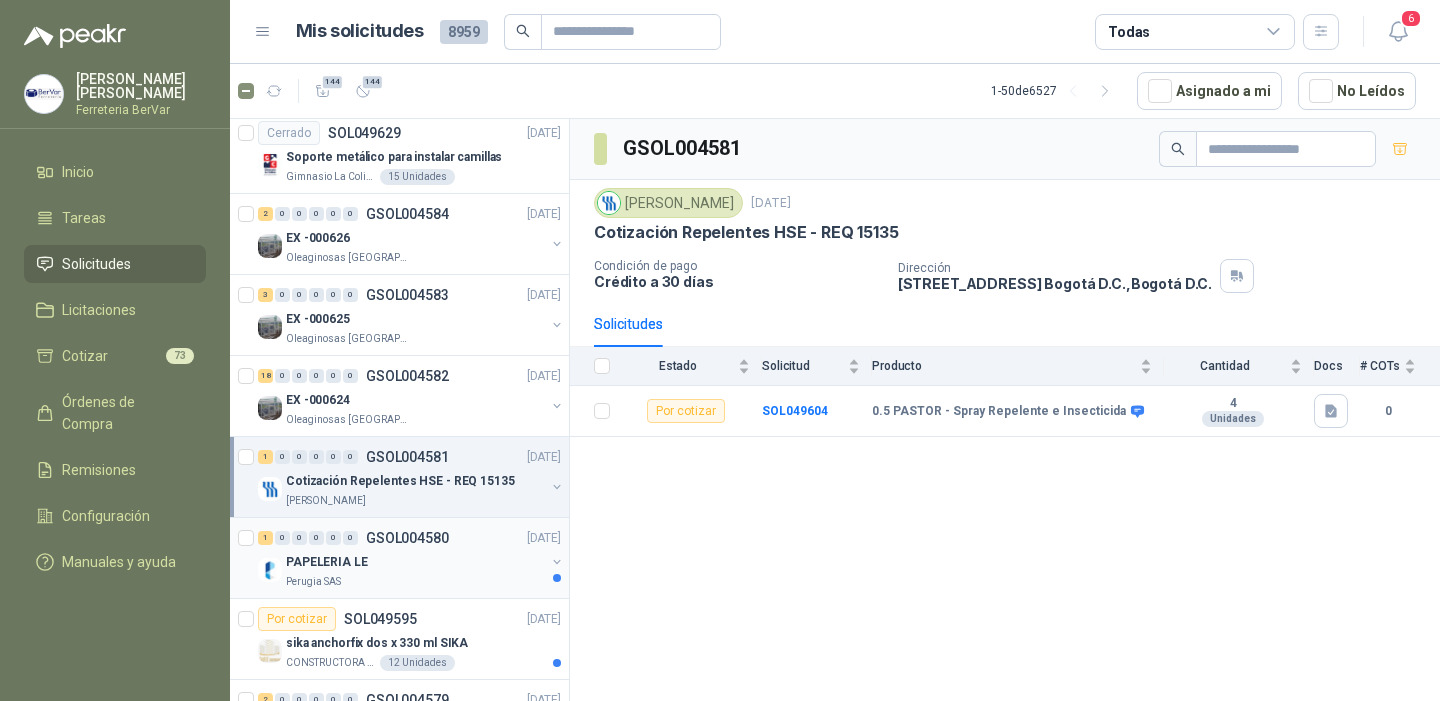click on "GSOL004580" at bounding box center (407, 538) 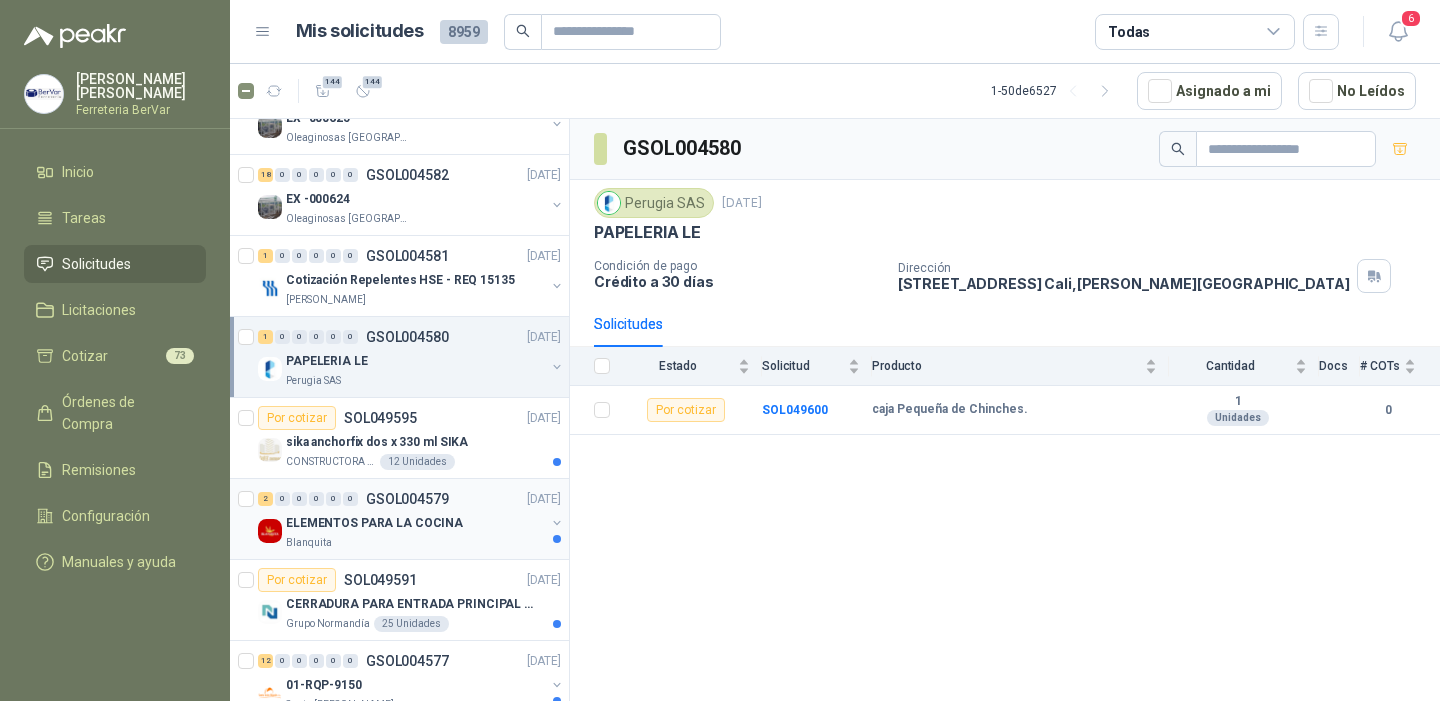 scroll, scrollTop: 2202, scrollLeft: 0, axis: vertical 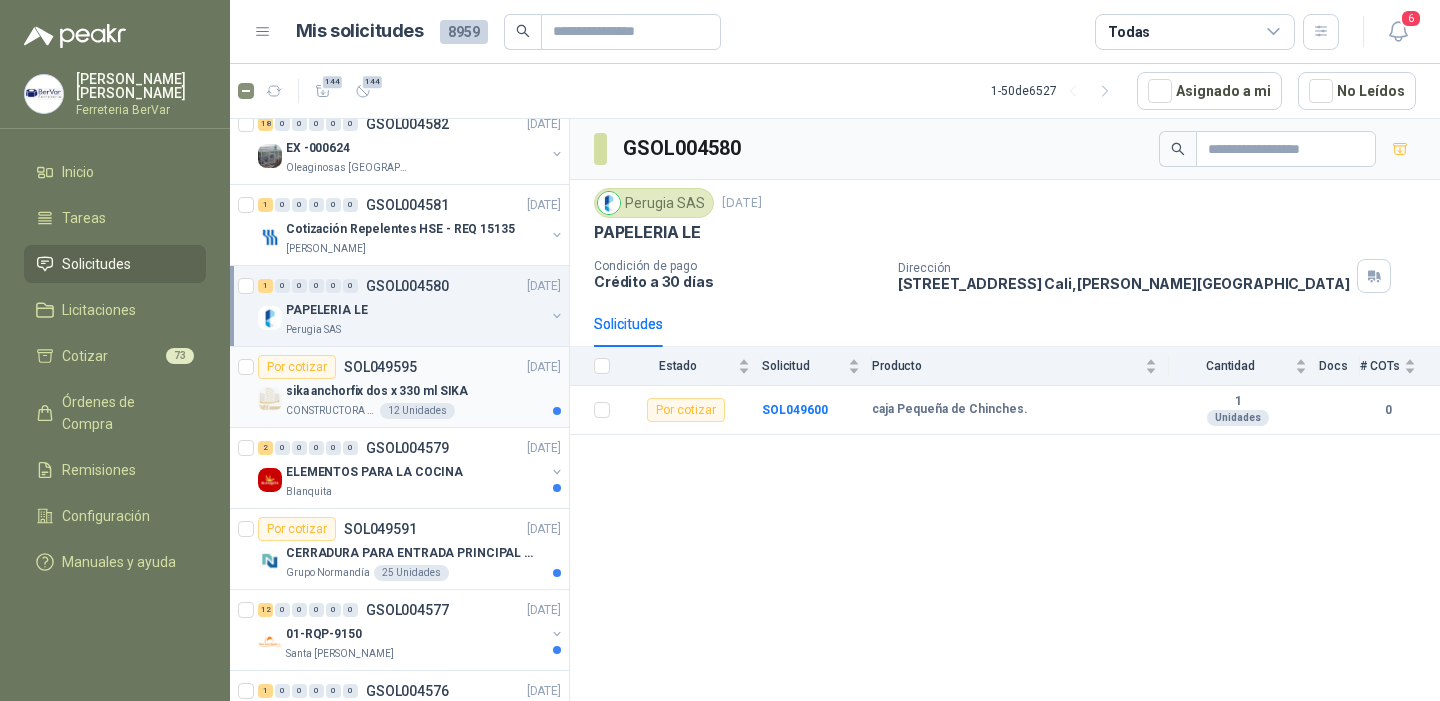 click on "sika anchorfix dos x 330 ml SIKA" at bounding box center [423, 391] 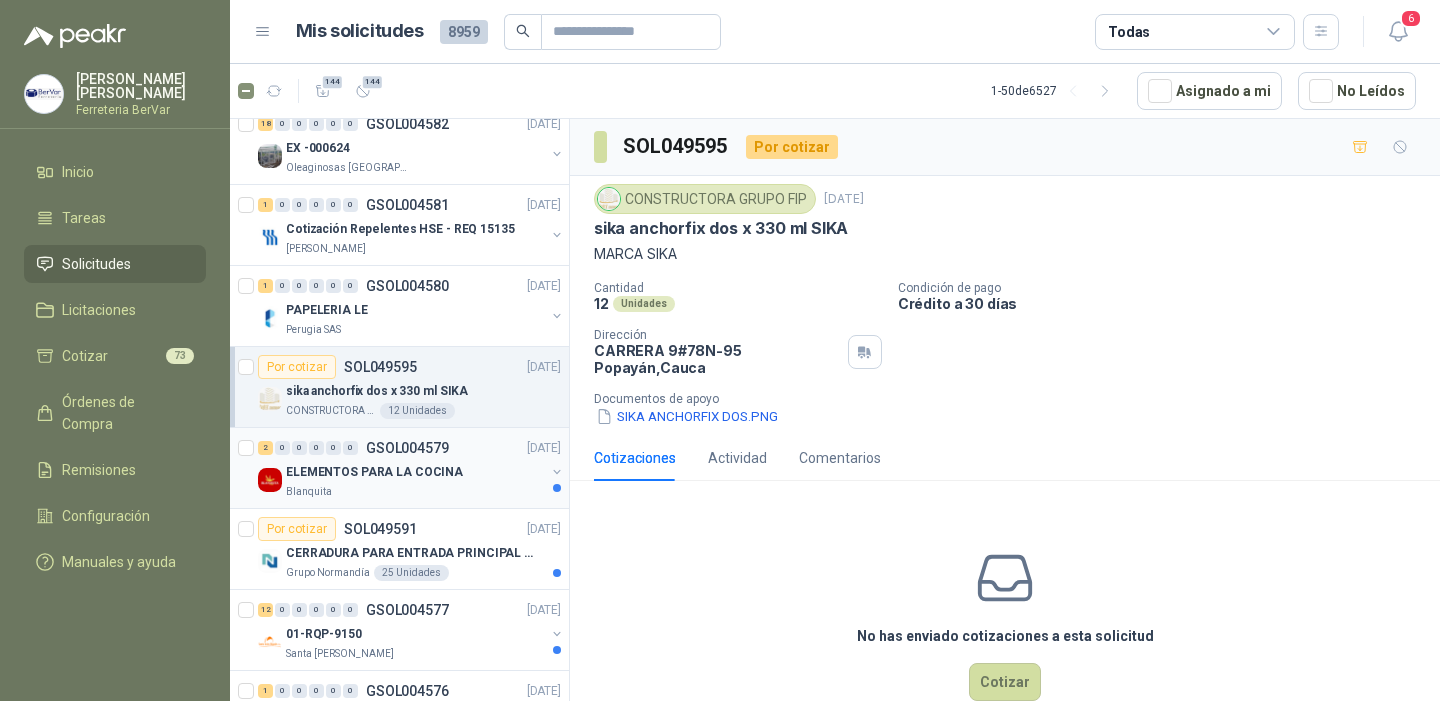 click on "ELEMENTOS PARA LA COCINA" at bounding box center (415, 472) 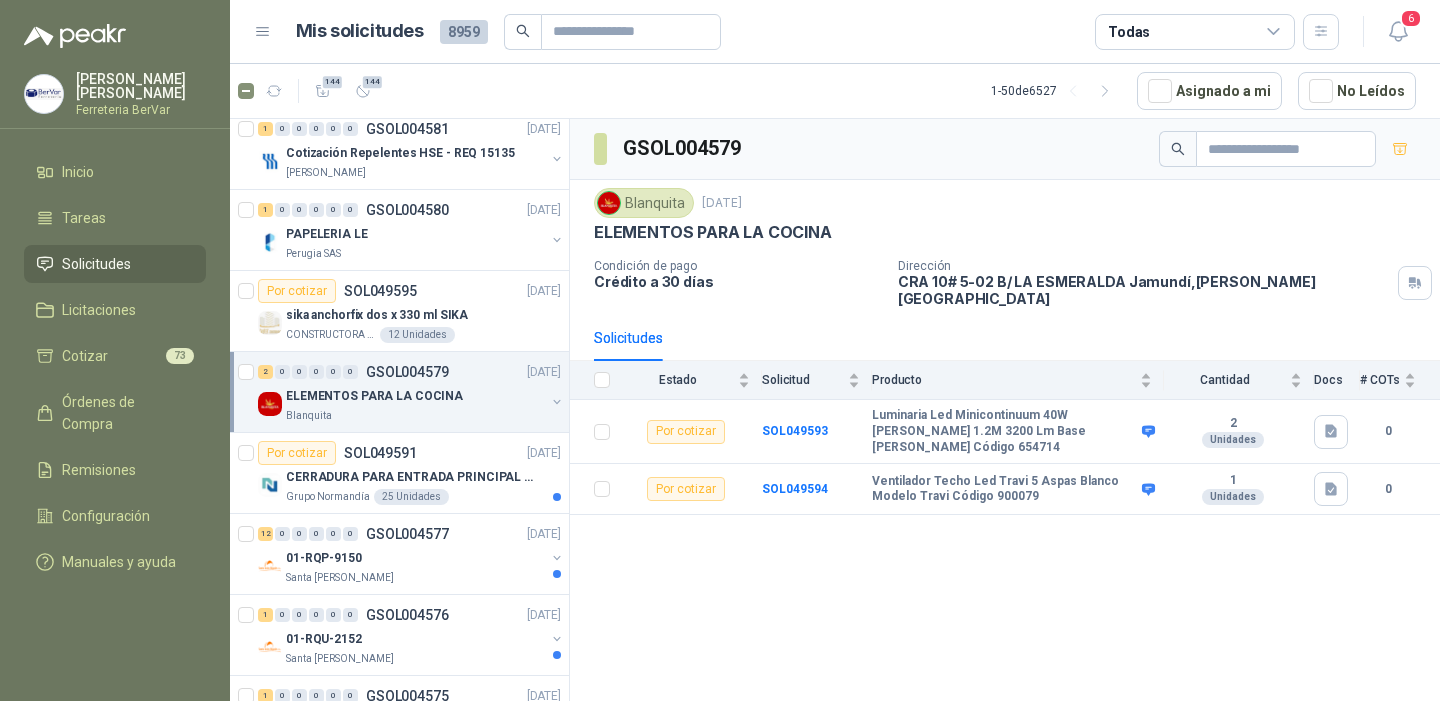scroll, scrollTop: 2300, scrollLeft: 0, axis: vertical 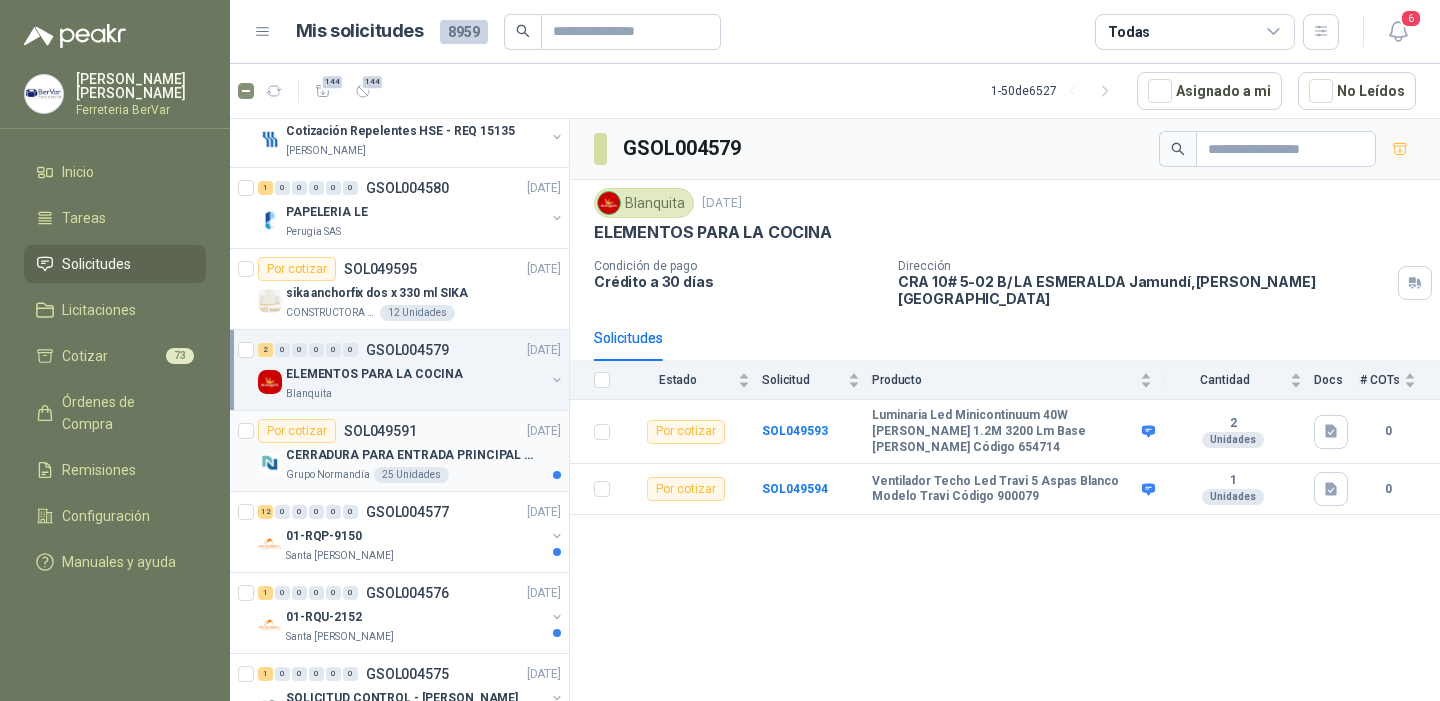 click on "CERRADURA PARA ENTRADA PRINCIPAL CON POMO DE ALUMINIO" at bounding box center (410, 455) 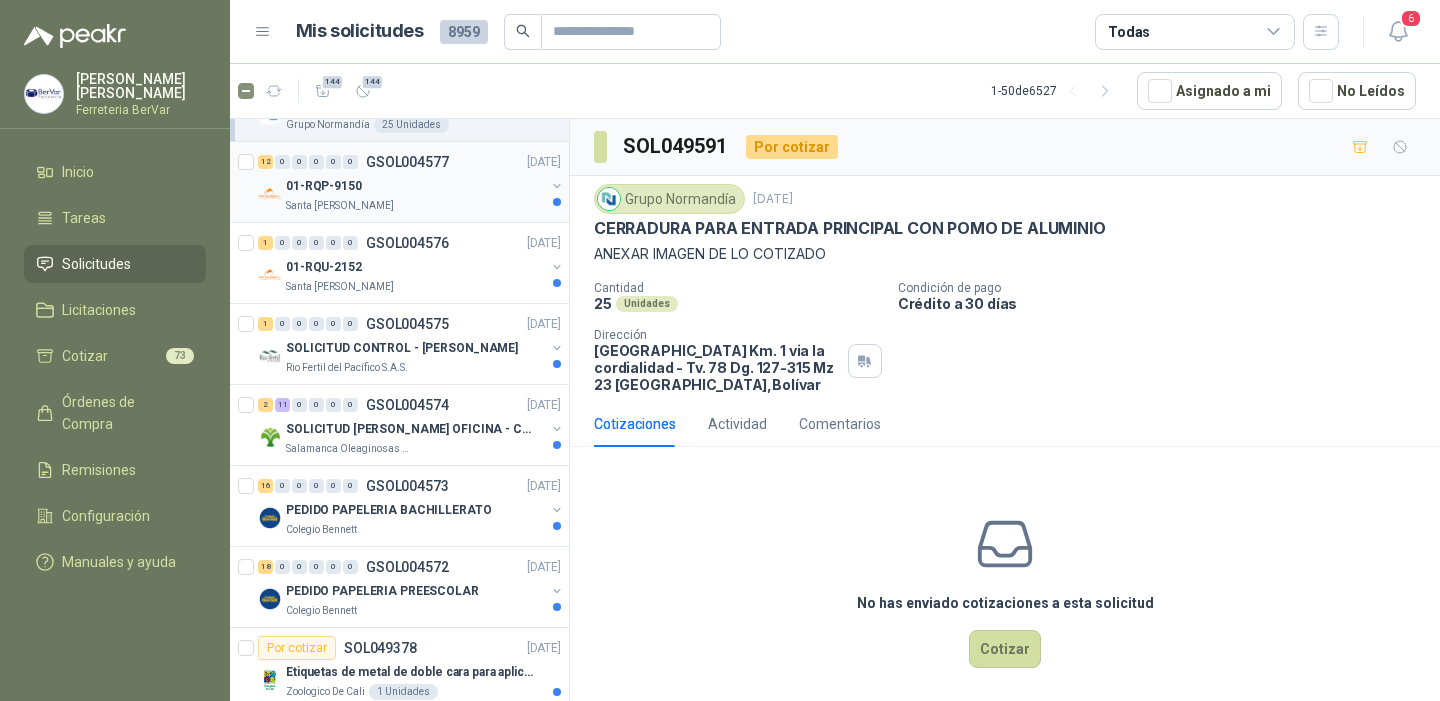 scroll, scrollTop: 2648, scrollLeft: 0, axis: vertical 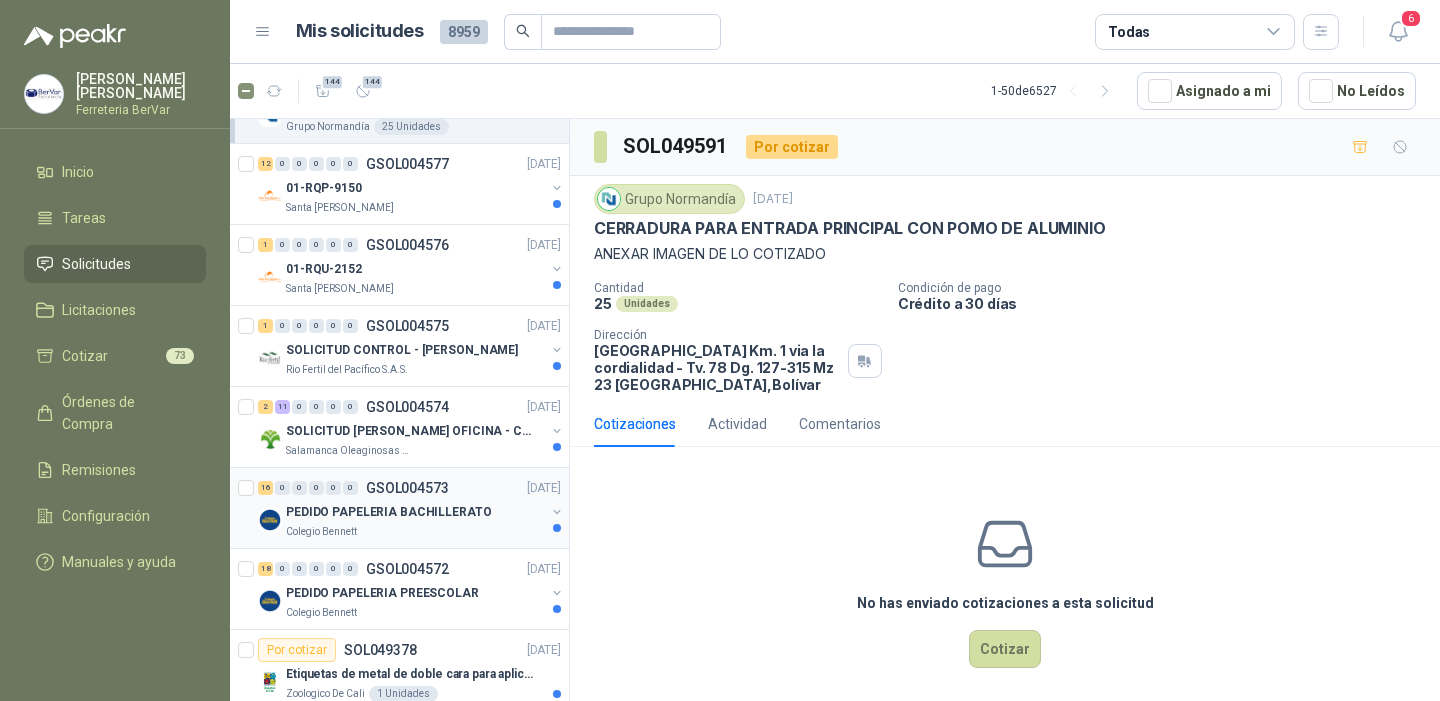 click on "PEDIDO PAPELERIA BACHILLERATO" at bounding box center (389, 512) 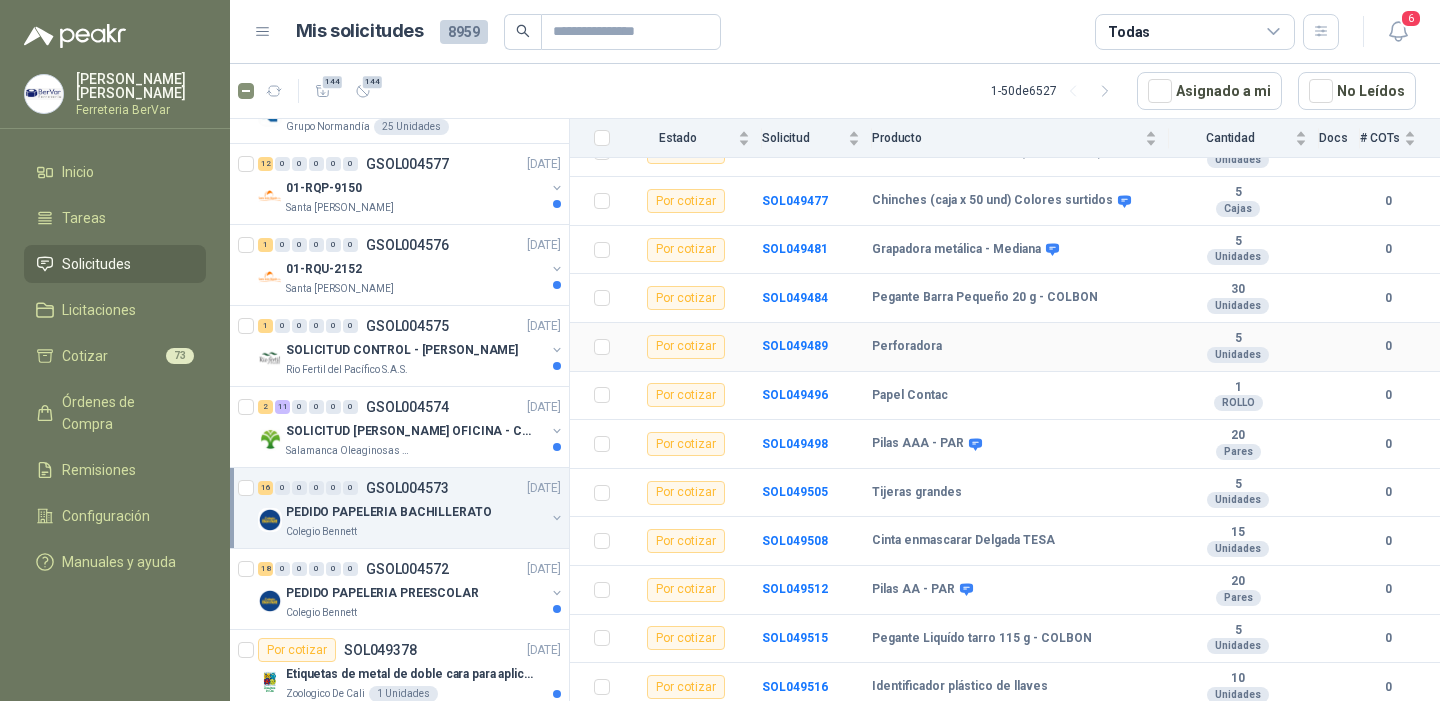 scroll, scrollTop: 456, scrollLeft: 0, axis: vertical 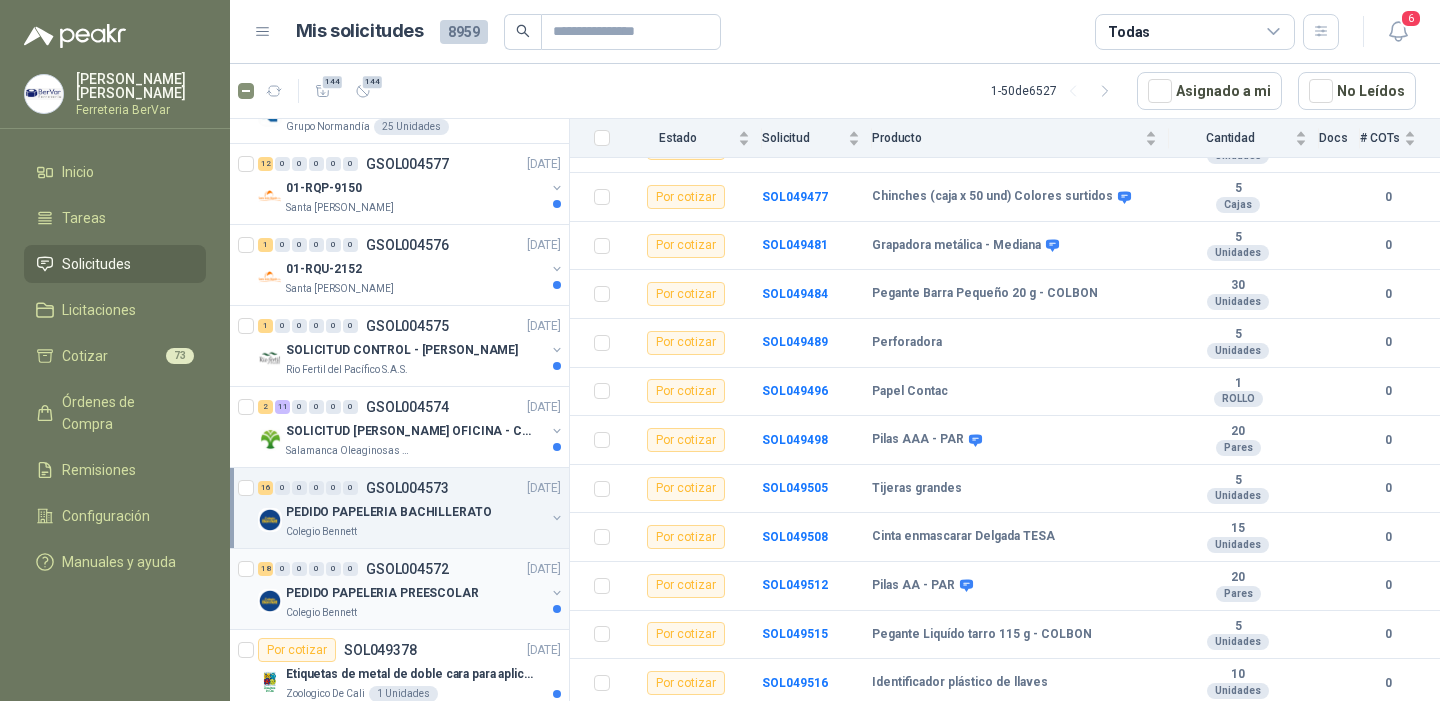 click on "GSOL004572" at bounding box center (407, 569) 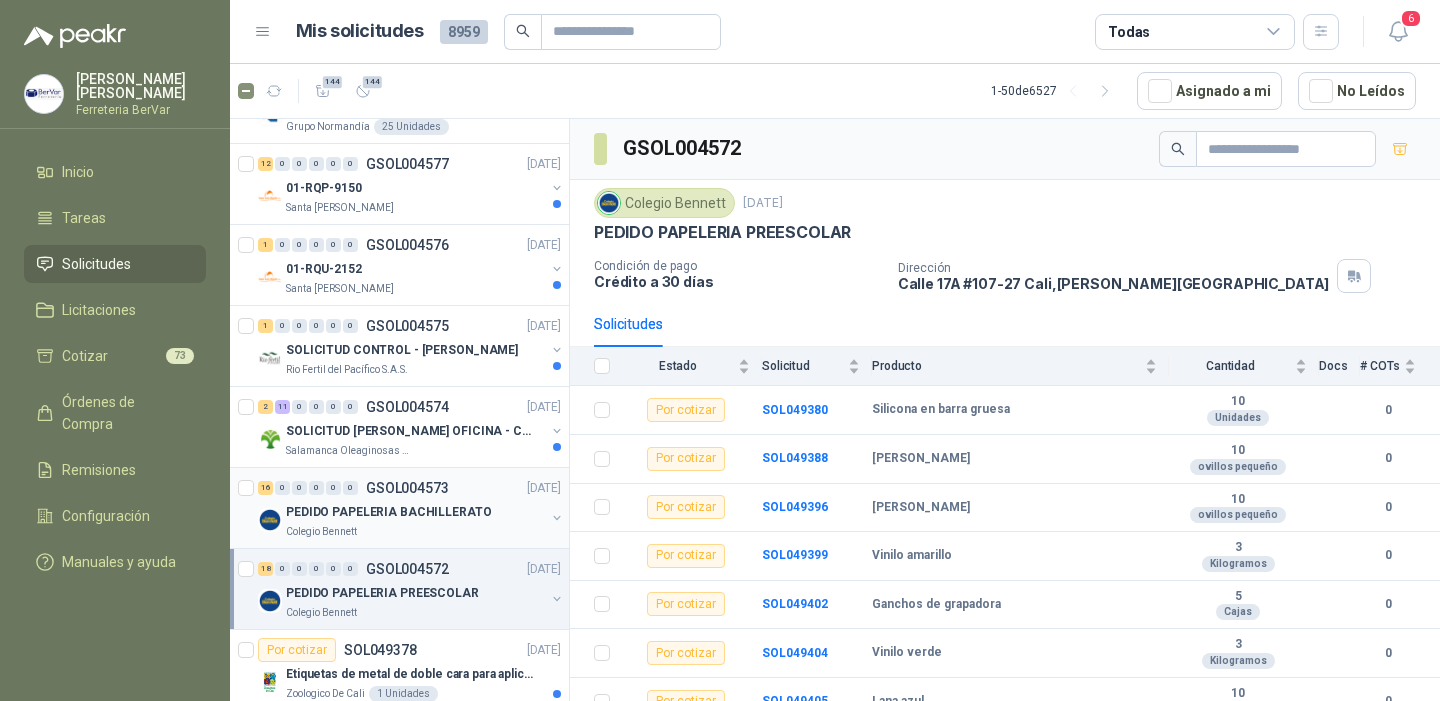 click on "PEDIDO PAPELERIA BACHILLERATO" at bounding box center [389, 512] 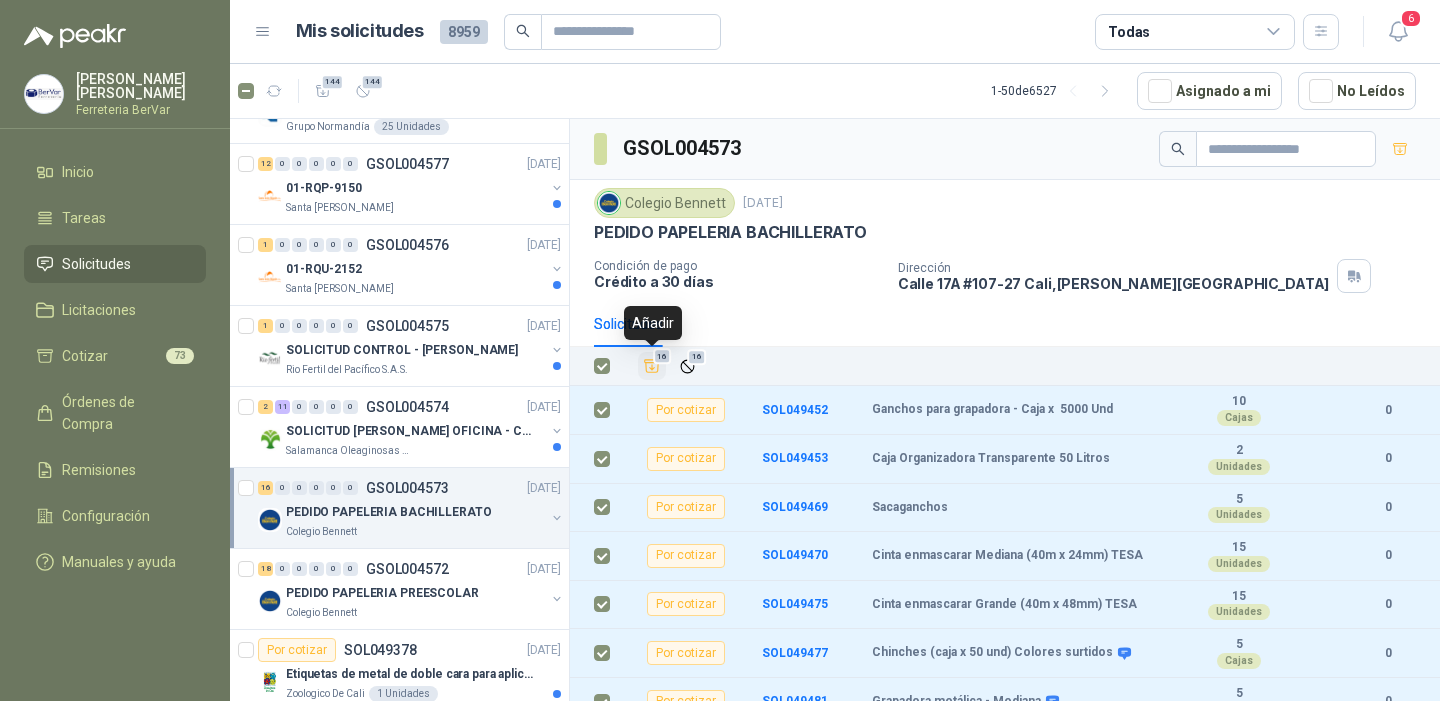 click 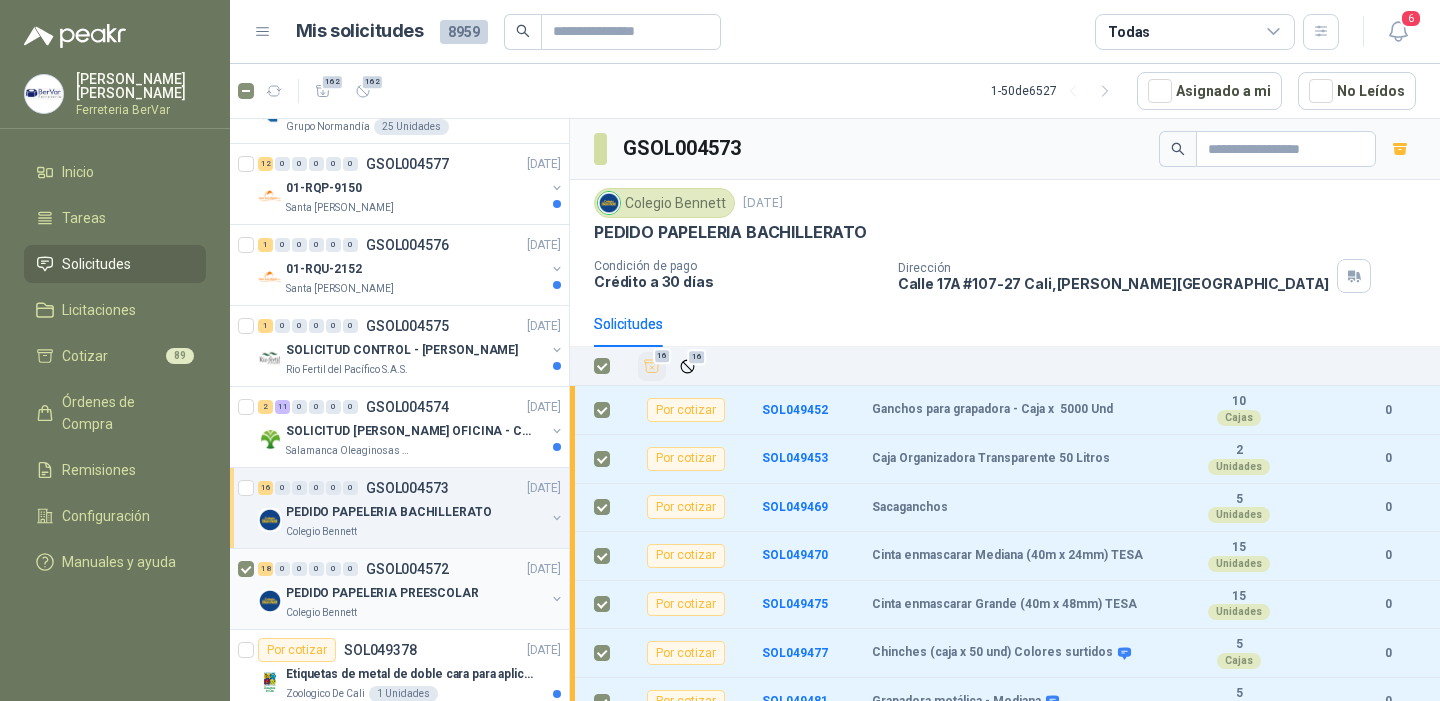 click on "PEDIDO PAPELERIA PREESCOLAR" at bounding box center (382, 593) 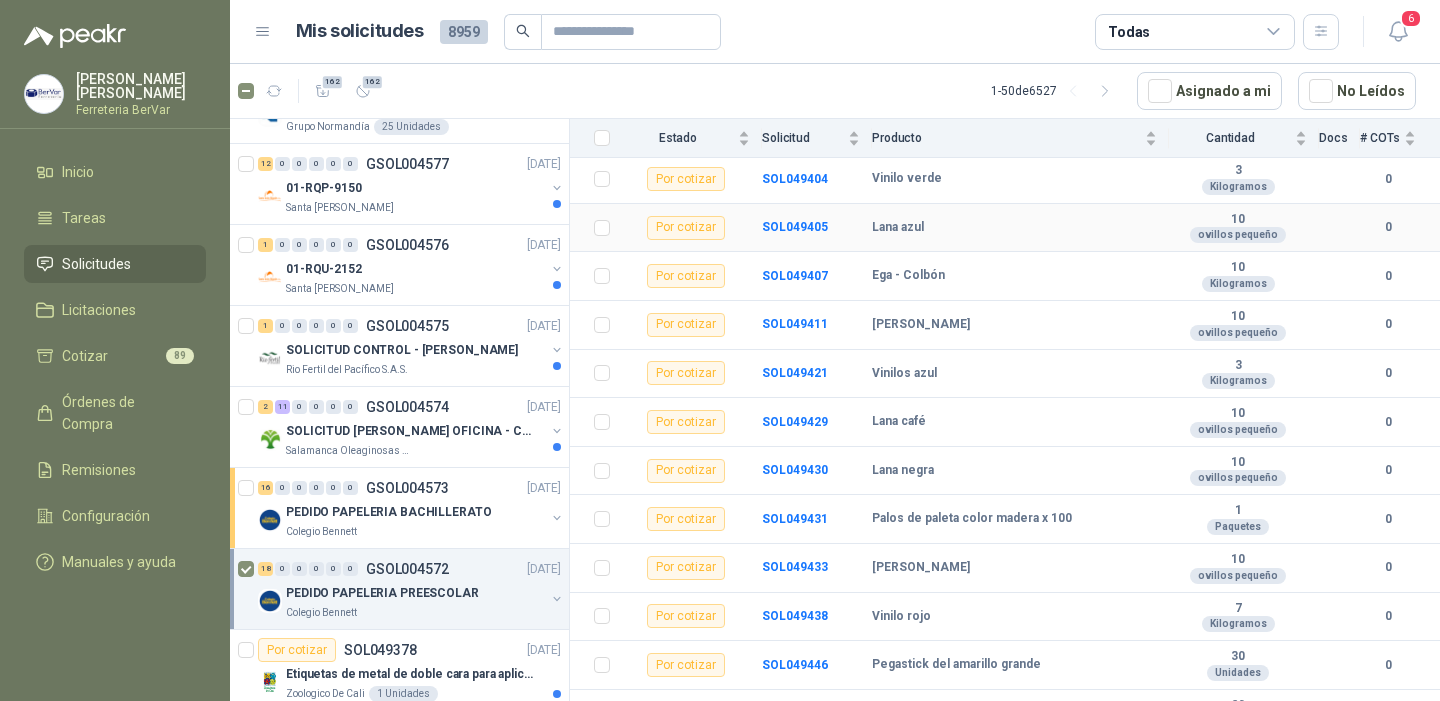 scroll, scrollTop: 553, scrollLeft: 0, axis: vertical 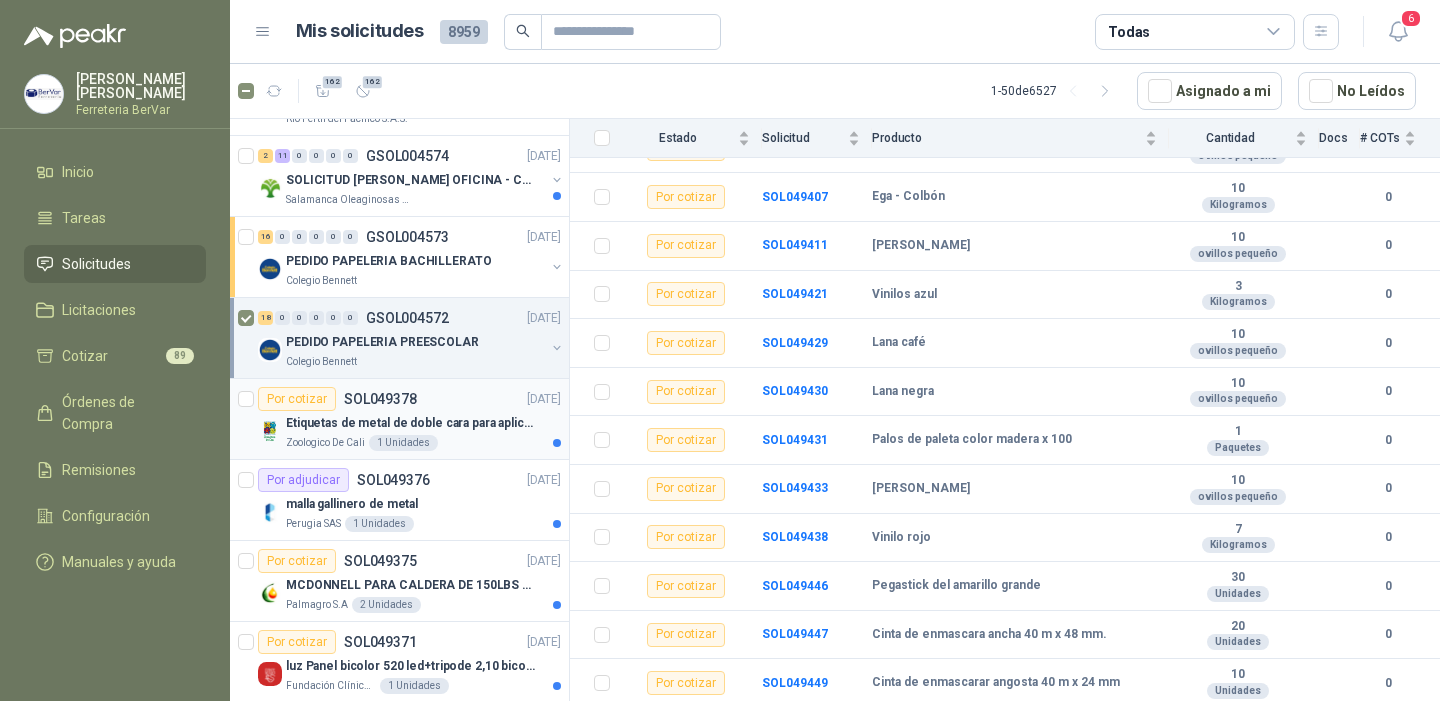 click on "Etiquetas de metal de doble cara para aplicaciones al aire libre, jardinería y alta durabilidad" at bounding box center [410, 423] 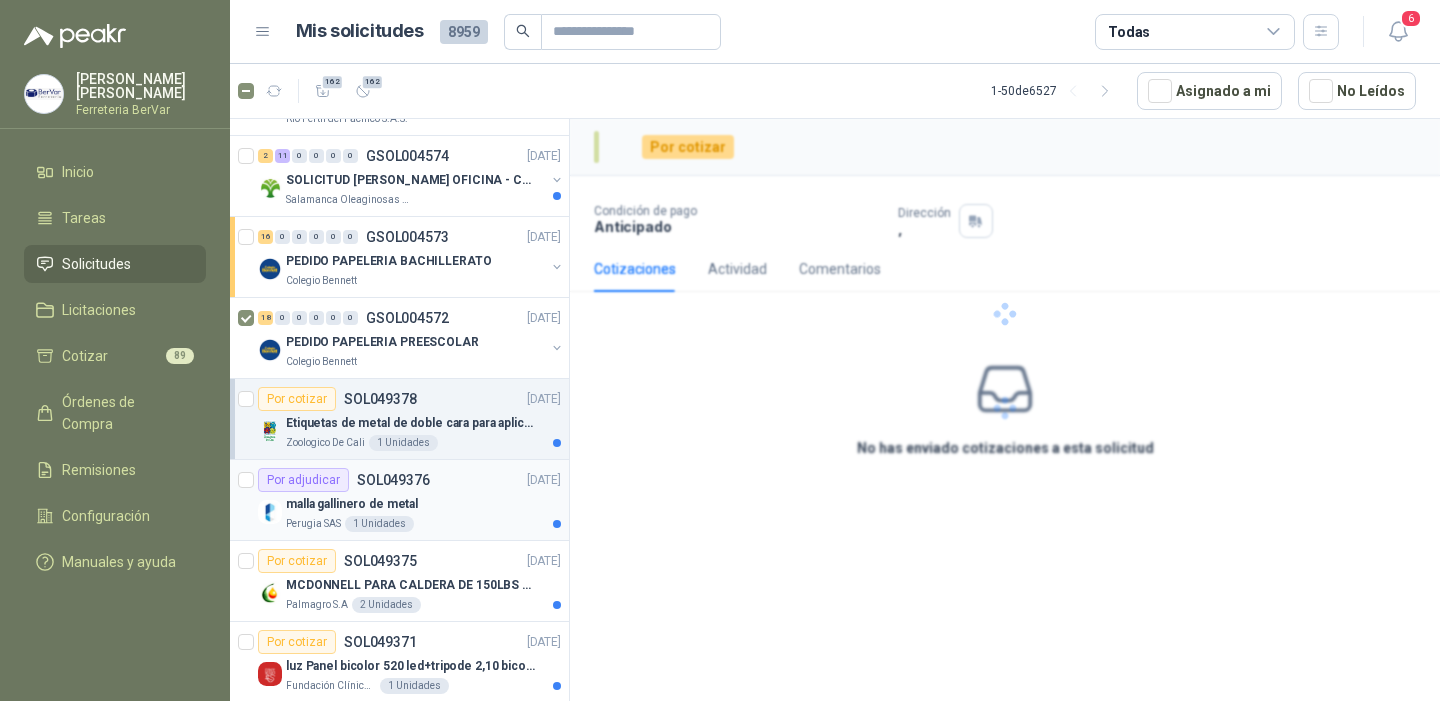 click on "malla gallinero de metal" at bounding box center (423, 504) 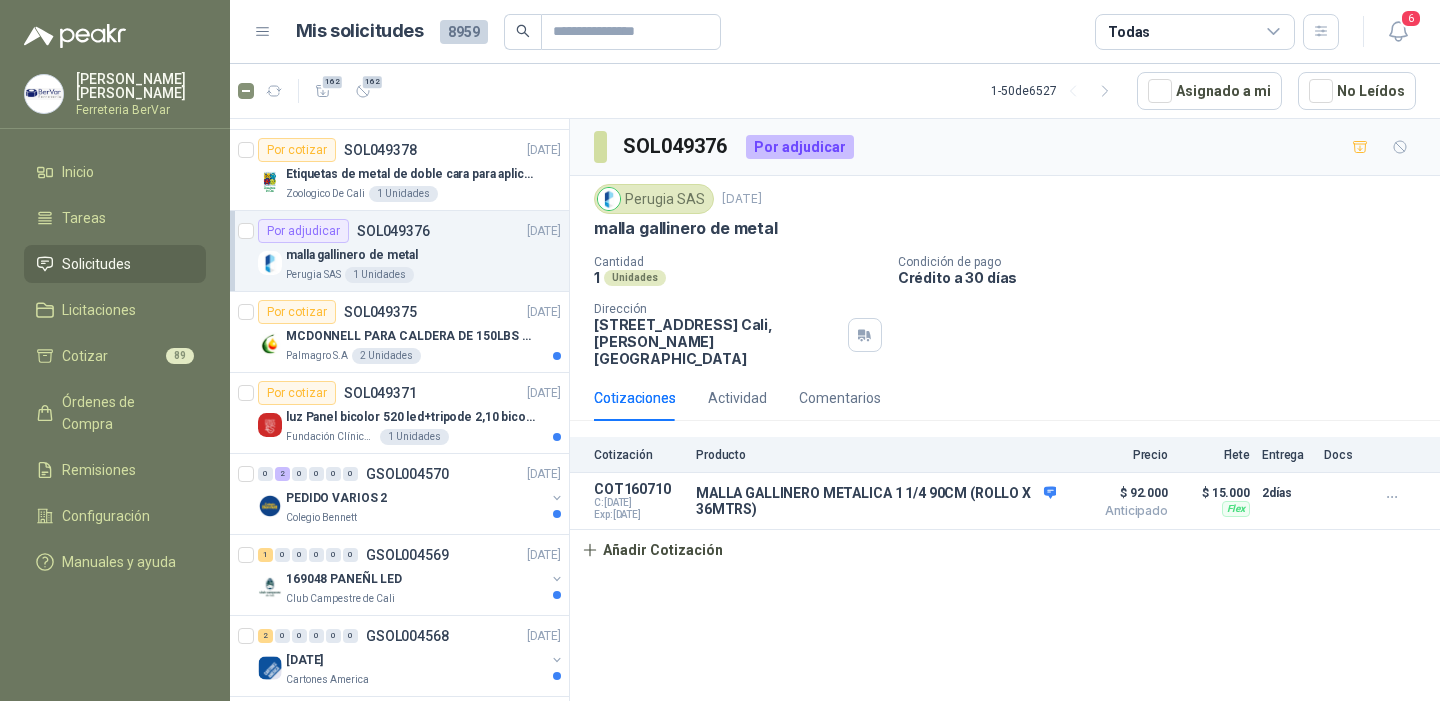scroll, scrollTop: 3147, scrollLeft: 0, axis: vertical 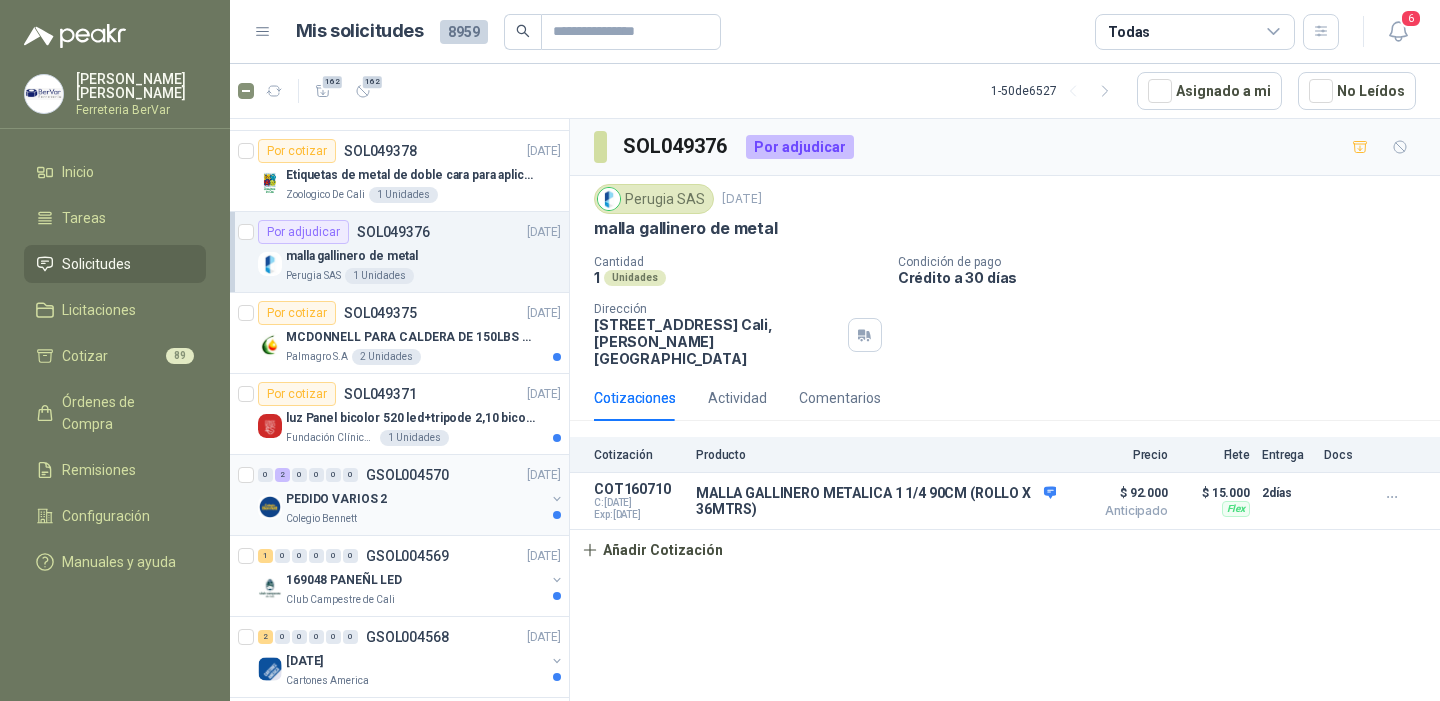 click on "PEDIDO VARIOS 2" at bounding box center (415, 499) 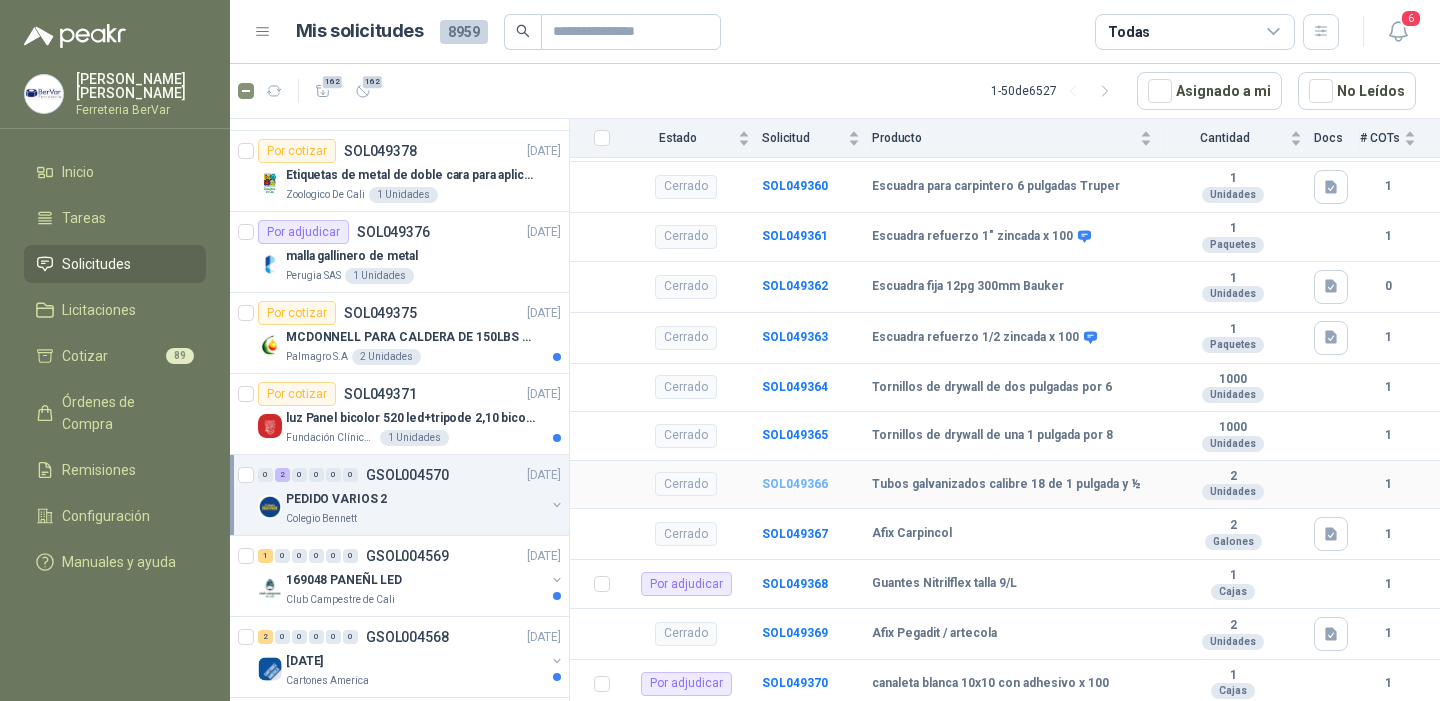 scroll, scrollTop: 0, scrollLeft: 0, axis: both 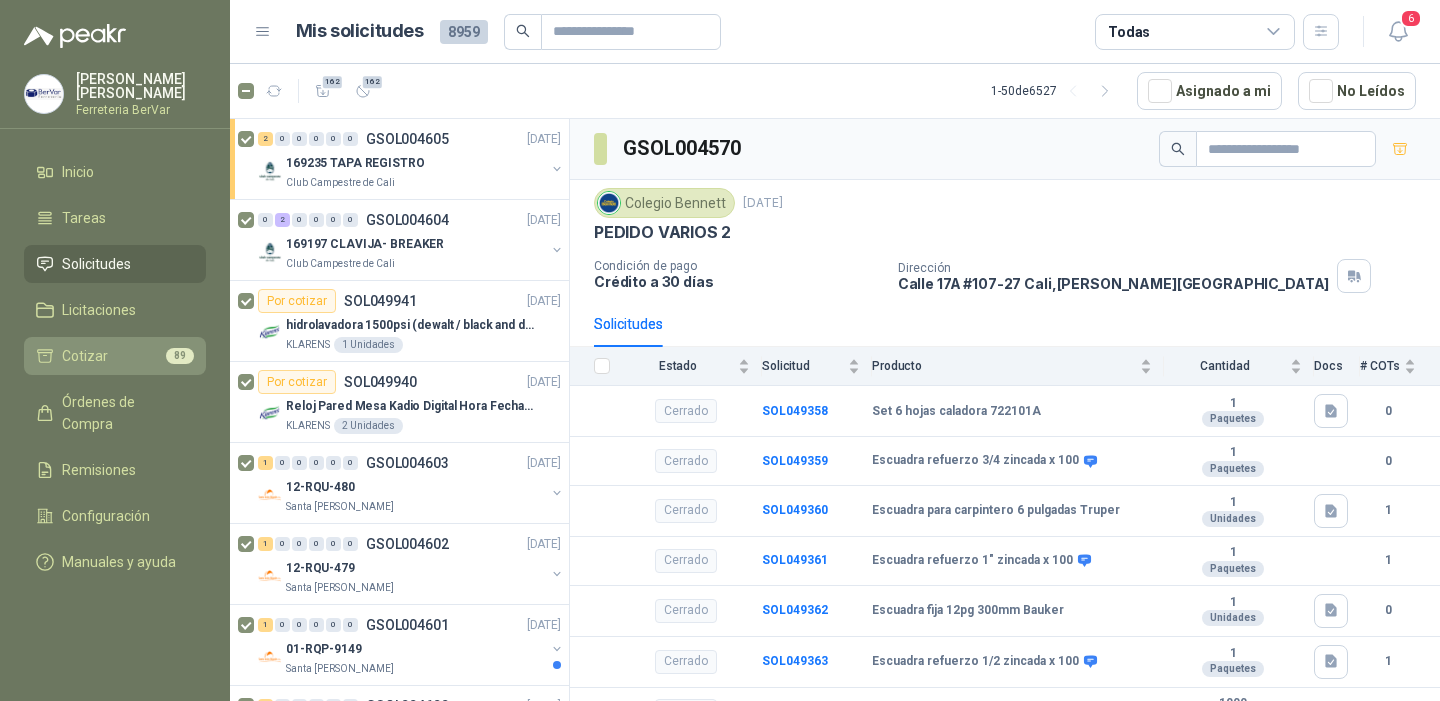 click on "Cotizar 89" at bounding box center (115, 356) 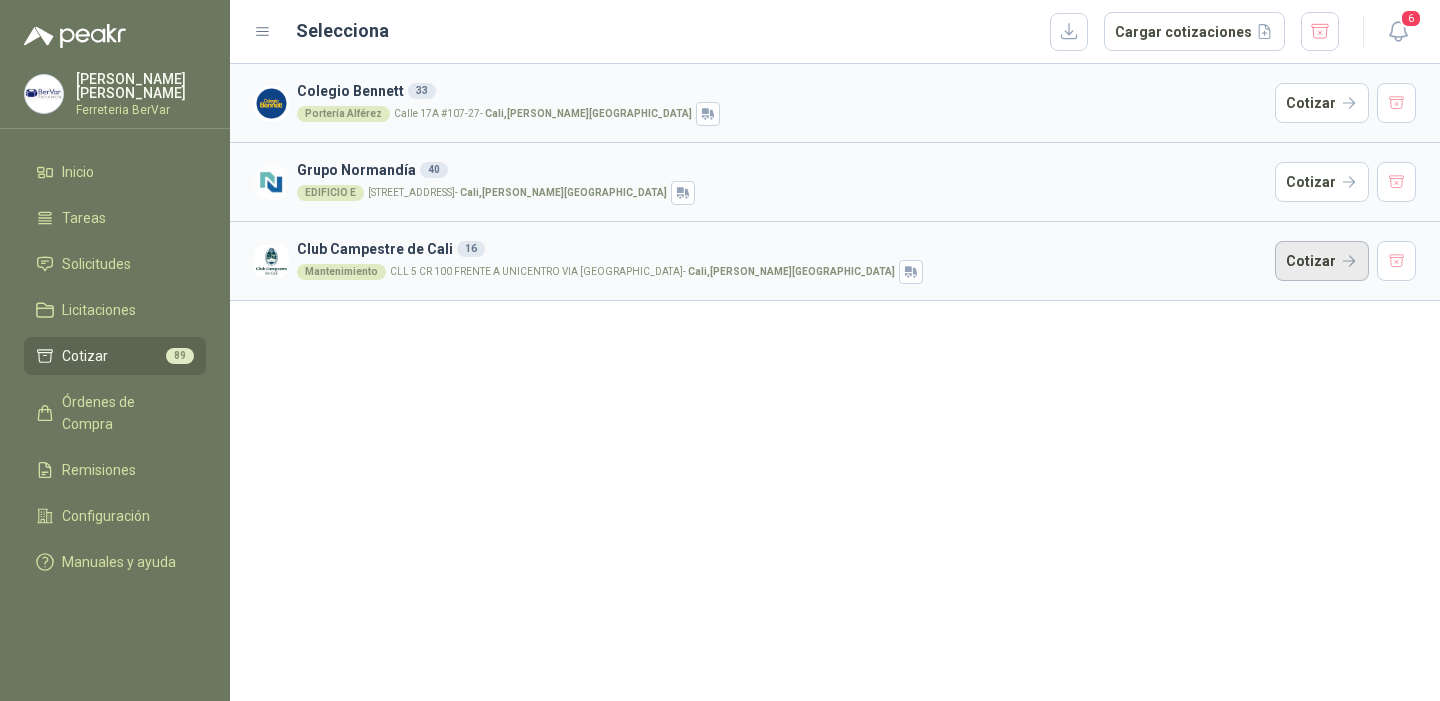 click on "Cotizar" at bounding box center [1322, 261] 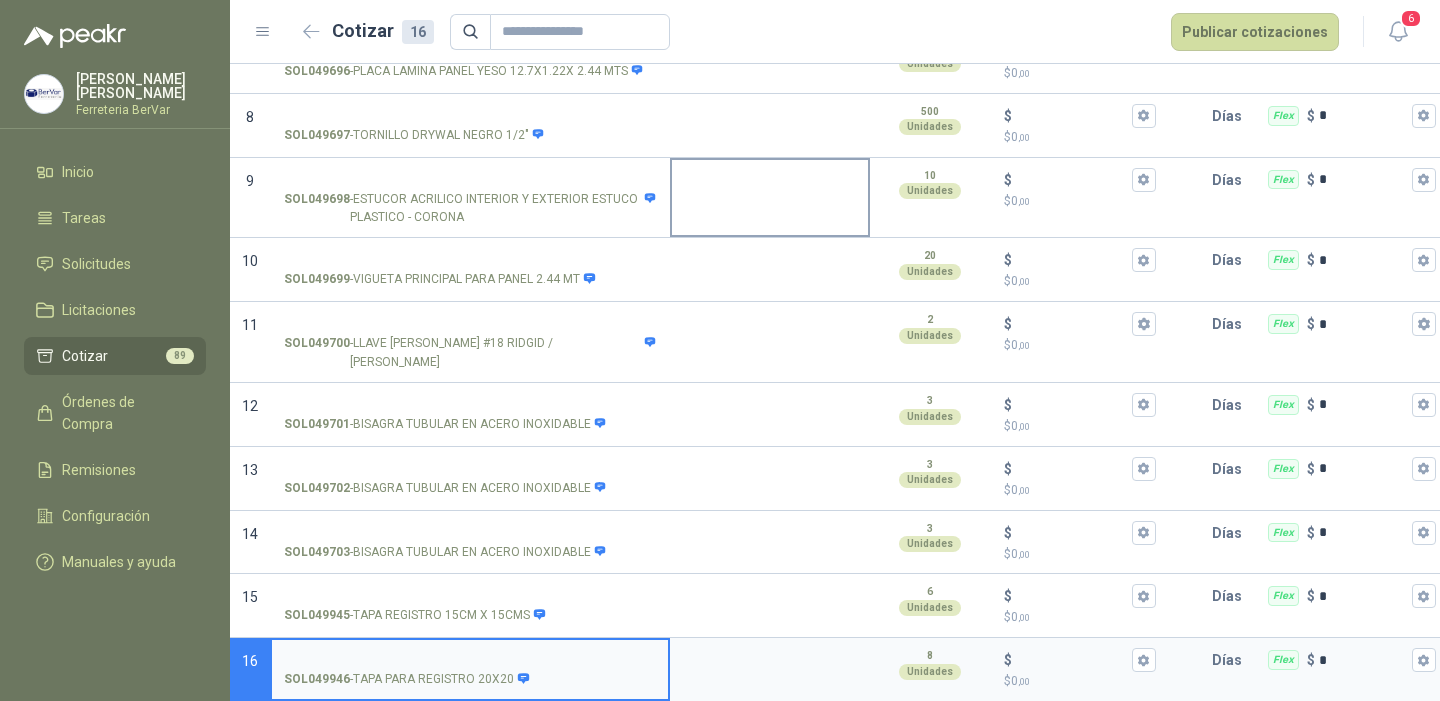 scroll, scrollTop: 0, scrollLeft: 0, axis: both 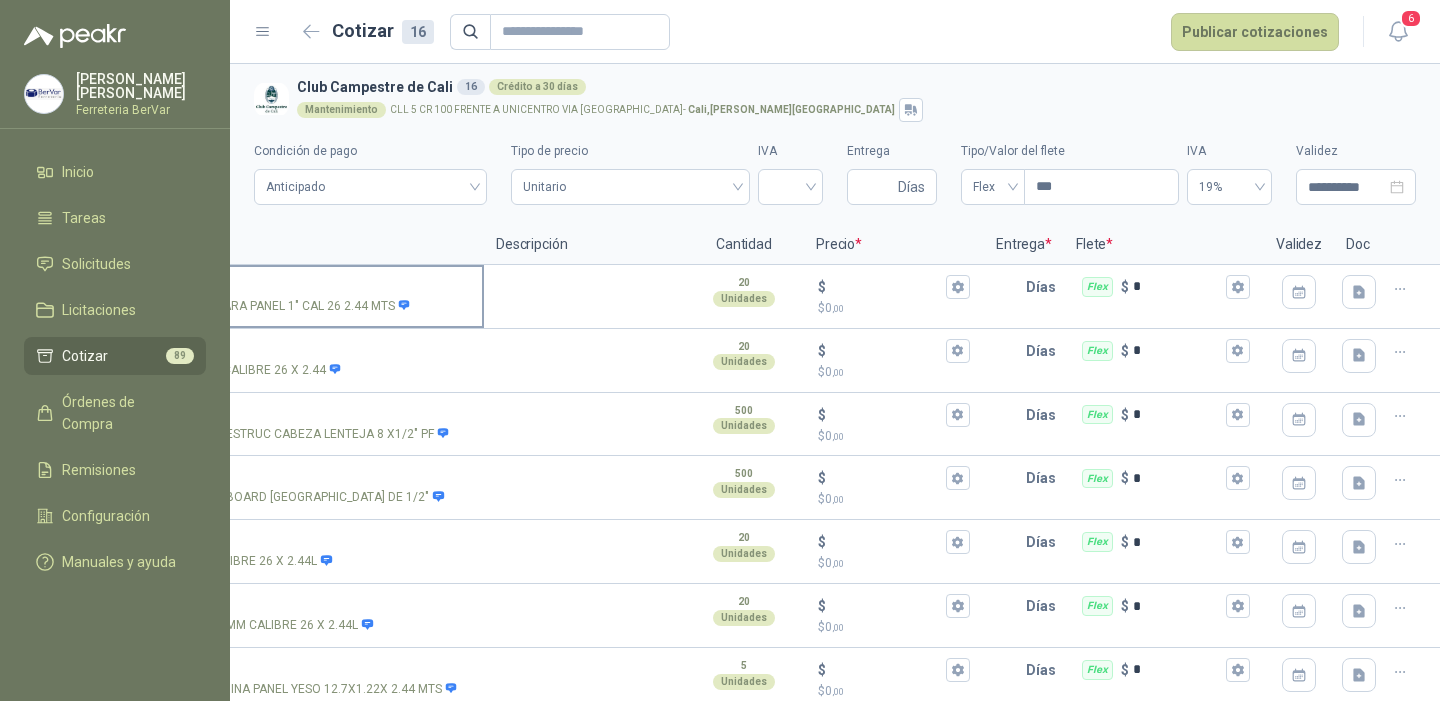 click on "SOL049690  -  [PERSON_NAME] PARA PANEL 1" CAL 26 2.44 MTS" at bounding box center [254, 306] 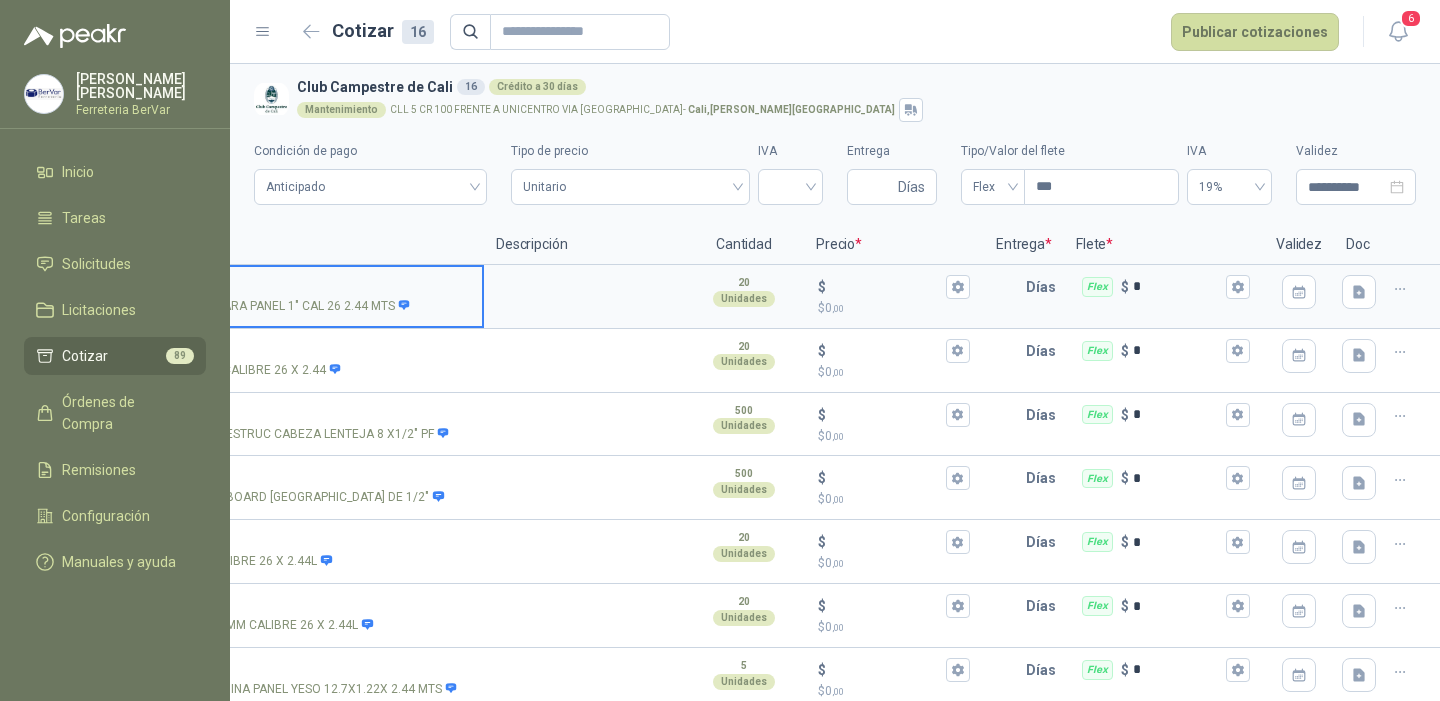 scroll, scrollTop: 0, scrollLeft: 54, axis: horizontal 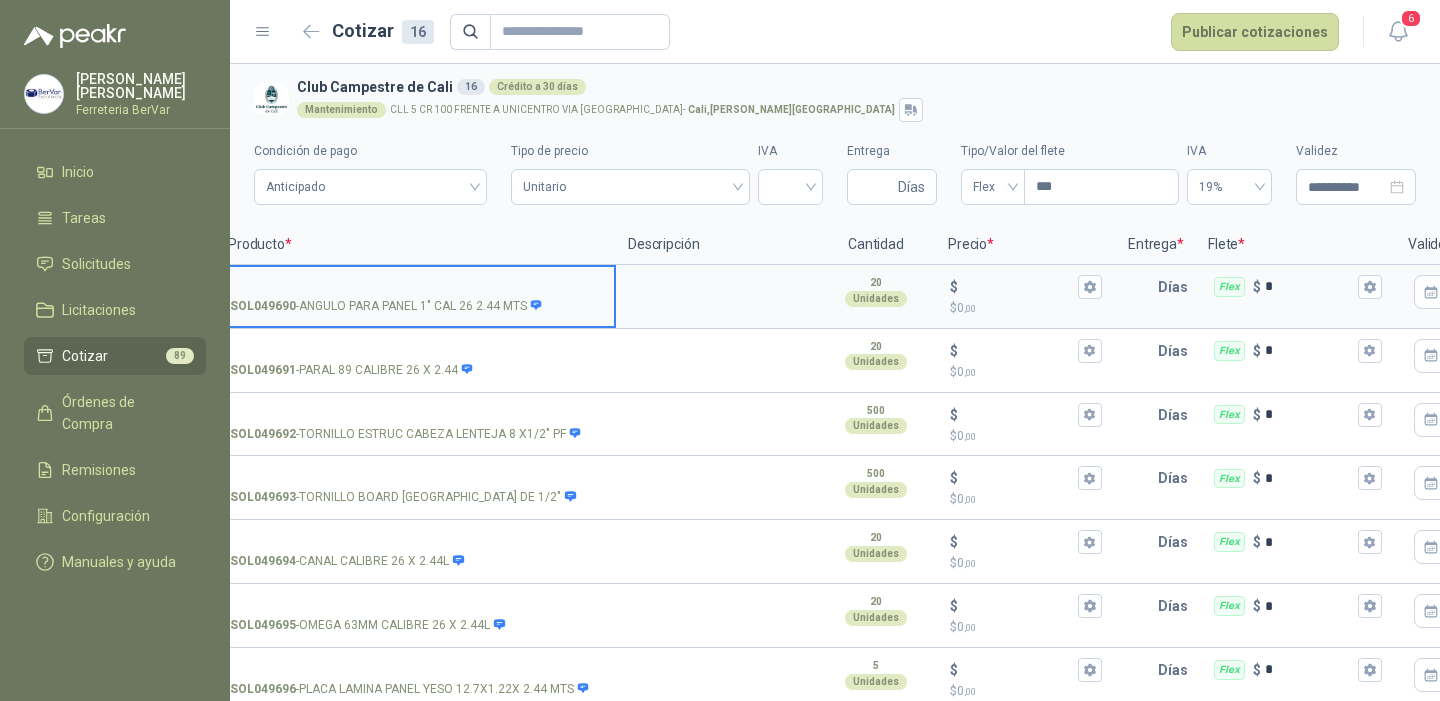 click on "SOL049690  -  [PERSON_NAME] PARA PANEL 1" CAL 26 2.44 MTS" at bounding box center (386, 306) 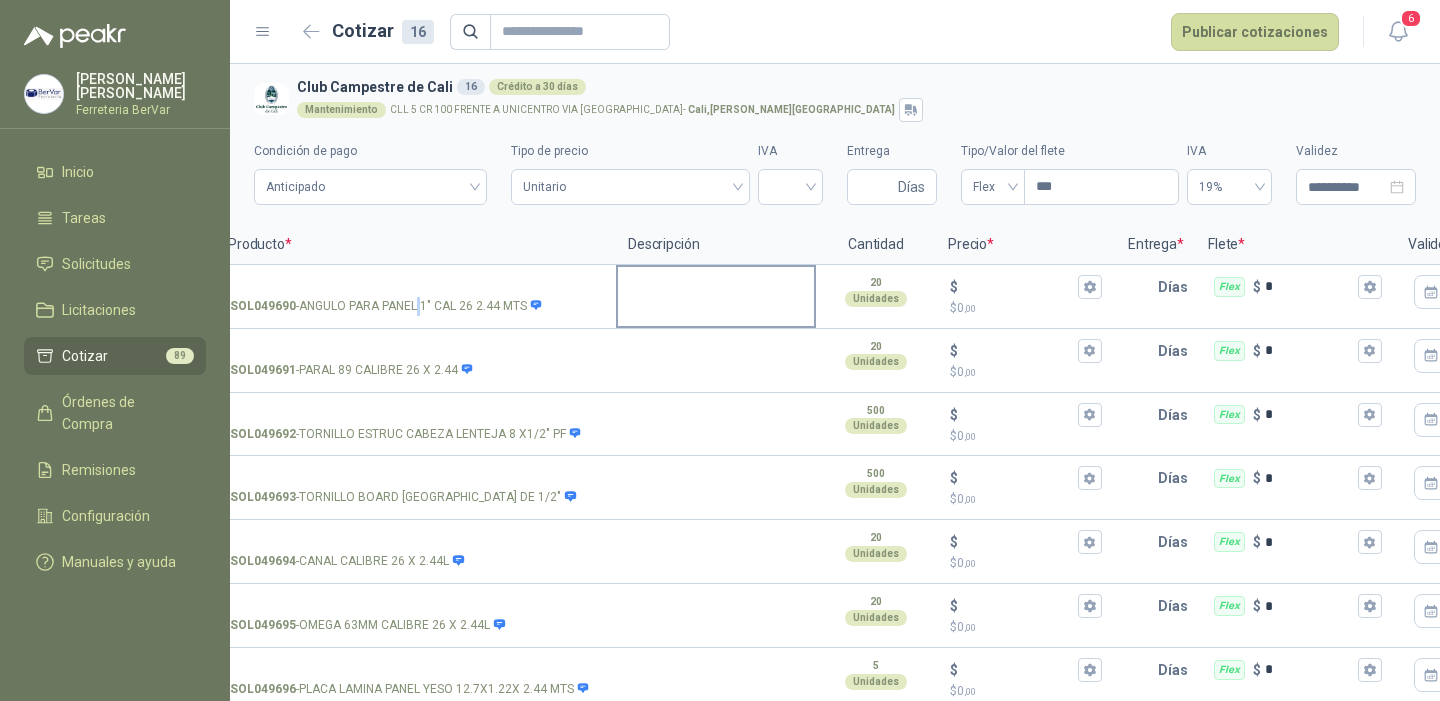 click at bounding box center (716, 290) 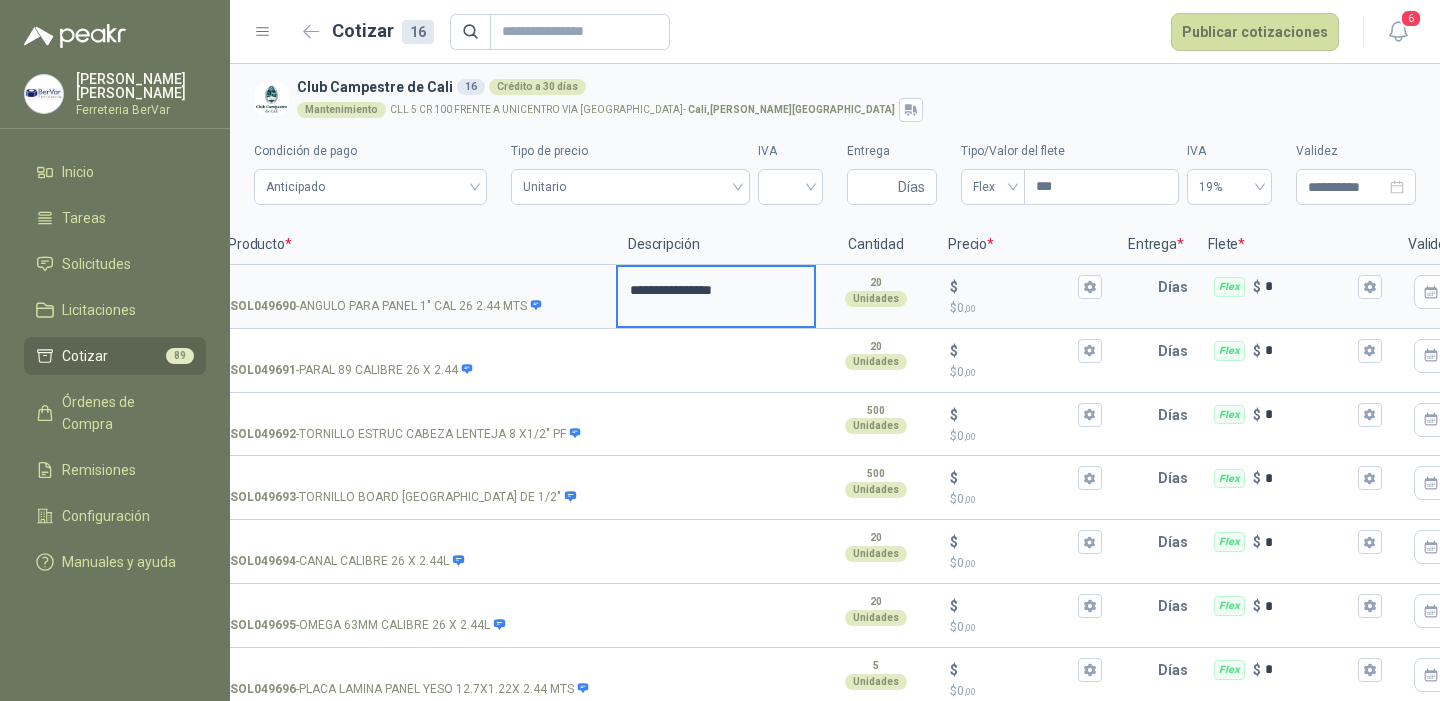 type 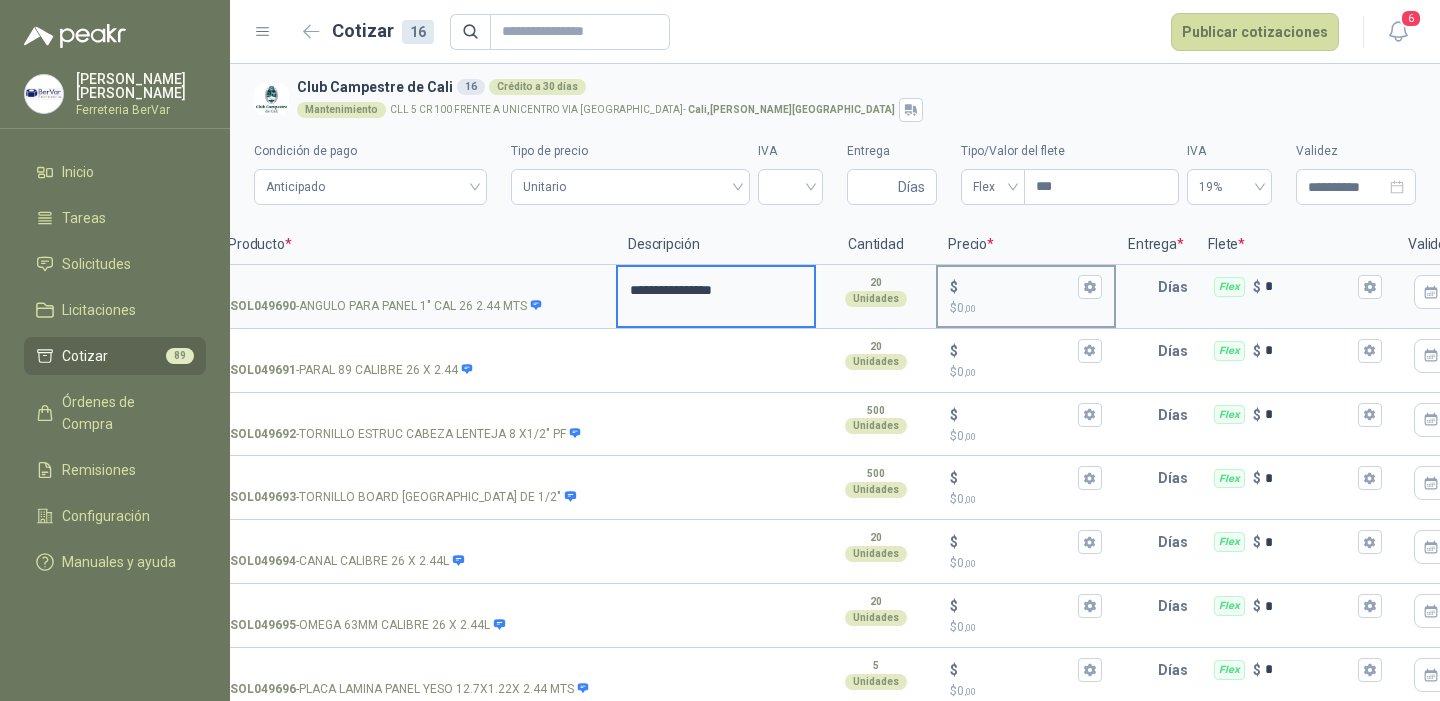 click on "$" at bounding box center (1026, 287) 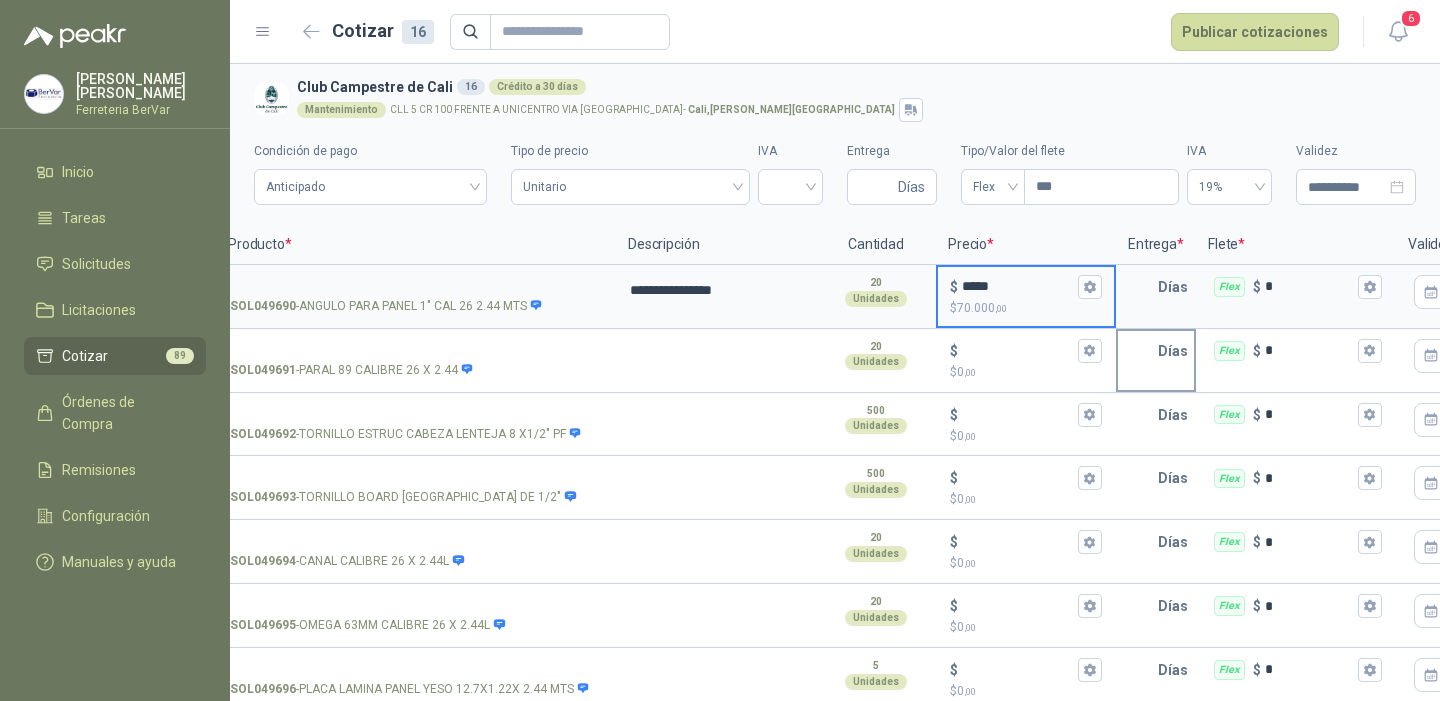 type on "*****" 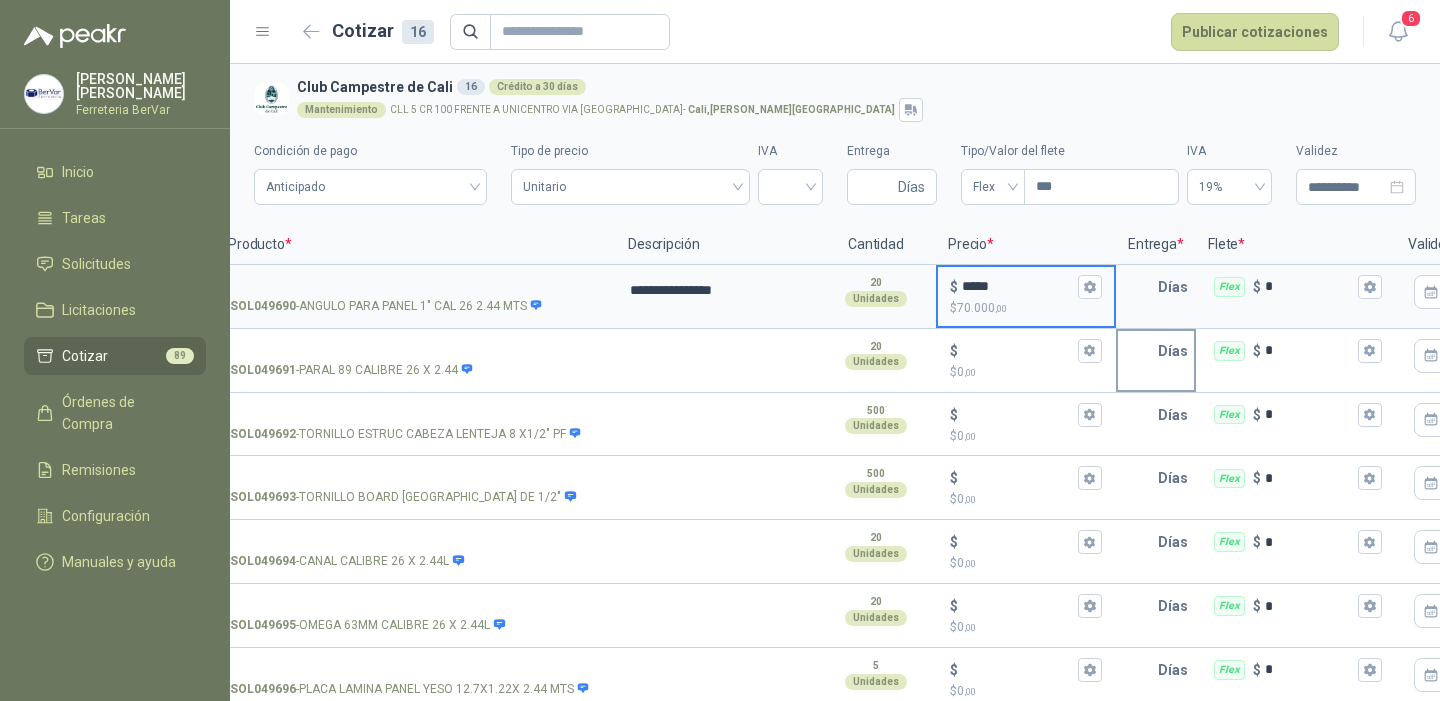 type 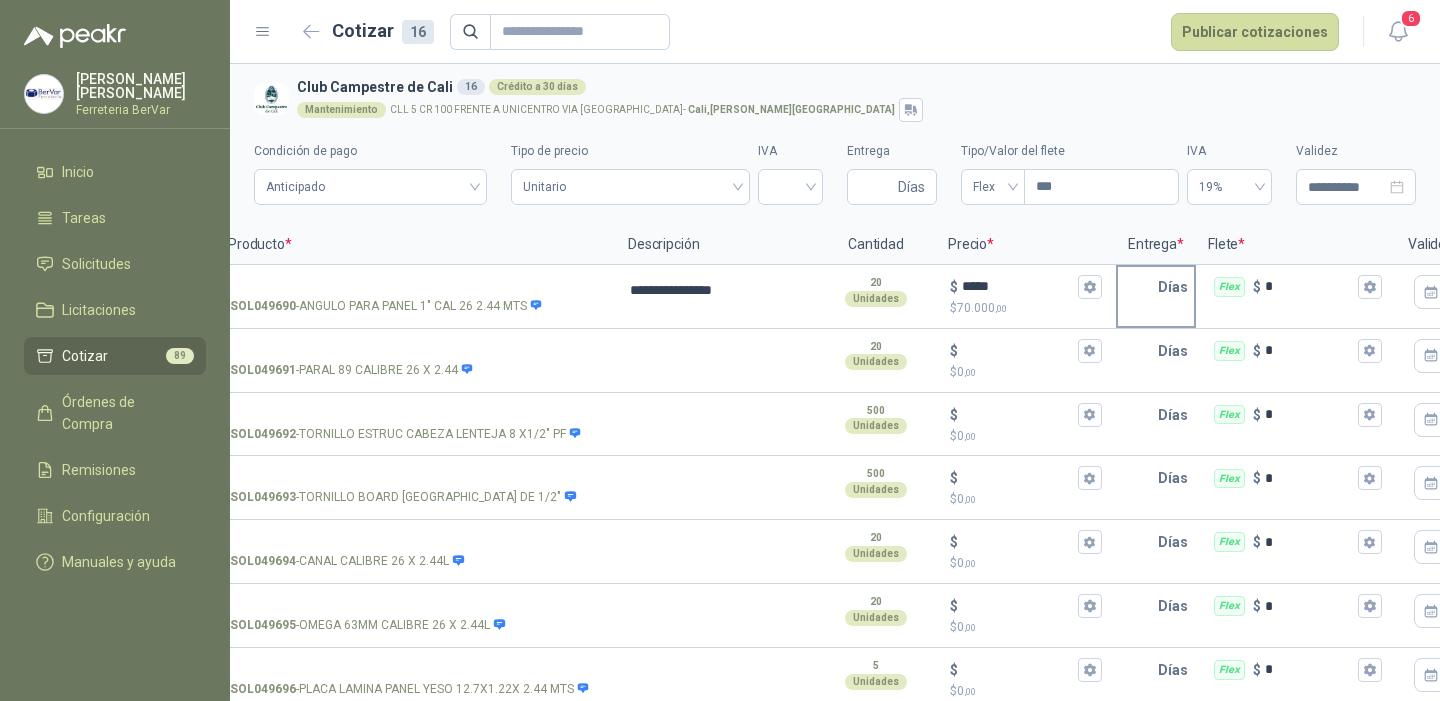 click at bounding box center [1138, 287] 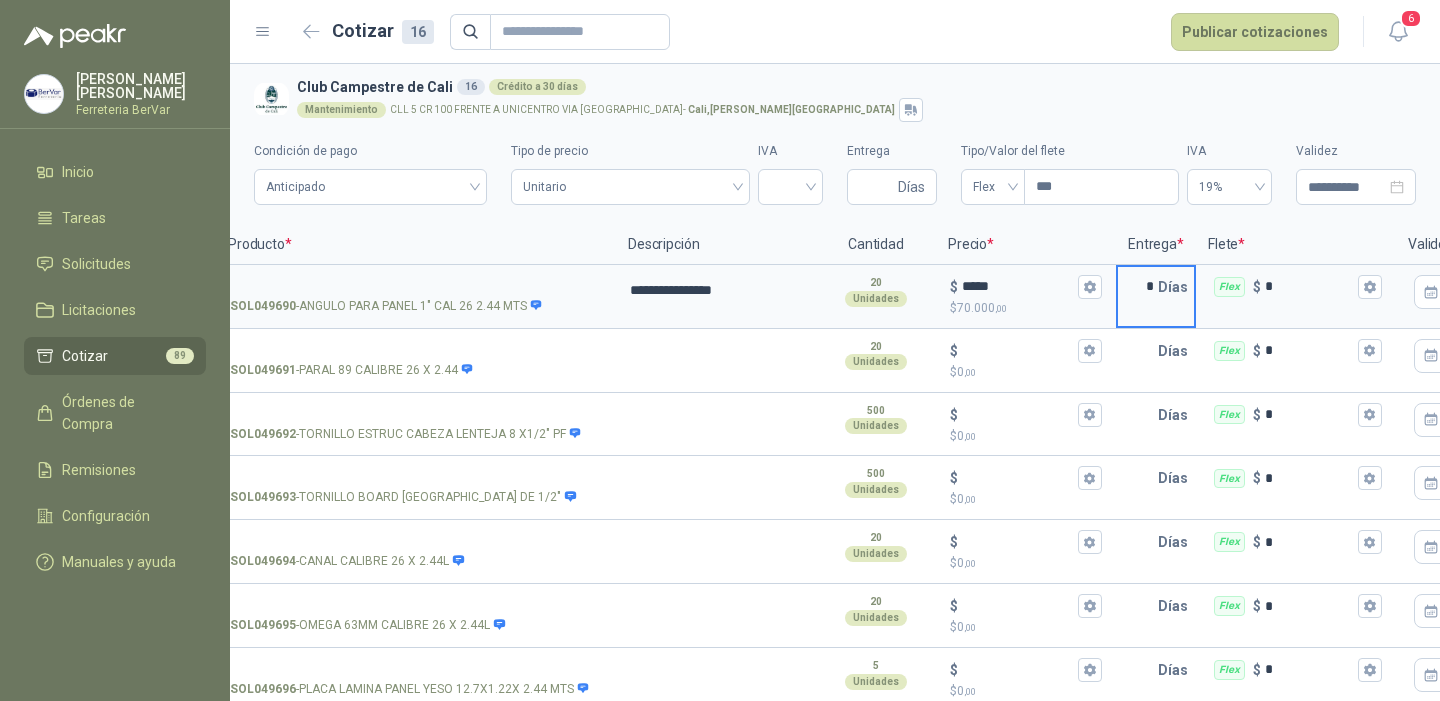 type on "*" 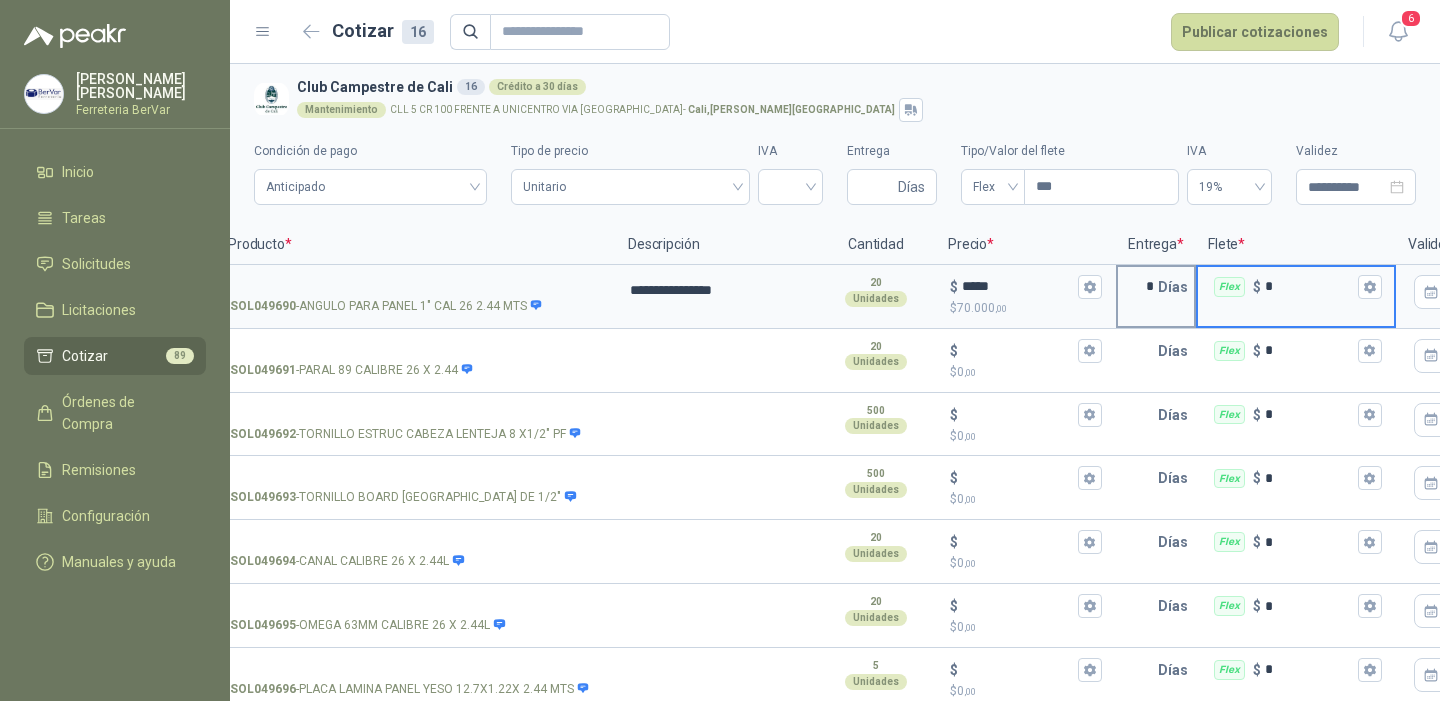 type 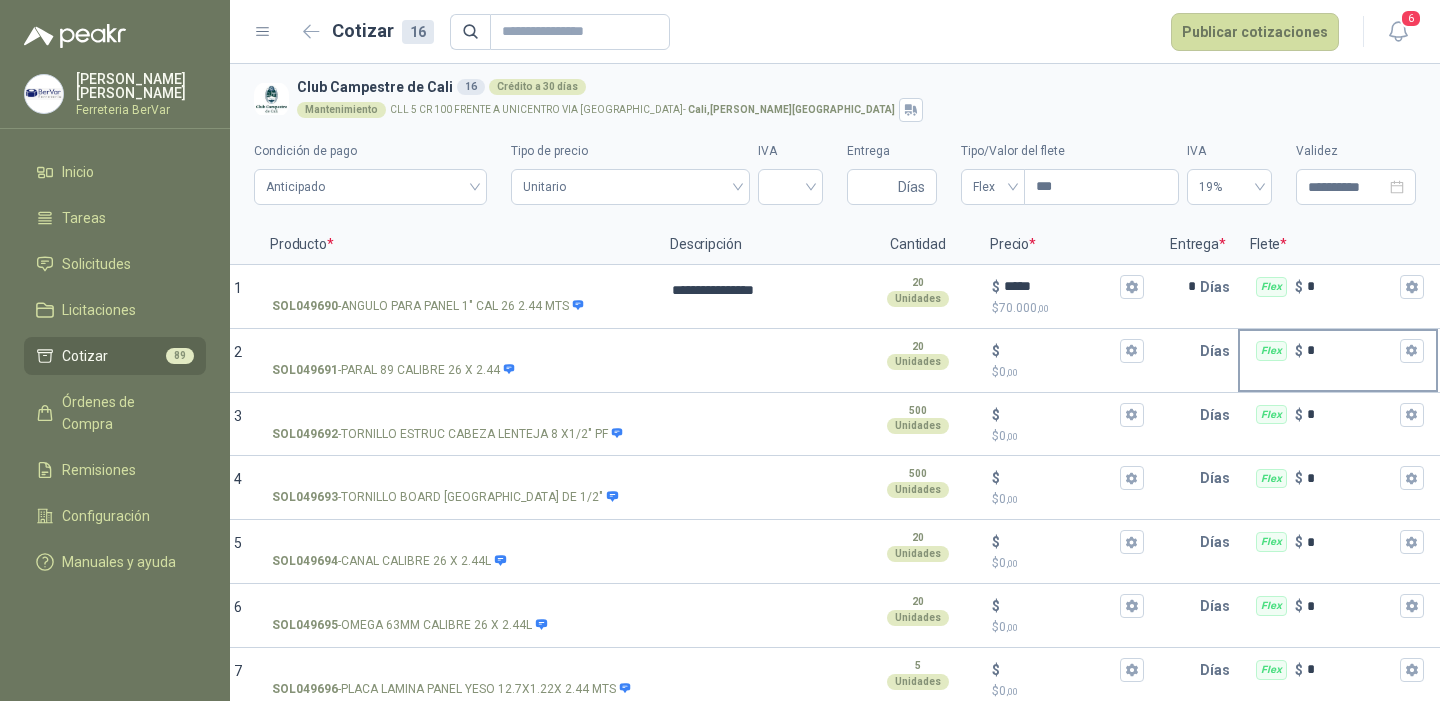 scroll, scrollTop: 0, scrollLeft: 0, axis: both 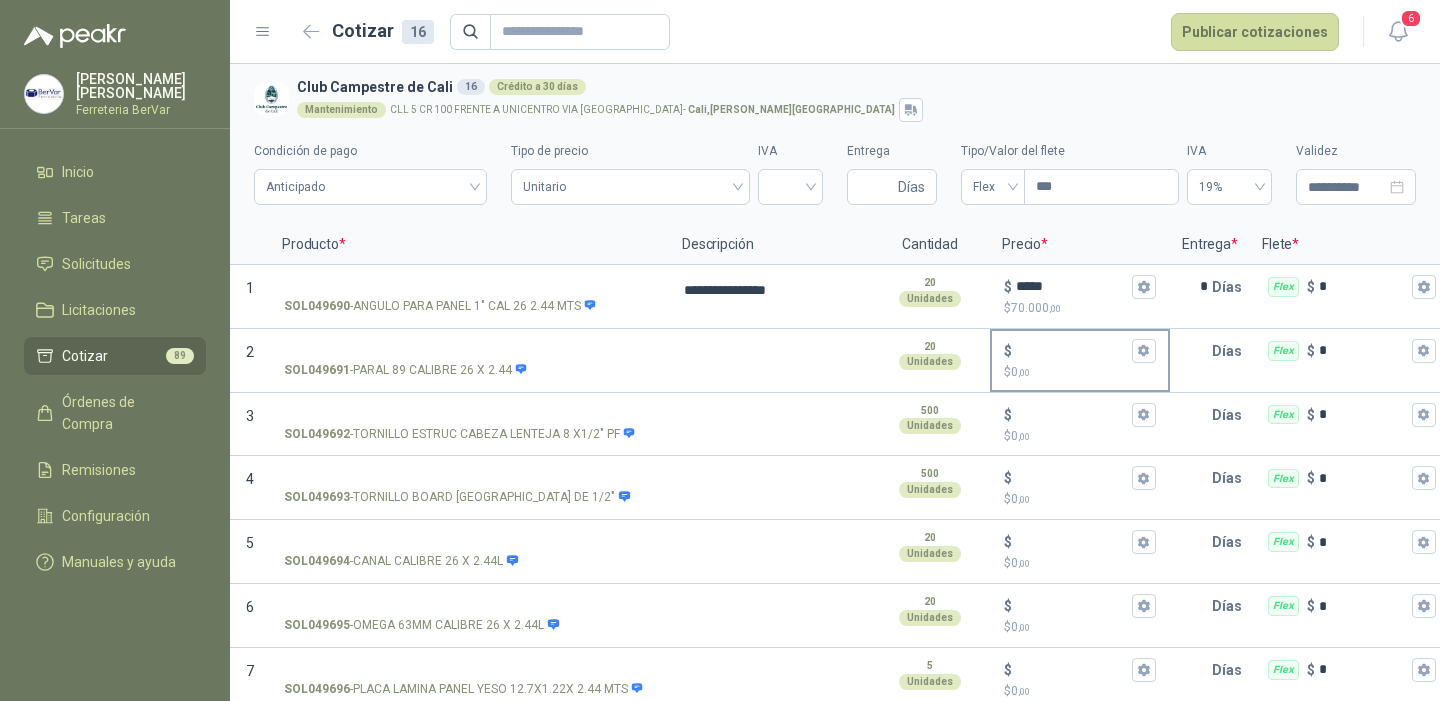 click on "$ $  0 ,00" at bounding box center [1072, 350] 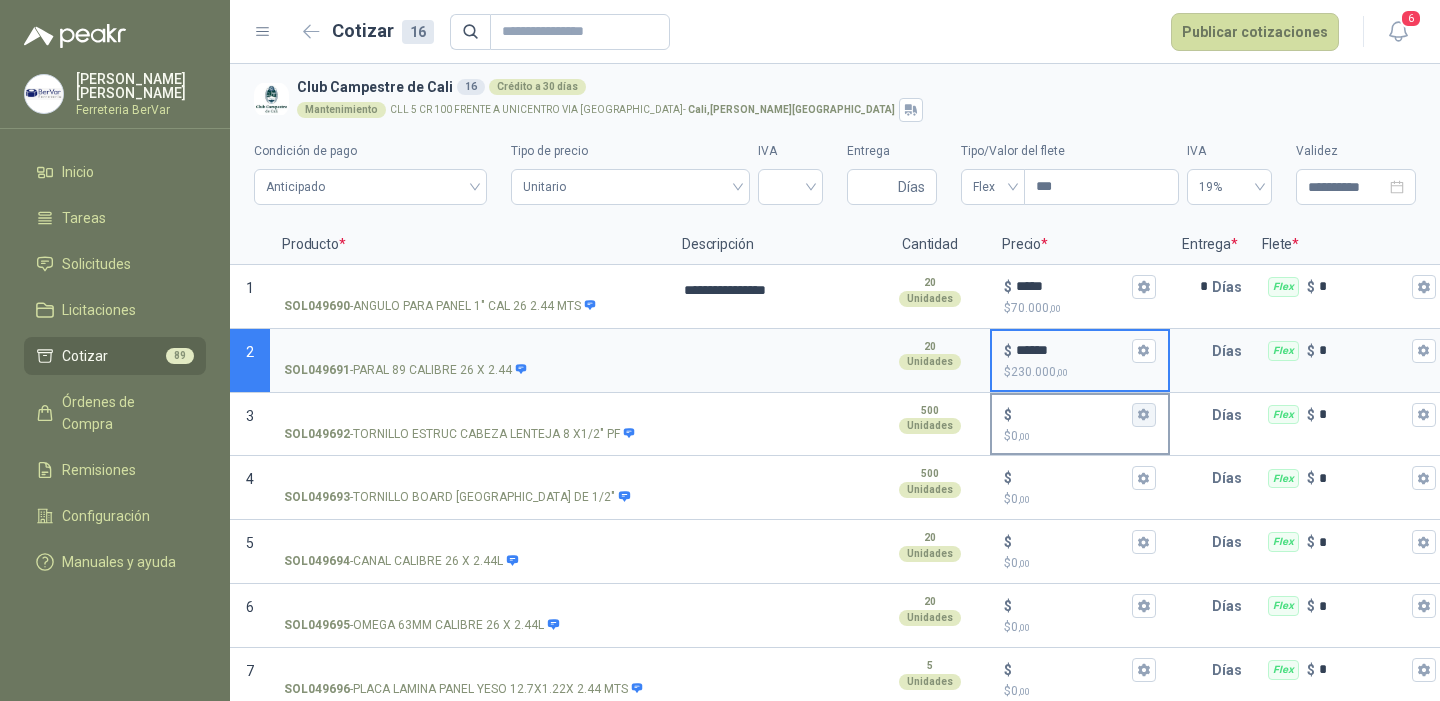 type on "******" 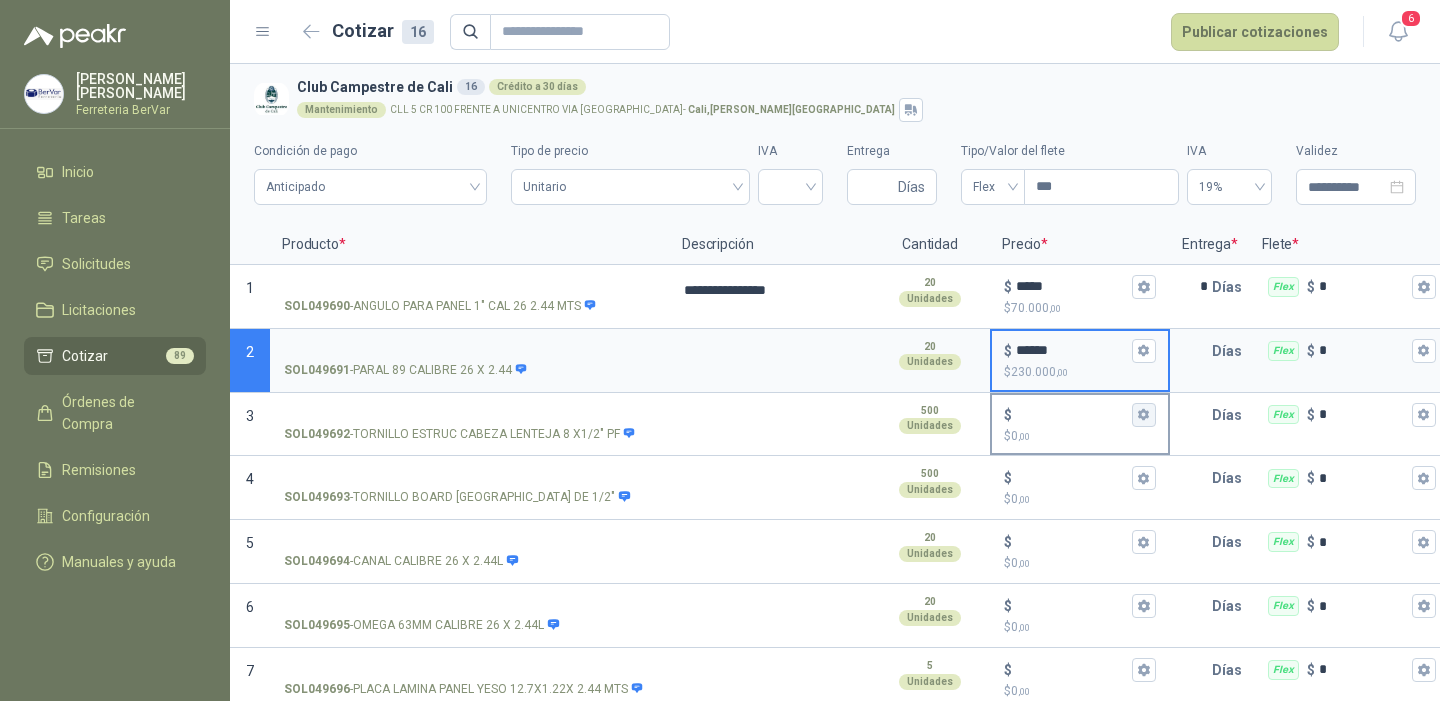 type 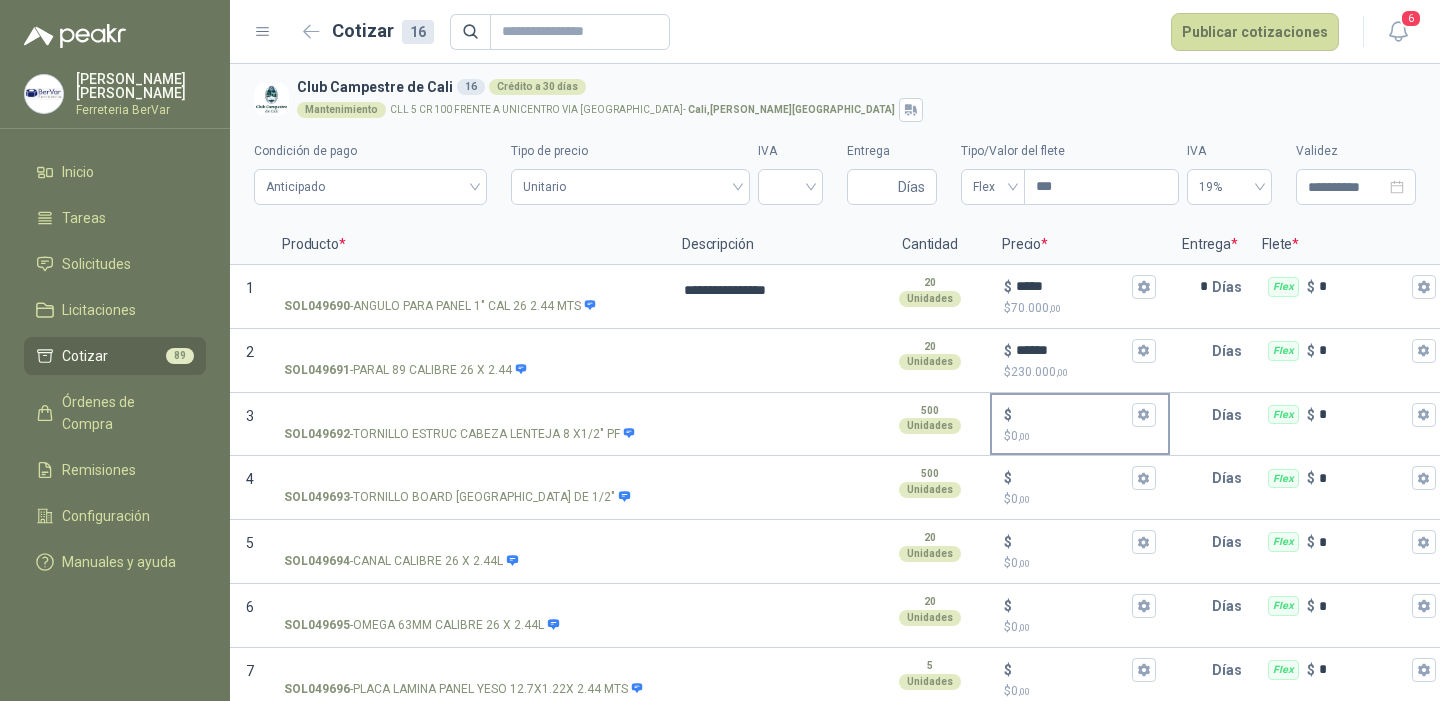 click on "$  0 ,00" at bounding box center (1080, 436) 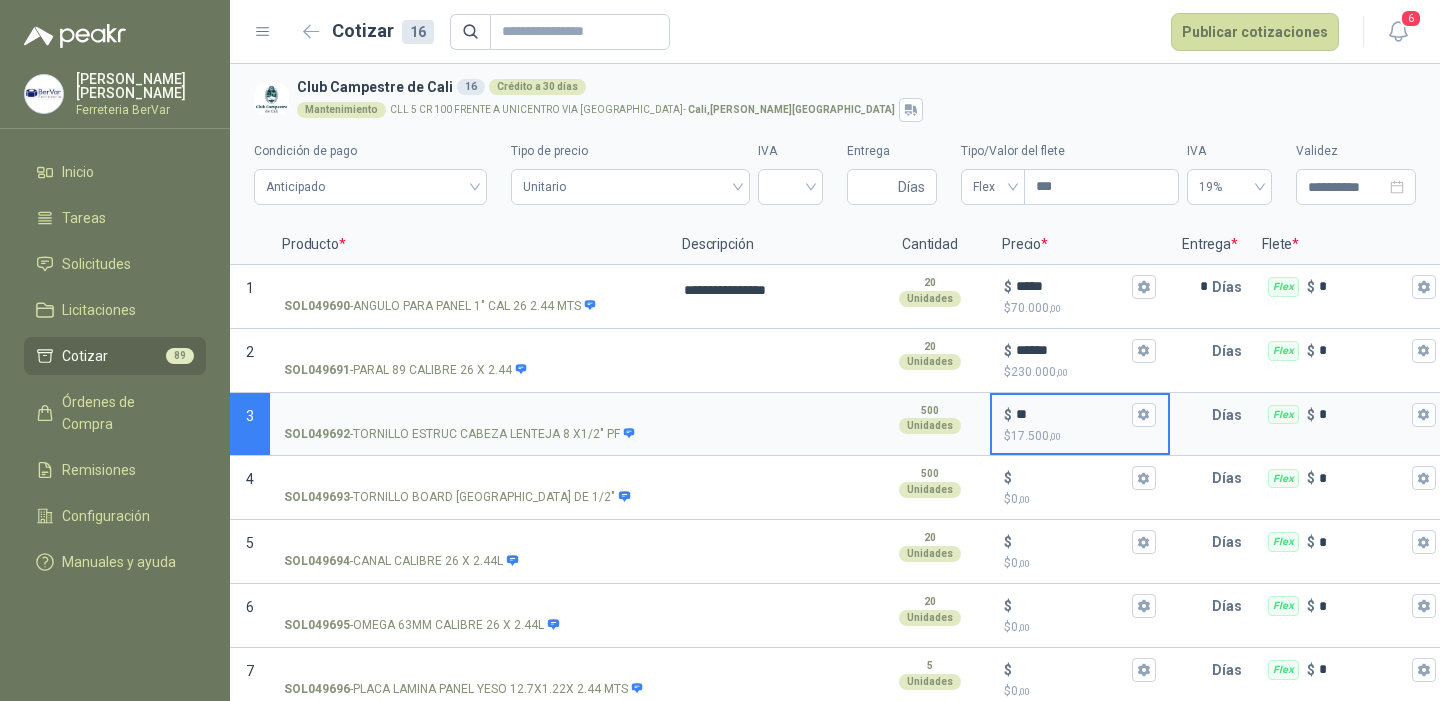 type on "**" 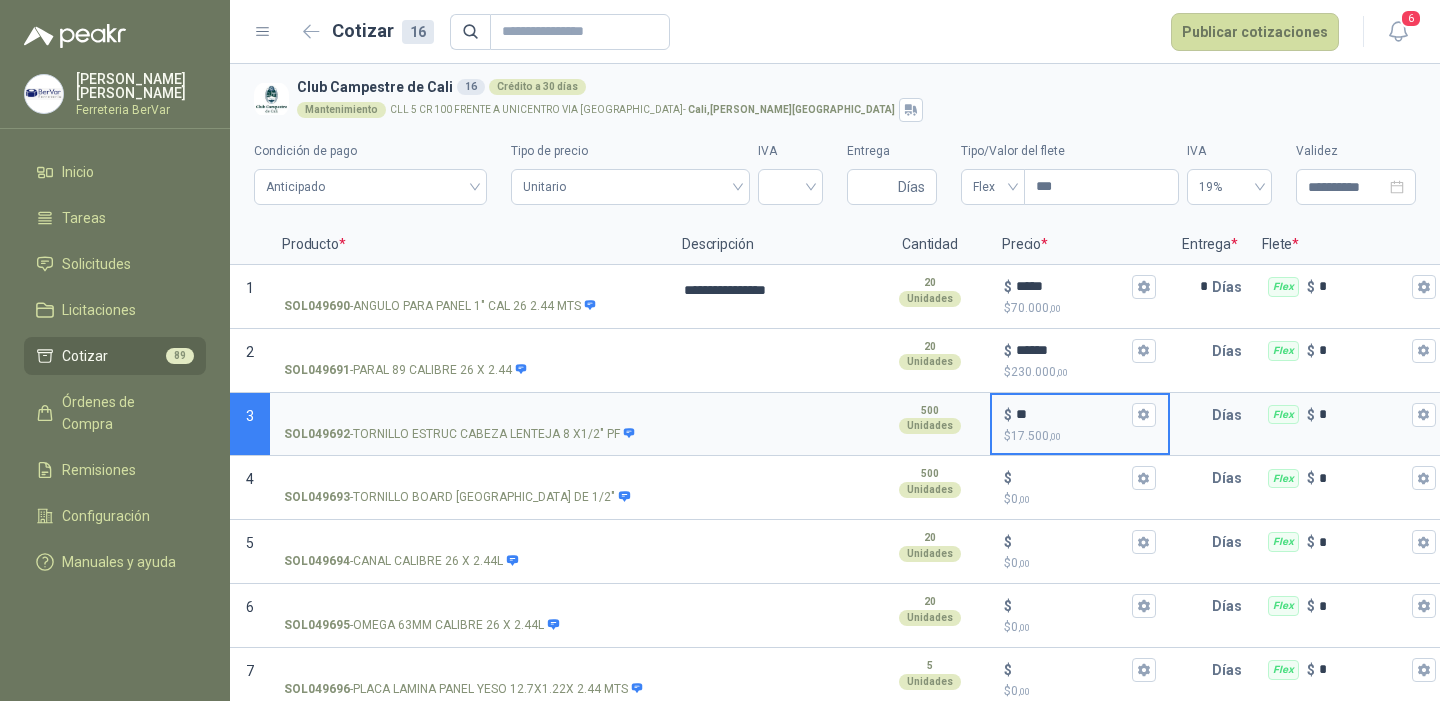 type 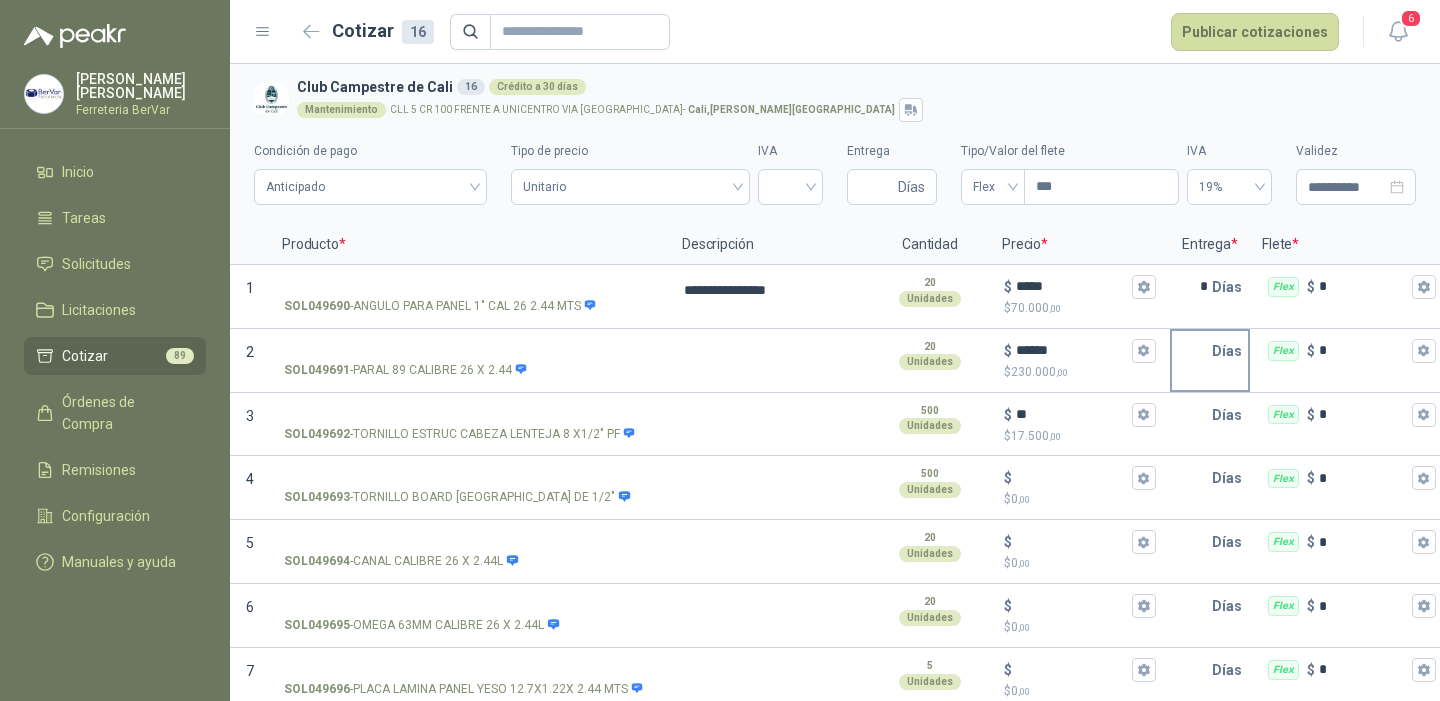 click at bounding box center [1192, 351] 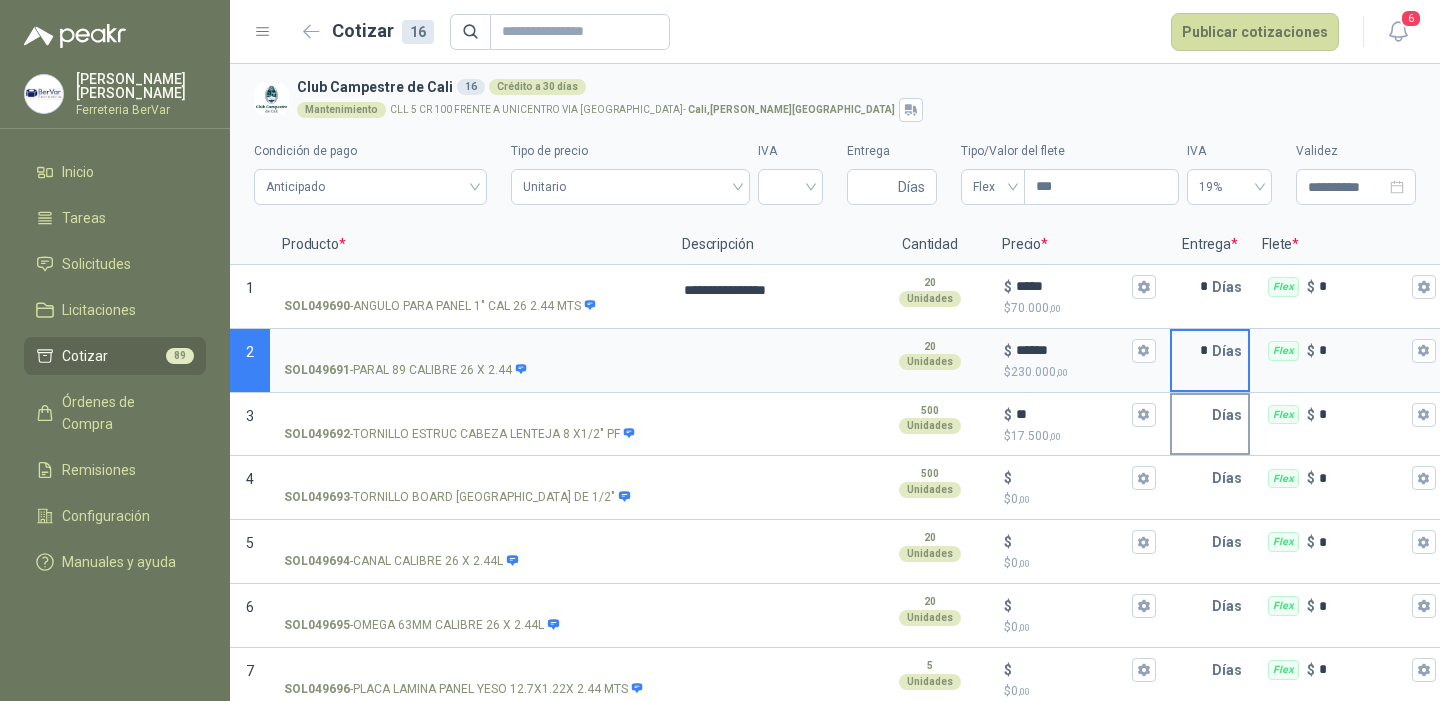 type on "*" 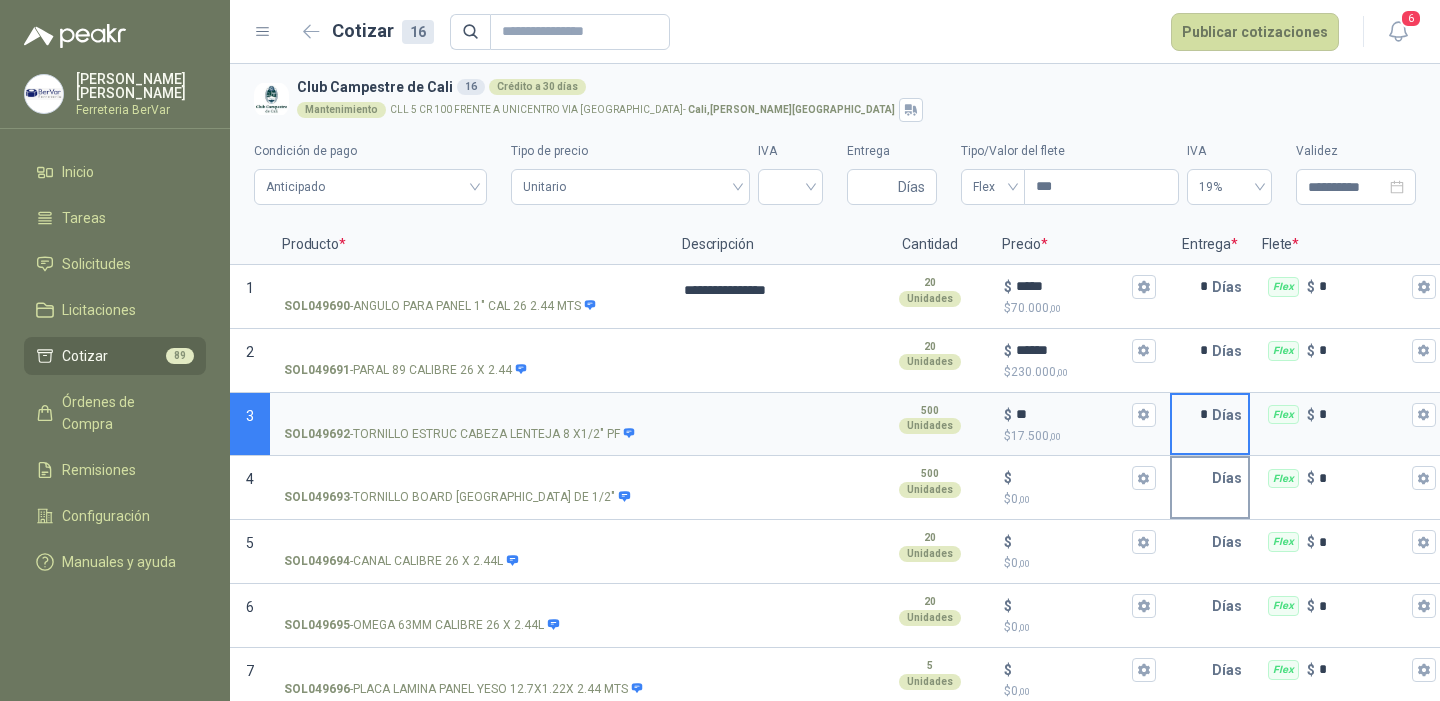type on "*" 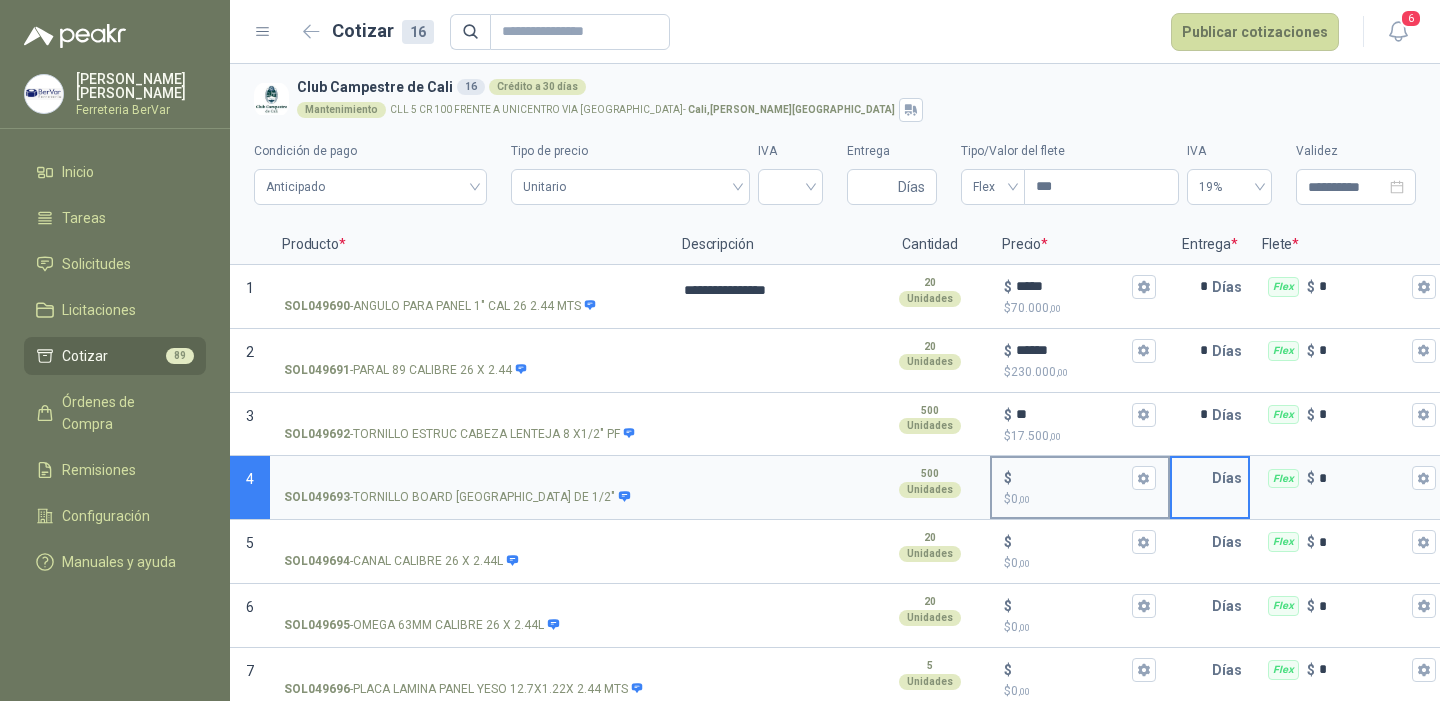 click on "$ $  0 ,00" at bounding box center [1072, 478] 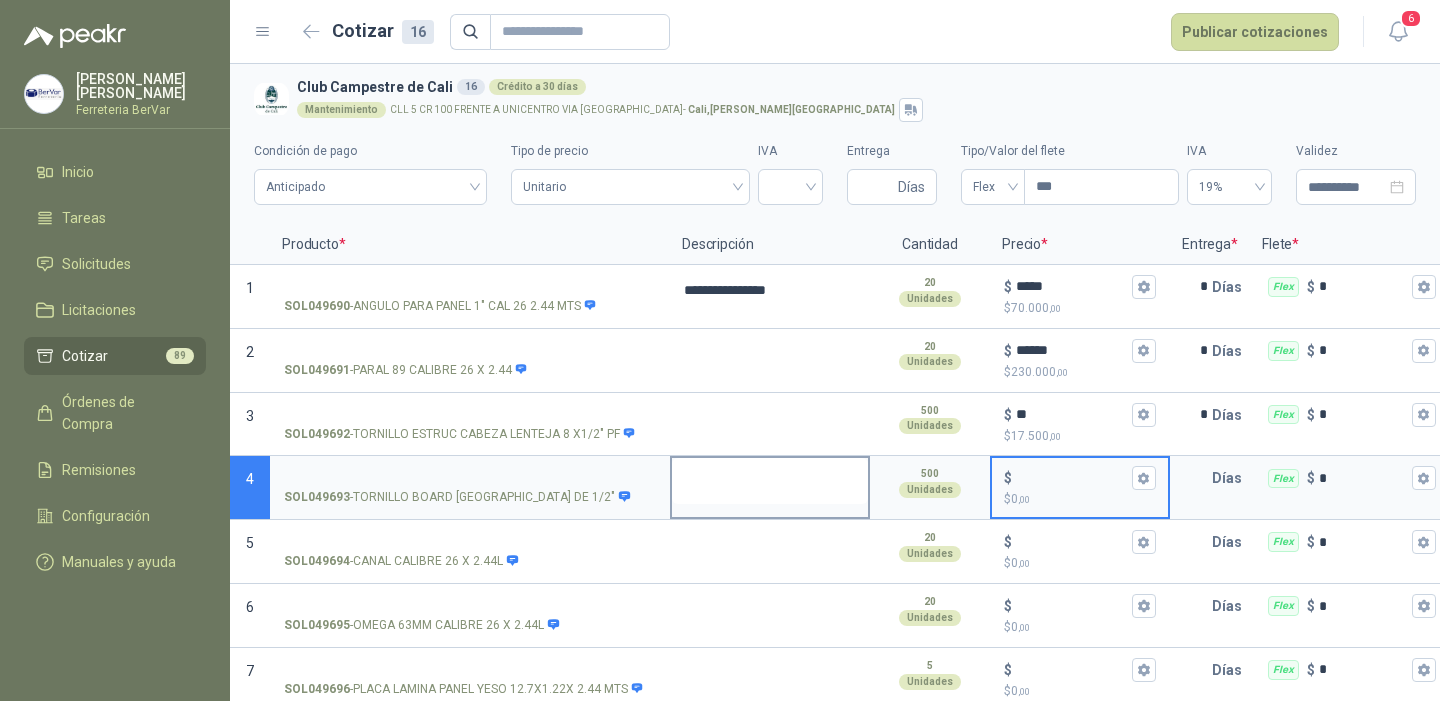 click at bounding box center [770, 481] 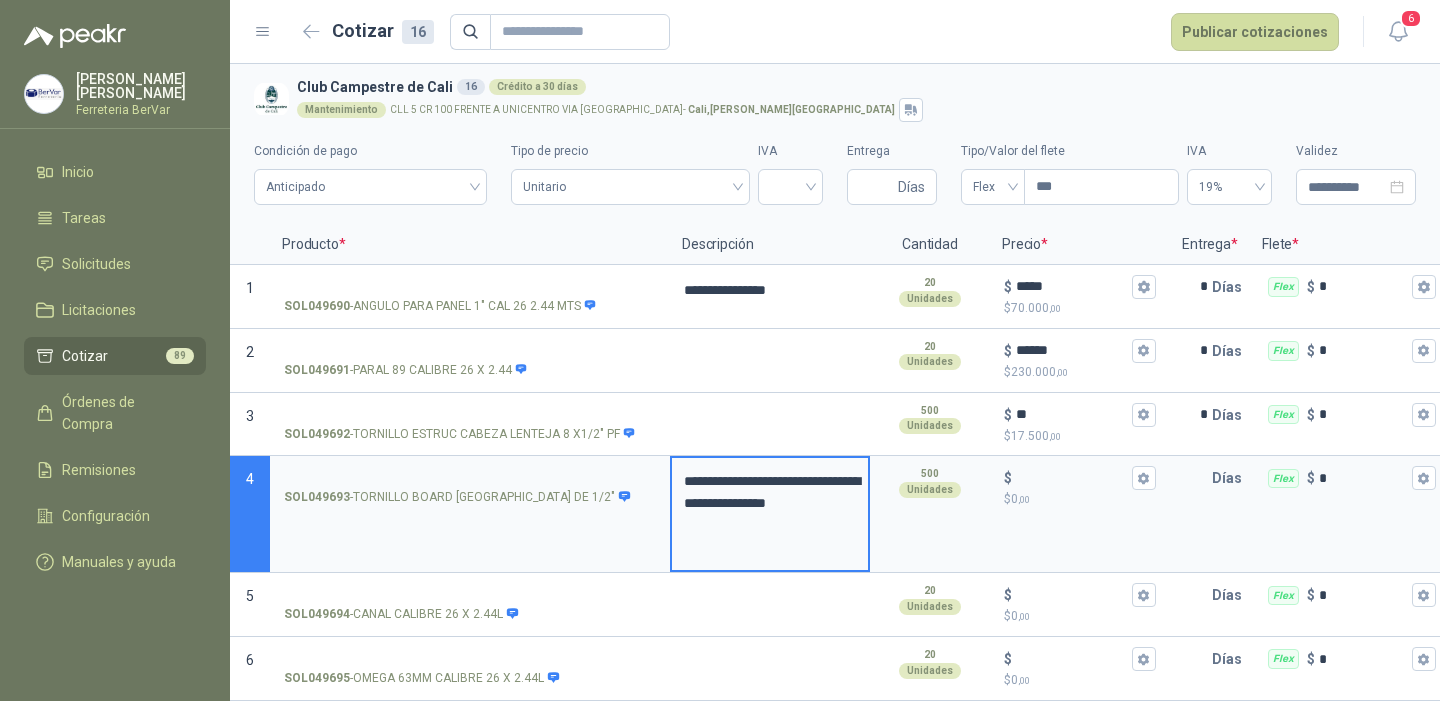 type 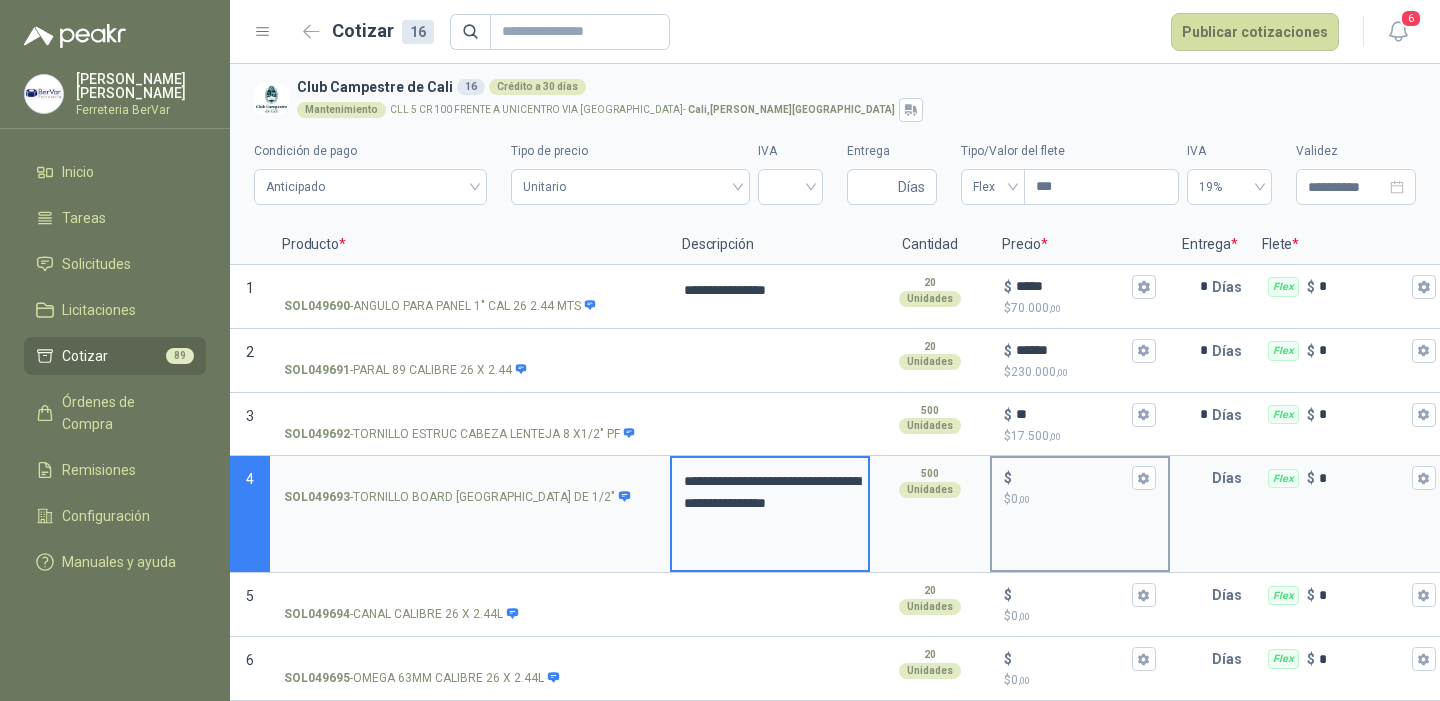 click on "$  0 ,00" at bounding box center [1080, 499] 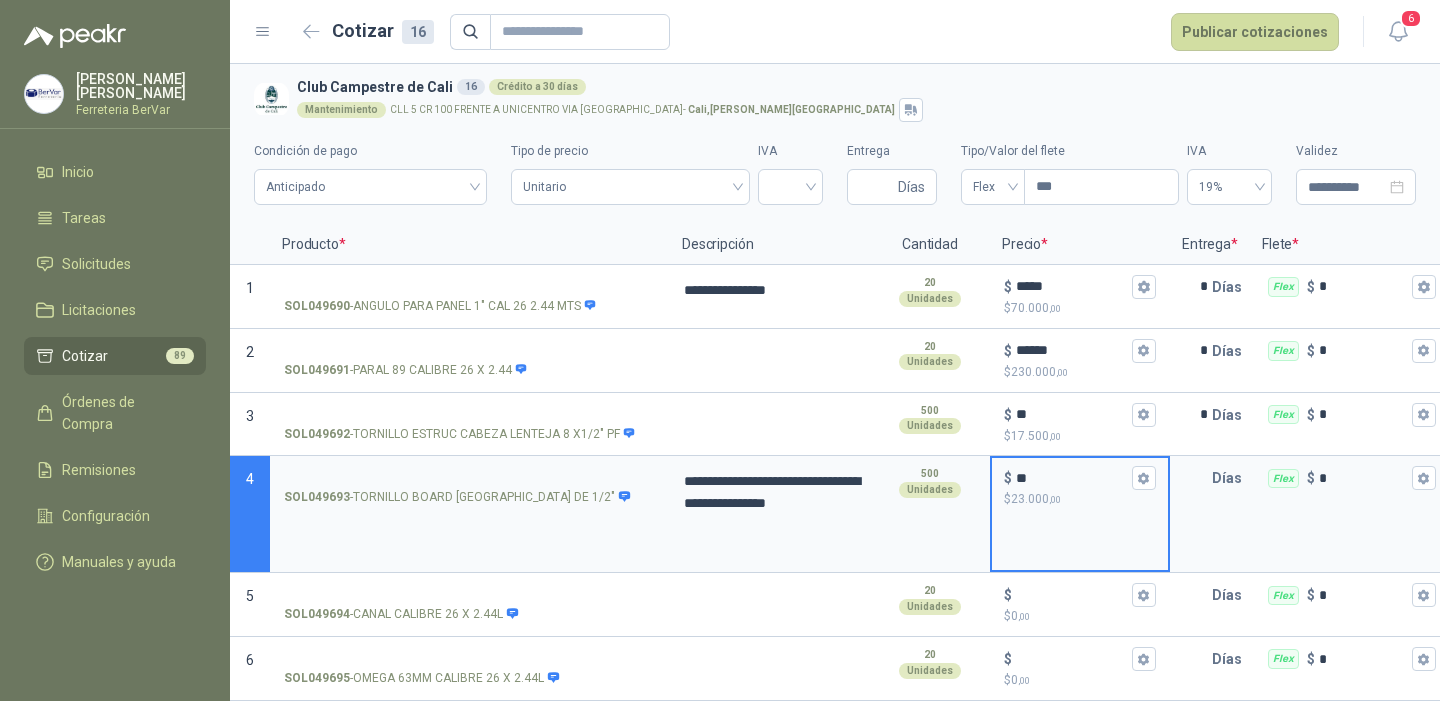 type on "**" 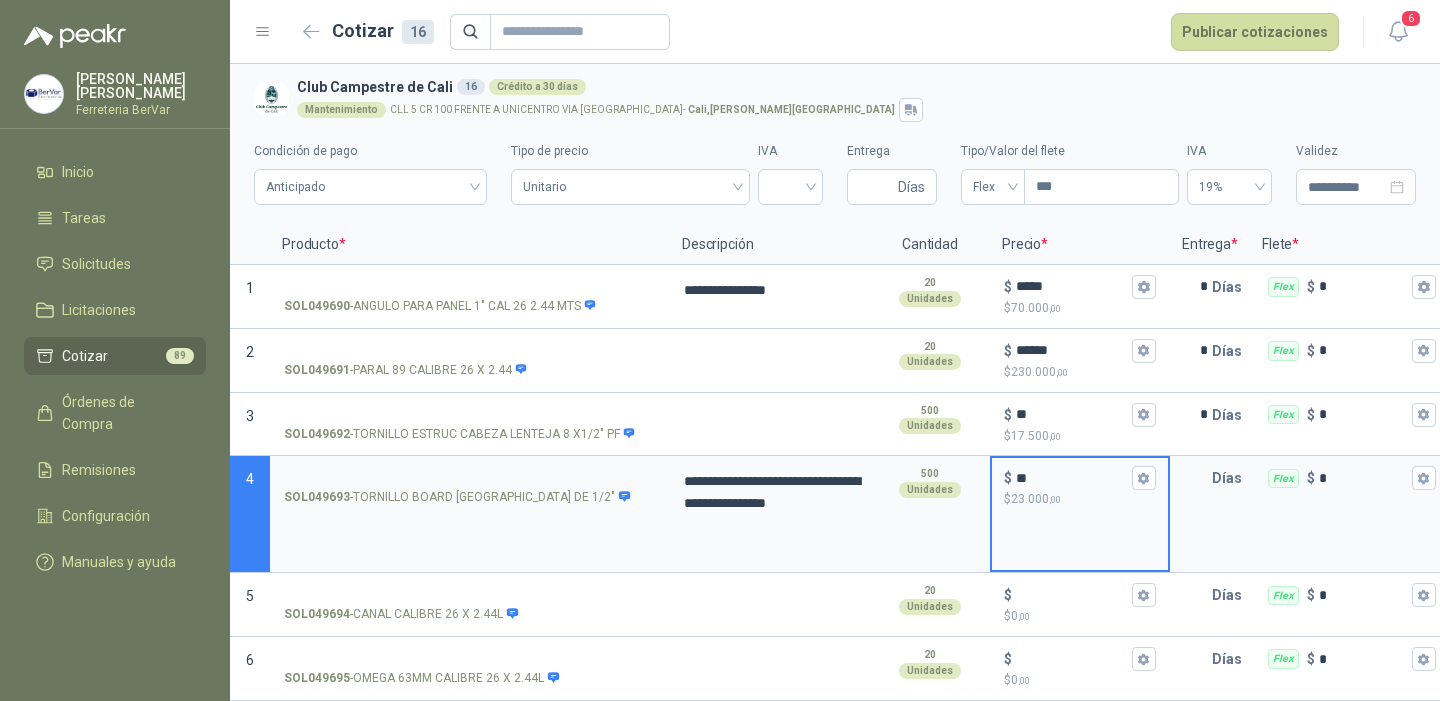 type 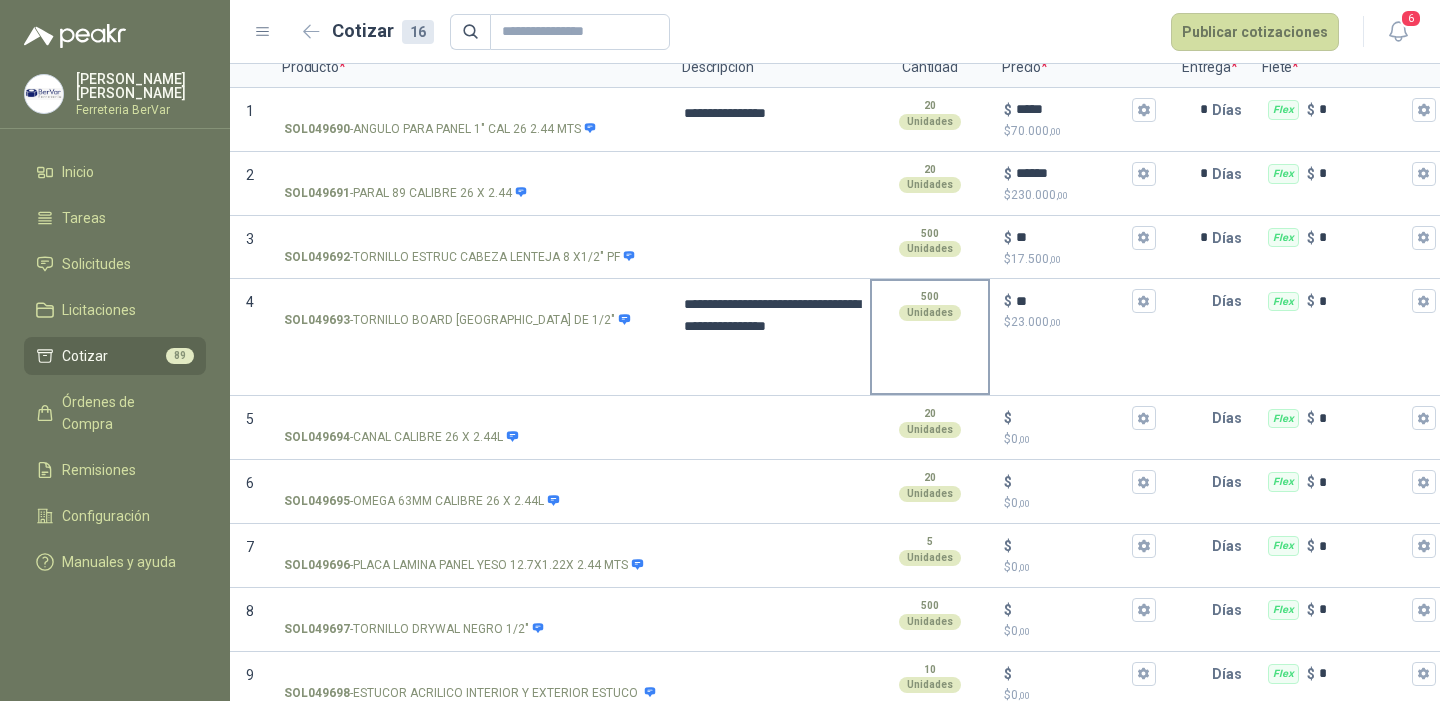 scroll, scrollTop: 178, scrollLeft: 0, axis: vertical 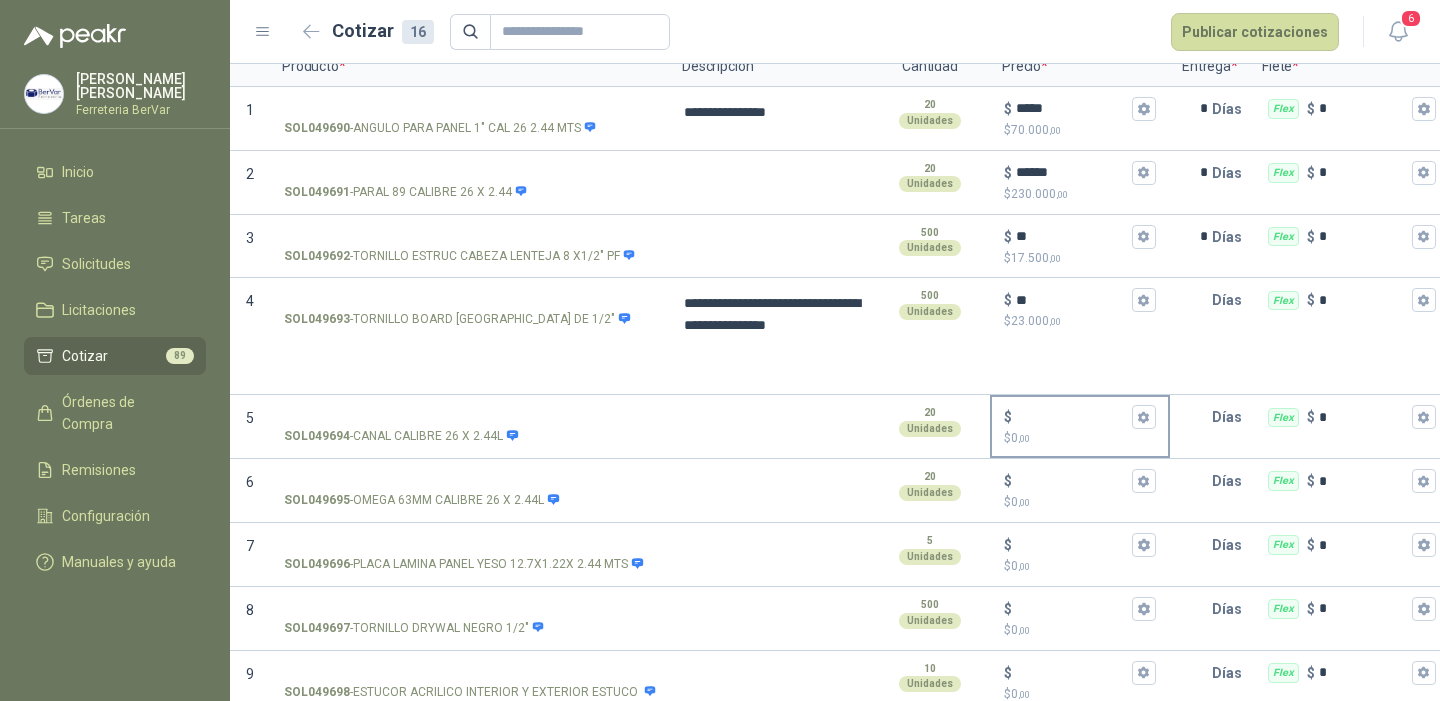 click on "$ $  0 ,00" at bounding box center [1072, 417] 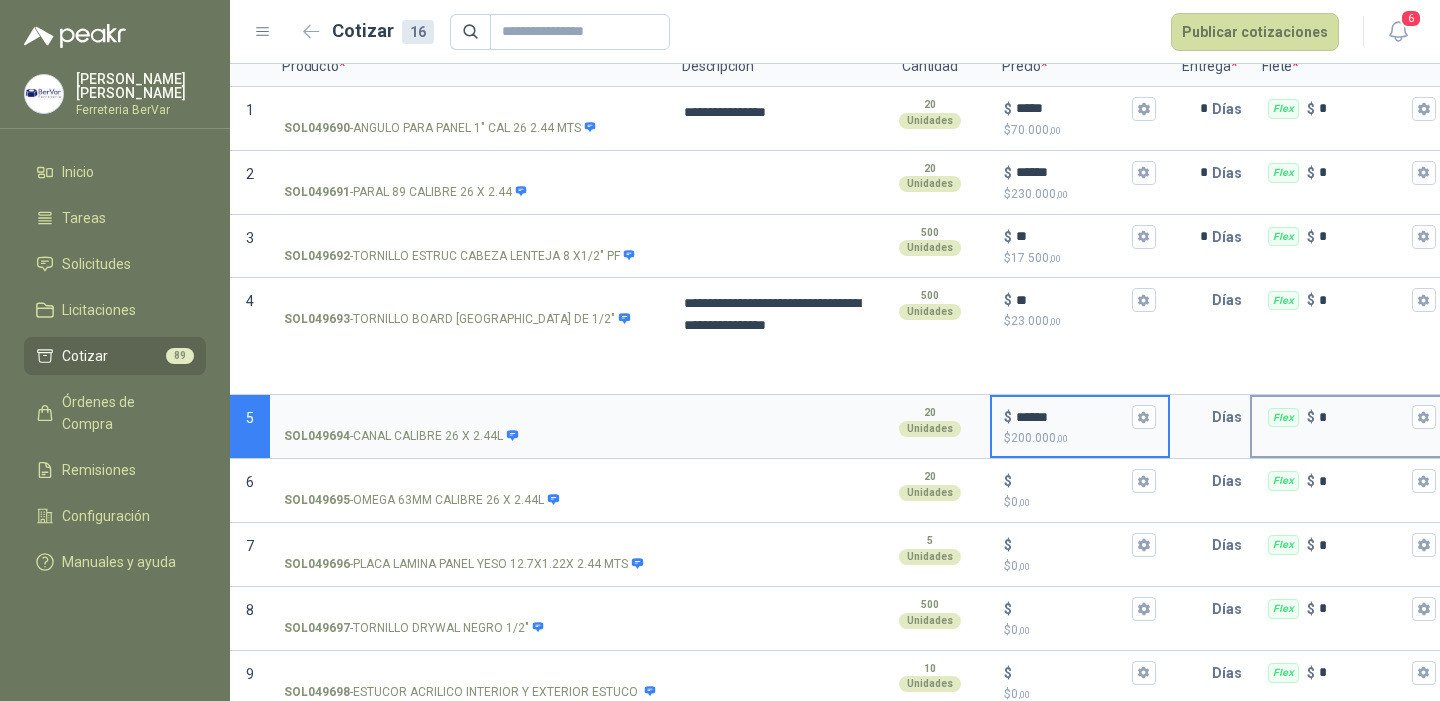 type on "******" 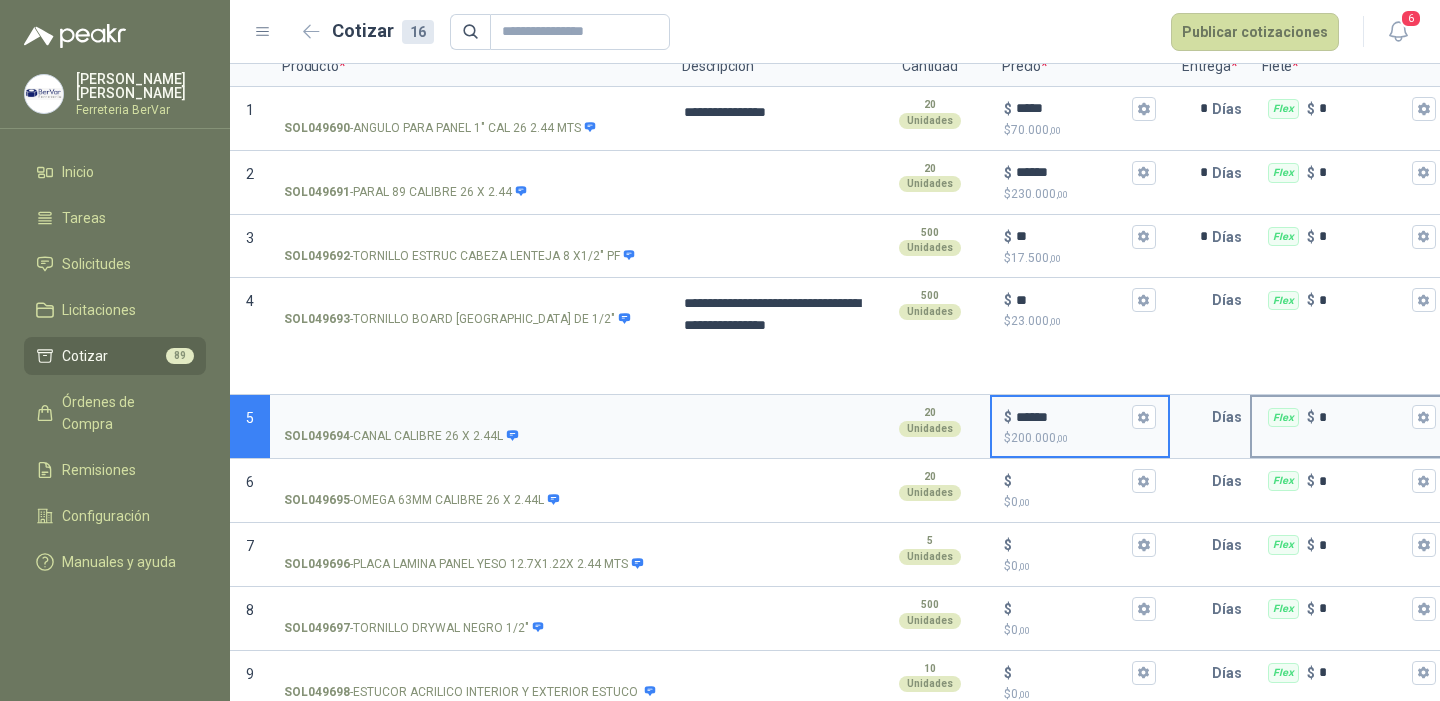 type 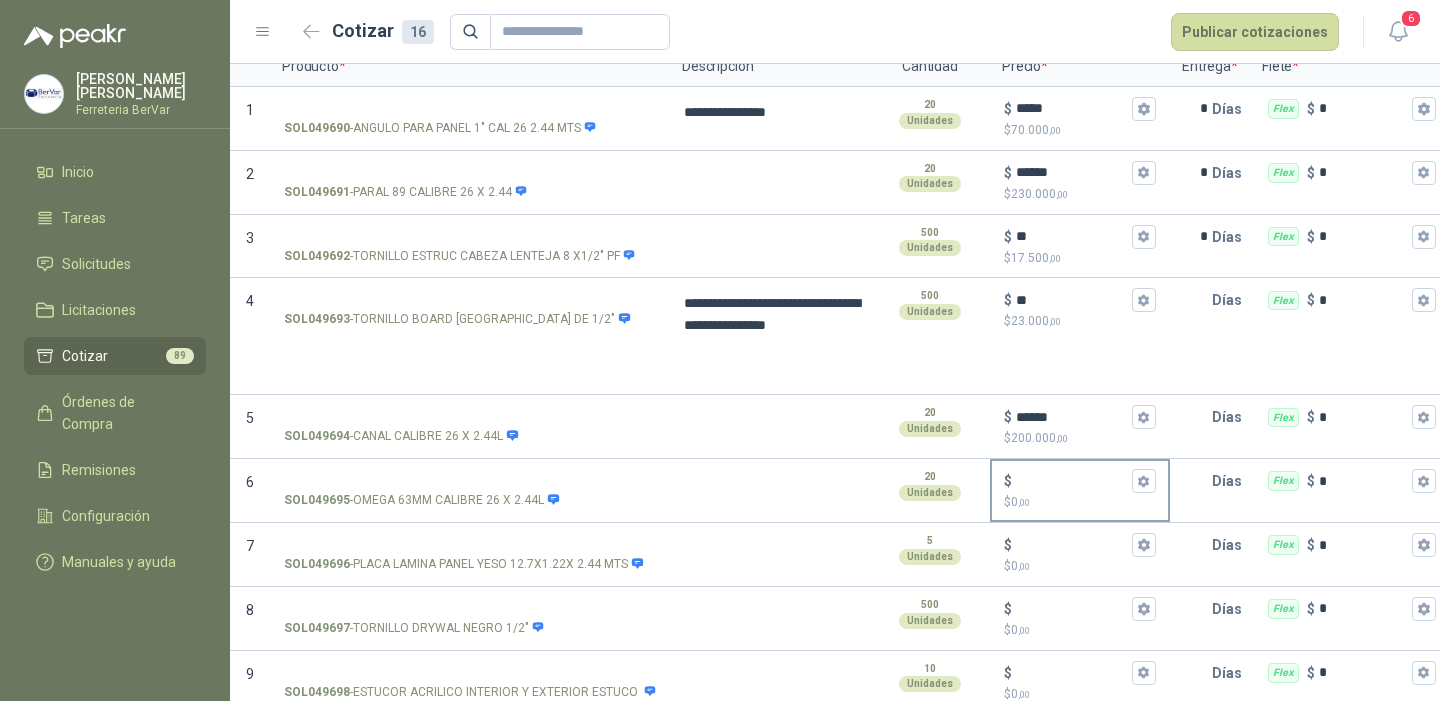 click on "$  0 ,00" at bounding box center [1080, 502] 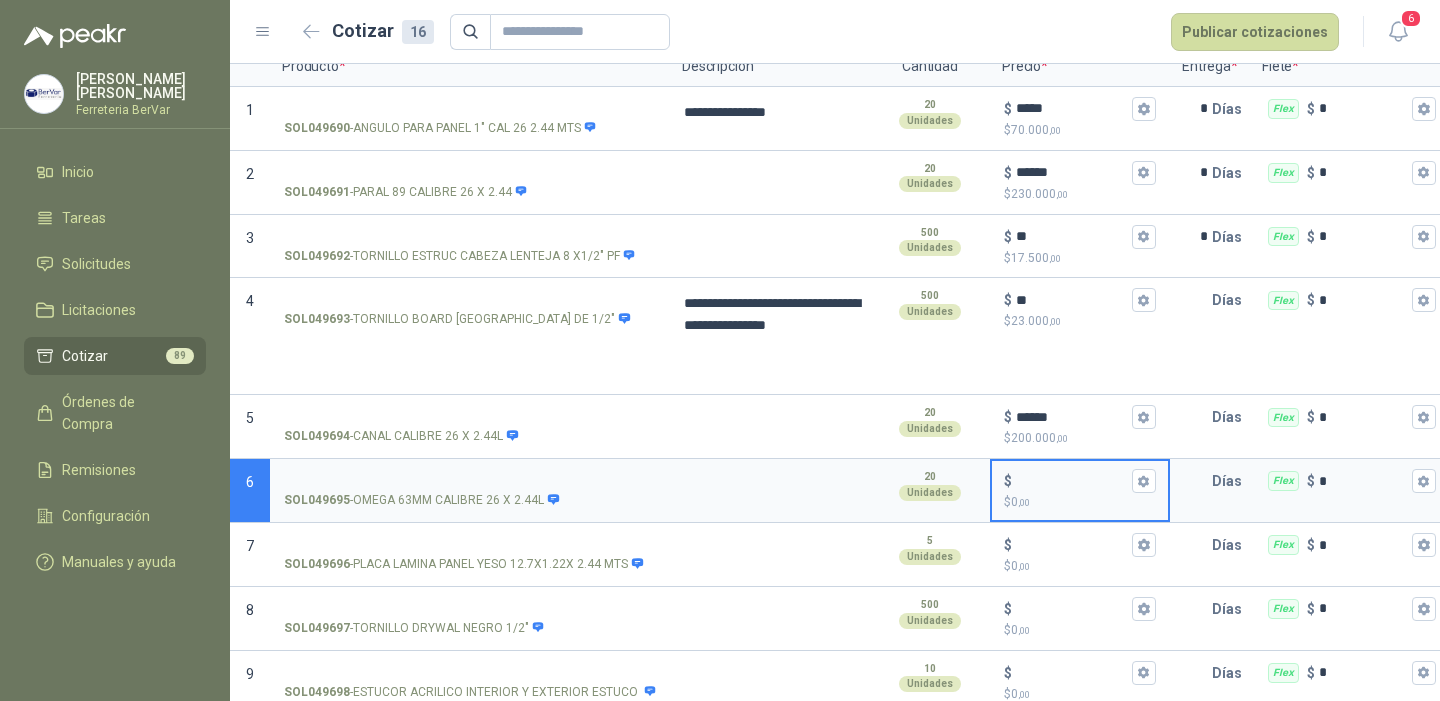 click on "$  0 ,00" at bounding box center [1080, 502] 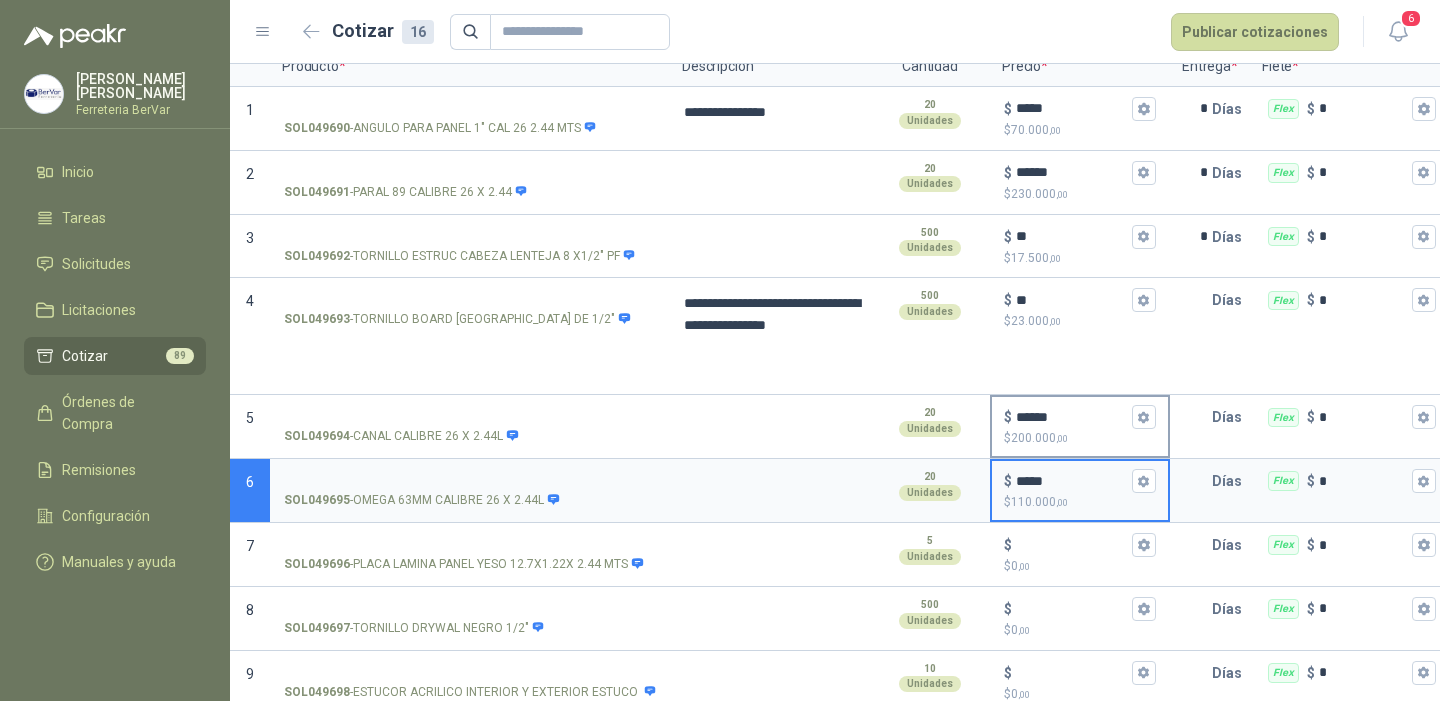 click on "******" at bounding box center [1072, 417] 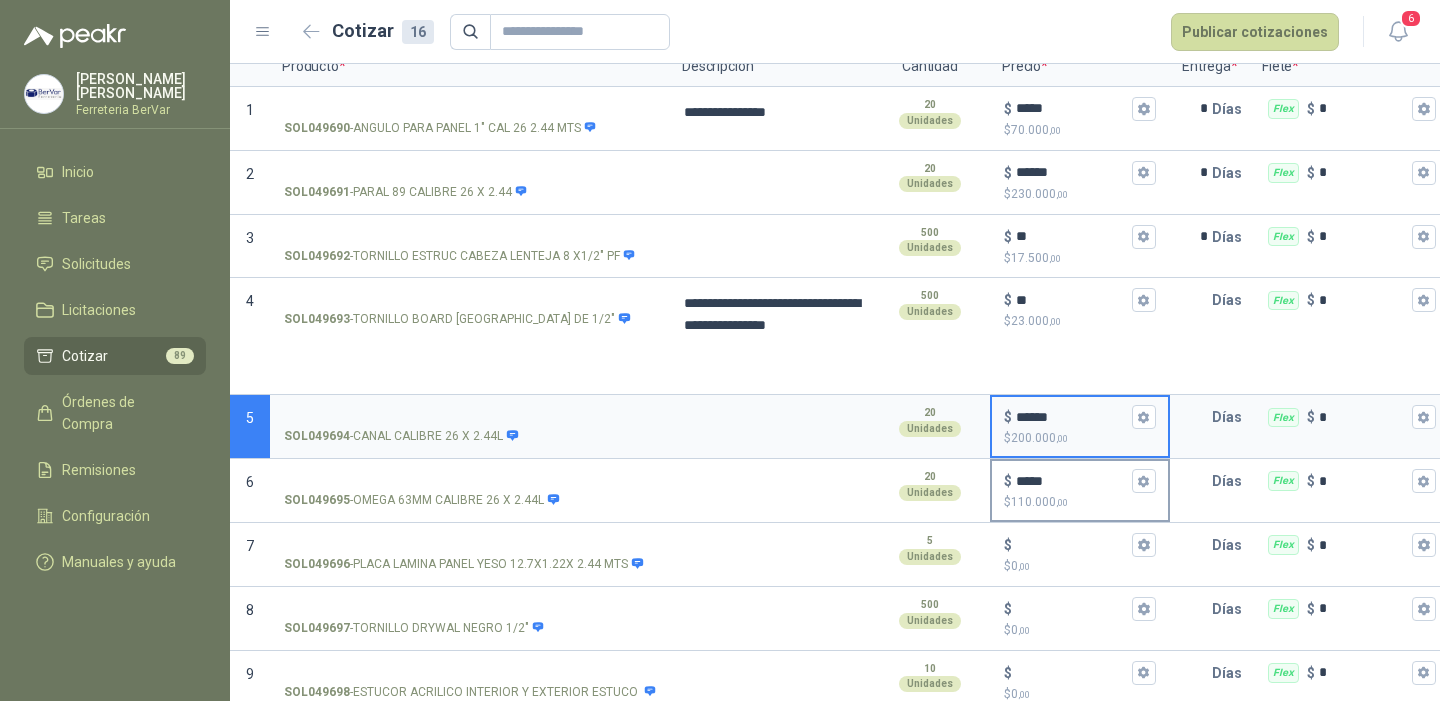 click on "*****" at bounding box center (1072, 481) 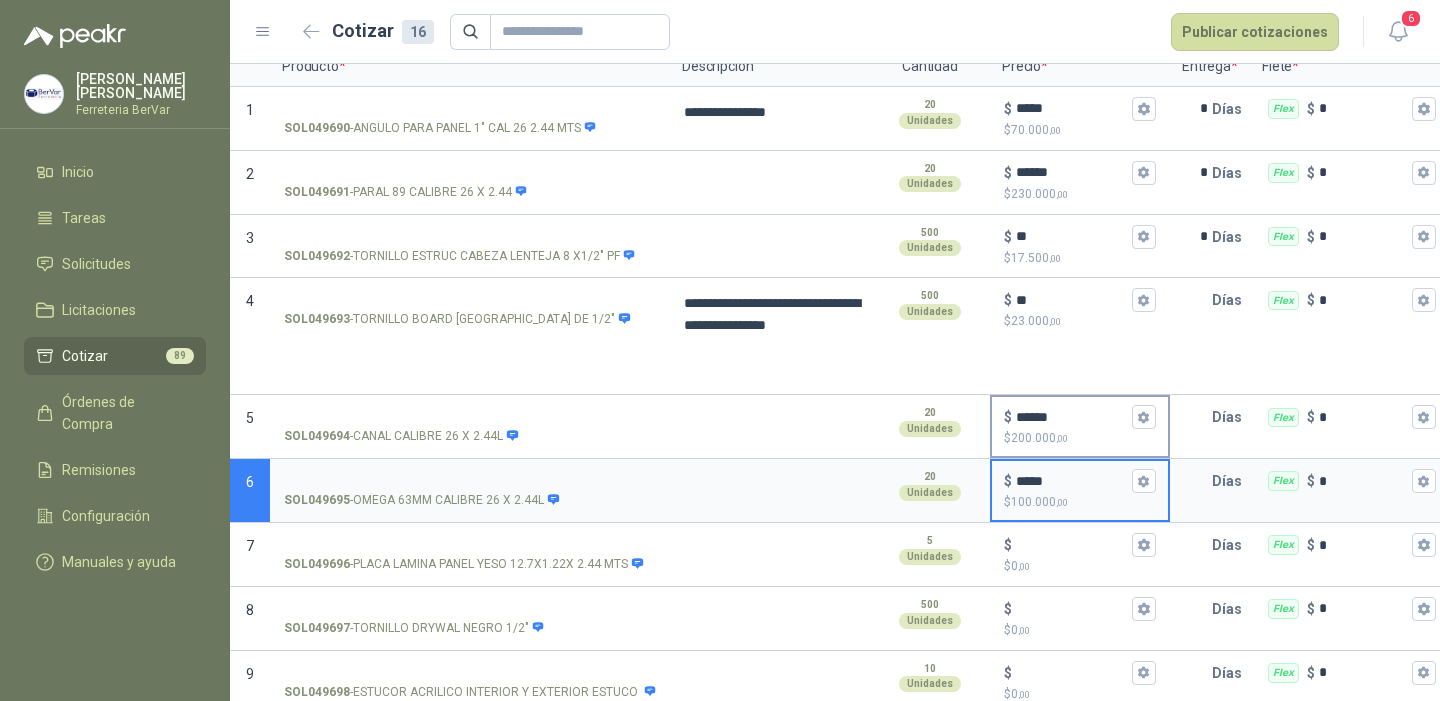 type on "*****" 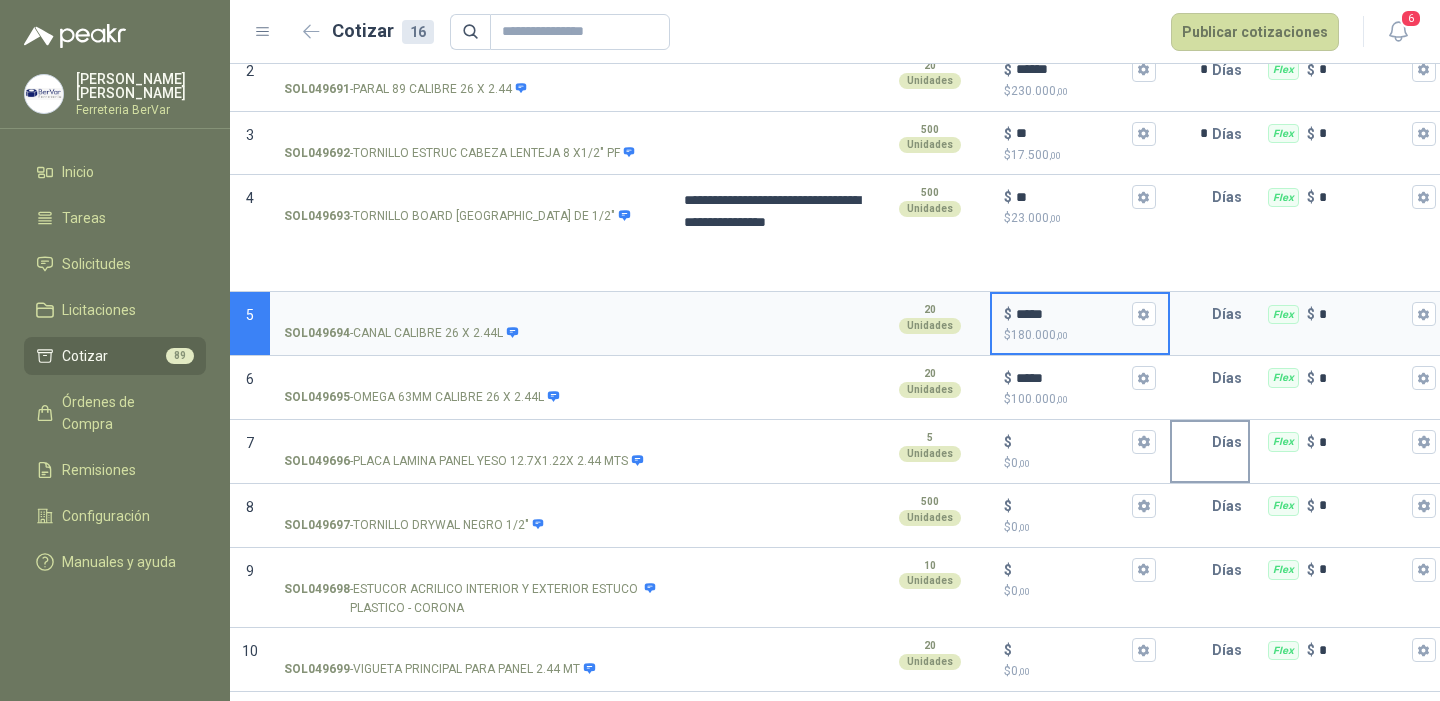 scroll, scrollTop: 295, scrollLeft: 0, axis: vertical 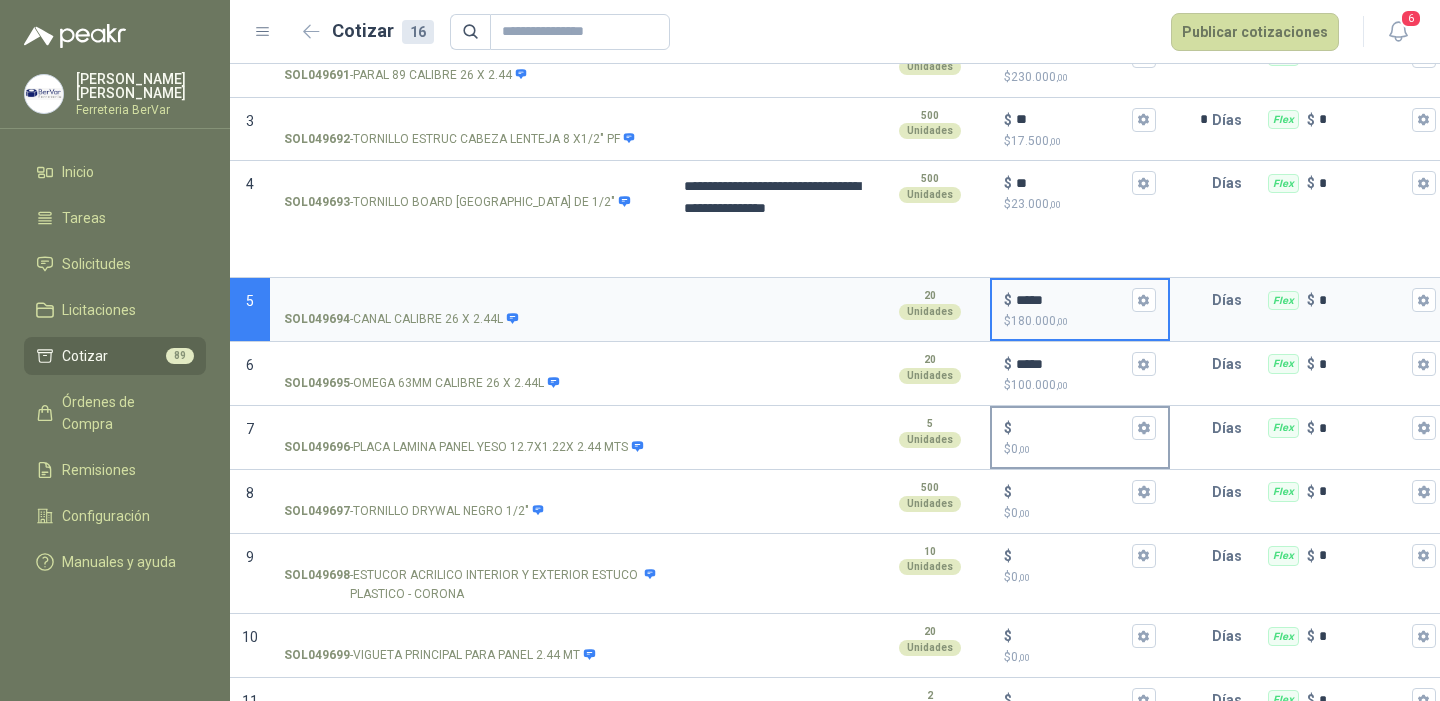 type on "*****" 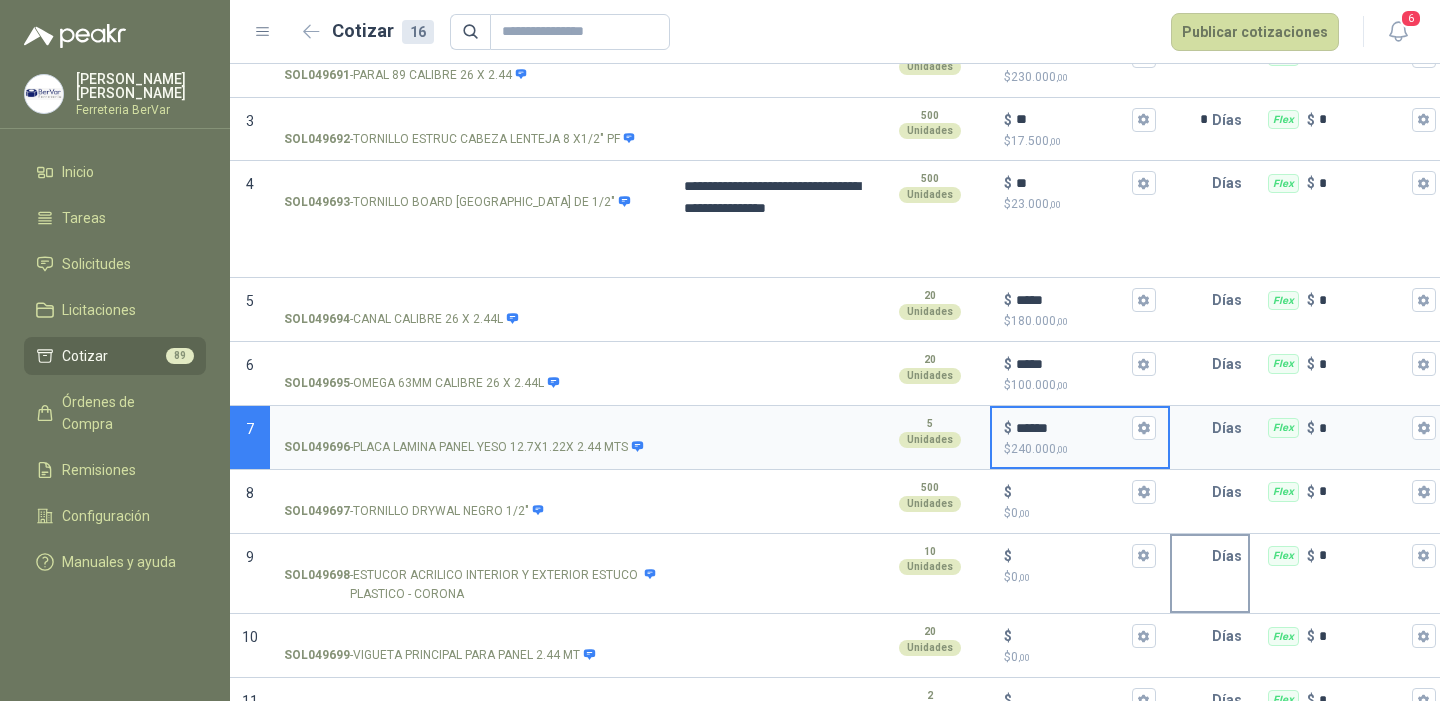 type on "******" 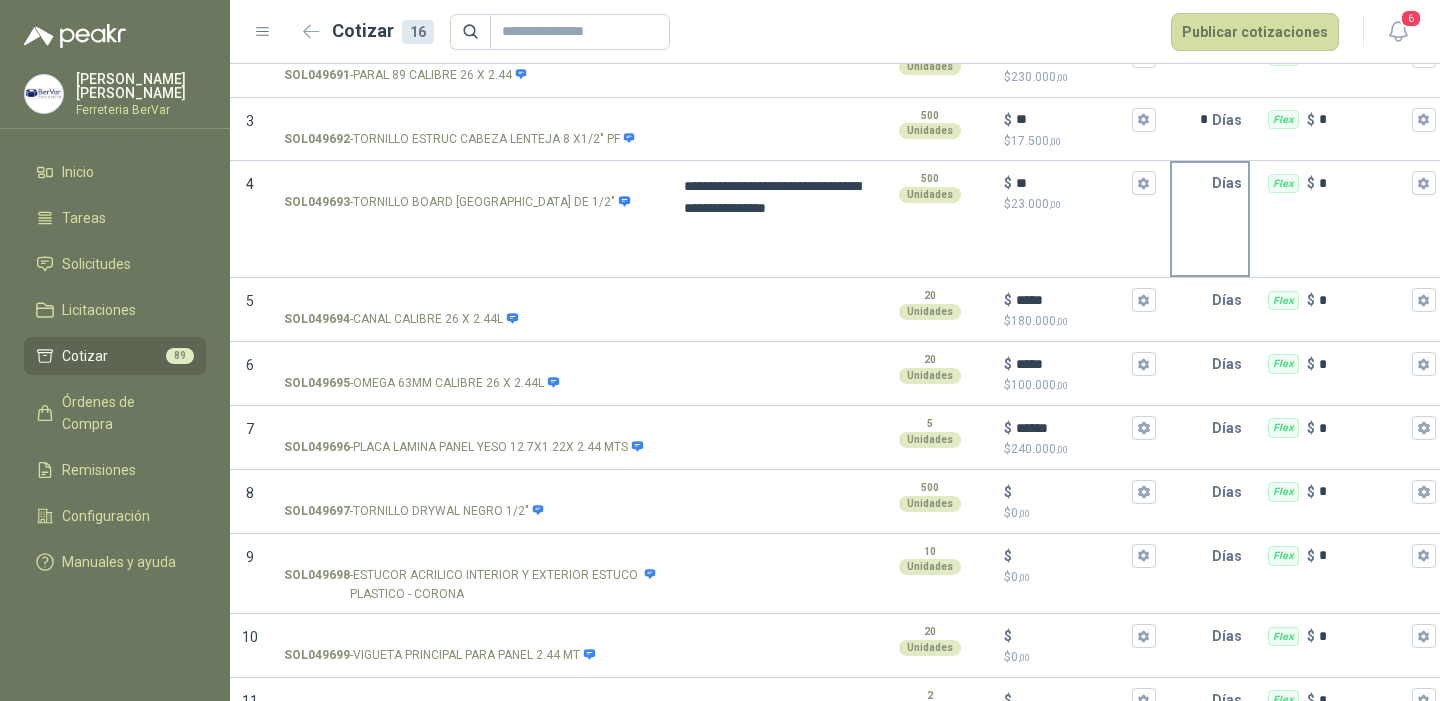 click at bounding box center (1192, 183) 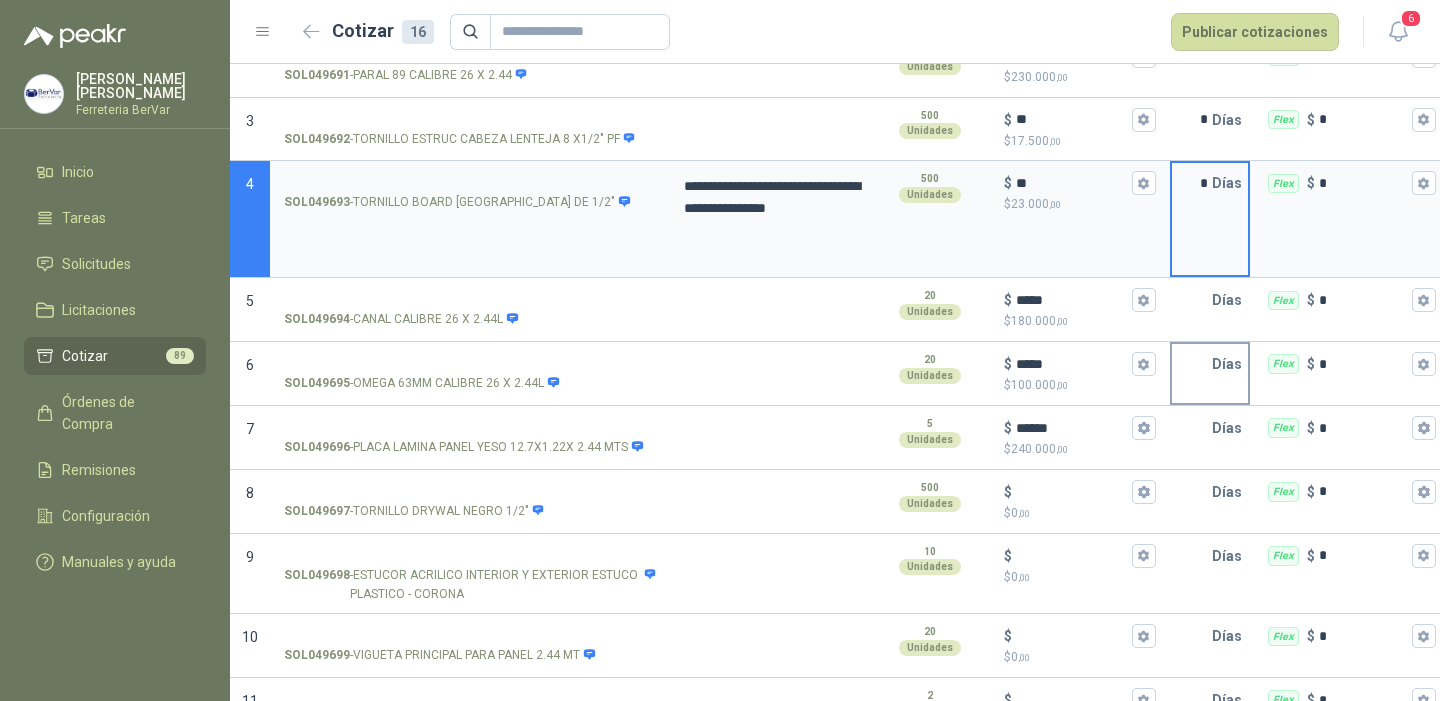 type on "*" 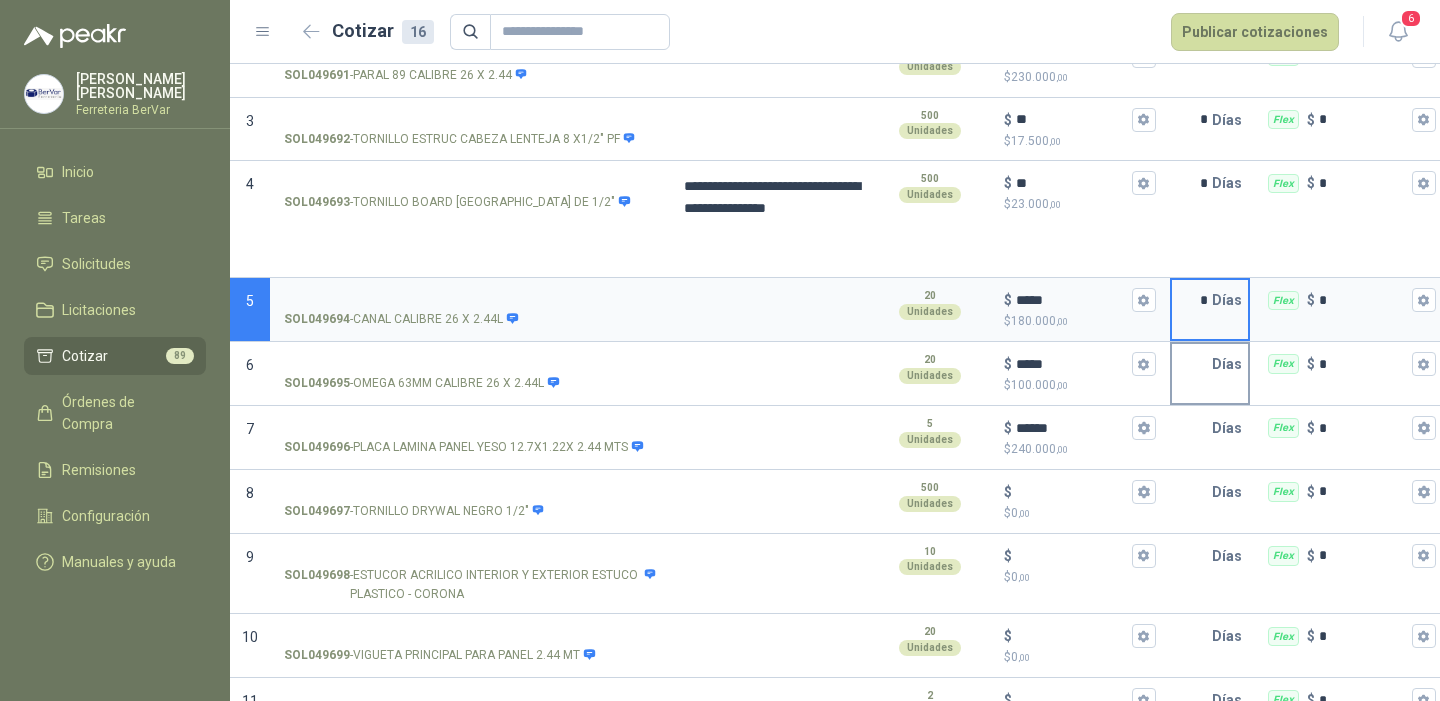 type on "*" 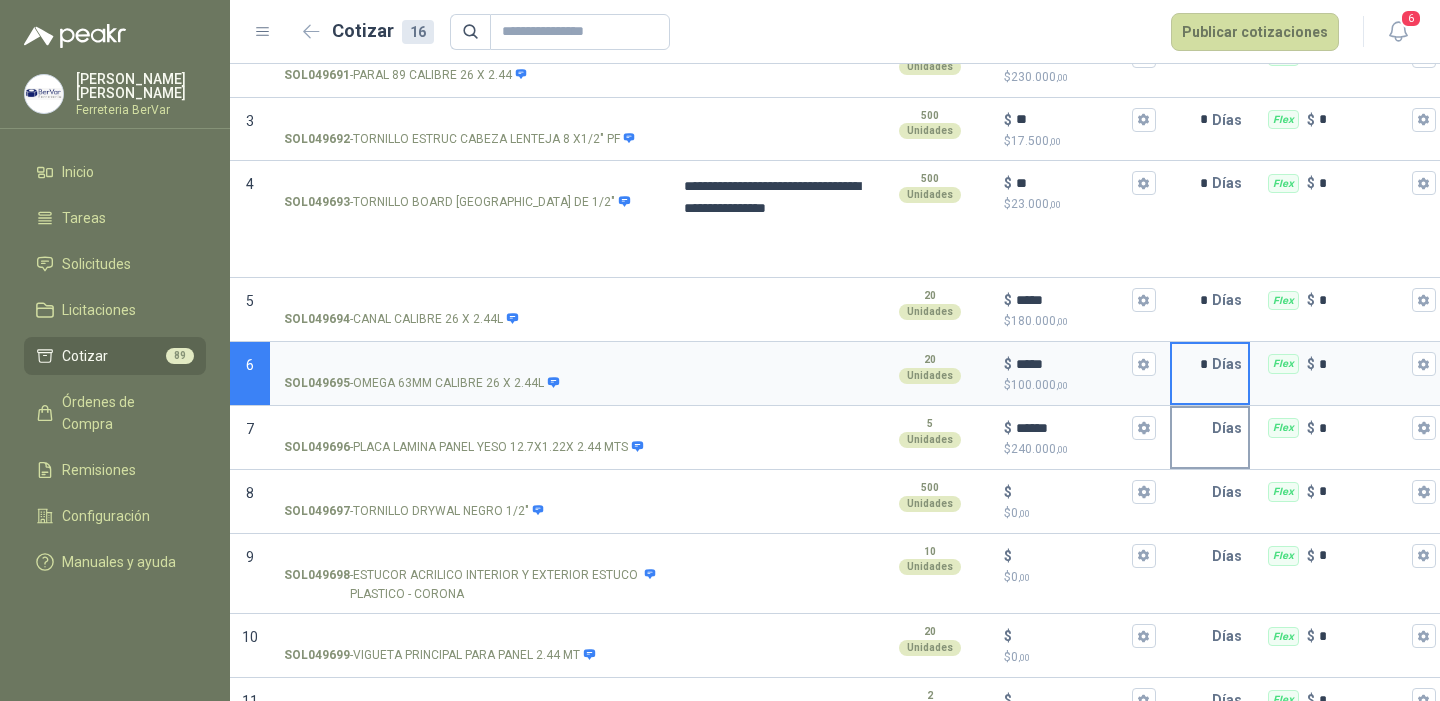 type on "*" 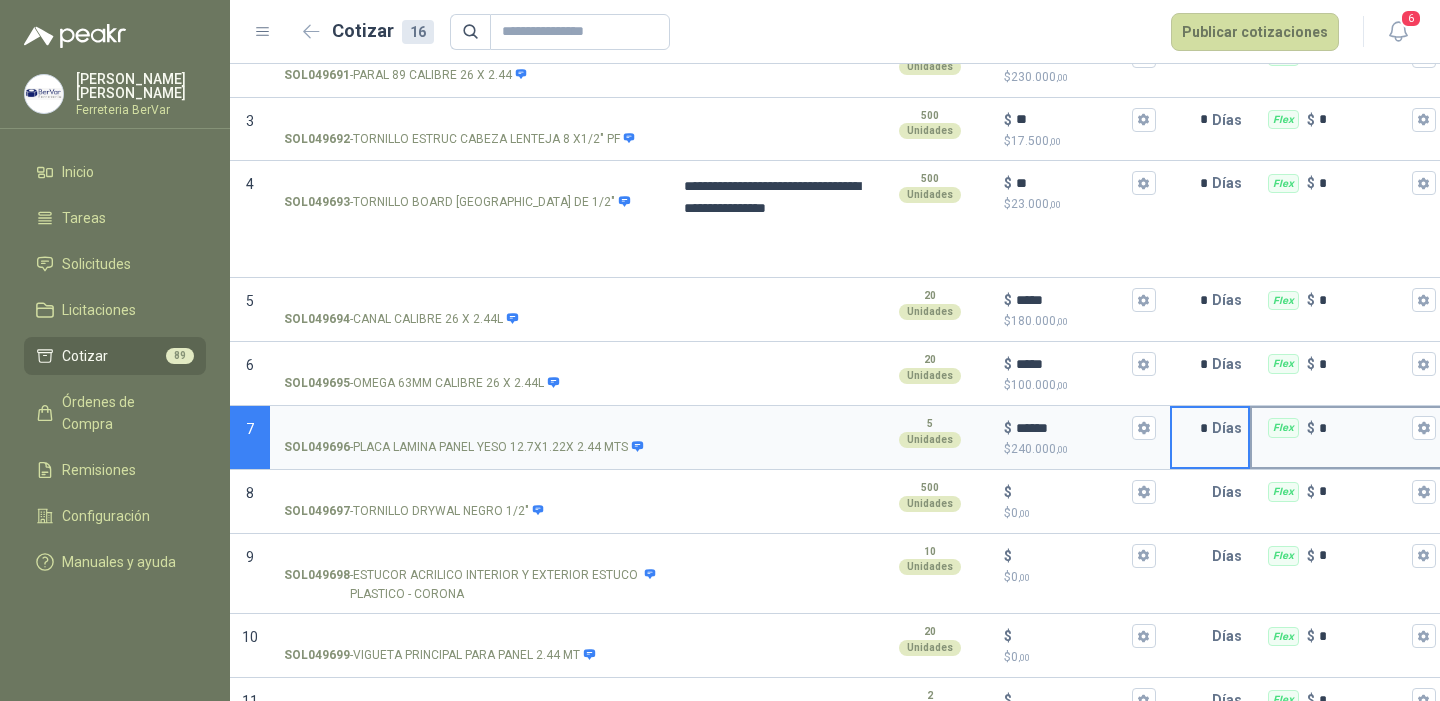 type on "*" 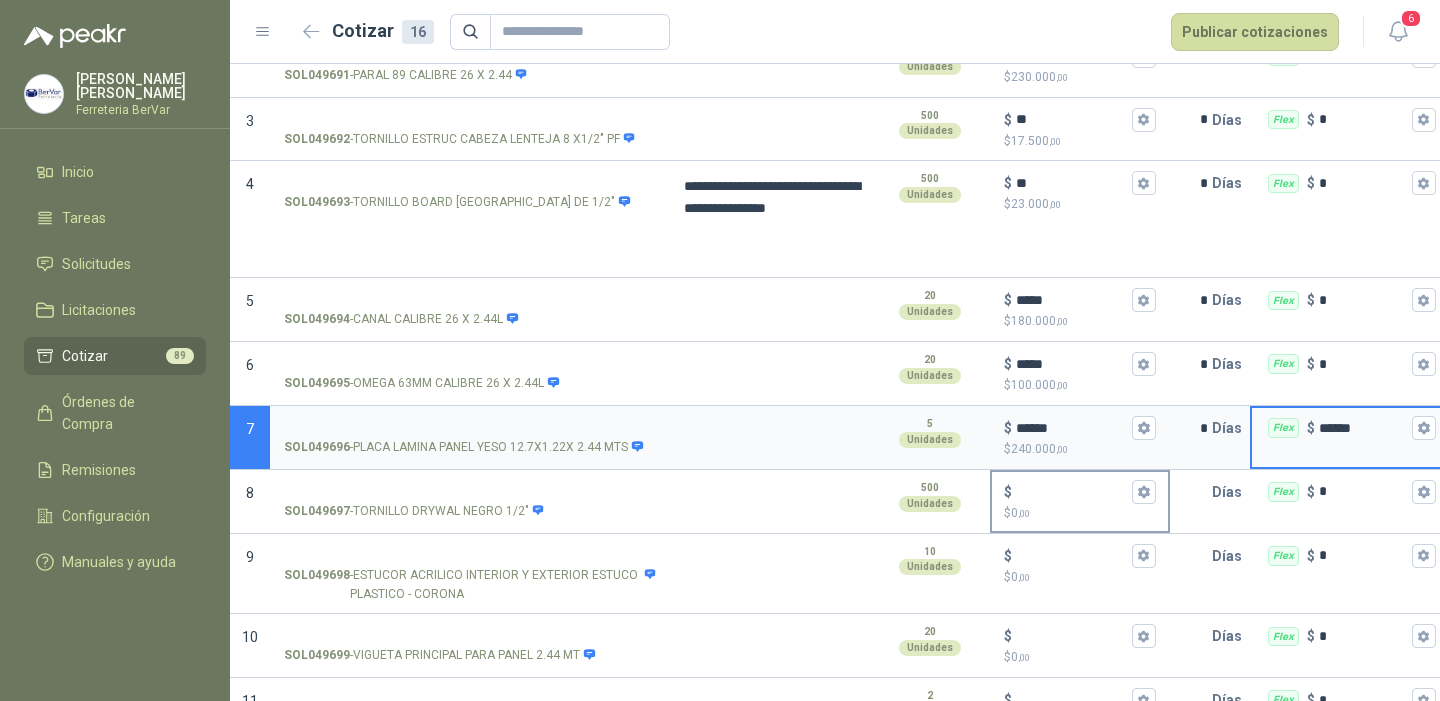 type on "******" 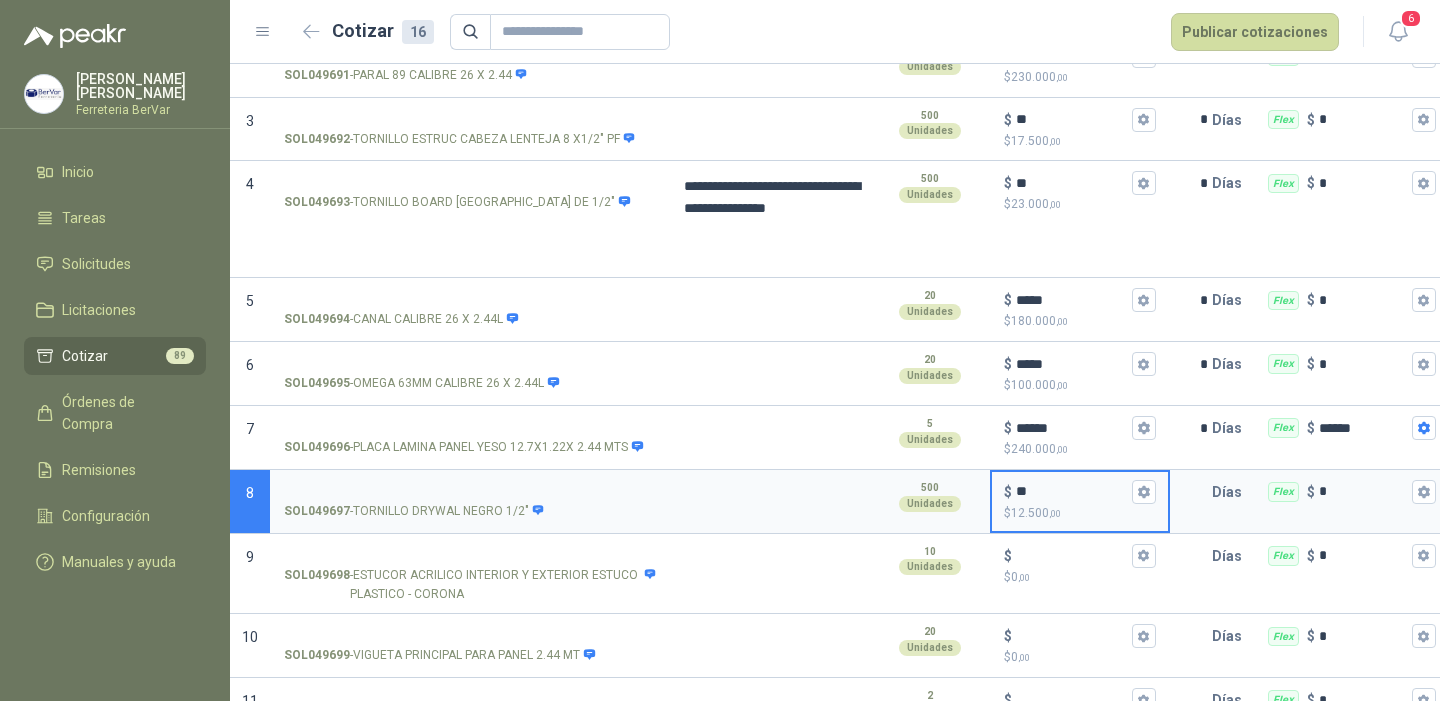 type on "**" 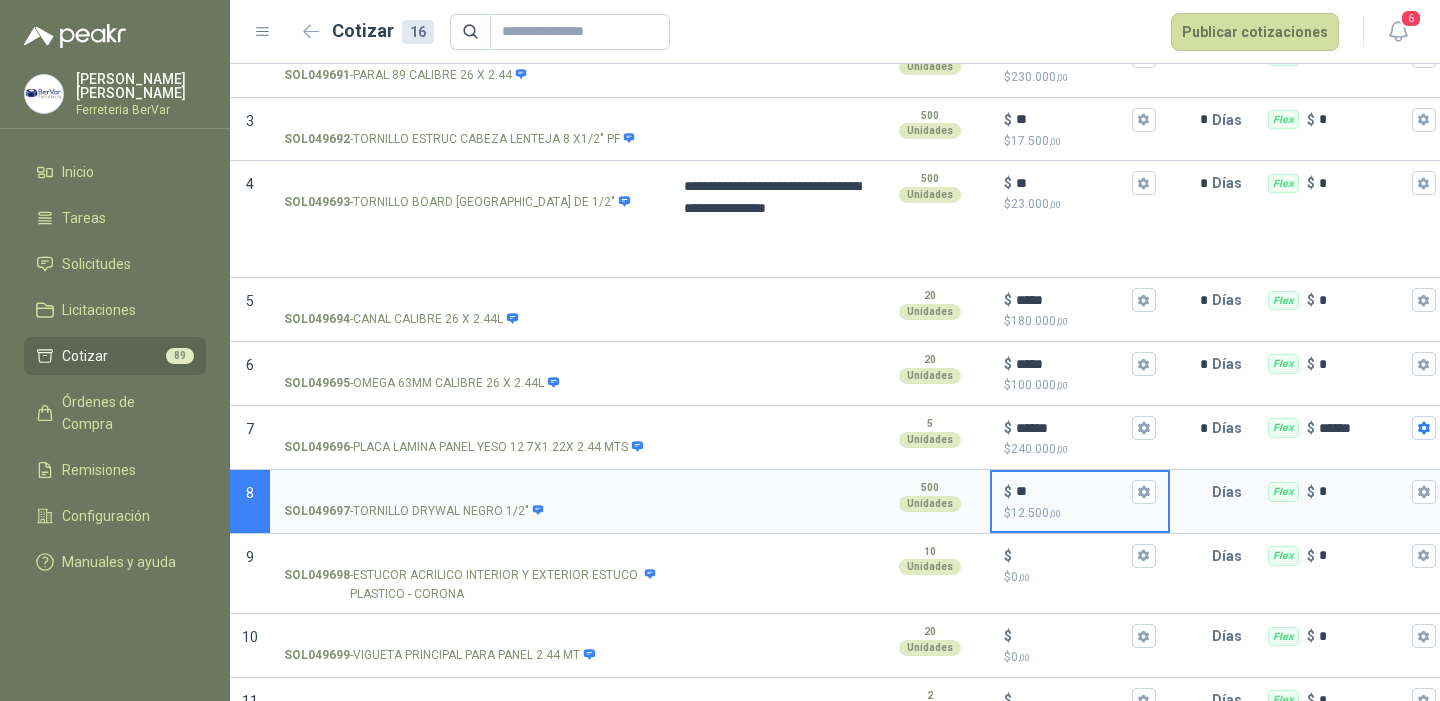 type 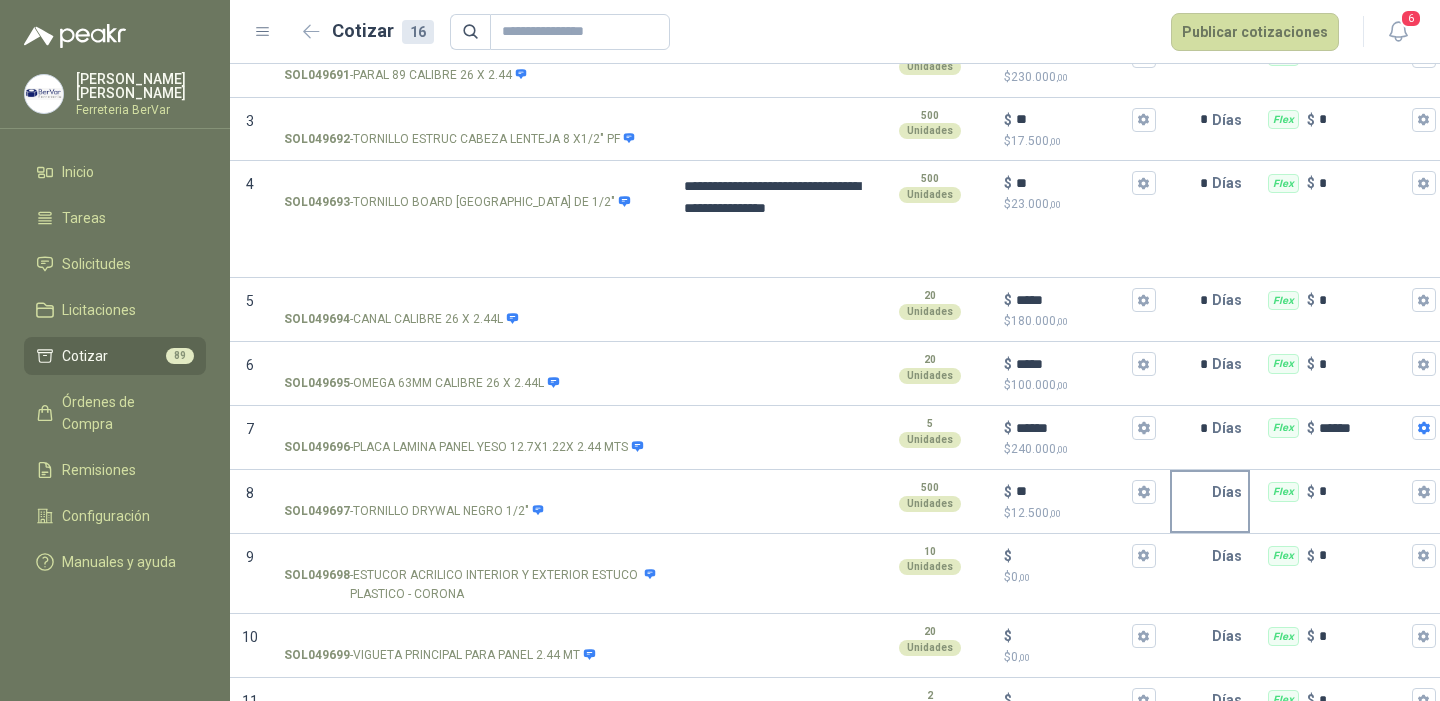click at bounding box center (1192, 492) 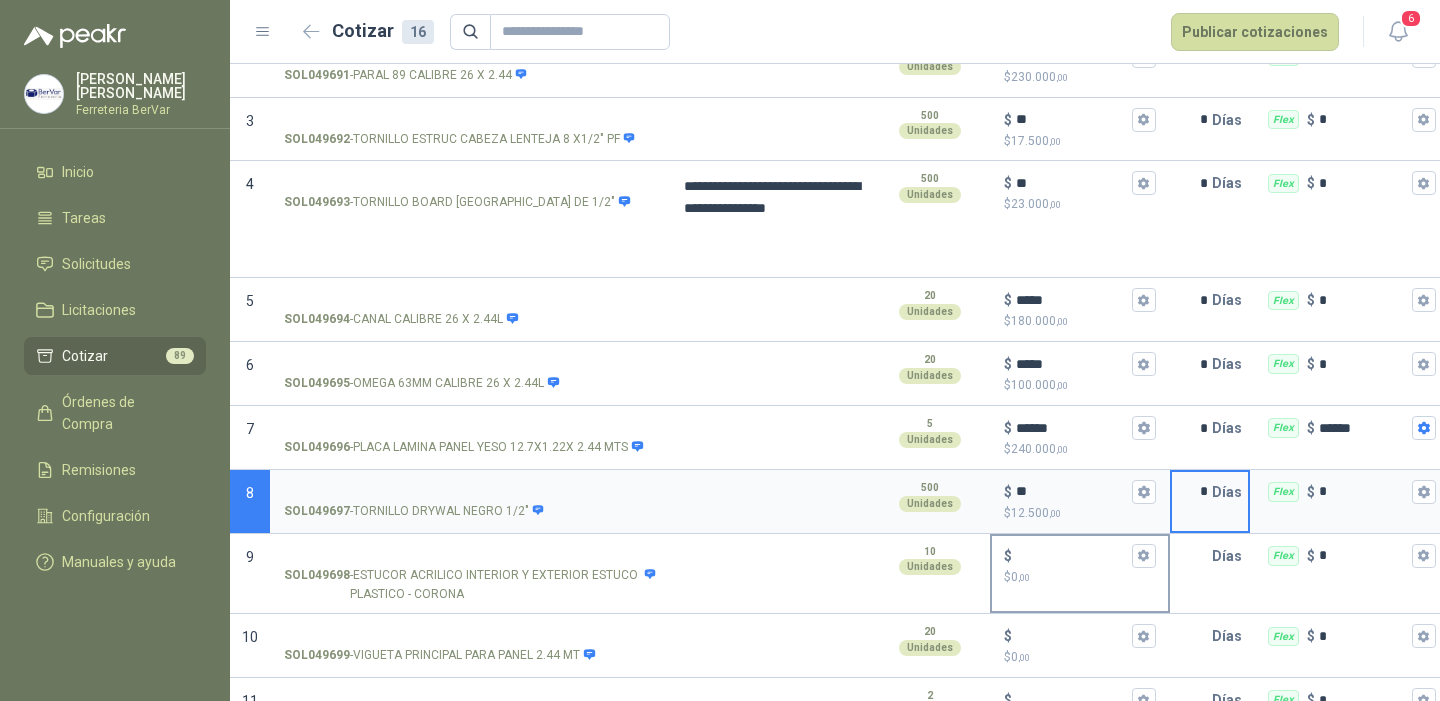 type on "*" 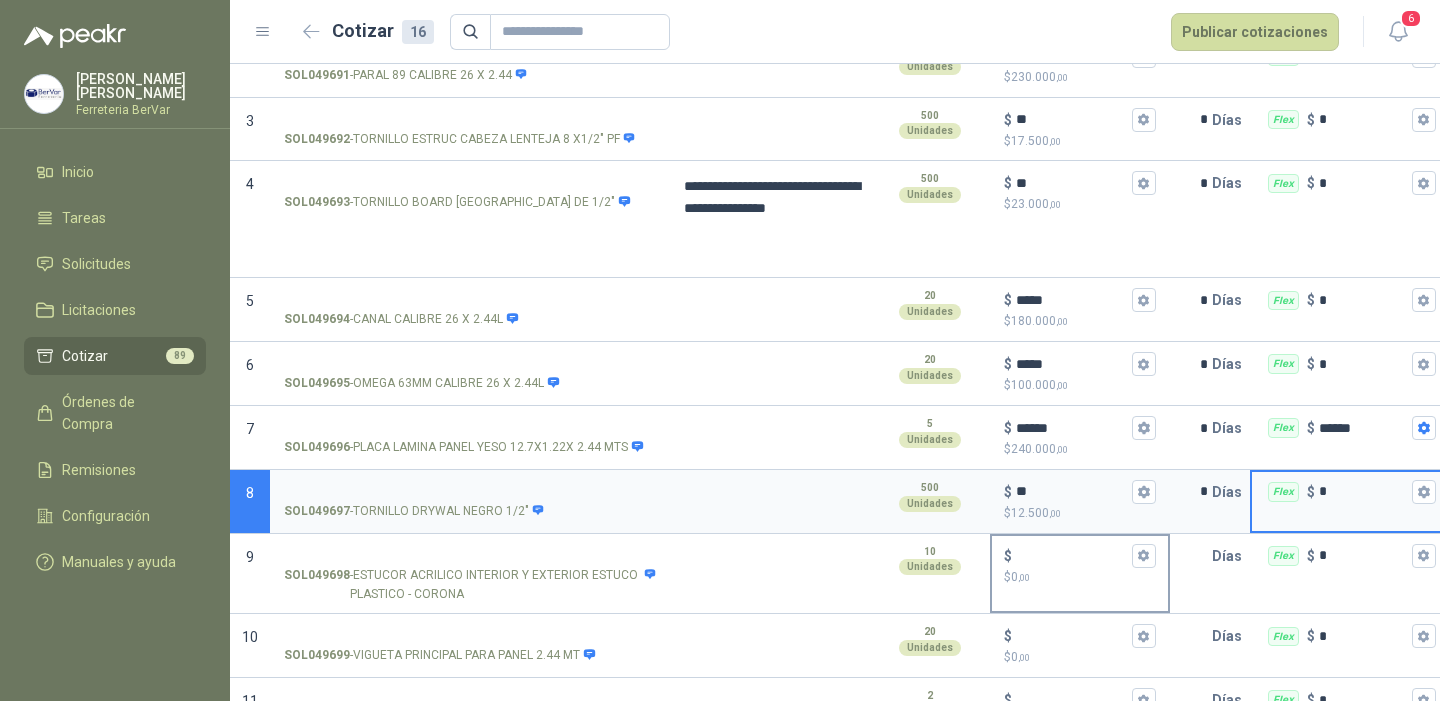click on "$ $  0 ,00" at bounding box center [1072, 555] 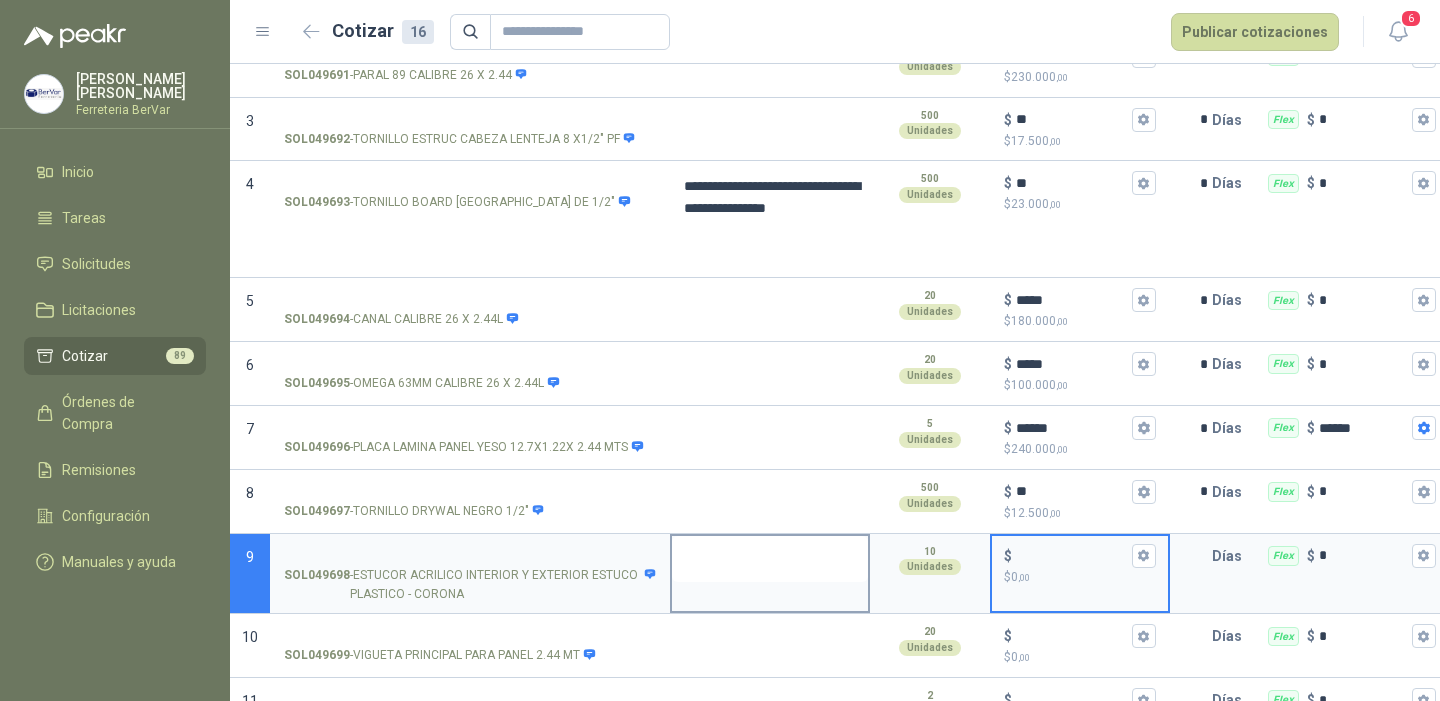 click at bounding box center (770, 559) 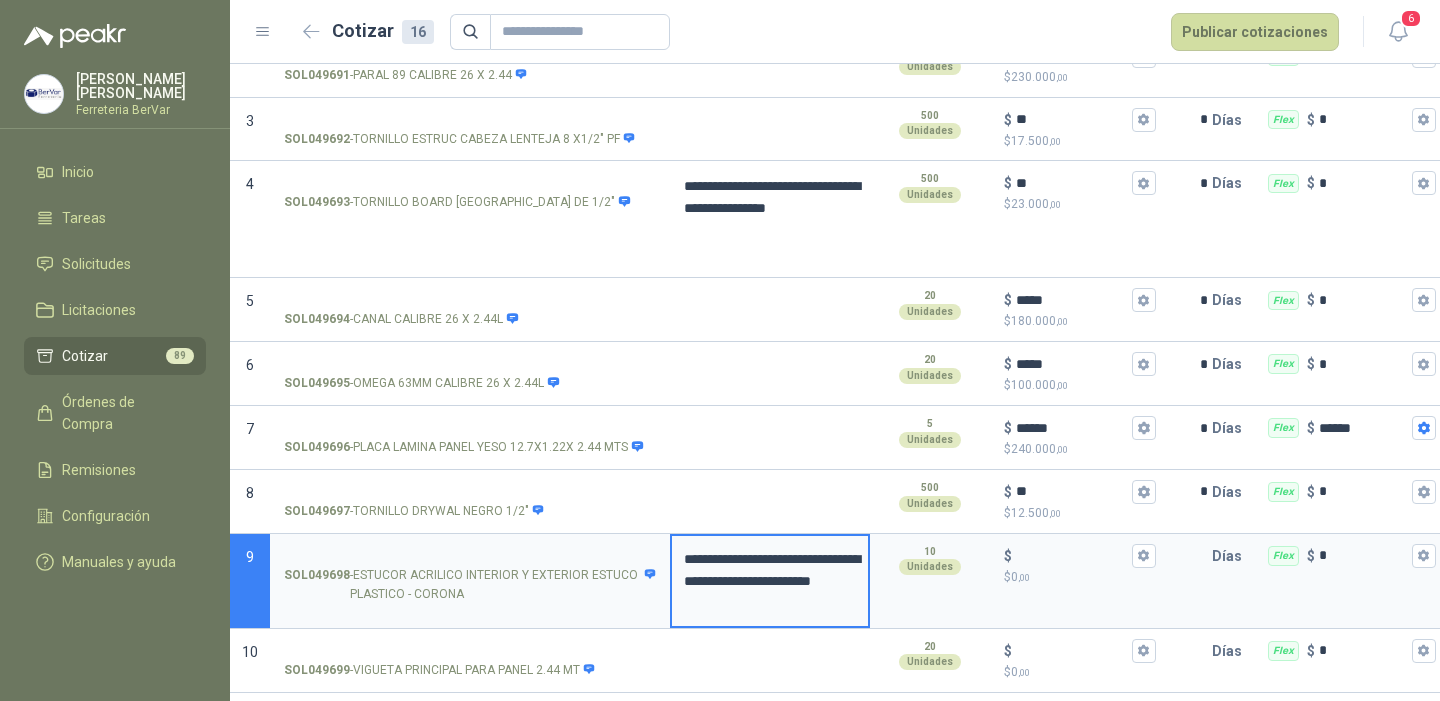 type 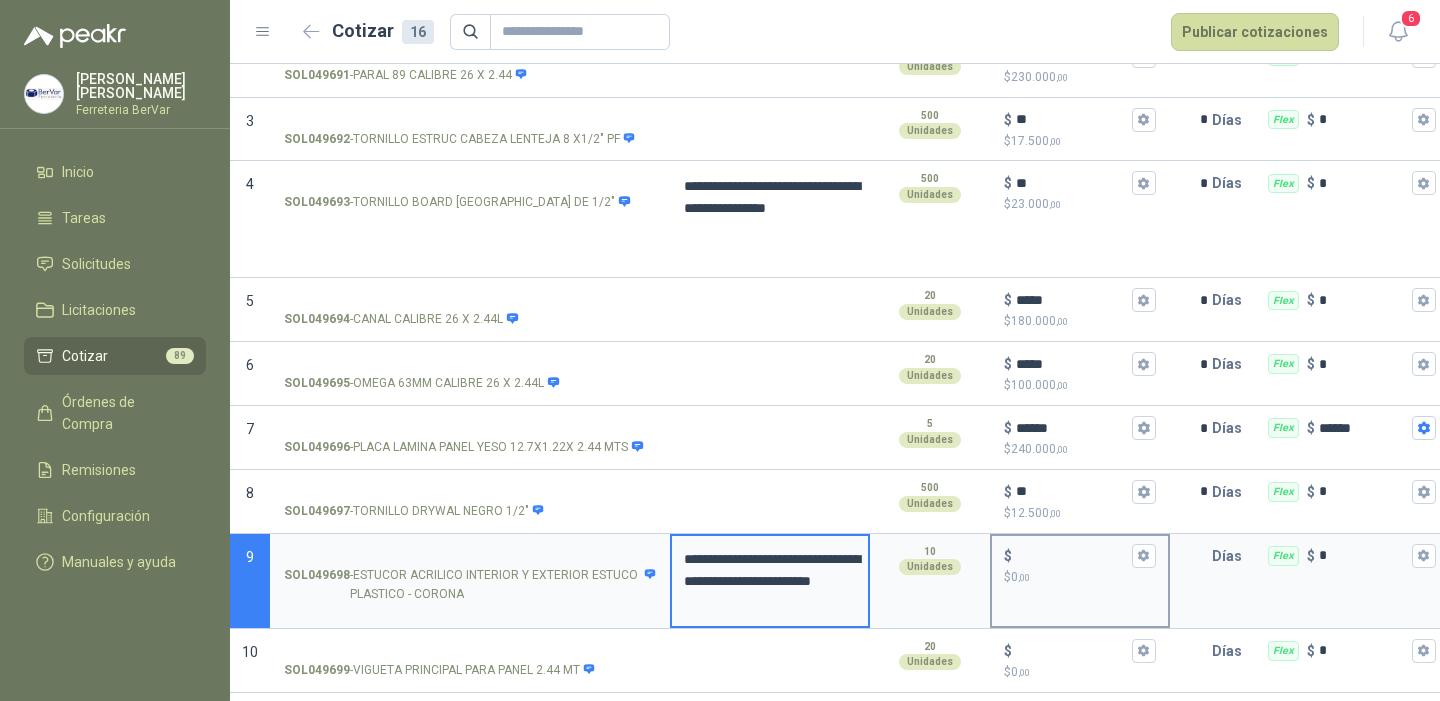 click on "$ $  0 ,00" at bounding box center (1072, 555) 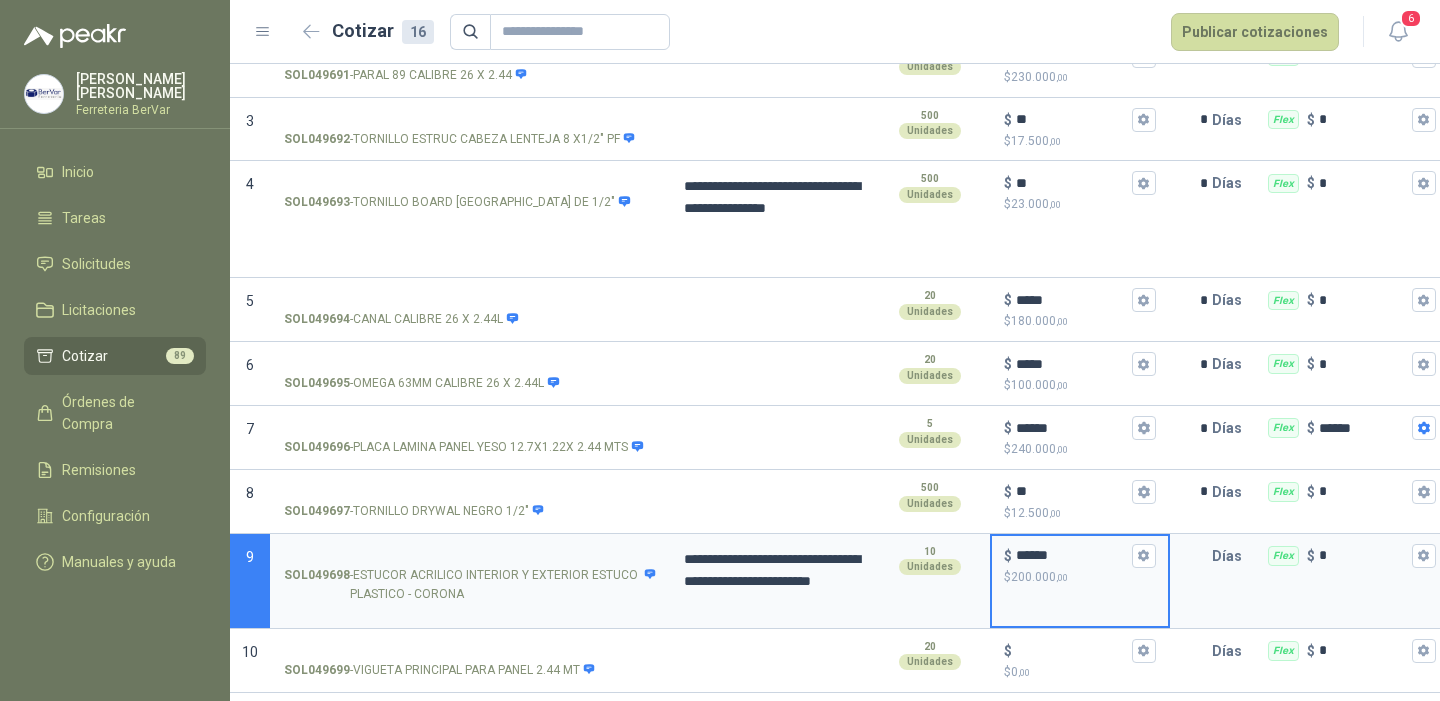 type on "******" 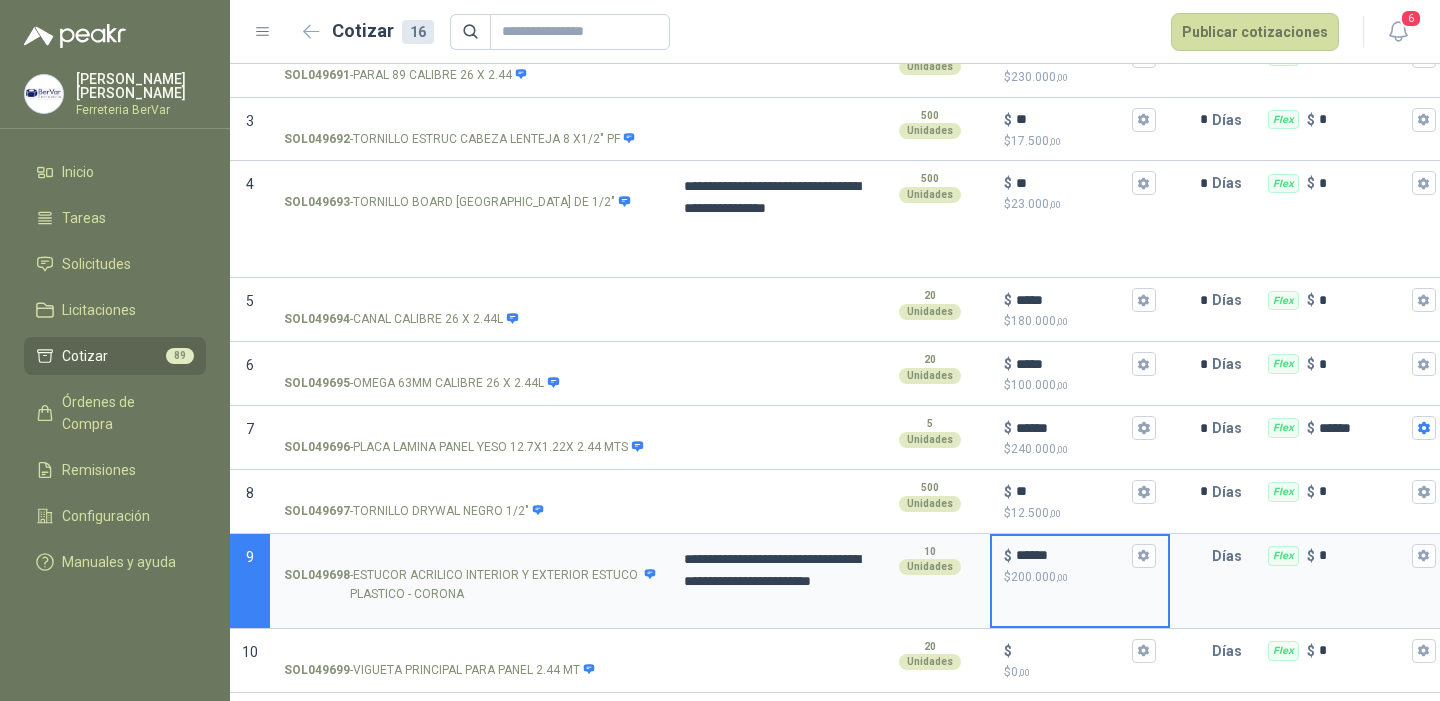 type 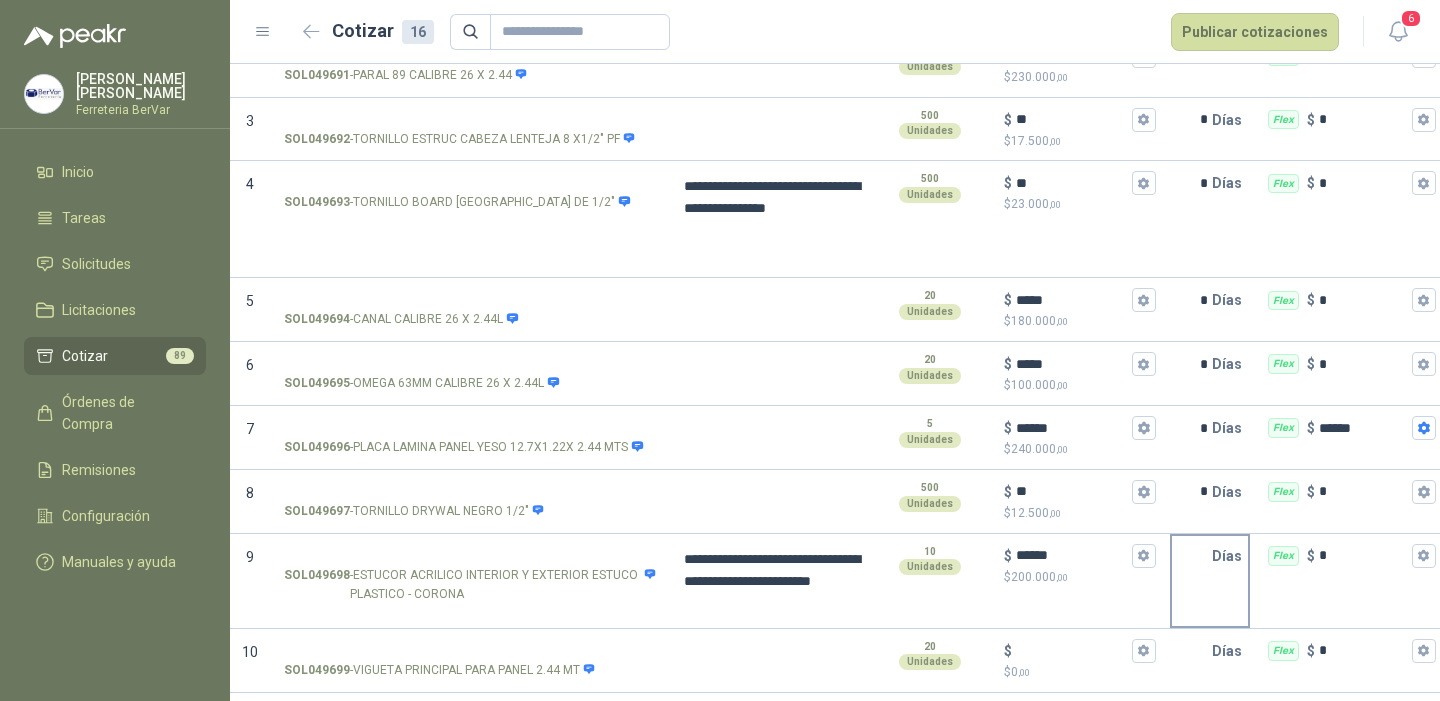 click at bounding box center (1192, 556) 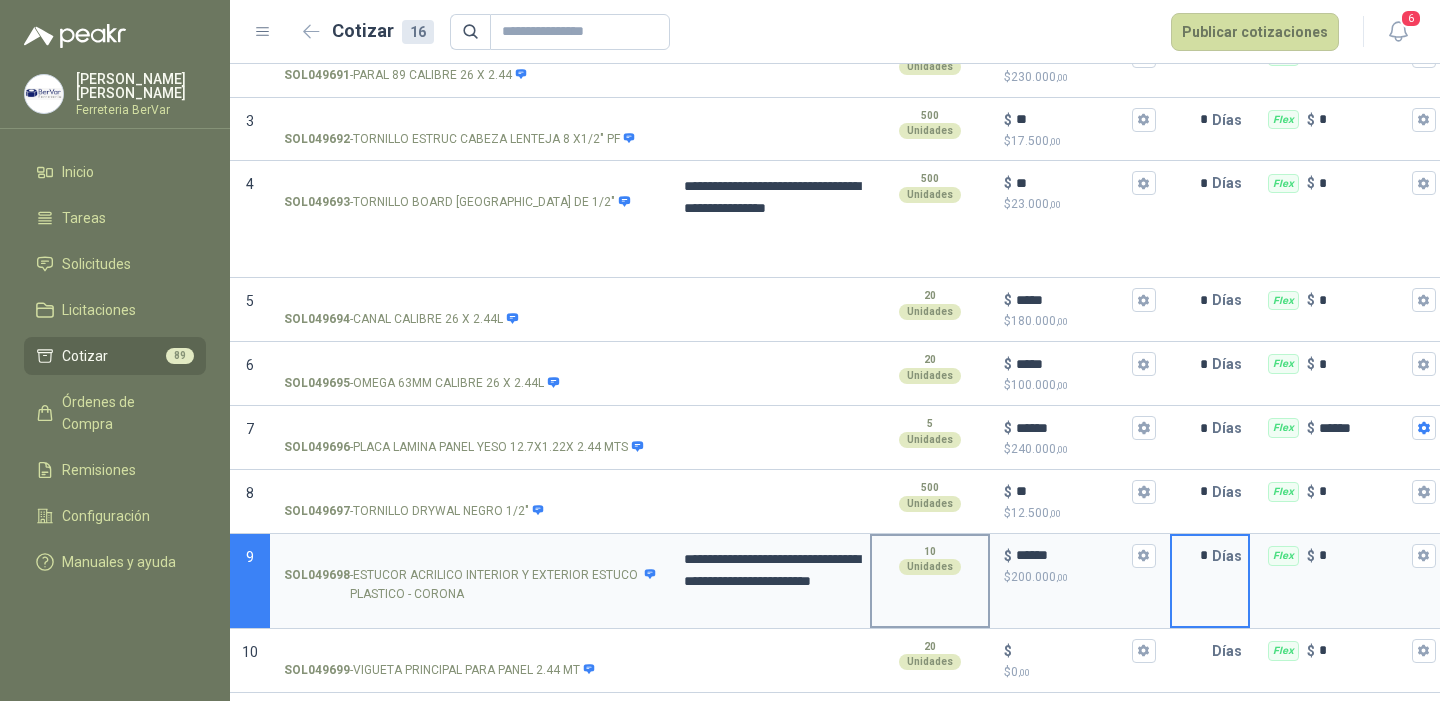 scroll, scrollTop: 521, scrollLeft: 0, axis: vertical 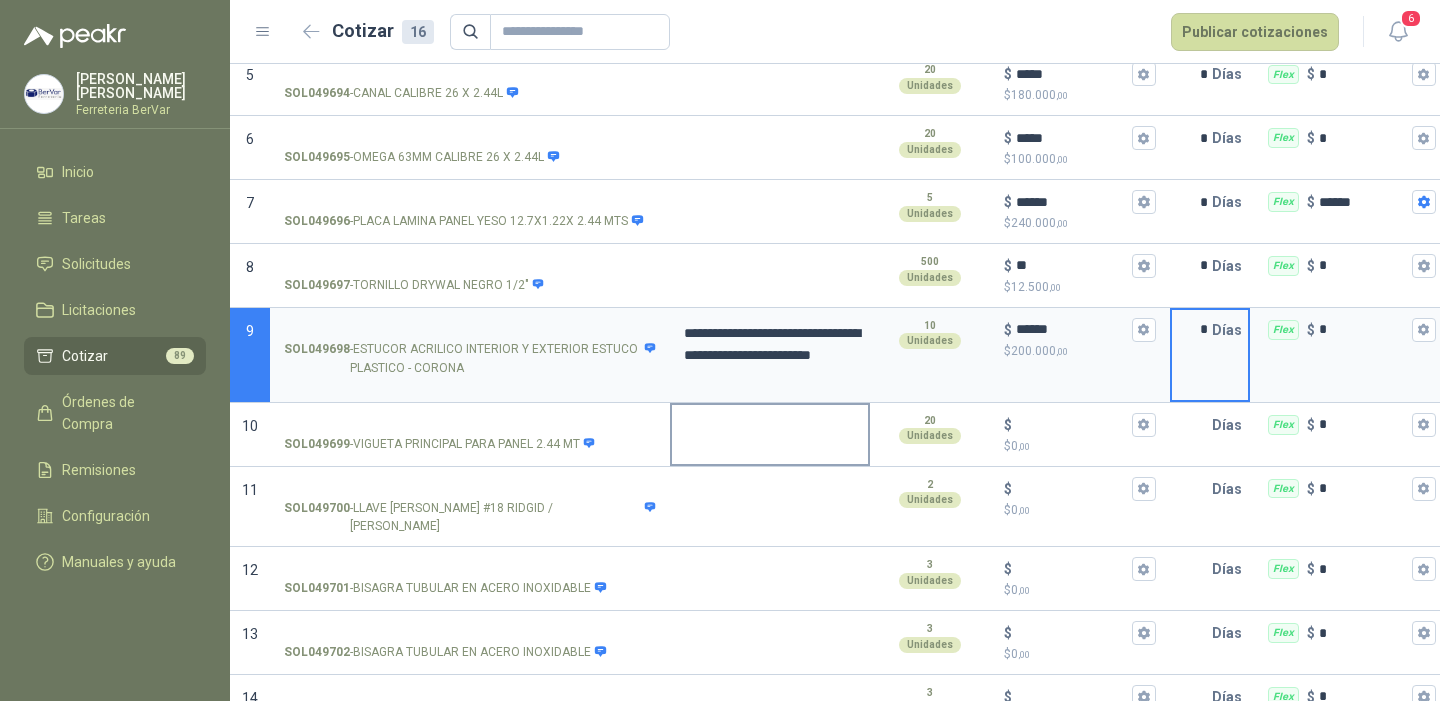 type on "*" 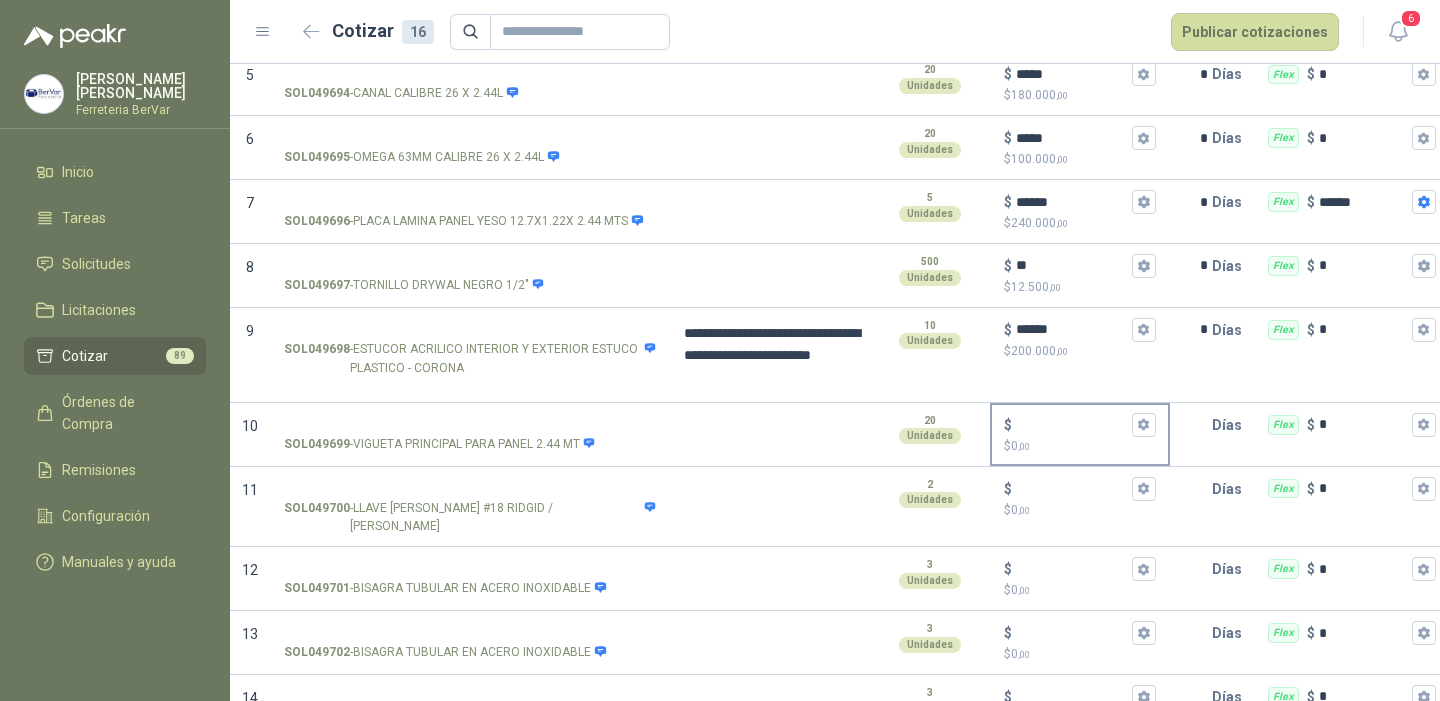 click on "$ $  0 ,00" at bounding box center (1072, 424) 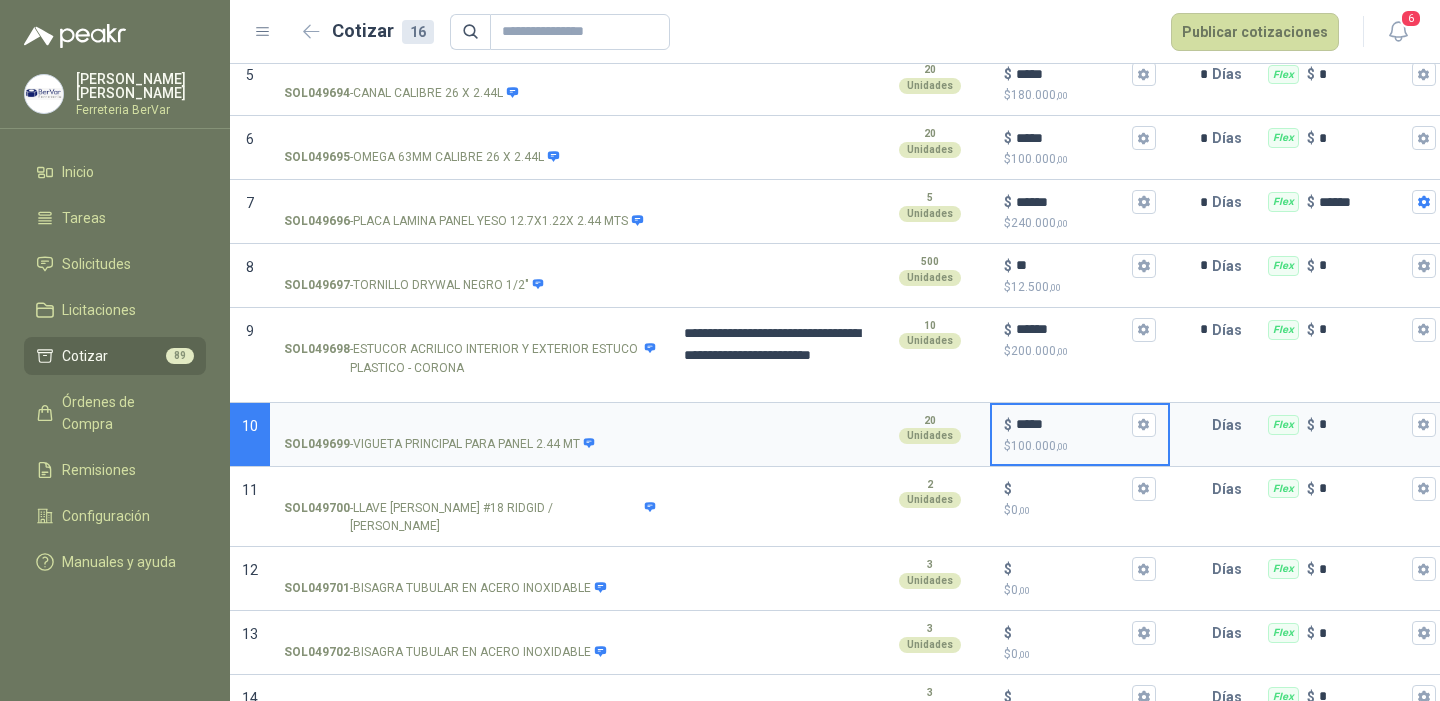 type on "*****" 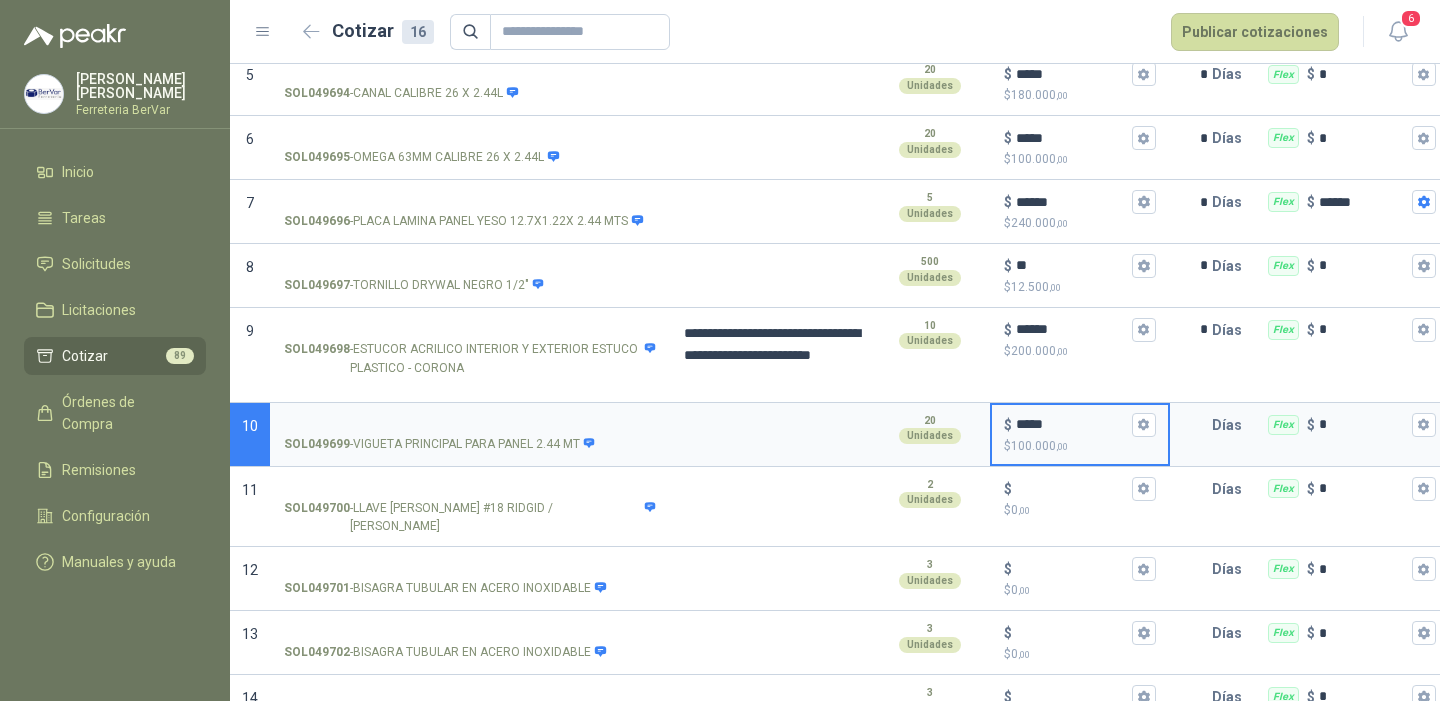 type 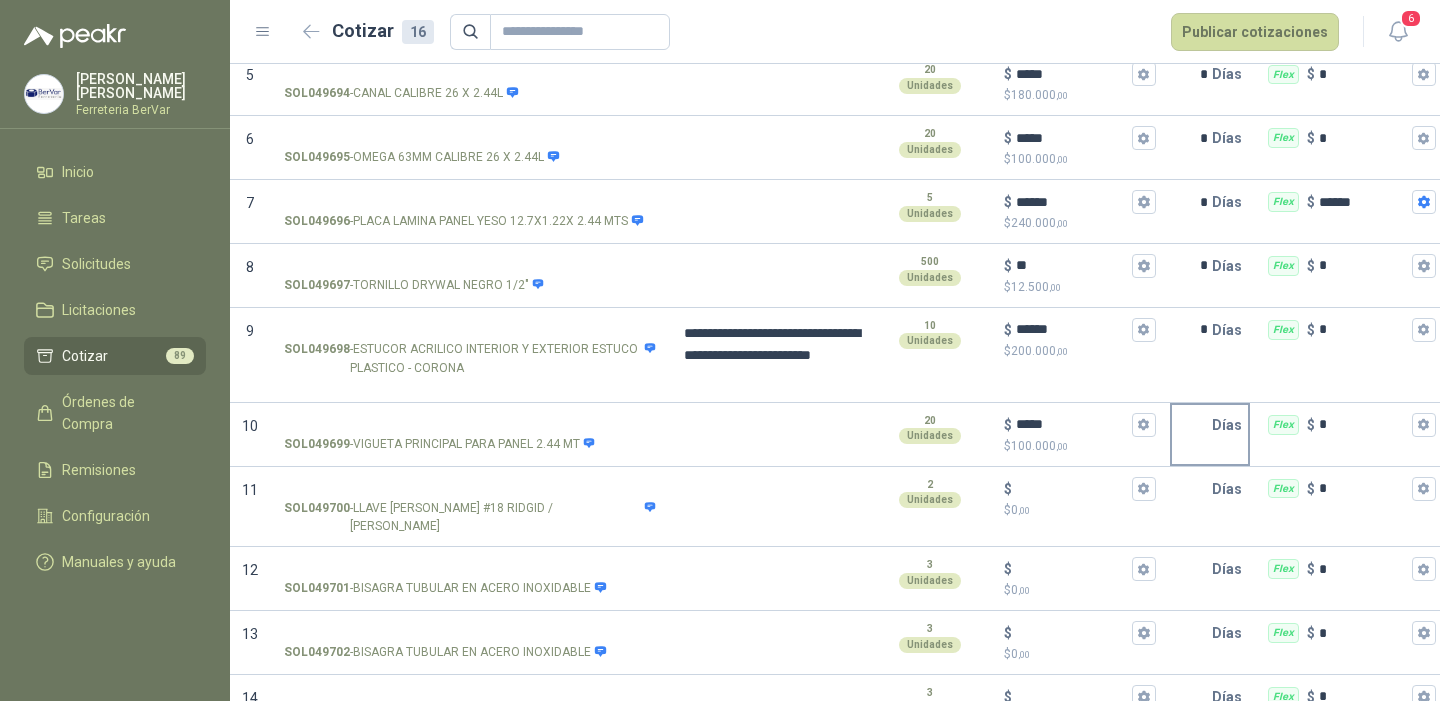click at bounding box center [1192, 425] 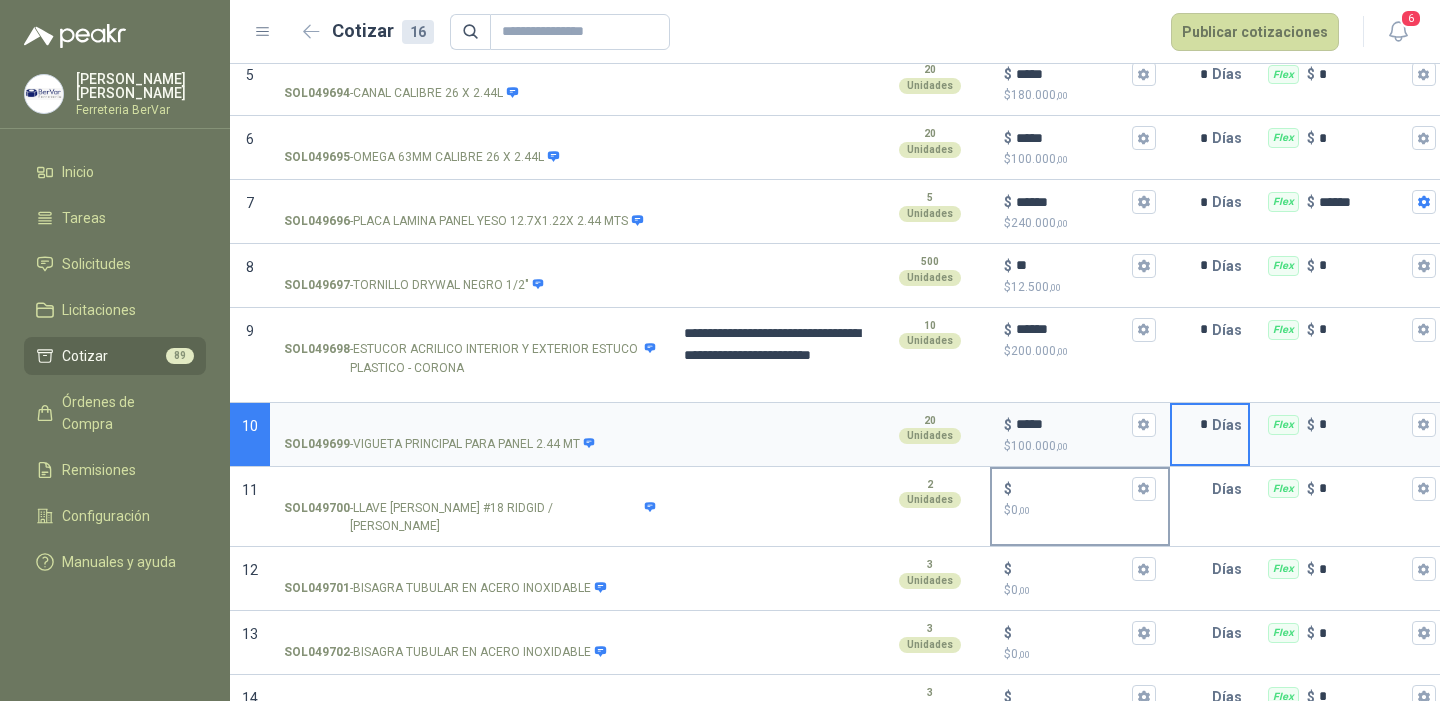 type on "*" 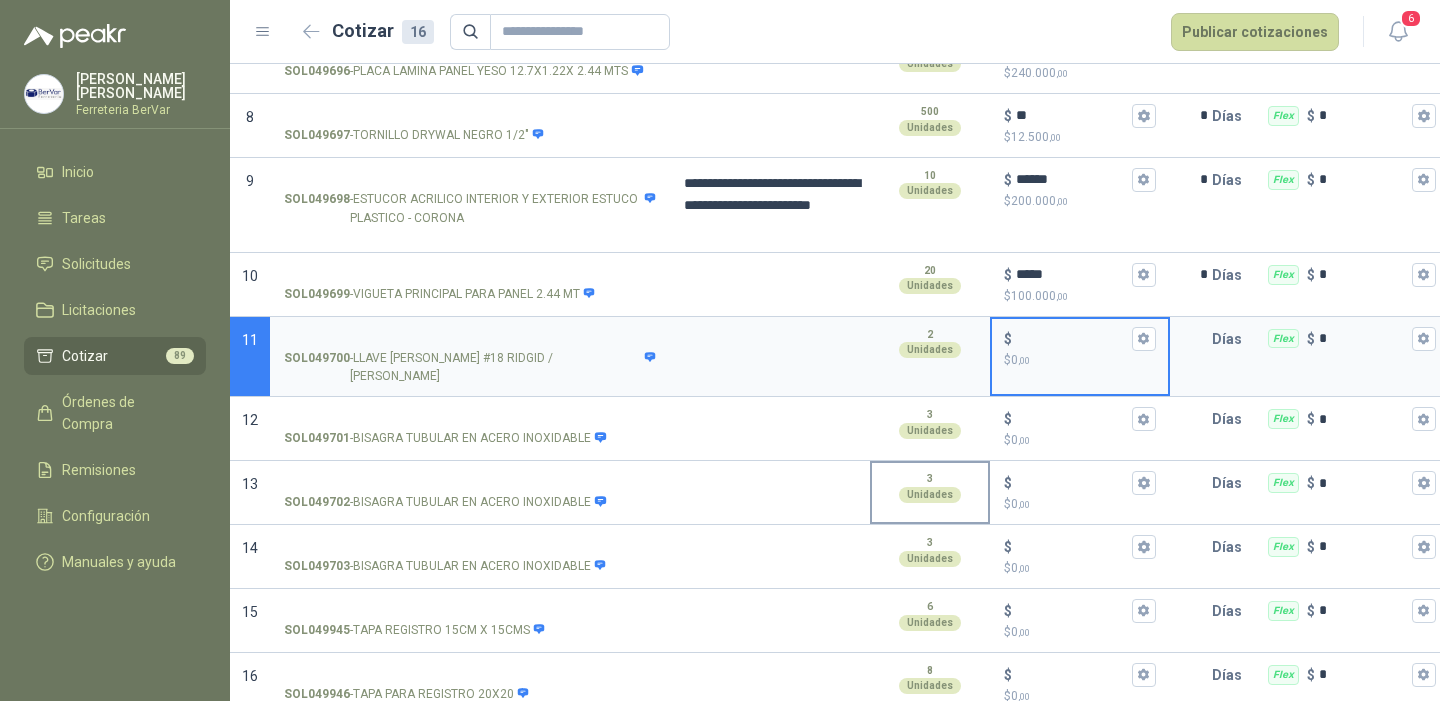 scroll, scrollTop: 686, scrollLeft: 0, axis: vertical 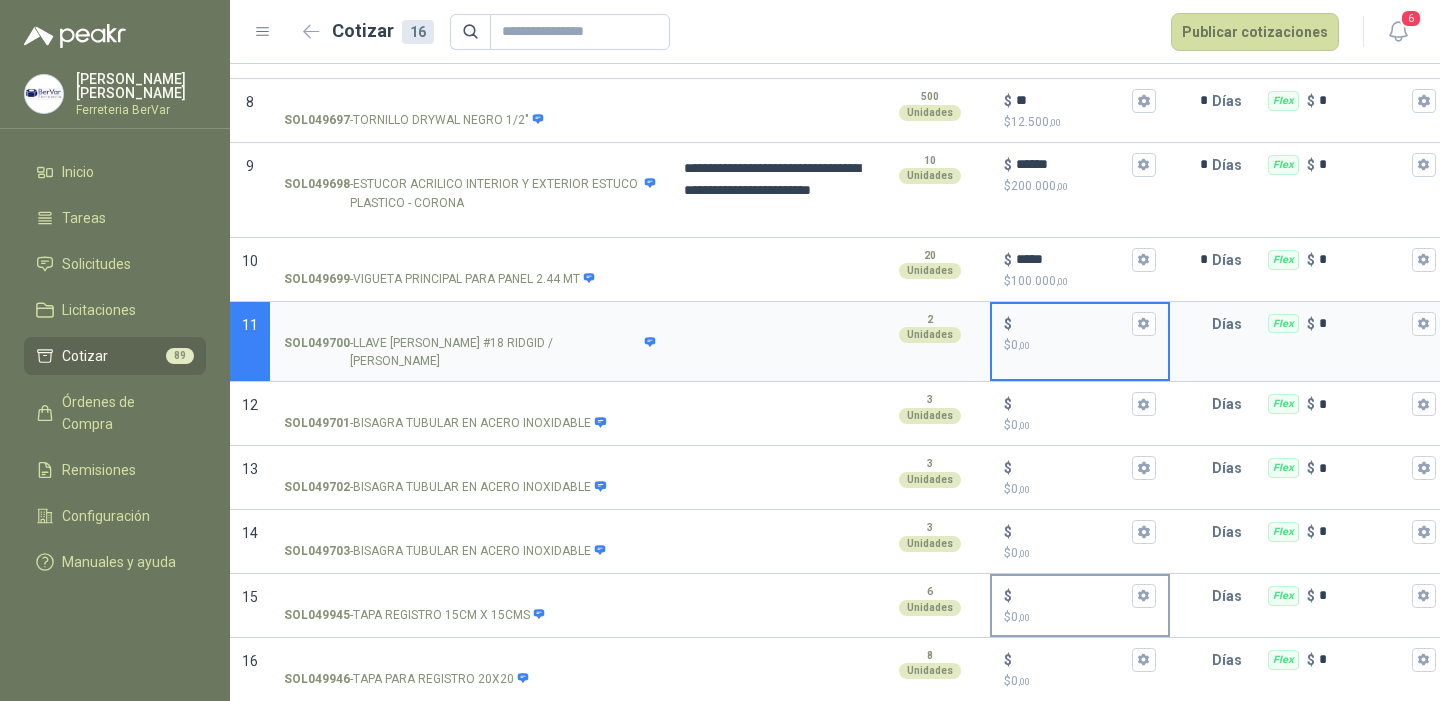 click on "$" at bounding box center (1080, 596) 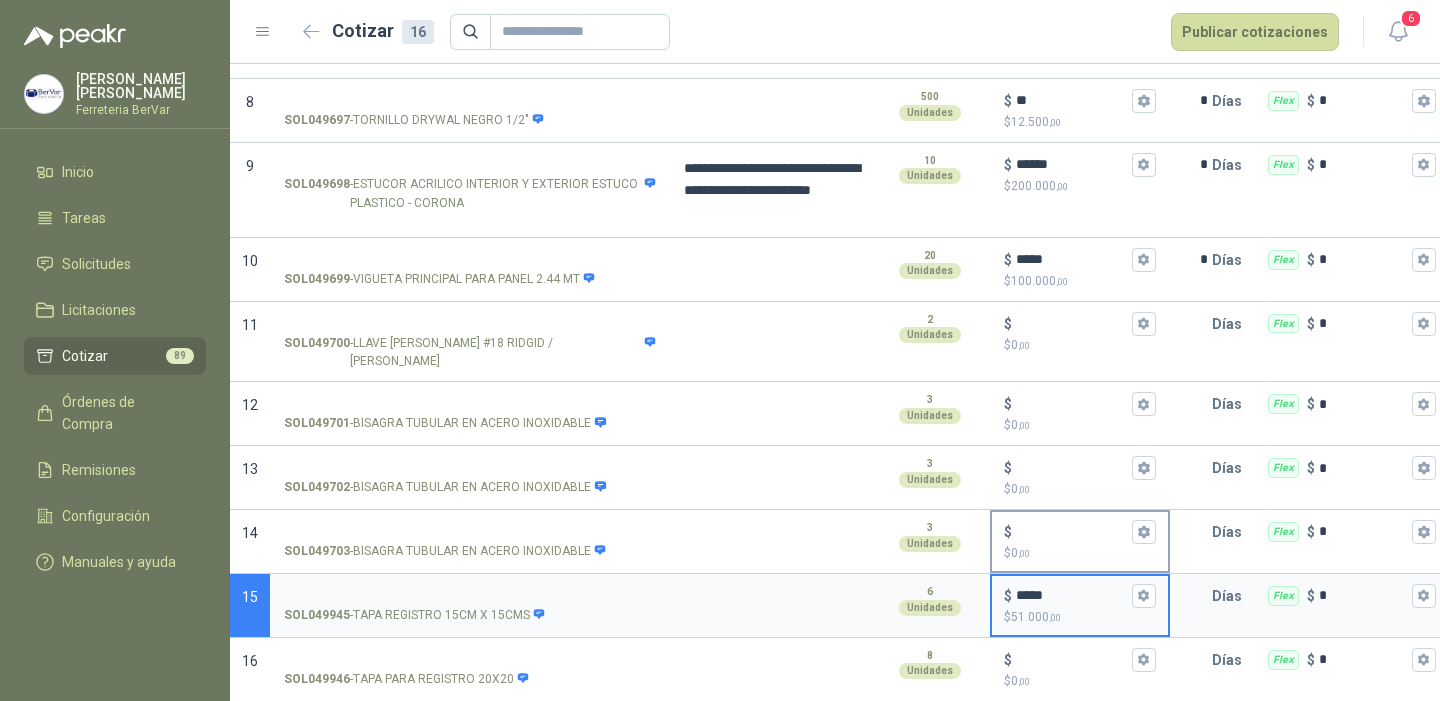 type on "*****" 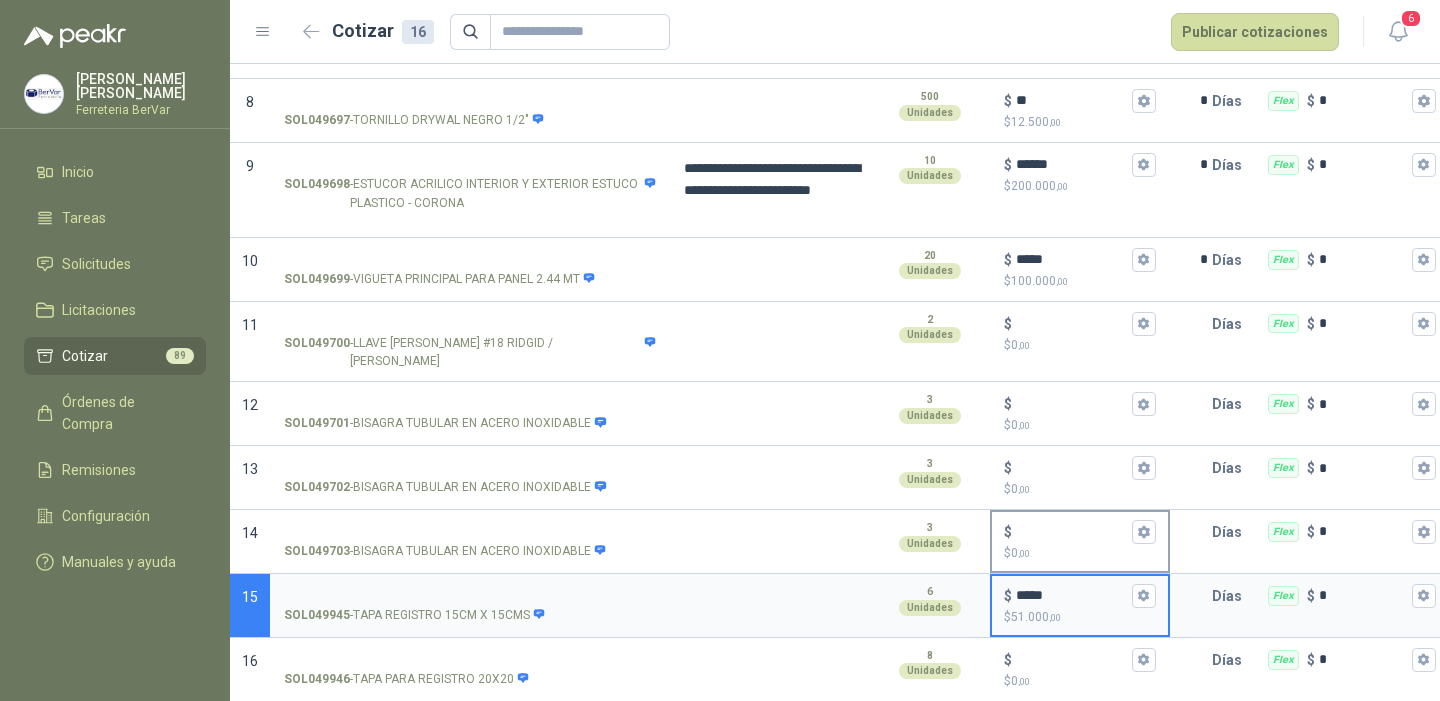 type 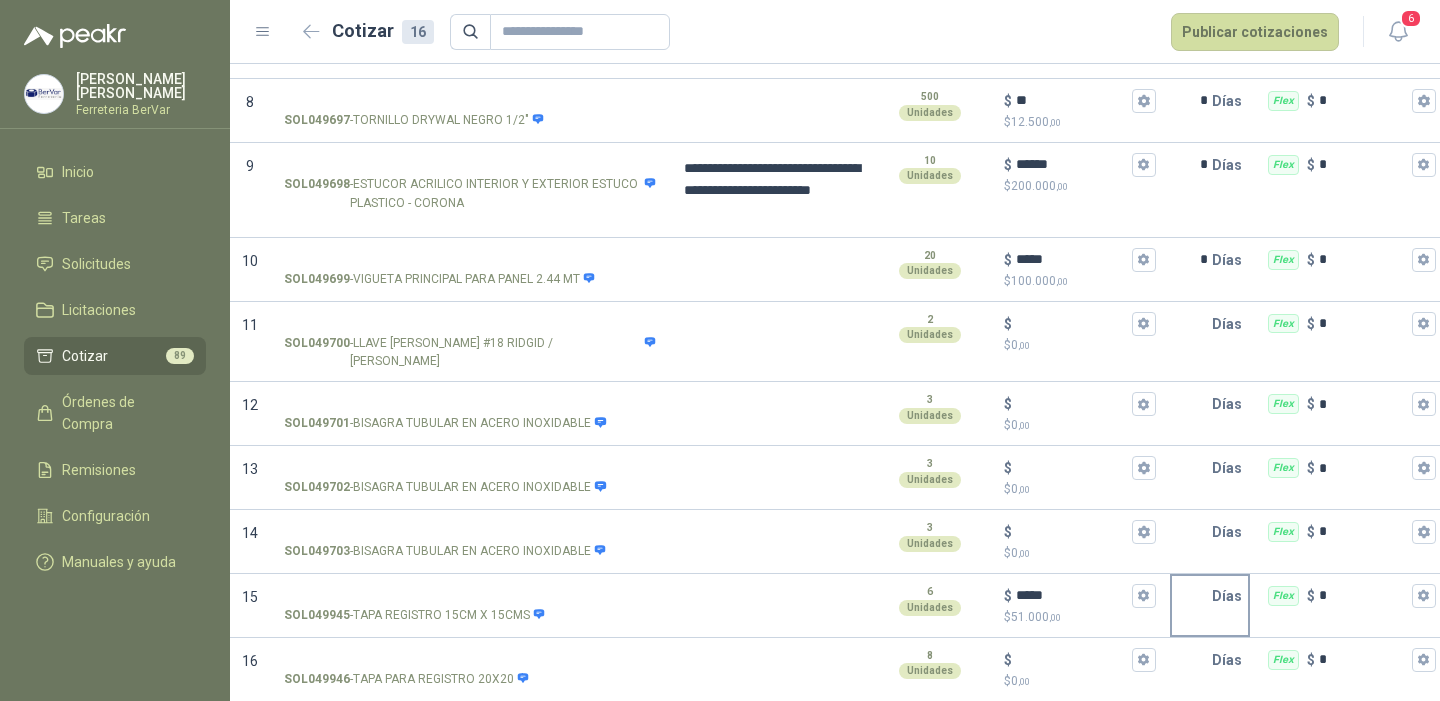 click on "Días" at bounding box center (1231, 596) 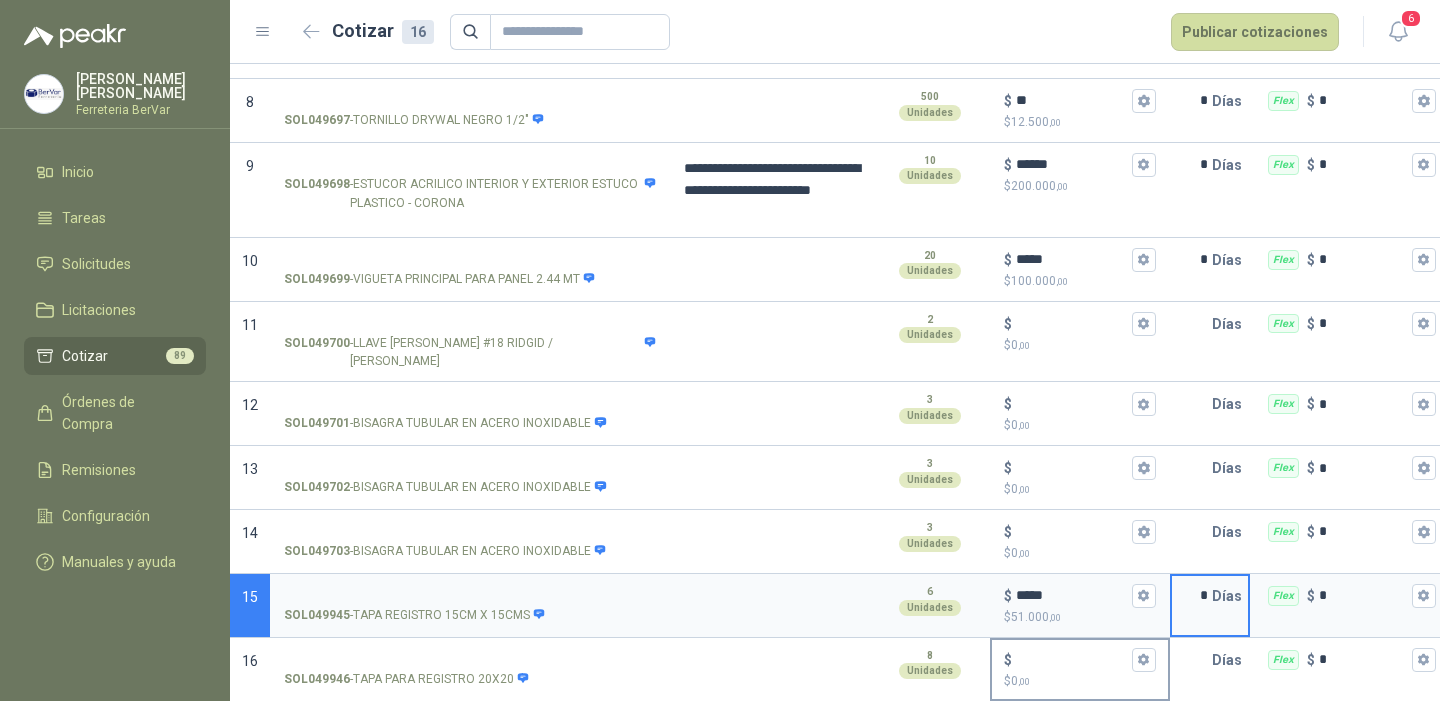 type on "*" 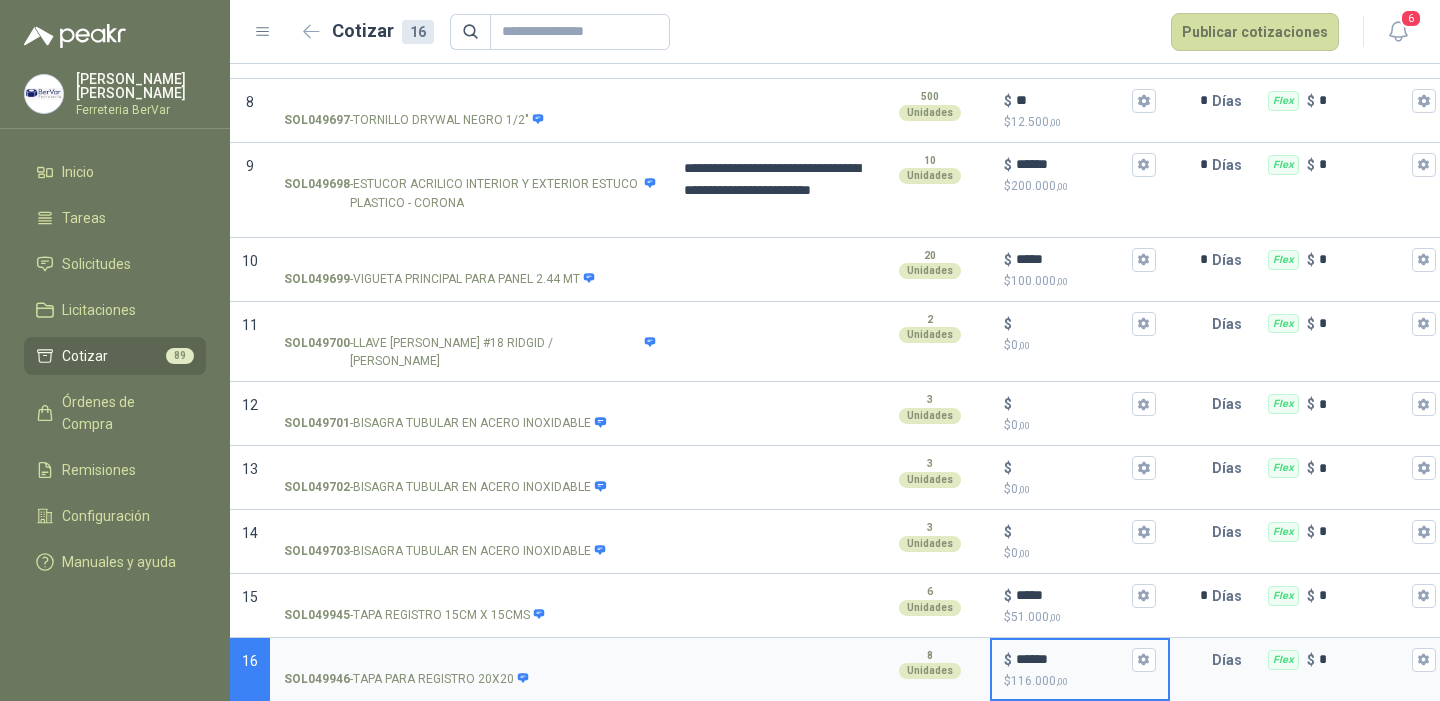 type on "******" 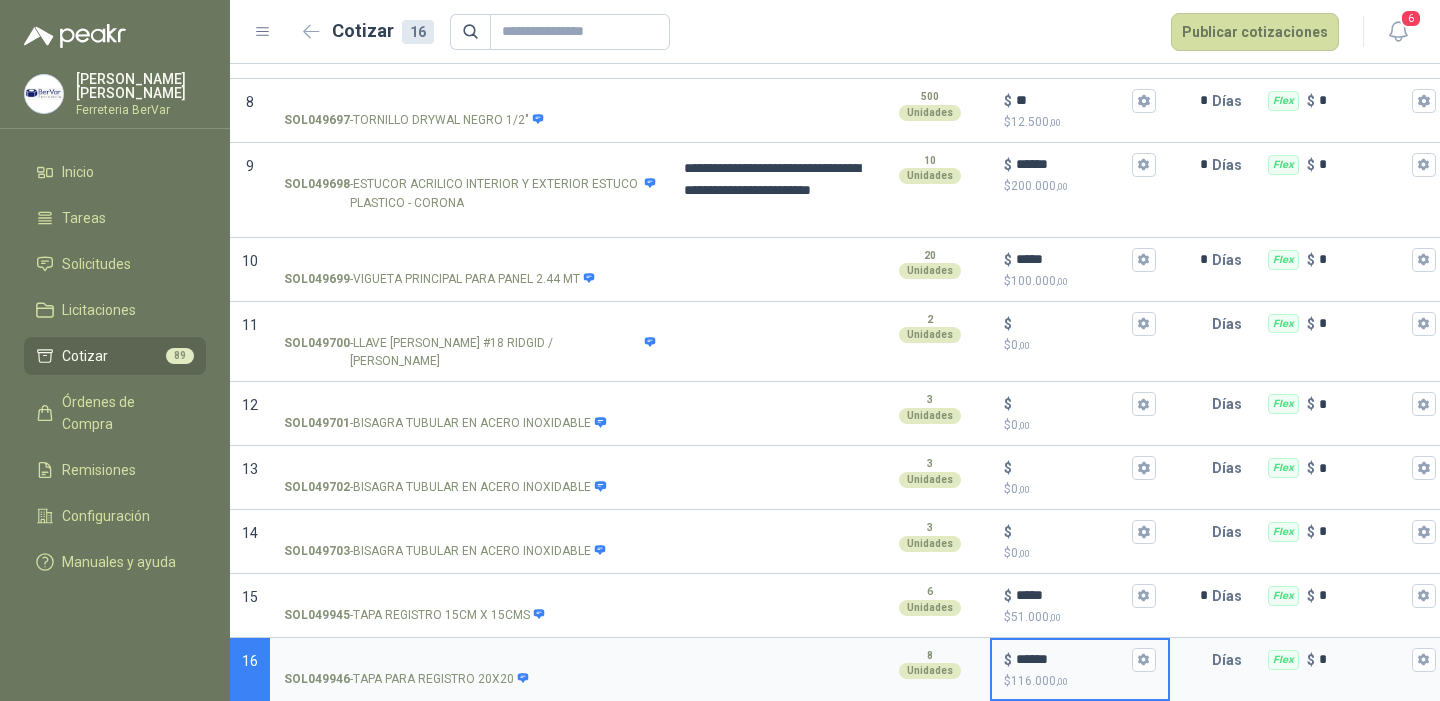 type 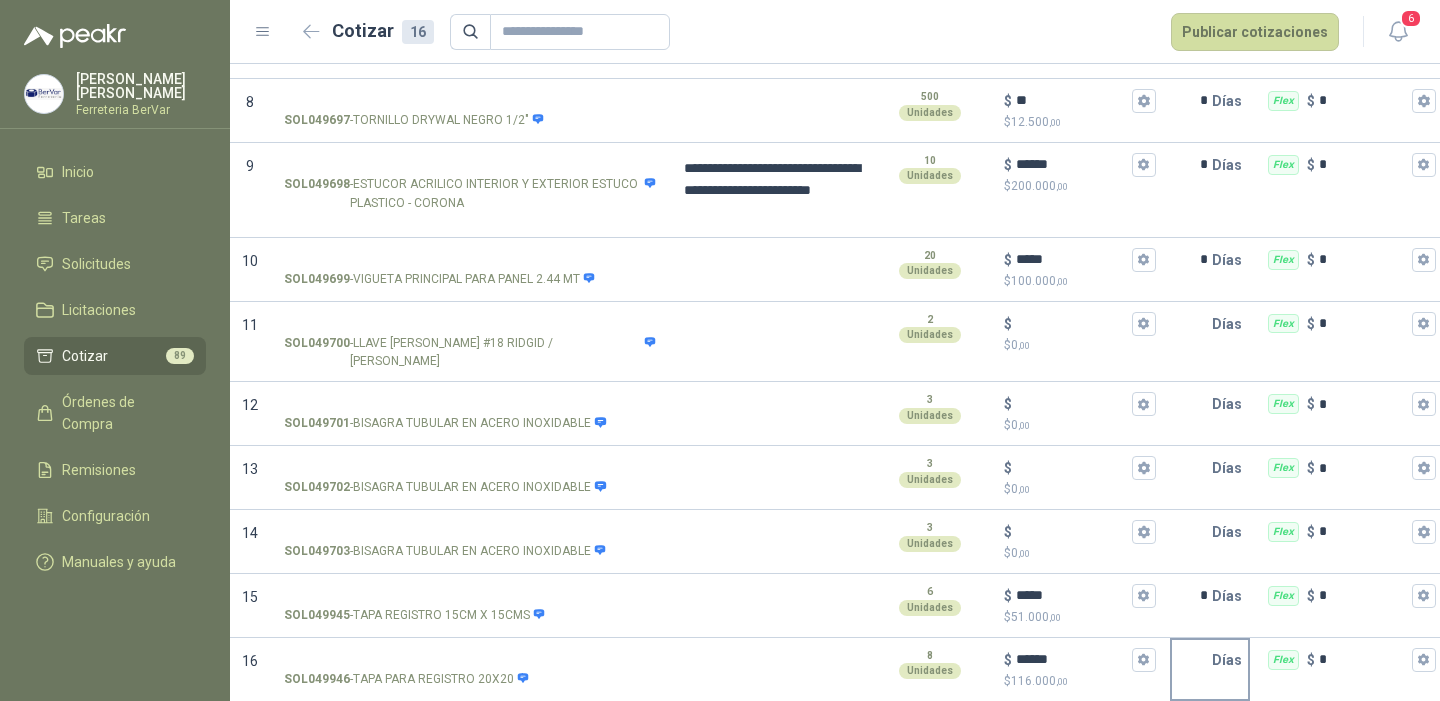 click at bounding box center (1192, 660) 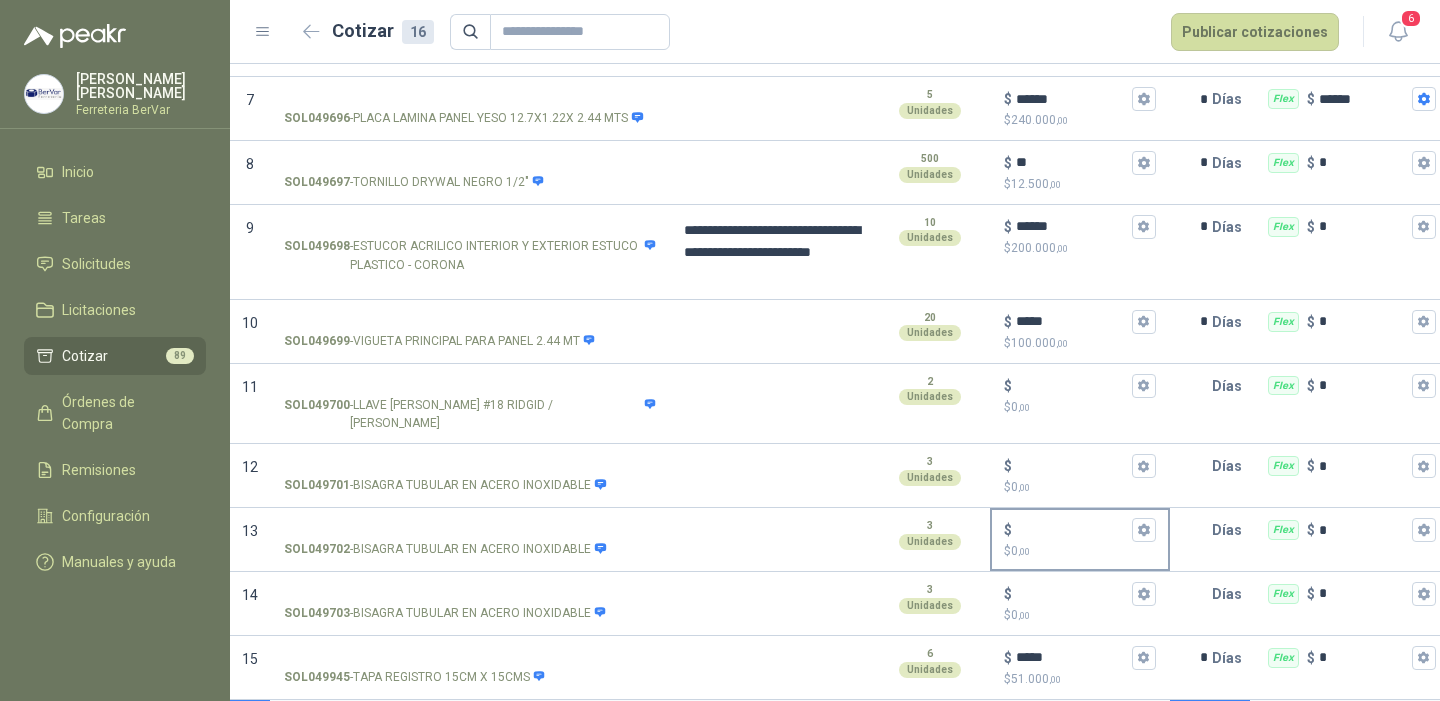 scroll, scrollTop: 686, scrollLeft: 0, axis: vertical 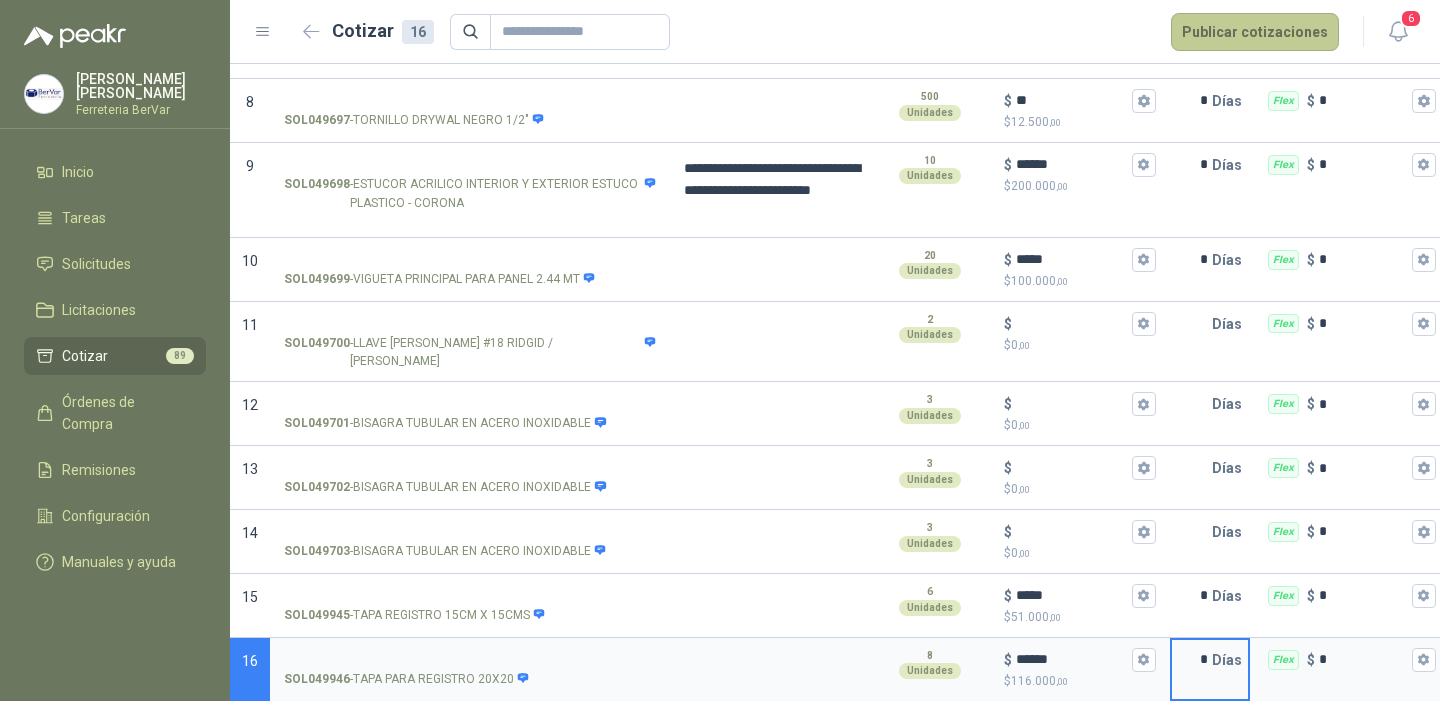 type on "*" 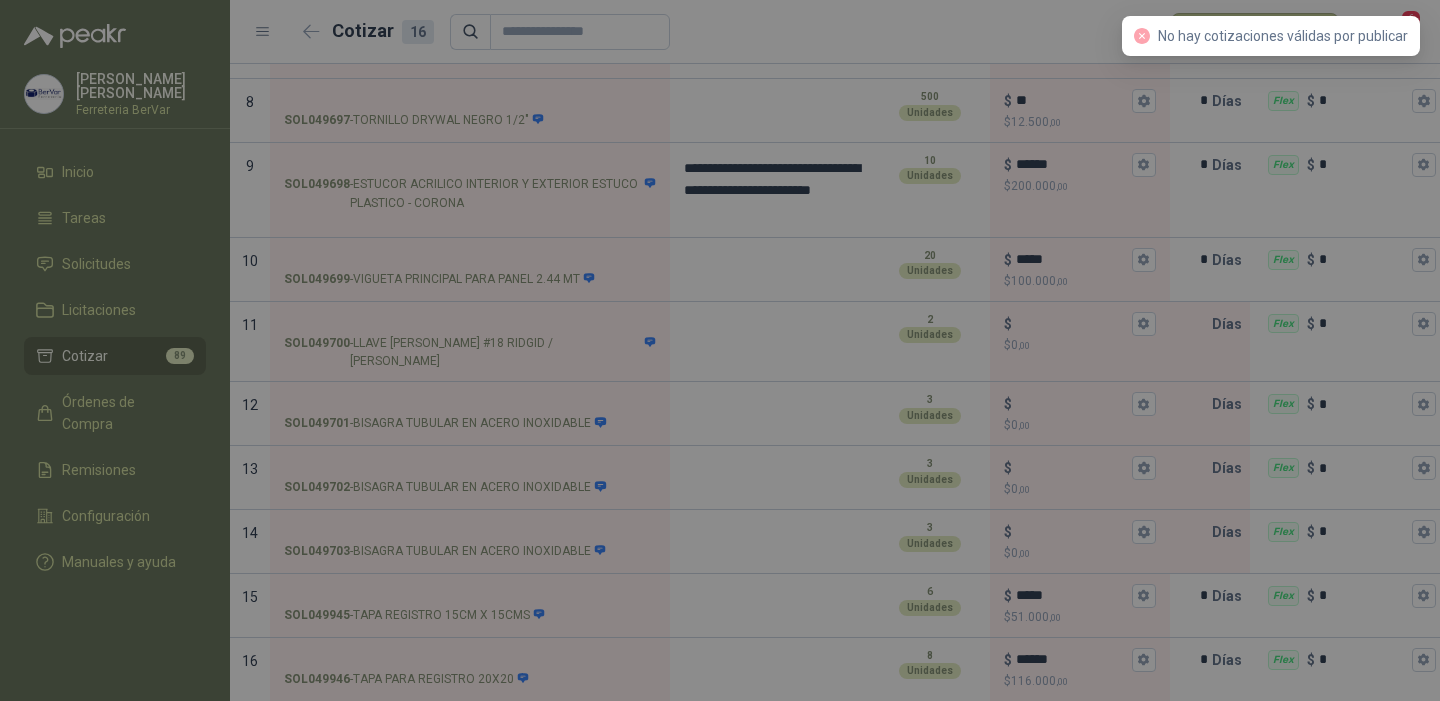 scroll, scrollTop: 0, scrollLeft: 0, axis: both 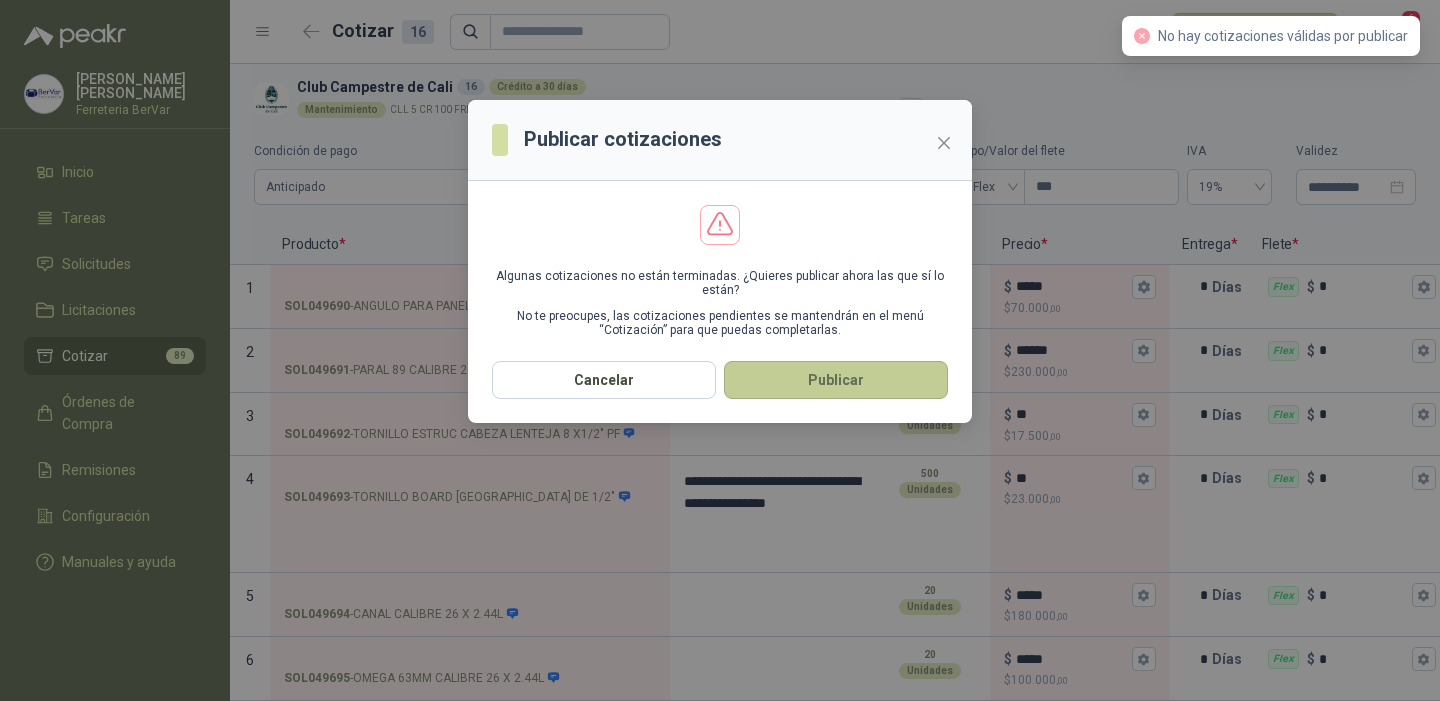 click on "Publicar" at bounding box center [836, 380] 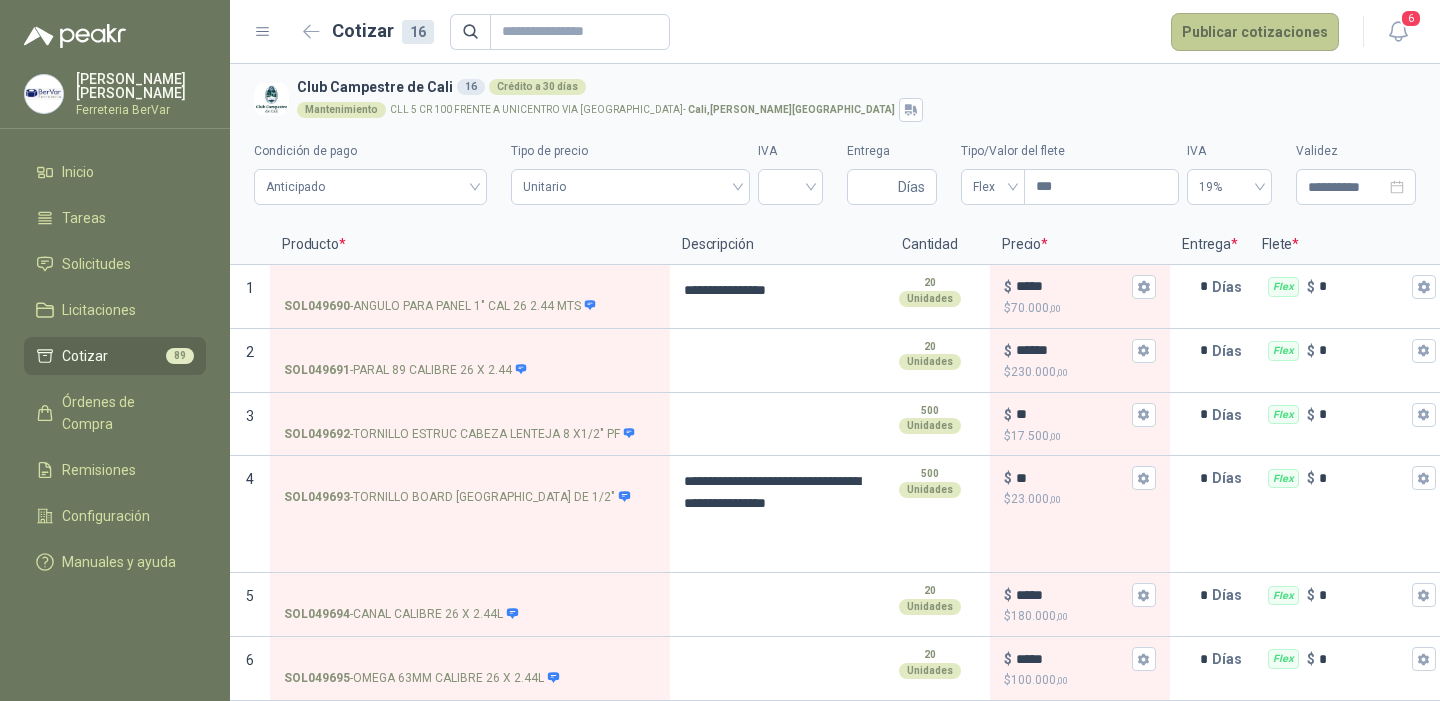 click on "Publicar cotizaciones" at bounding box center [1255, 32] 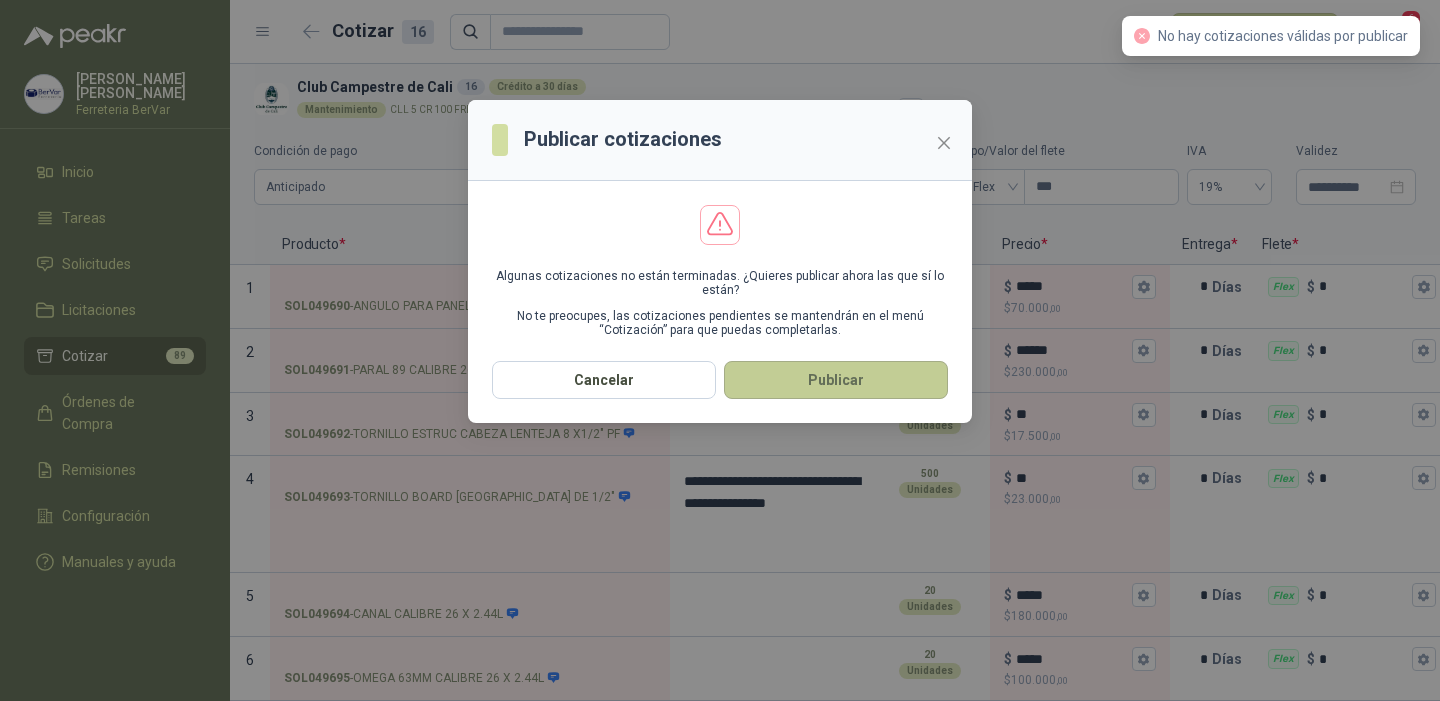 click on "Publicar" at bounding box center (836, 380) 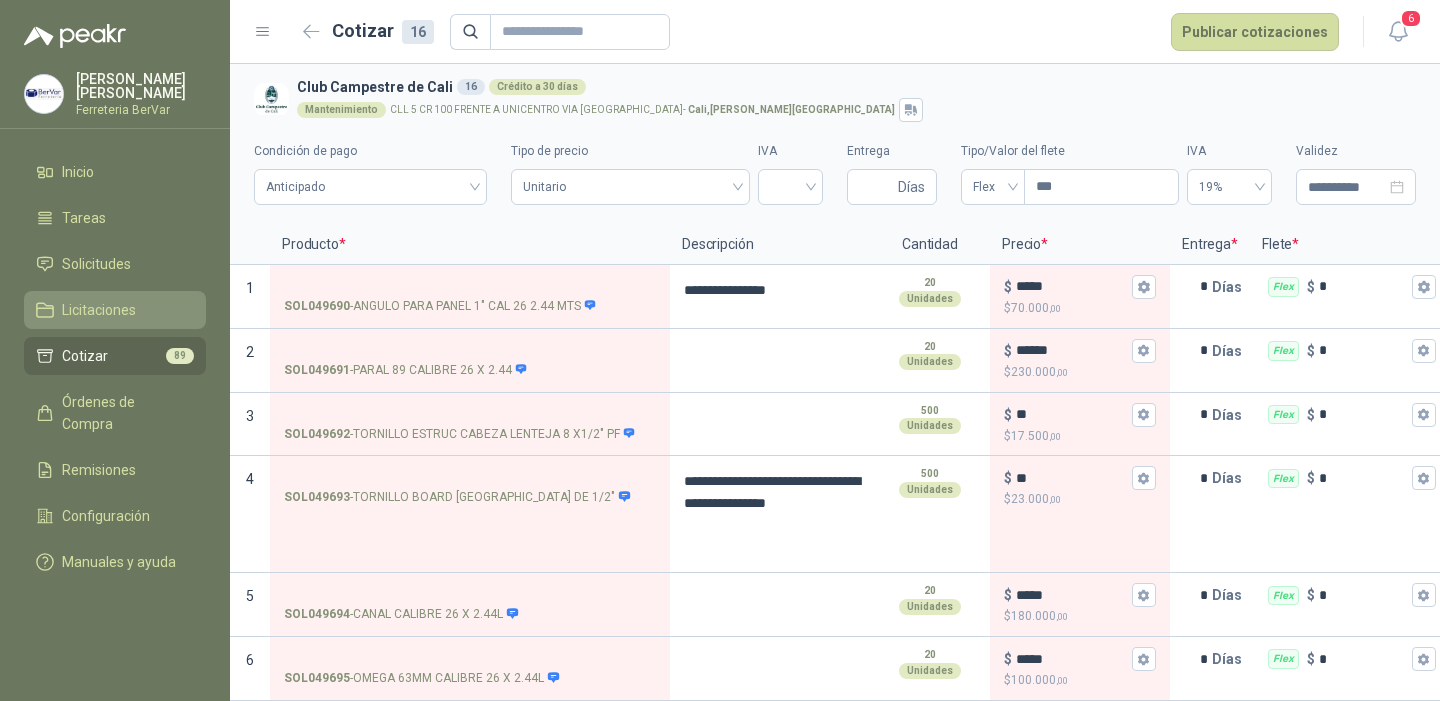 click on "Licitaciones" at bounding box center (115, 310) 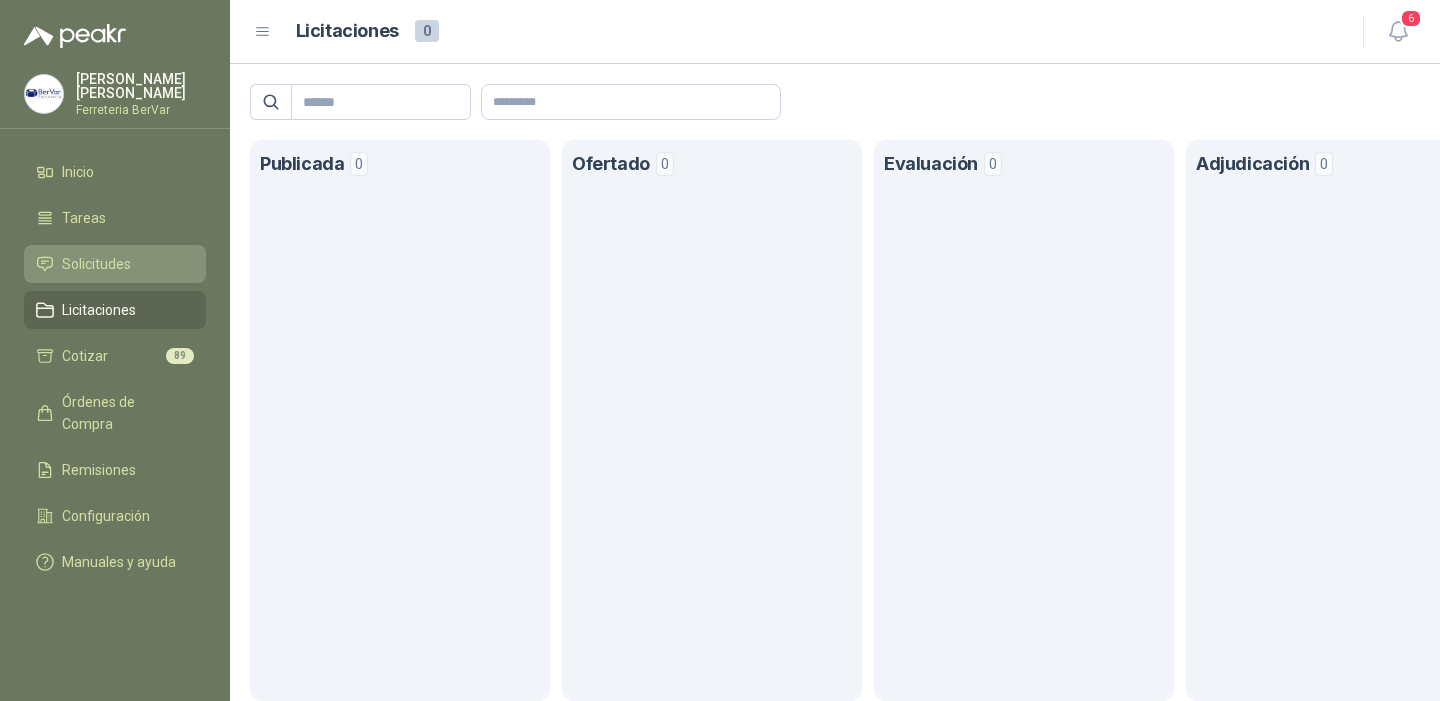 click on "Solicitudes" at bounding box center (96, 264) 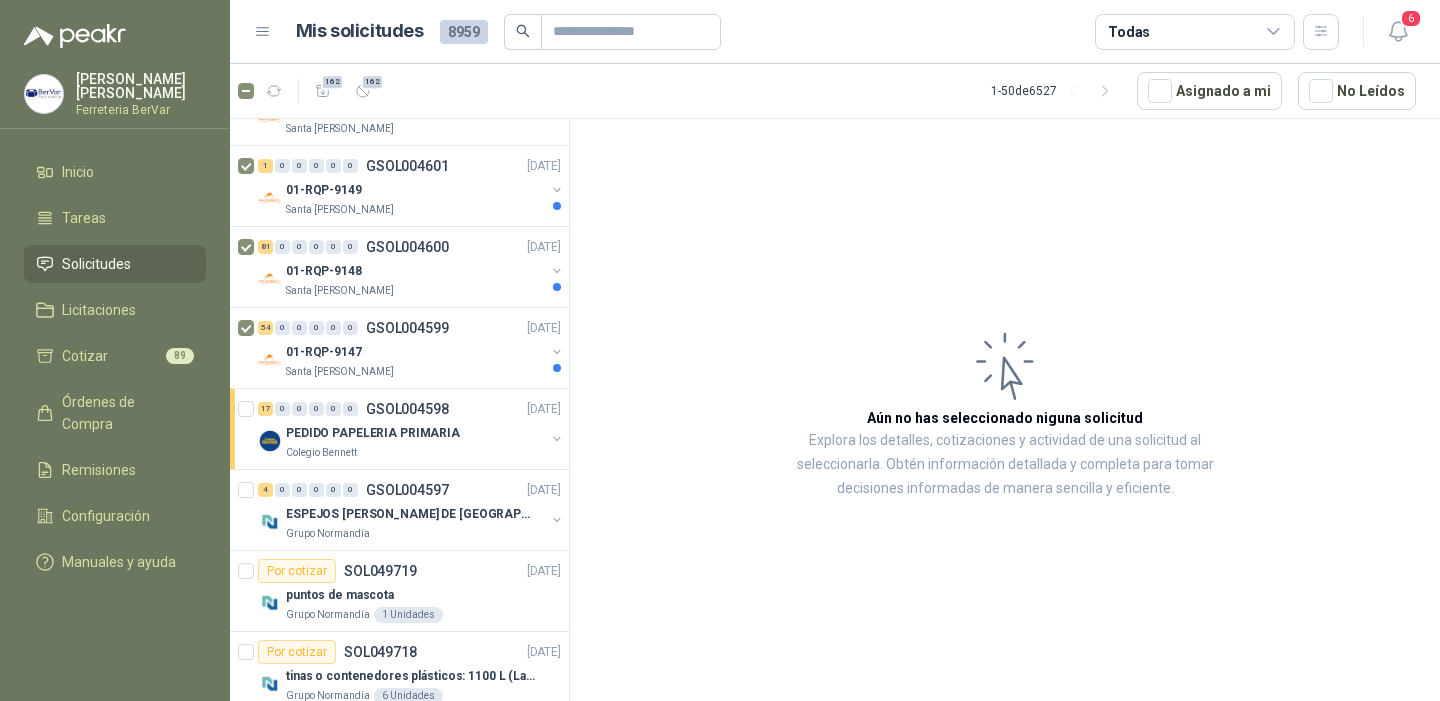 scroll, scrollTop: 0, scrollLeft: 0, axis: both 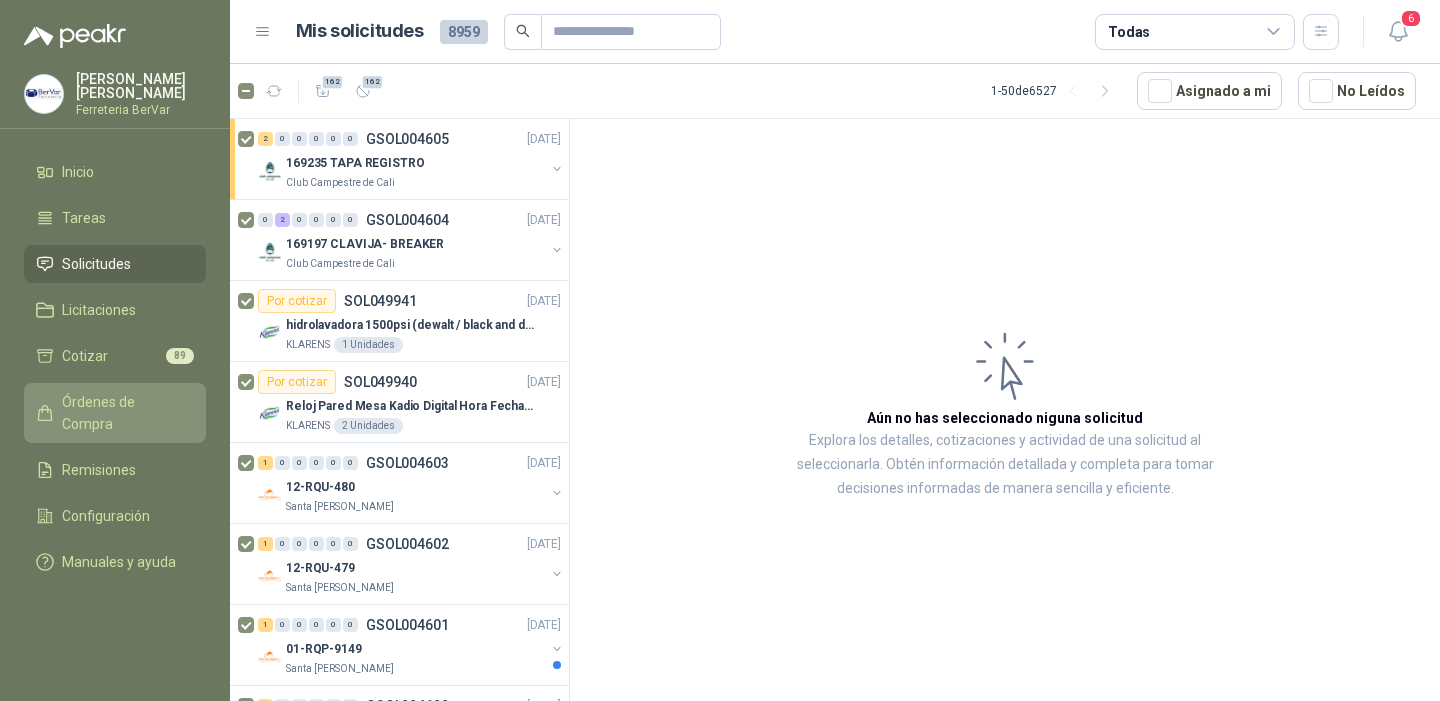 click on "Órdenes de Compra" at bounding box center (124, 413) 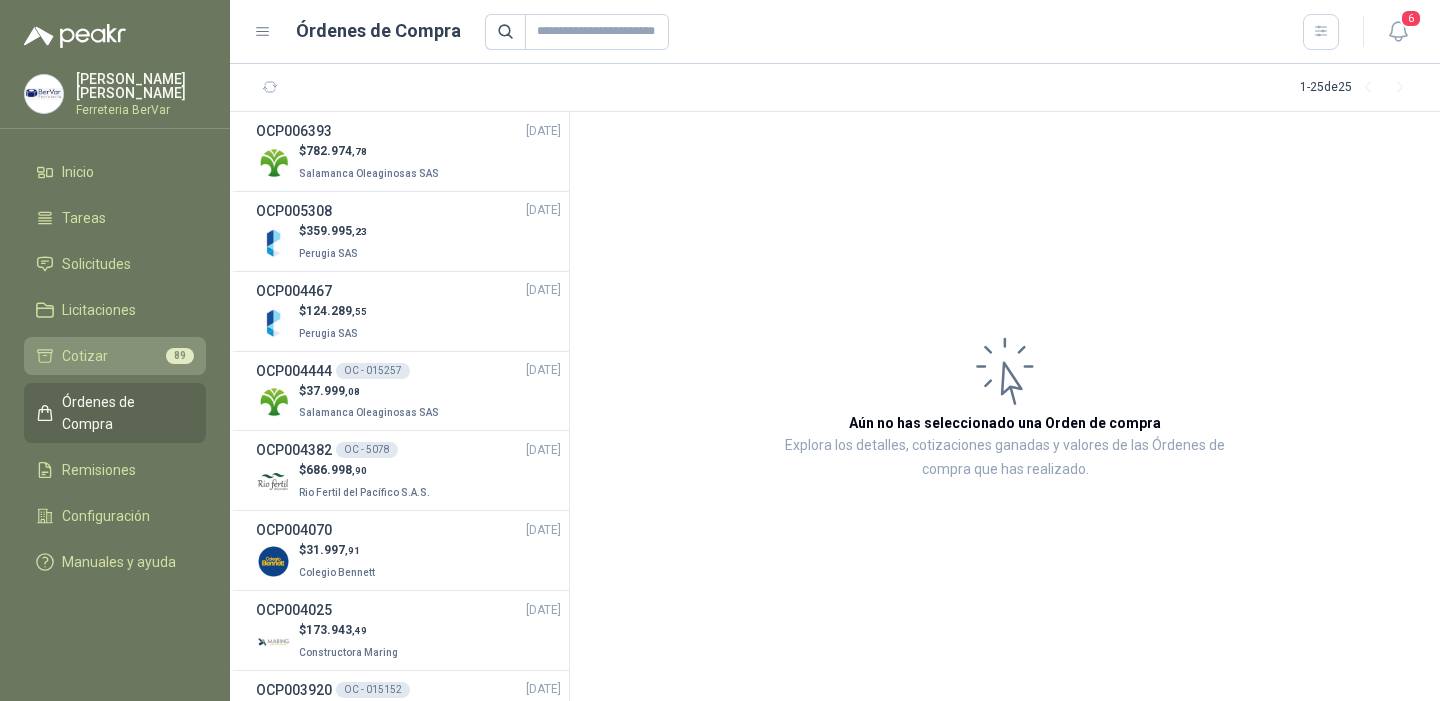 click on "Cotizar 89" at bounding box center [115, 356] 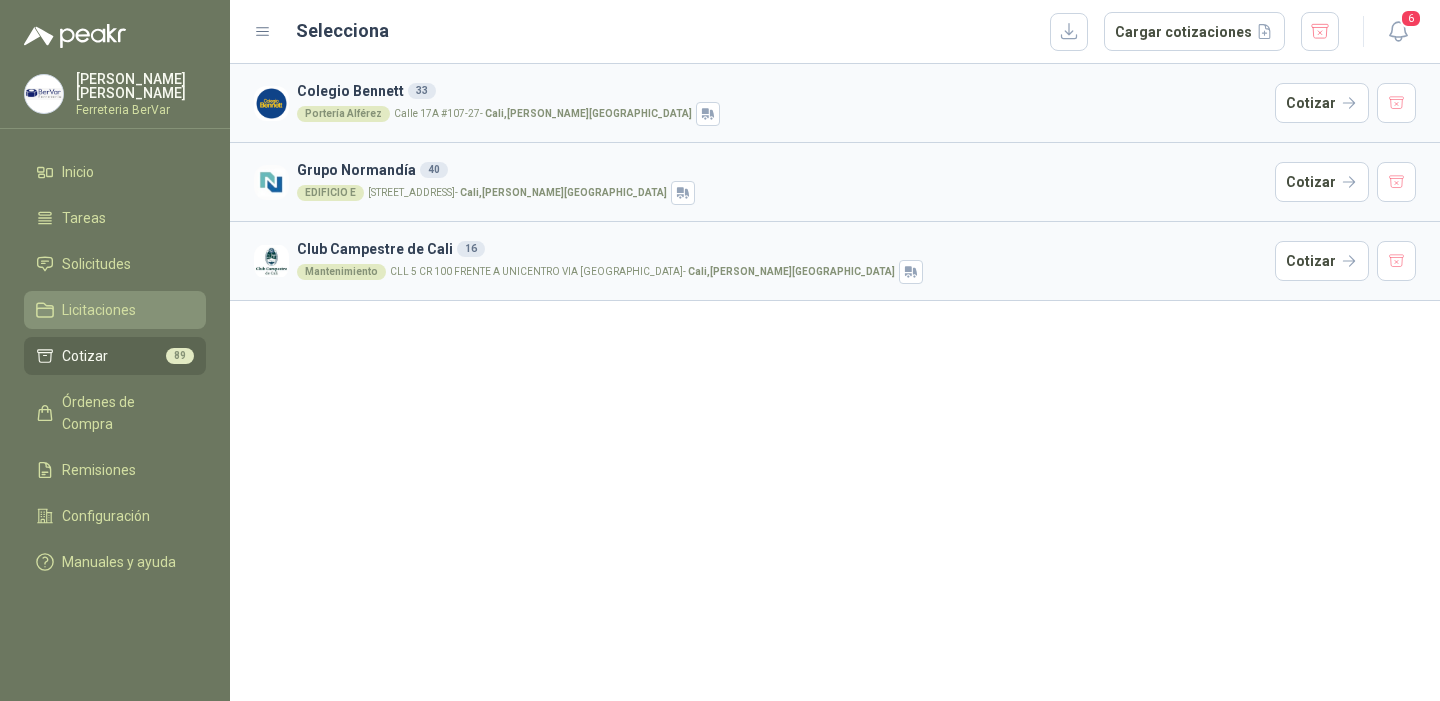 click on "Licitaciones" at bounding box center (115, 310) 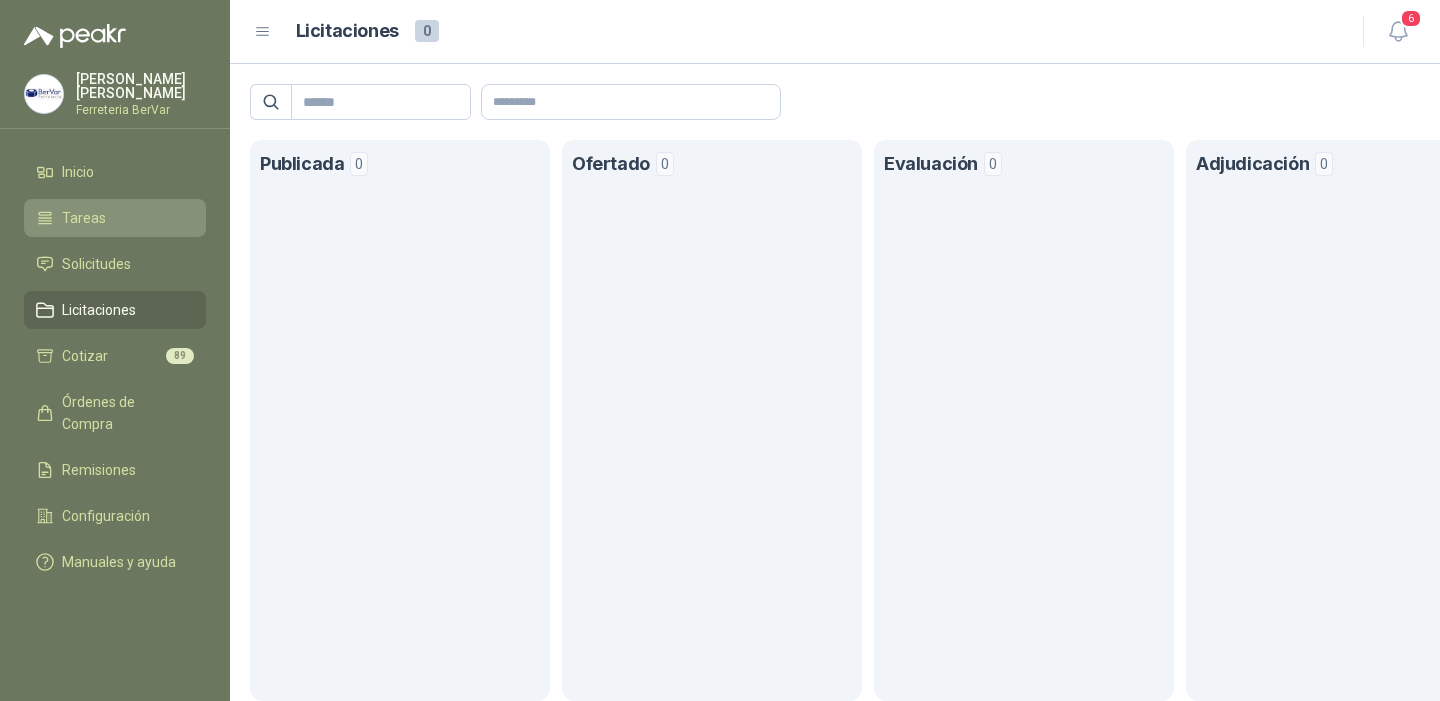 click on "Tareas" at bounding box center (84, 218) 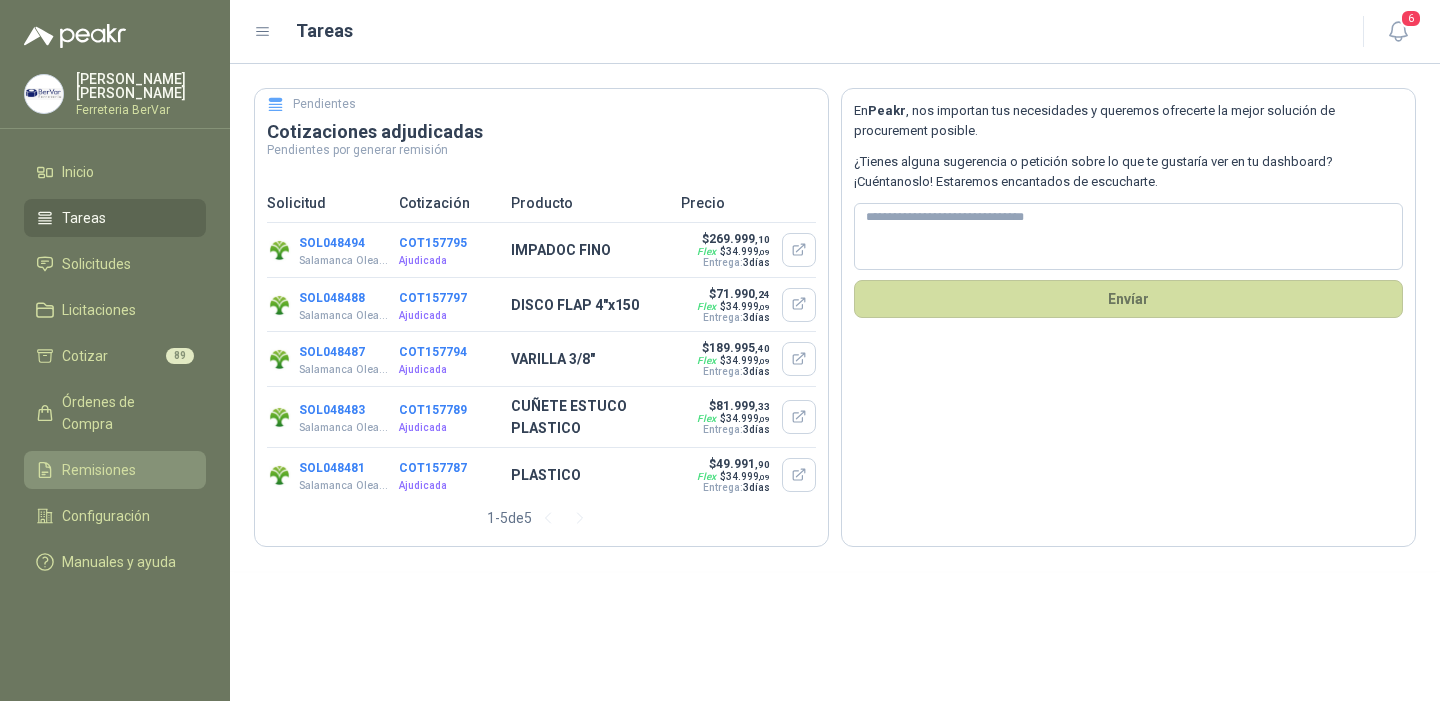 click on "Remisiones" at bounding box center (99, 470) 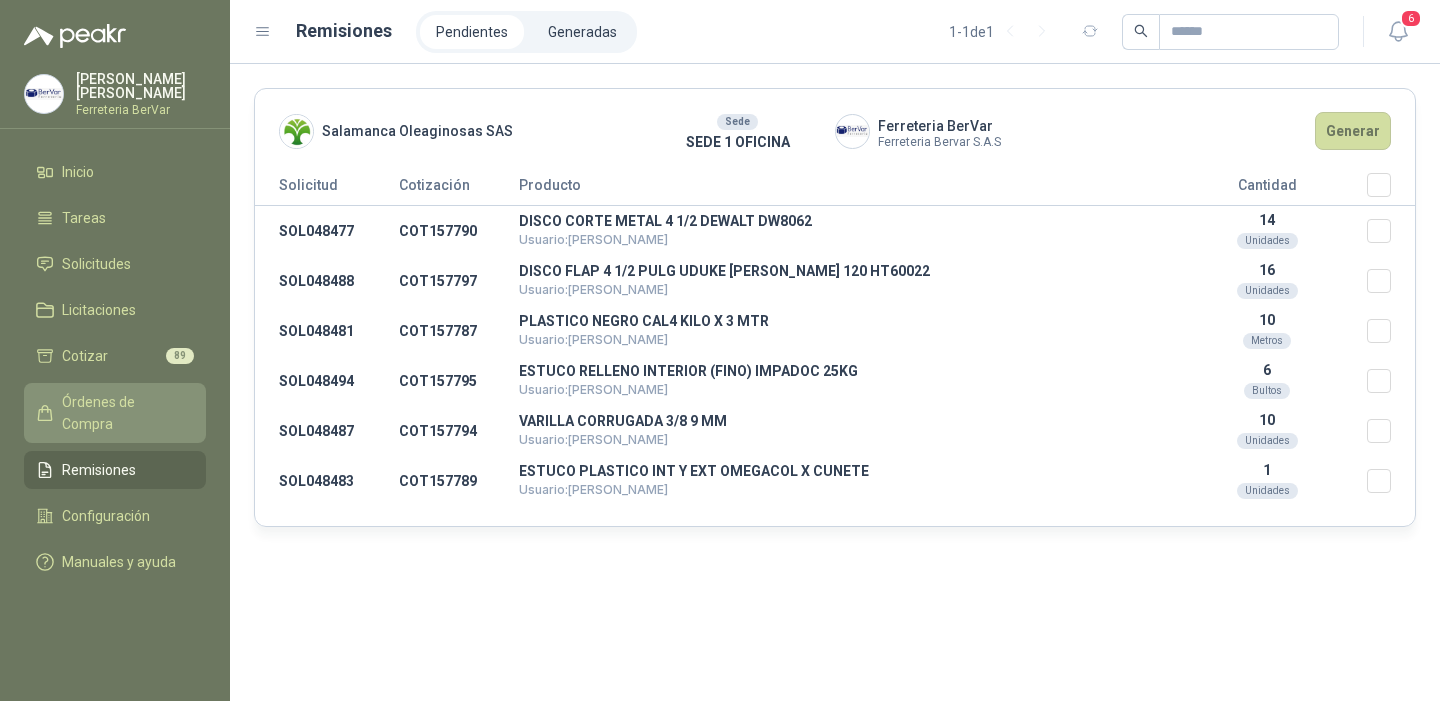 click on "Órdenes de Compra" at bounding box center [124, 413] 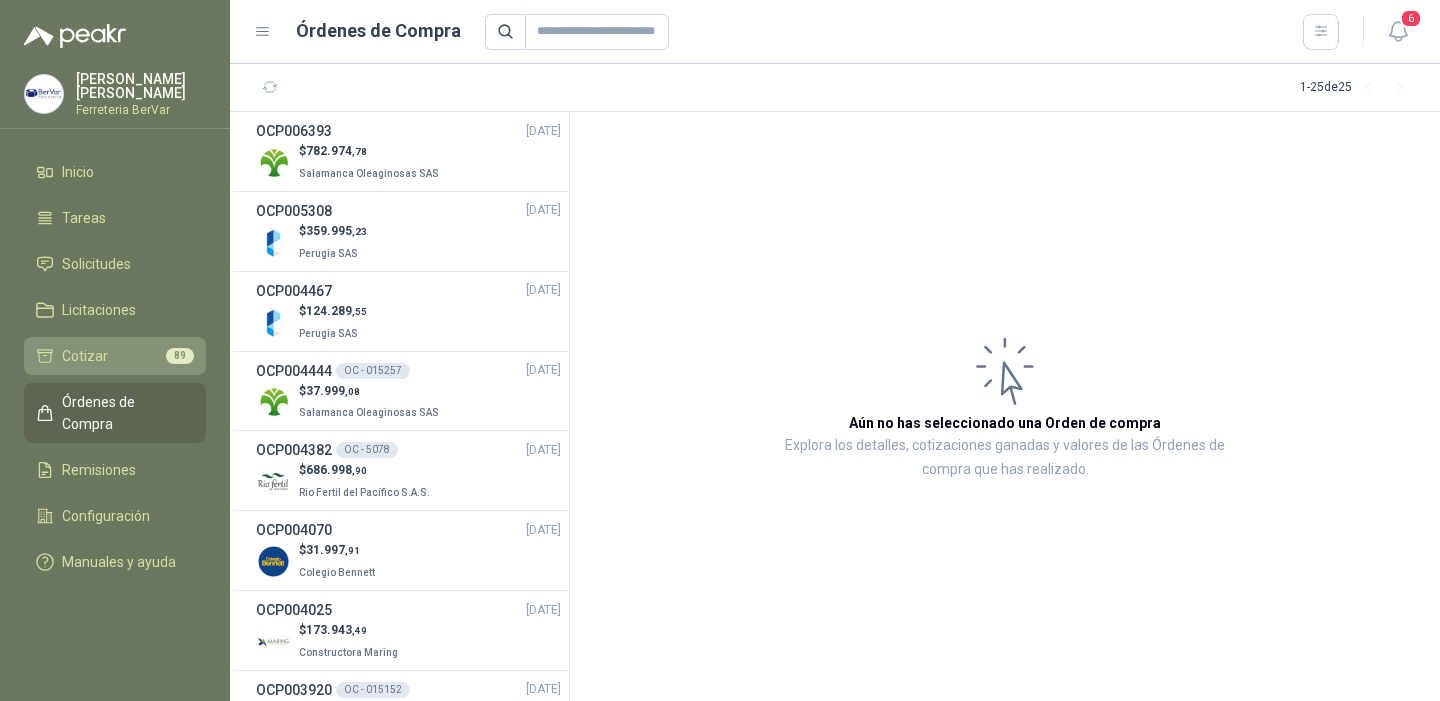 click on "Cotizar" at bounding box center (85, 356) 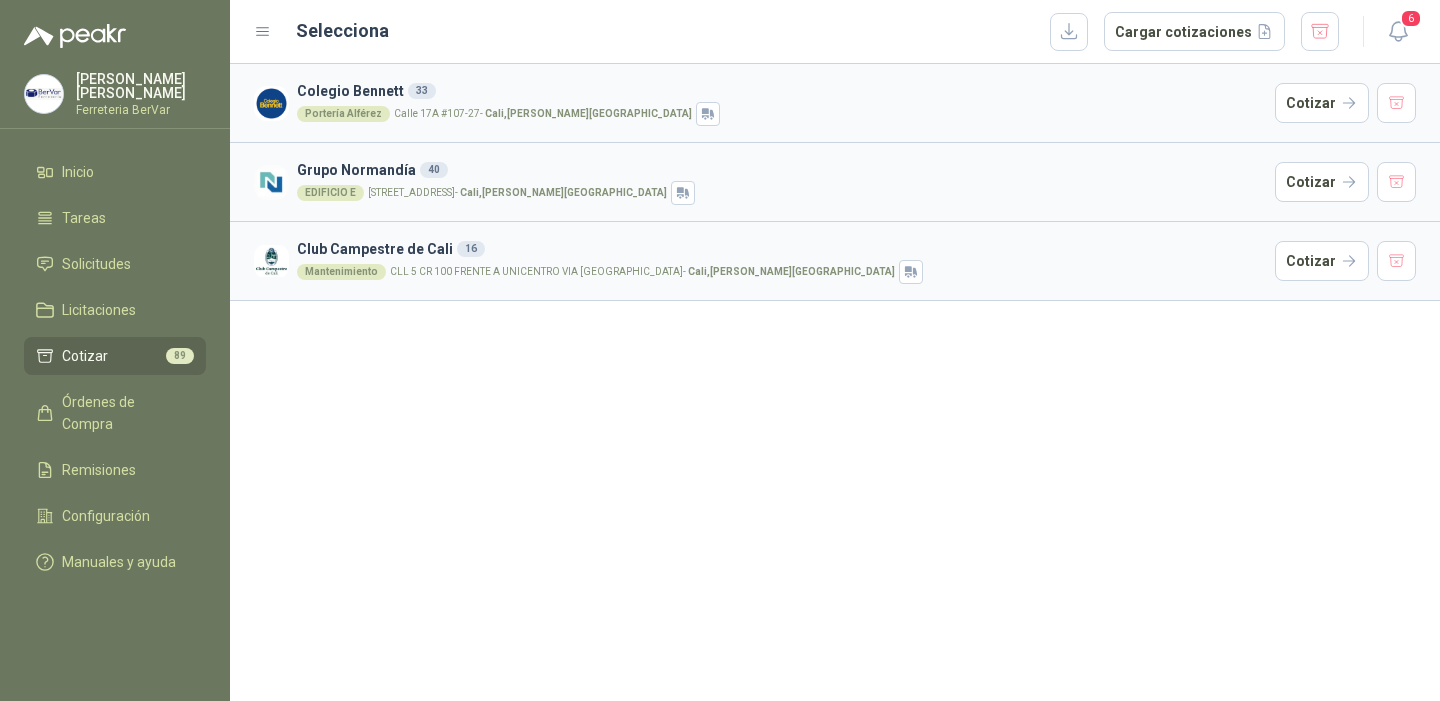 click on "Mantenimiento CLL 5 CR 100 FRENTE A UNICENTRO VIA [GEOGRAPHIC_DATA]  -   [GEOGRAPHIC_DATA] ,  [PERSON_NAME][GEOGRAPHIC_DATA]" at bounding box center (782, 272) 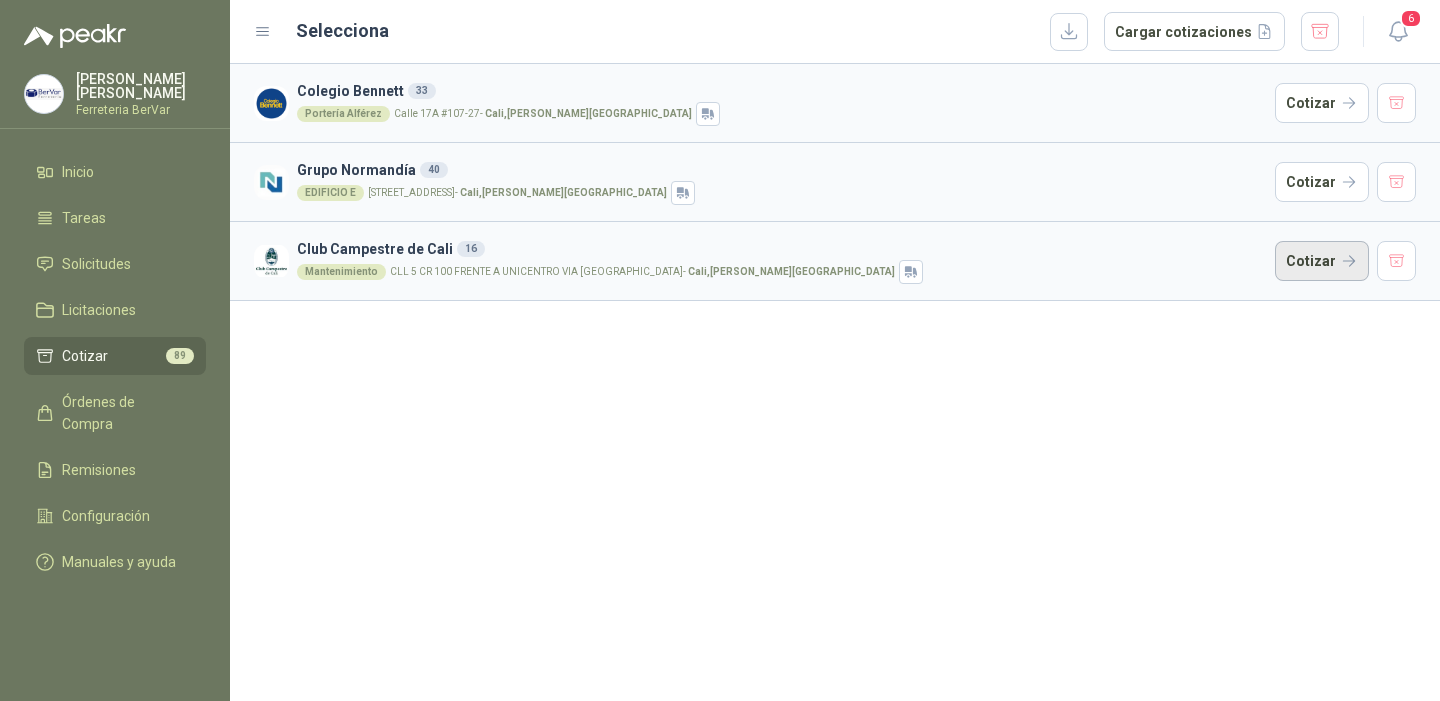 click on "Cotizar" at bounding box center [1322, 261] 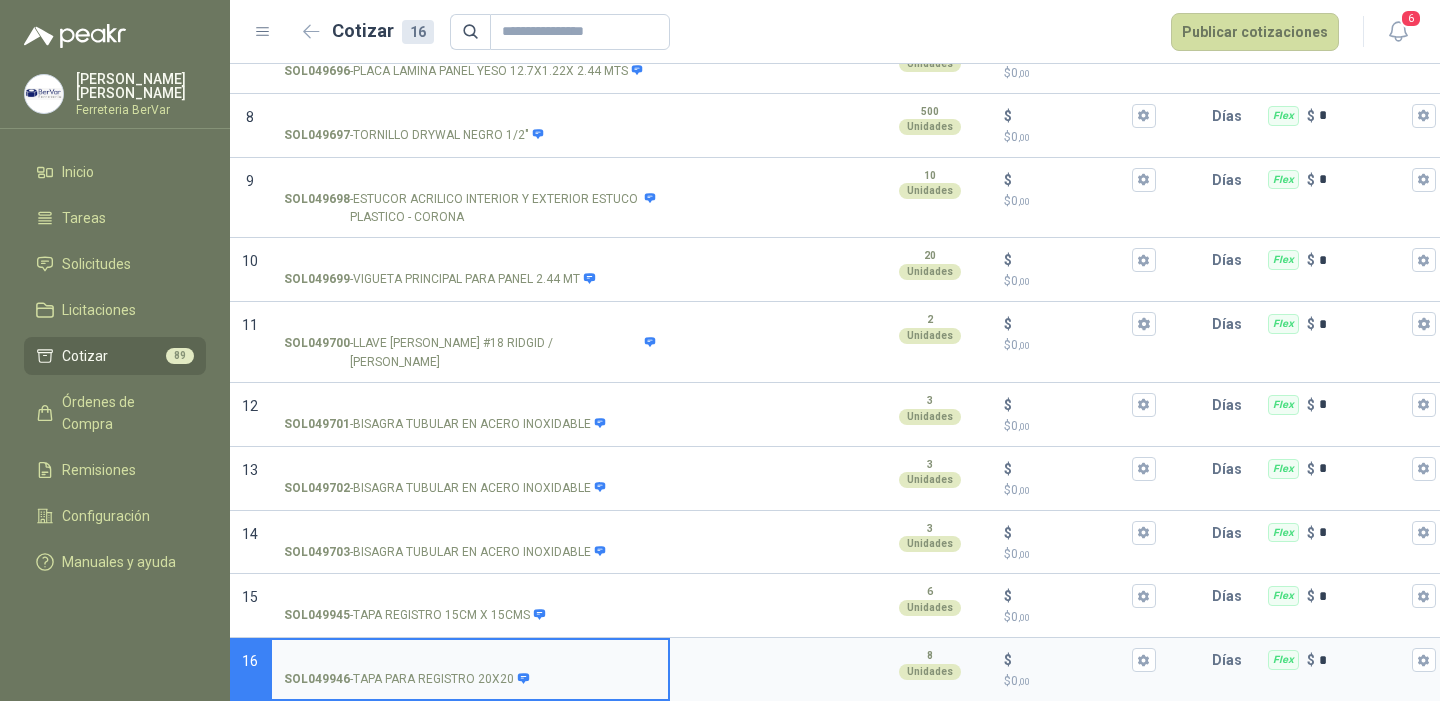 type 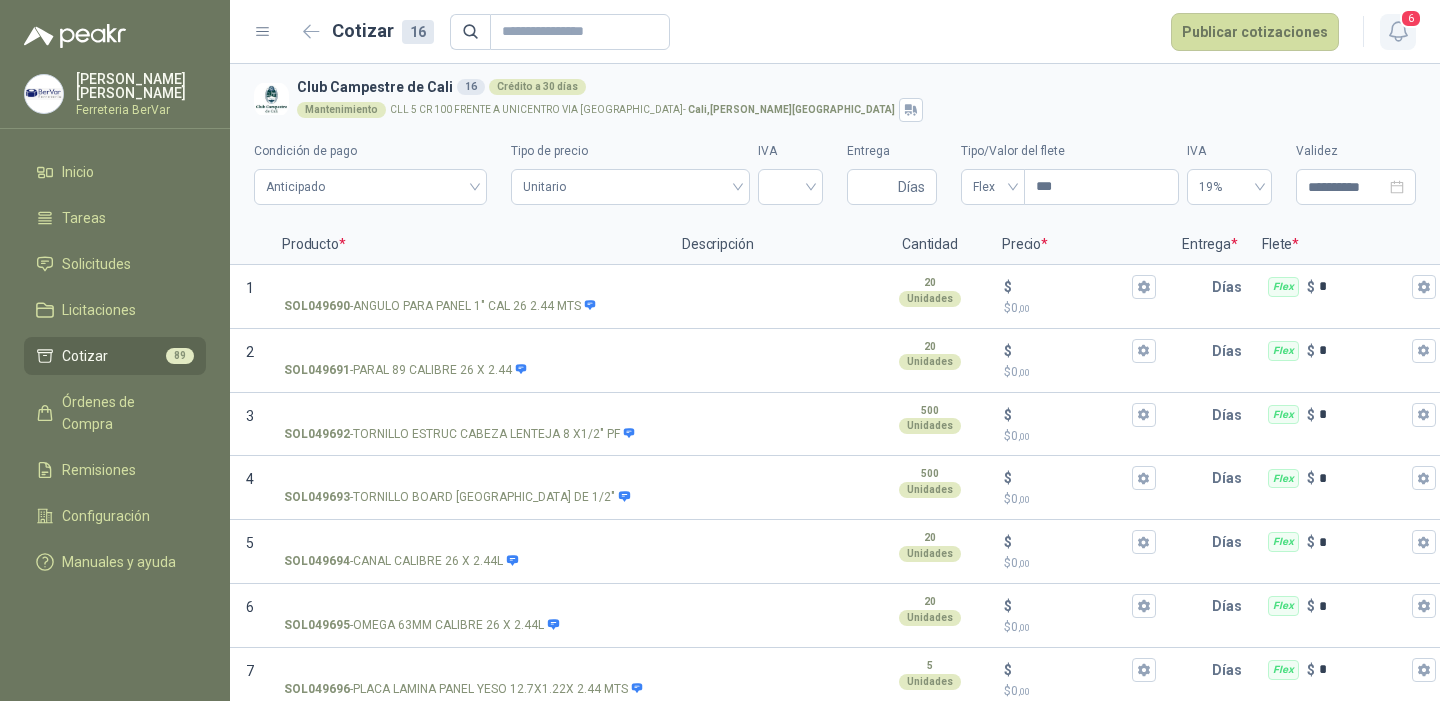 click 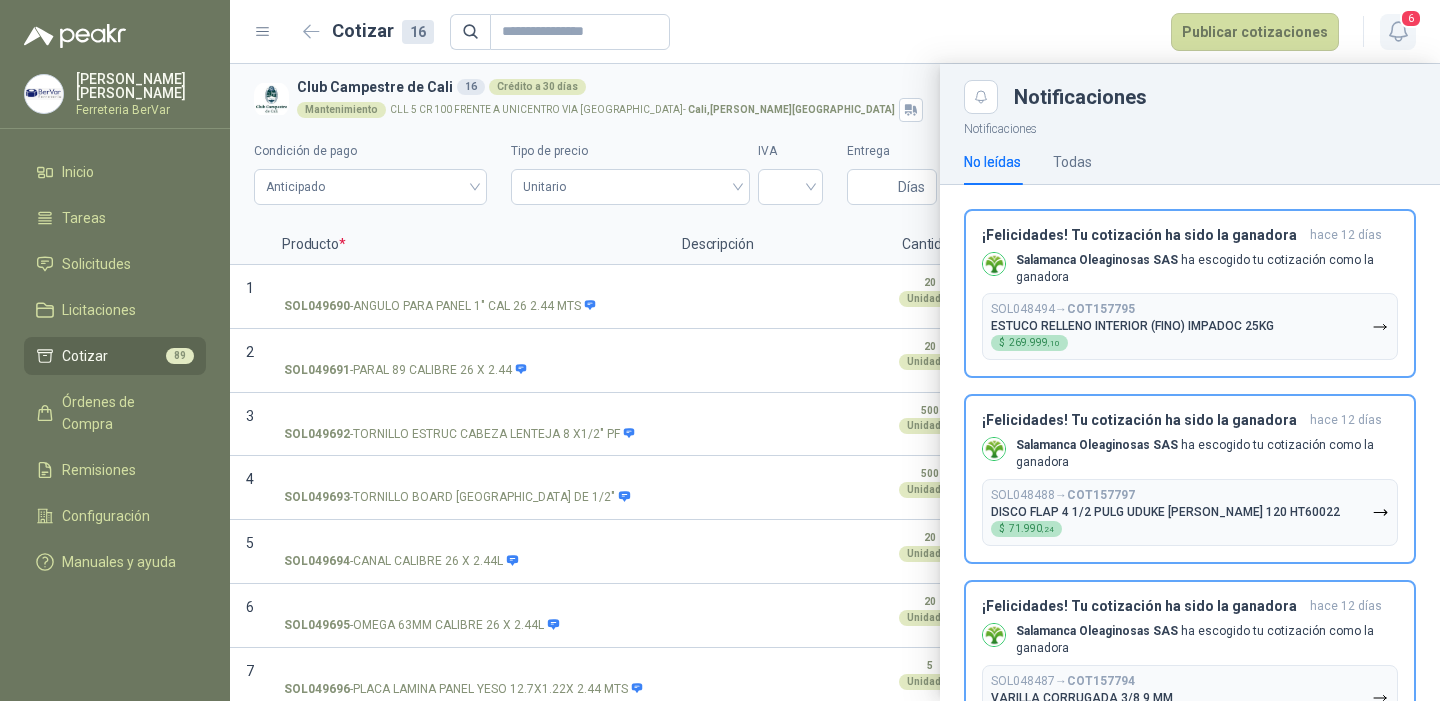 click on "6" at bounding box center [1398, 32] 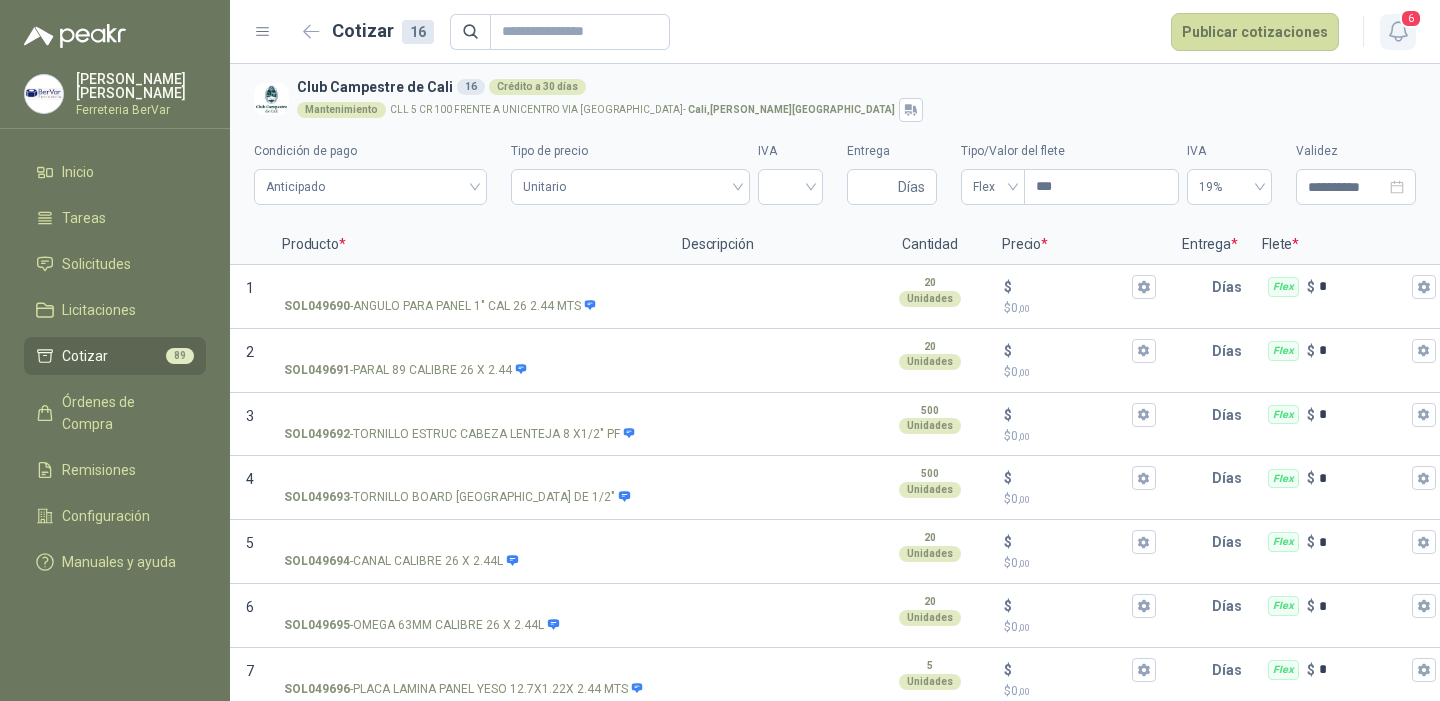 click on "6" at bounding box center [1398, 32] 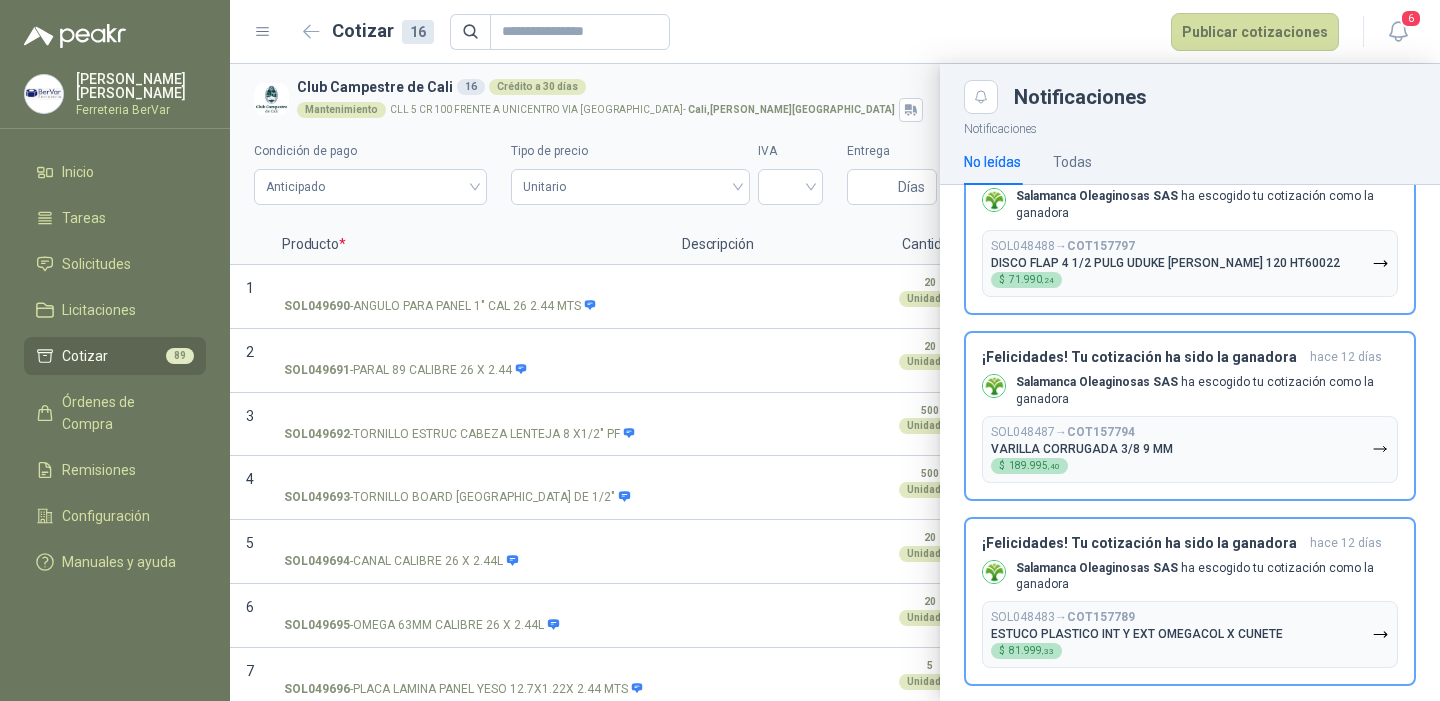 scroll, scrollTop: 0, scrollLeft: 0, axis: both 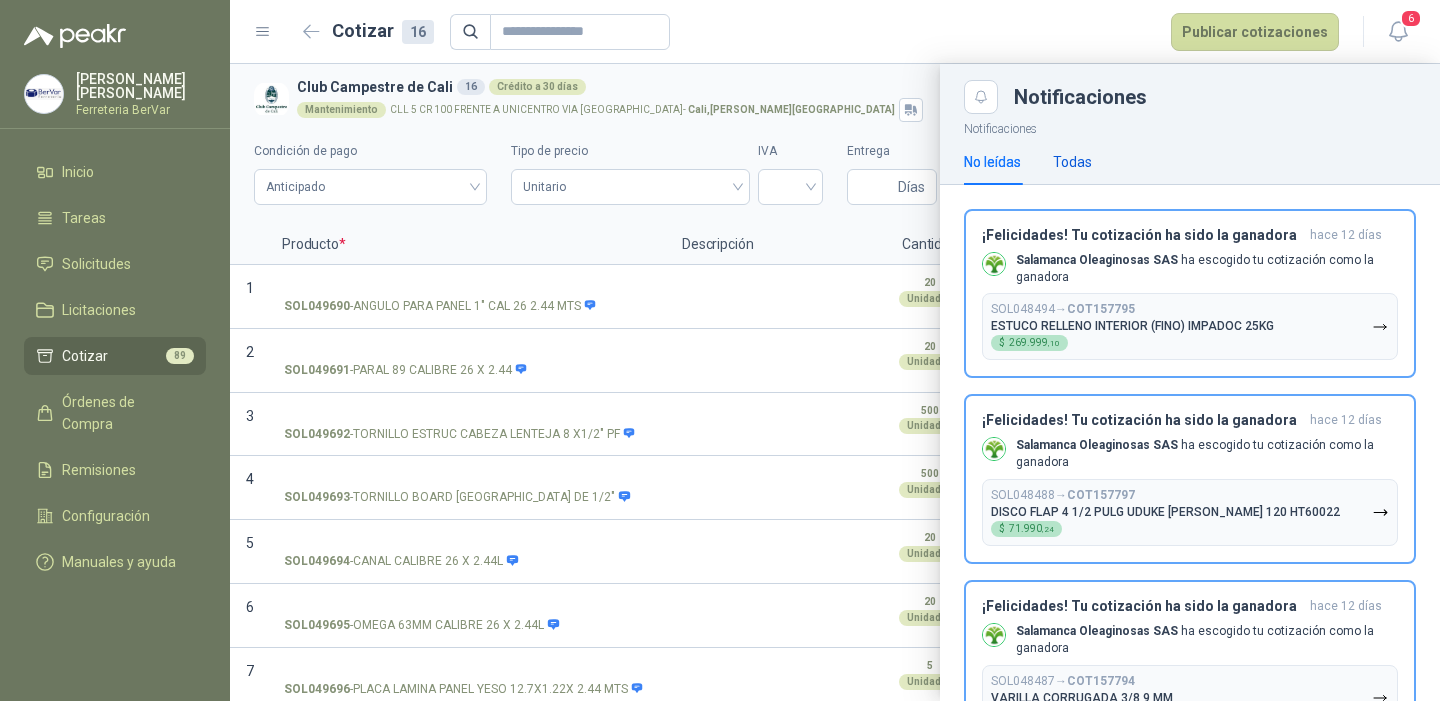 click on "Todas" at bounding box center (1072, 162) 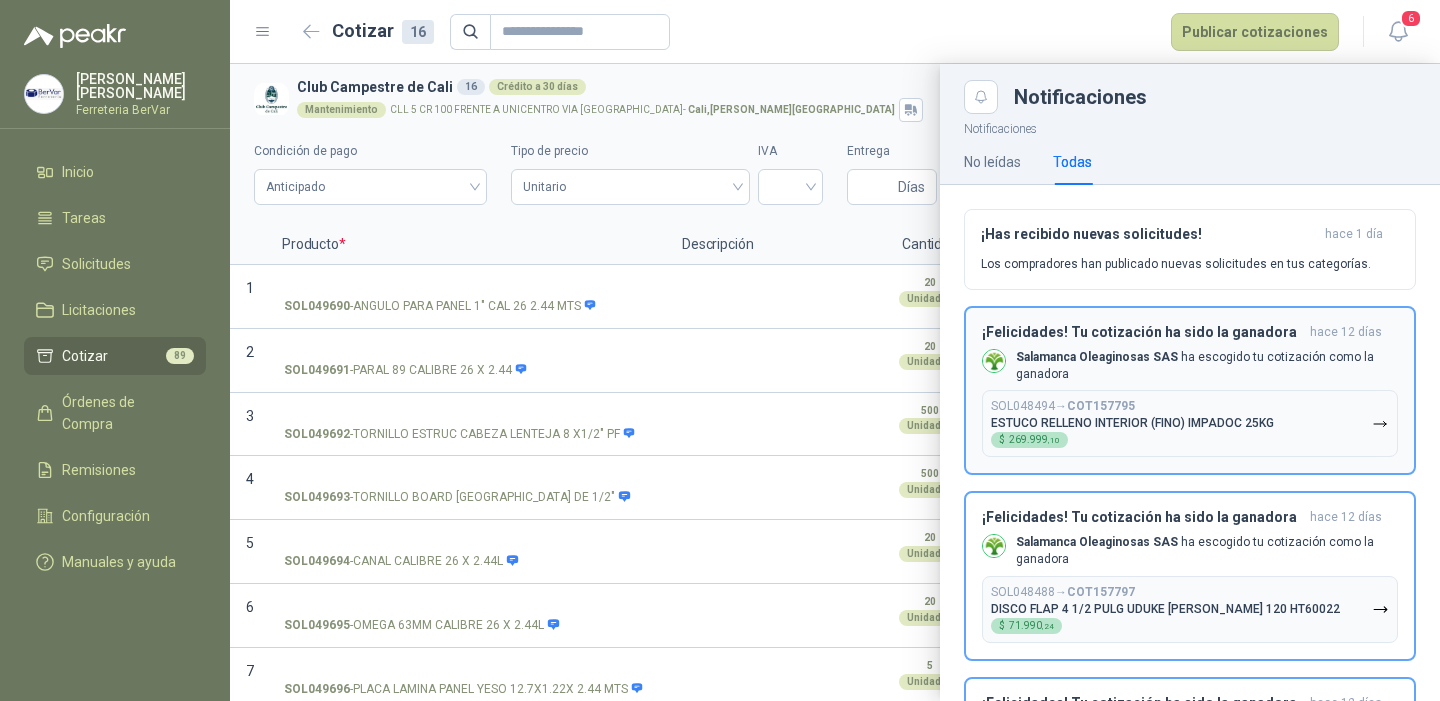 click on "Salamanca Oleaginosas SAS" at bounding box center (1097, 357) 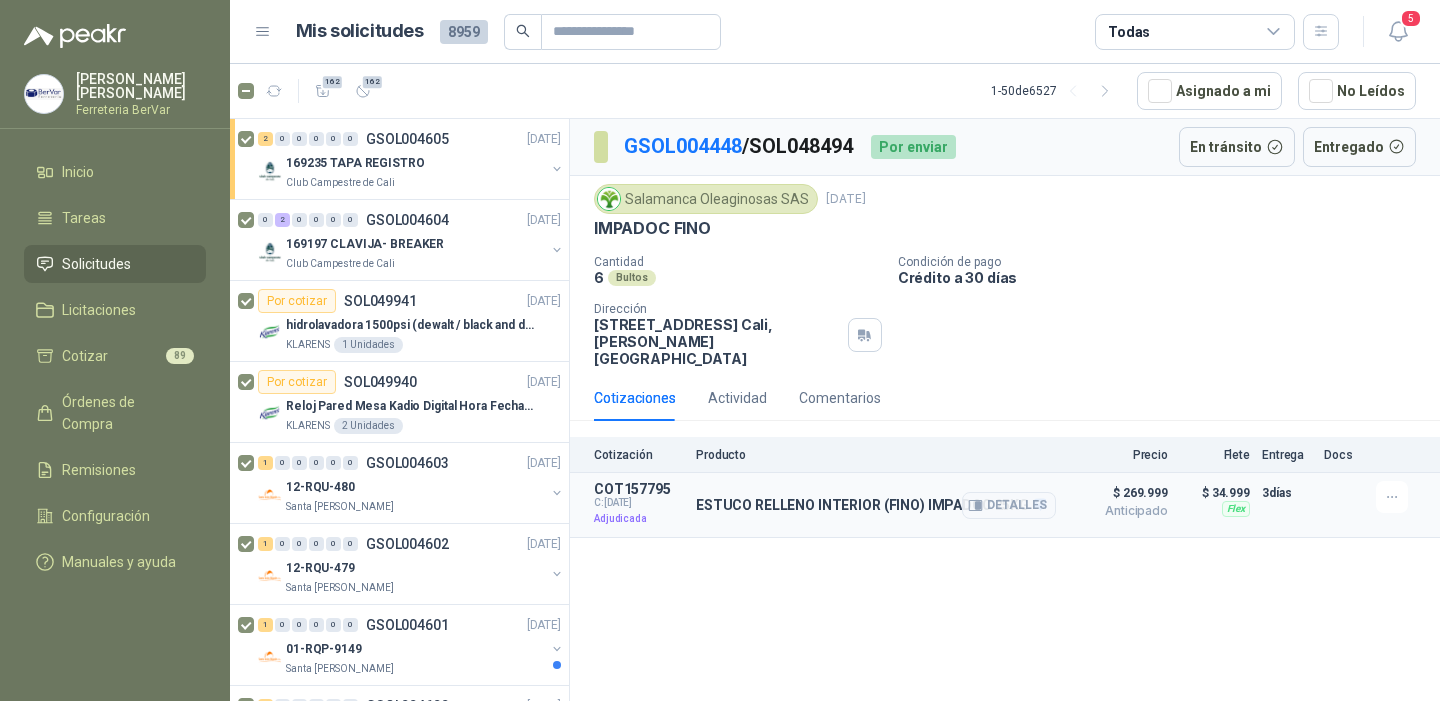 click on "ESTUCO RELLENO INTERIOR (FINO) IMPADOC 25KG" at bounding box center (871, 506) 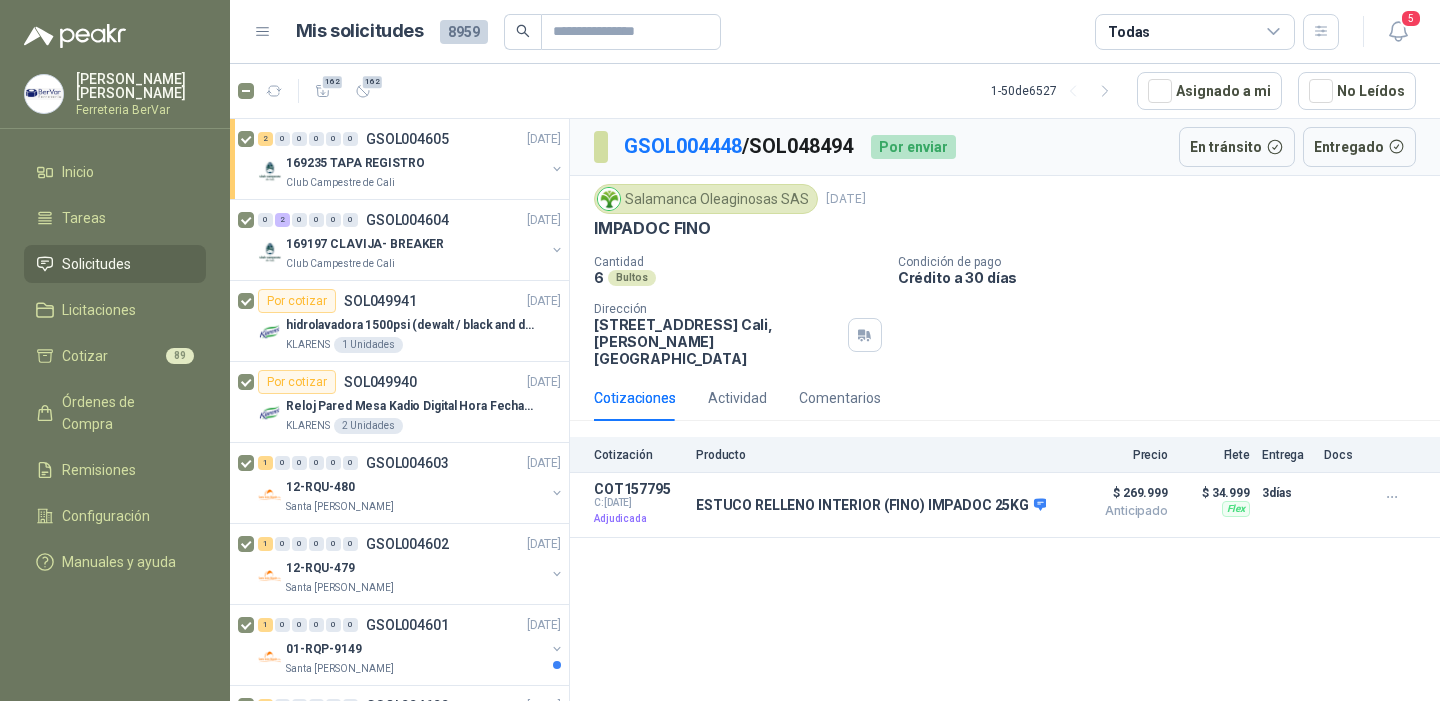 click on "Cotización Producto Precio [PERSON_NAME] Entrega Docs" at bounding box center [1005, 455] 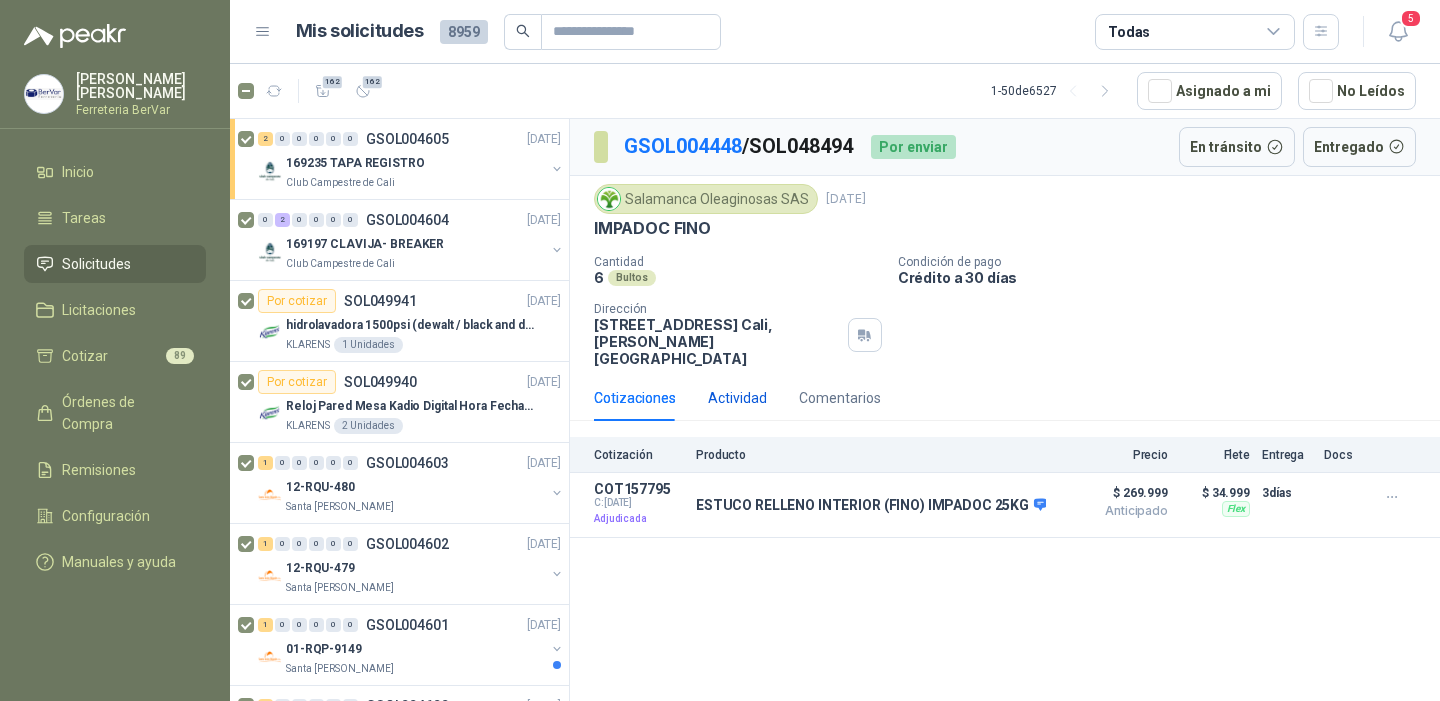 click on "Actividad" at bounding box center (737, 398) 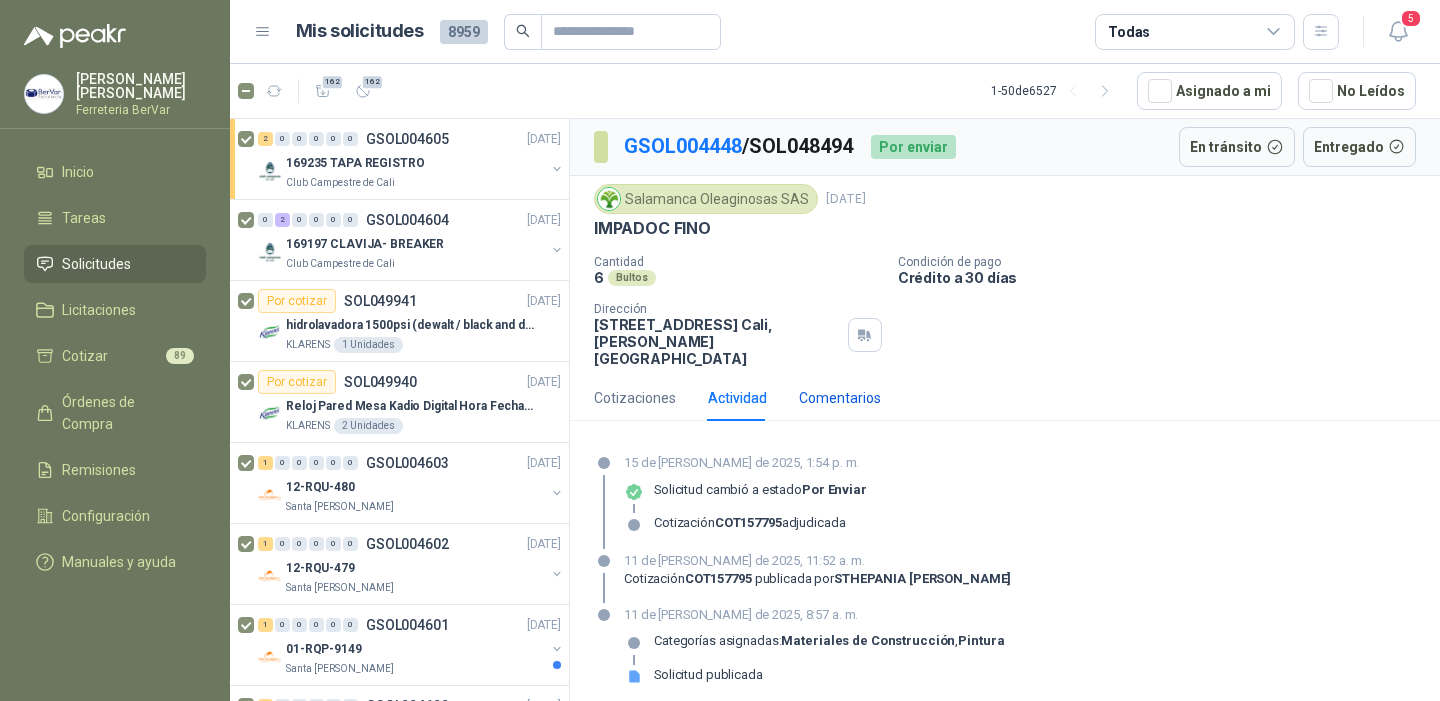 click on "Comentarios" at bounding box center (840, 398) 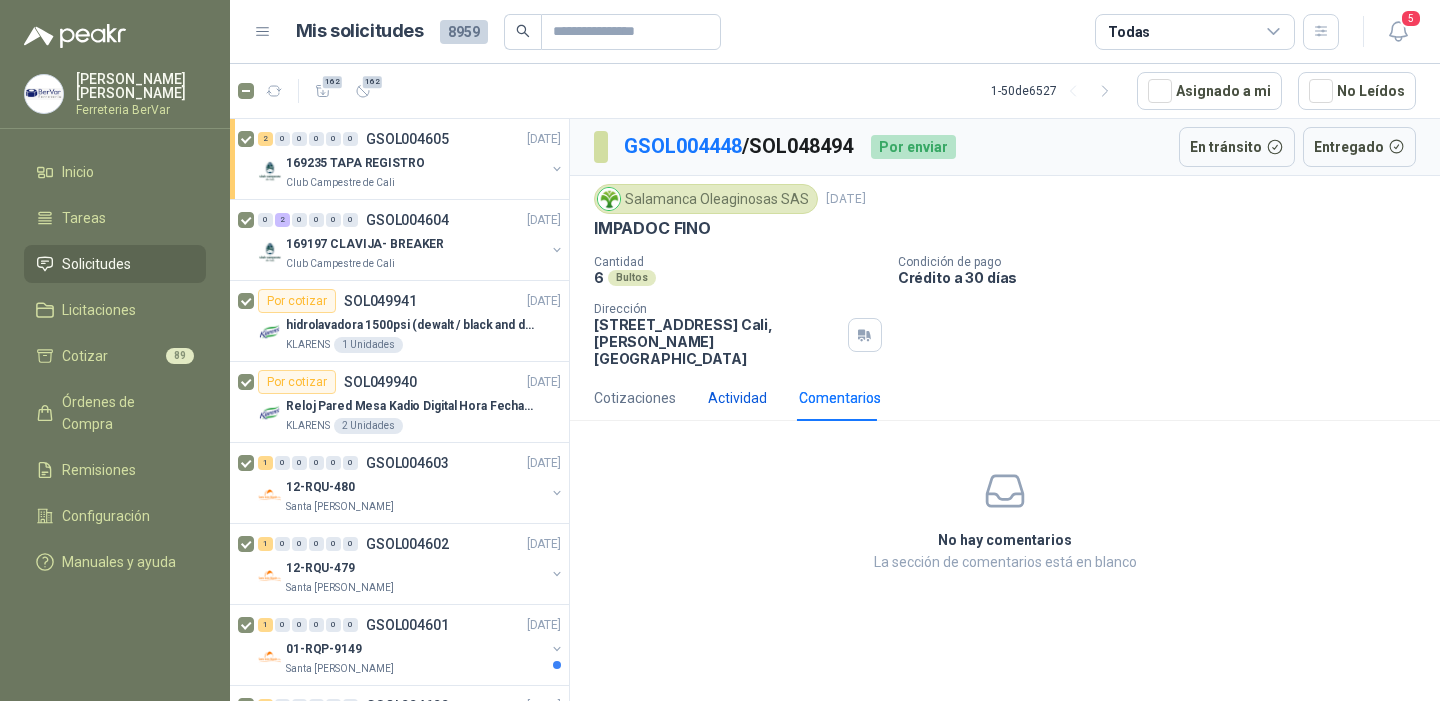 click on "Actividad" at bounding box center [737, 398] 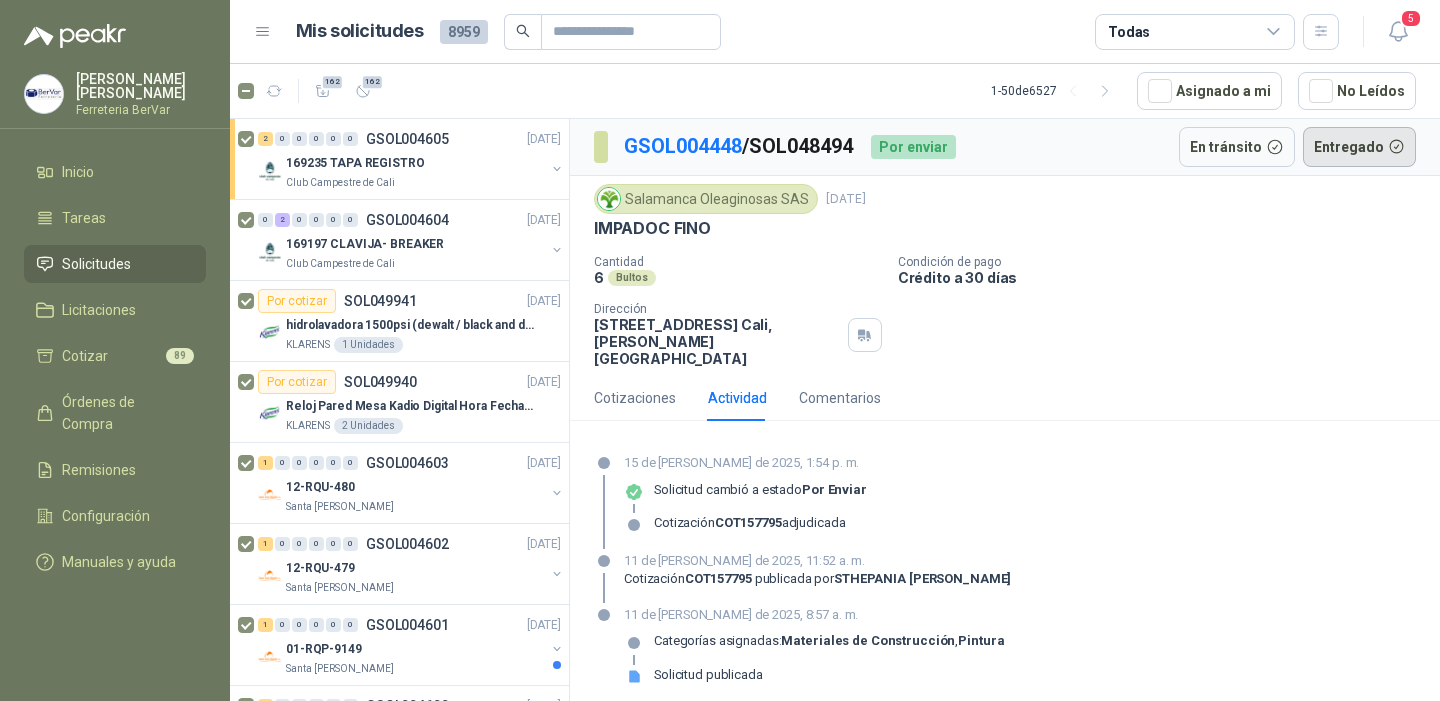 click on "Entregado" at bounding box center (1360, 147) 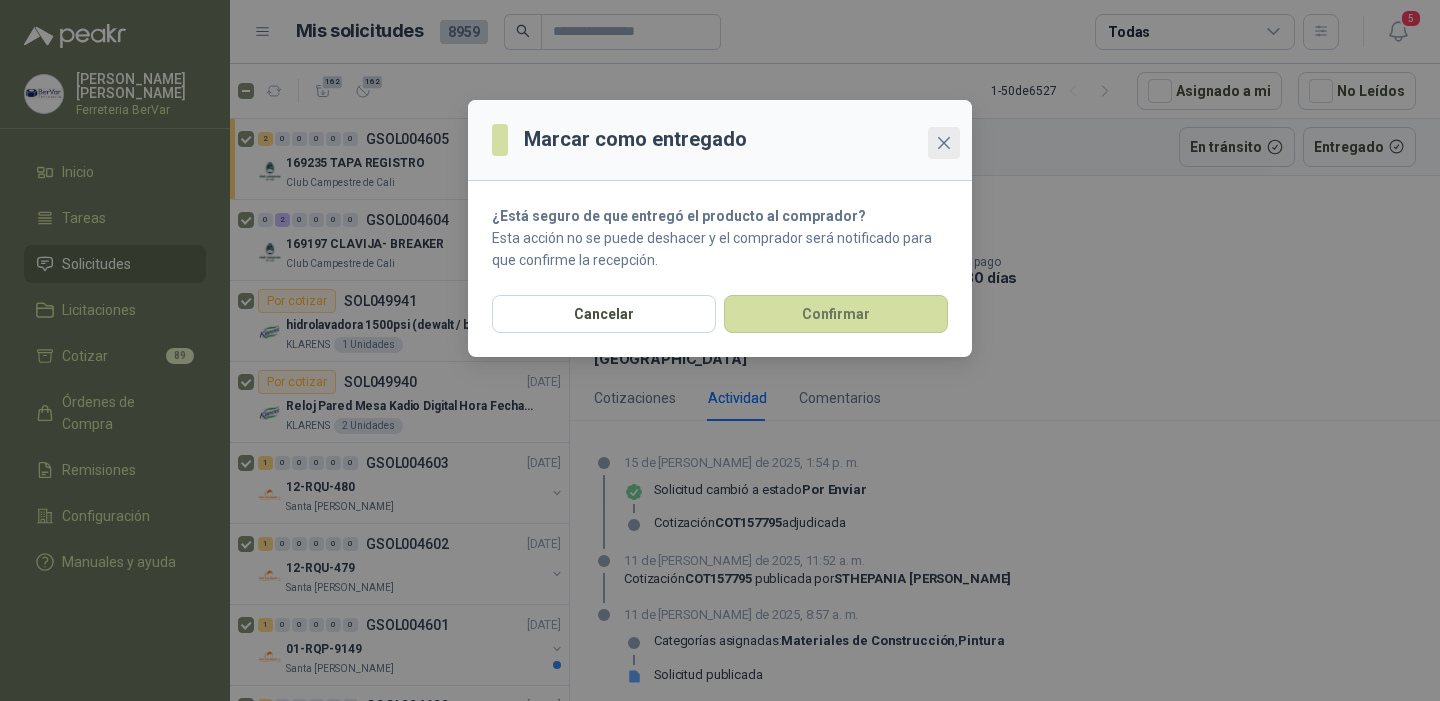 click 